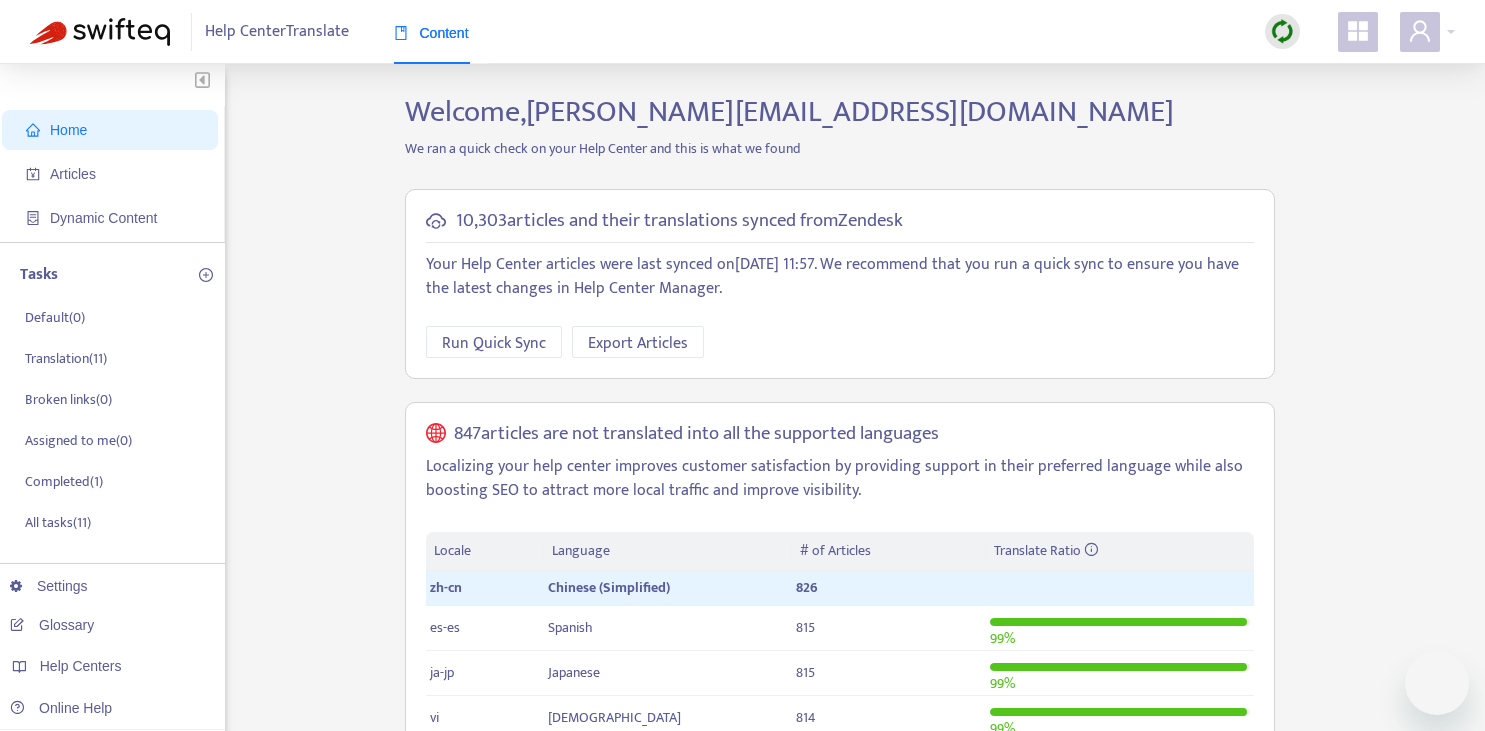 scroll, scrollTop: 0, scrollLeft: 0, axis: both 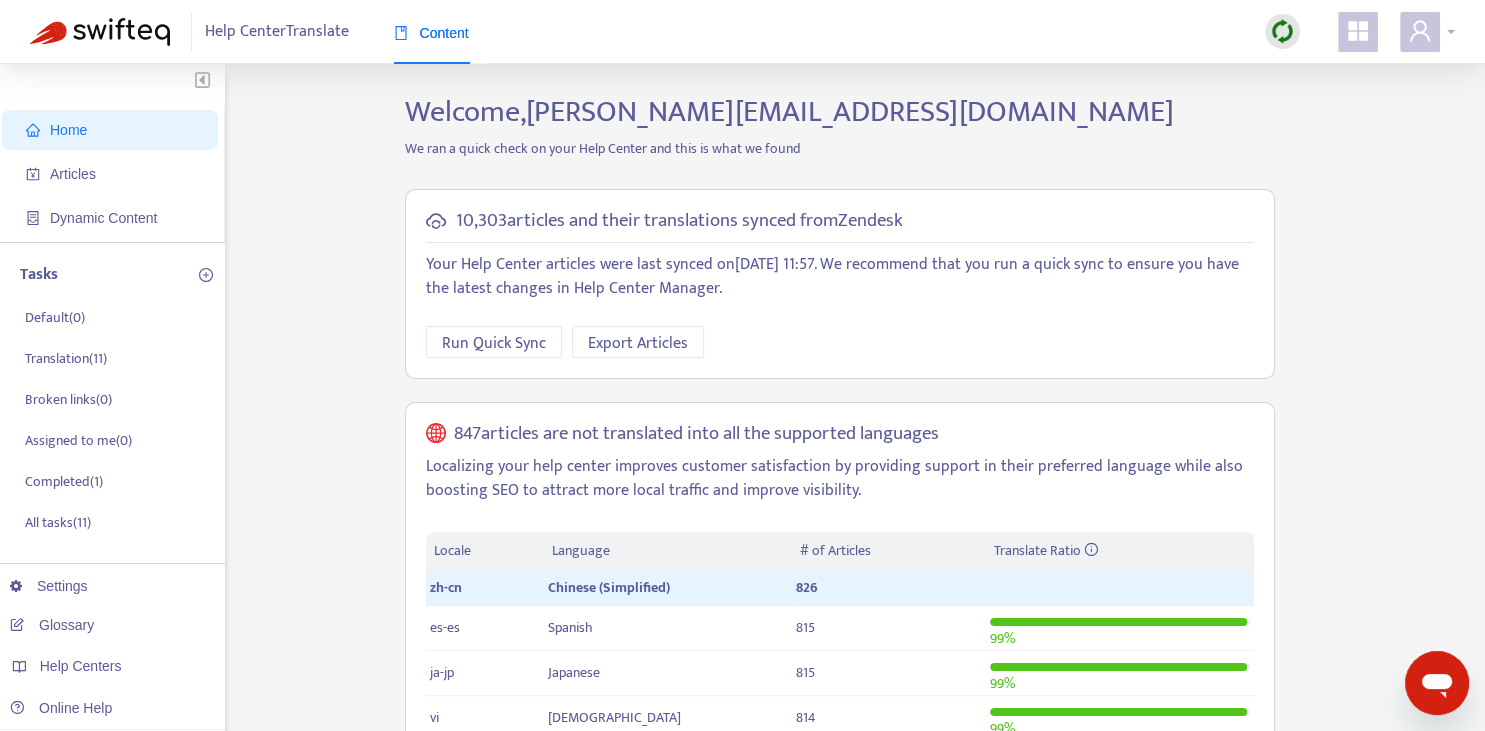 click at bounding box center [1420, 32] 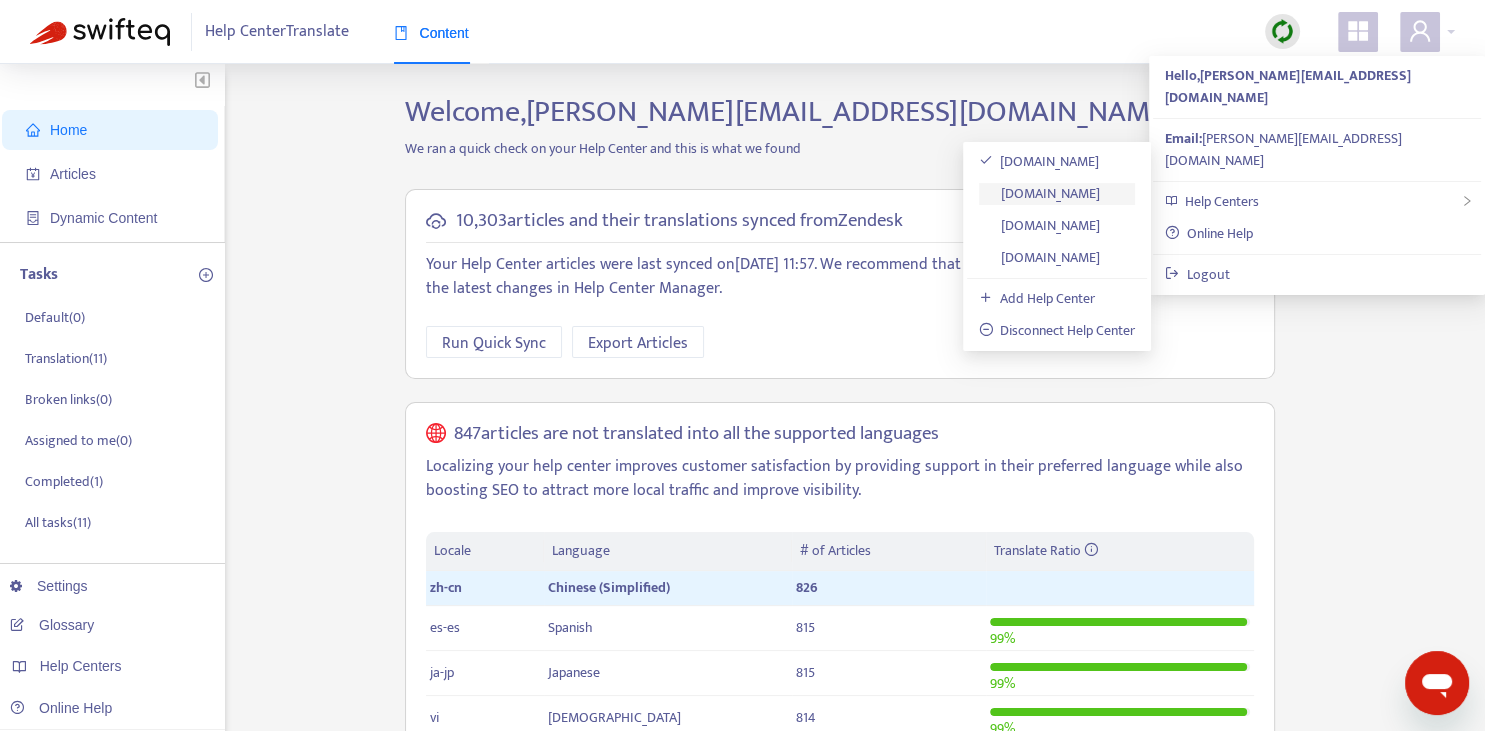 click on "[DOMAIN_NAME]" at bounding box center (1040, 193) 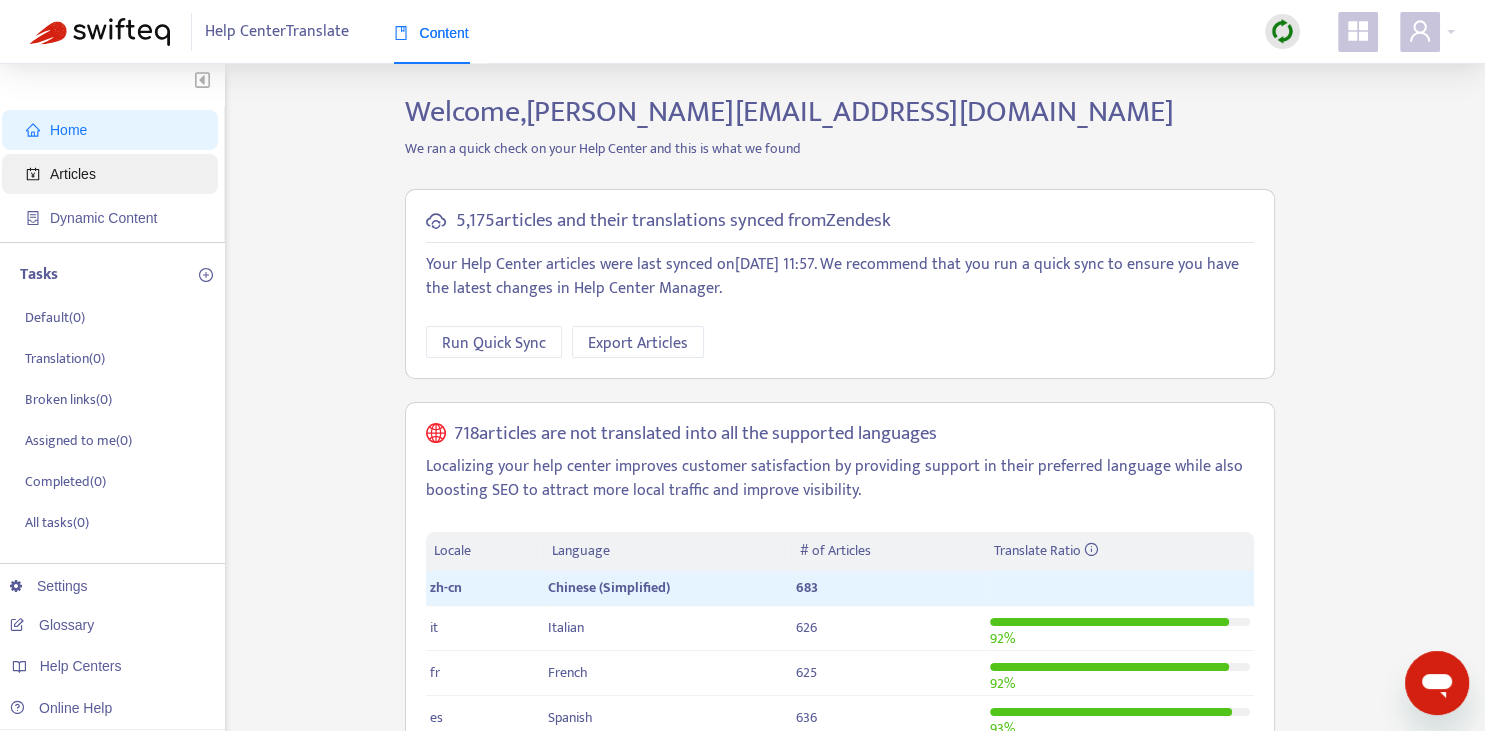 click on "Articles" at bounding box center [114, 174] 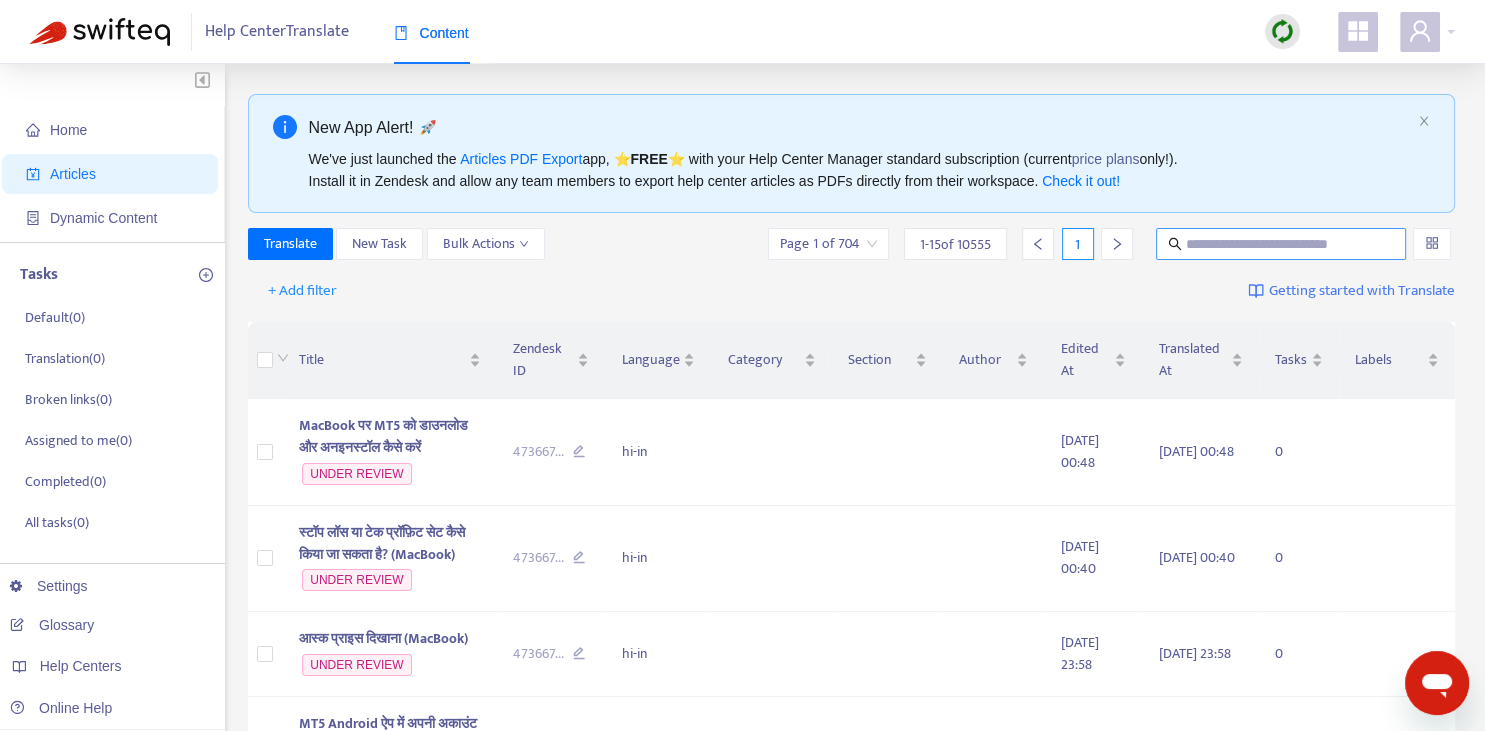 click at bounding box center [1282, 244] 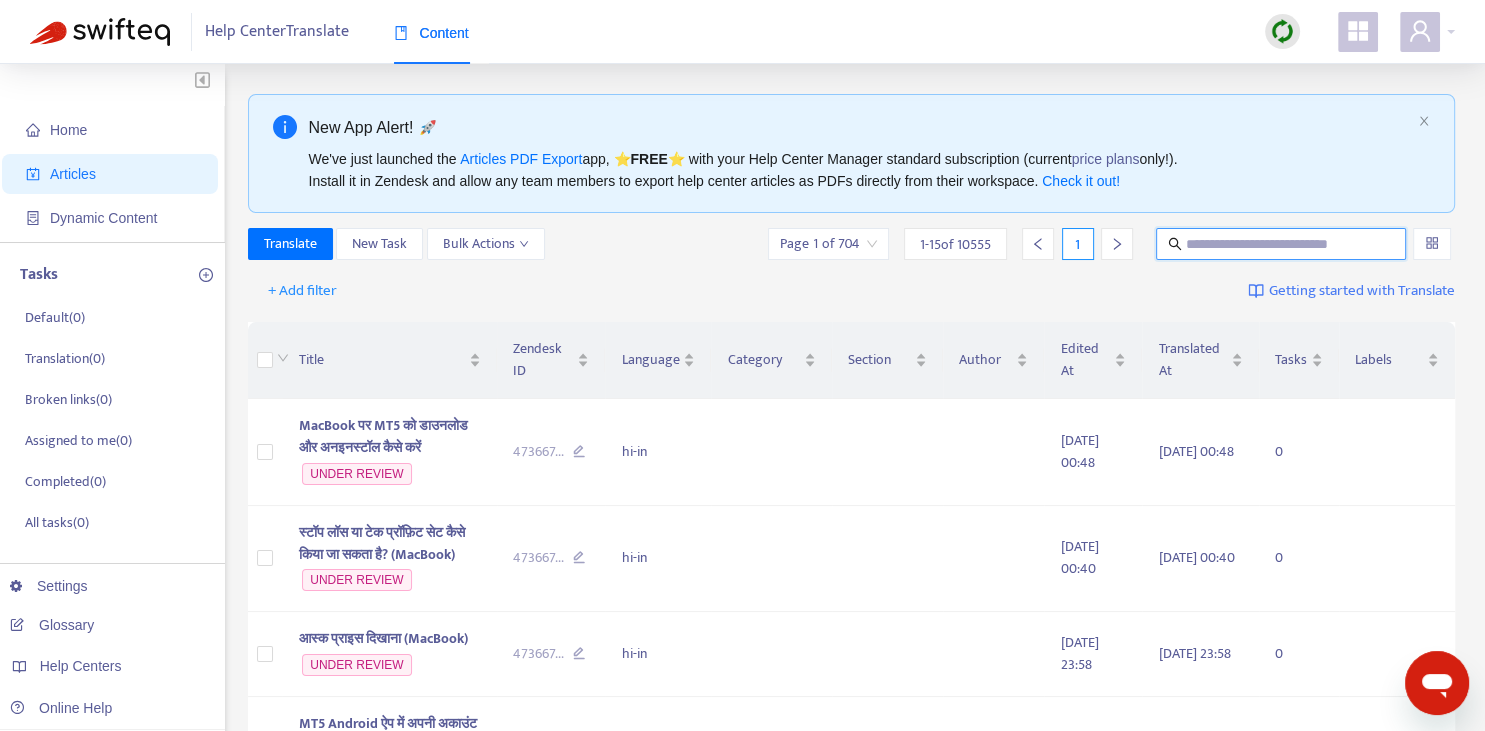 paste on "**********" 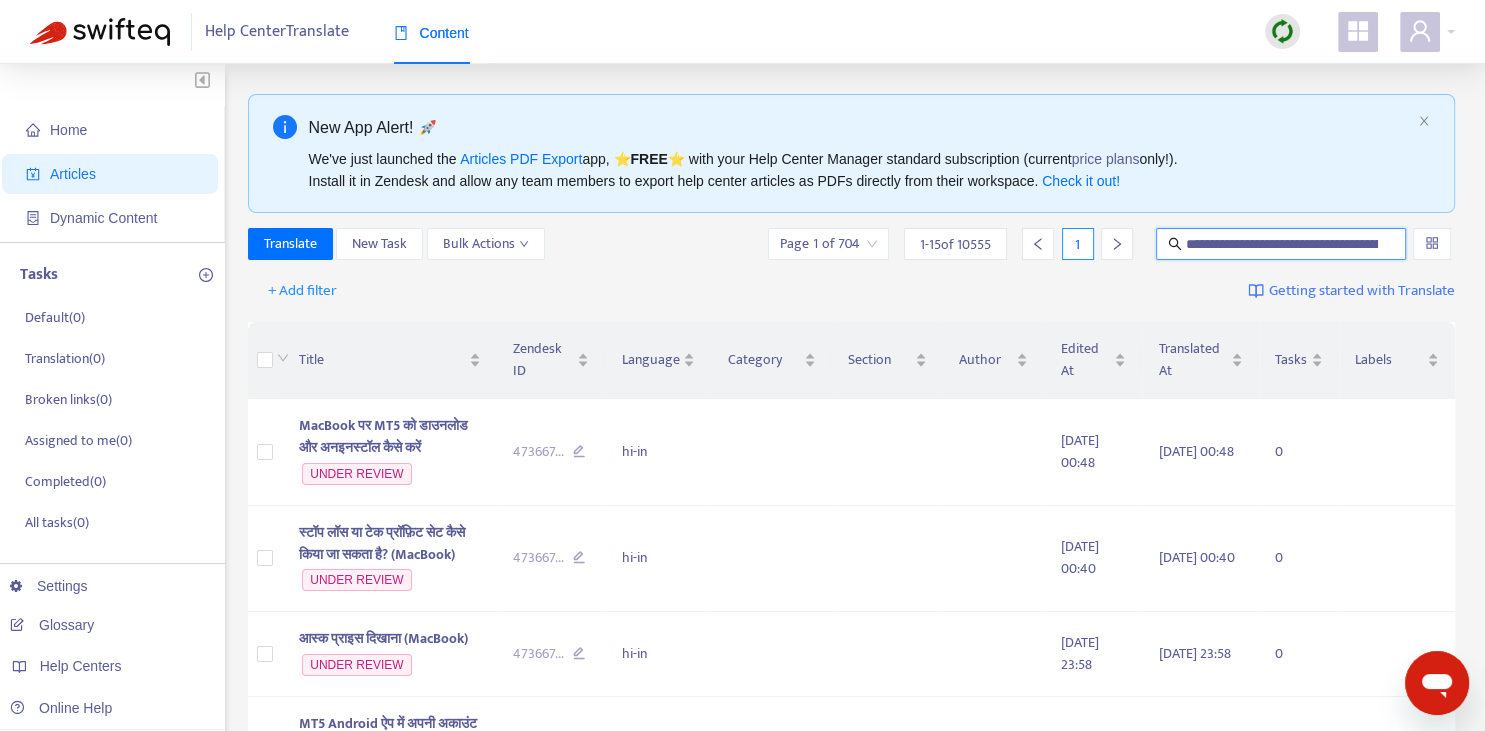 scroll, scrollTop: 0, scrollLeft: 146, axis: horizontal 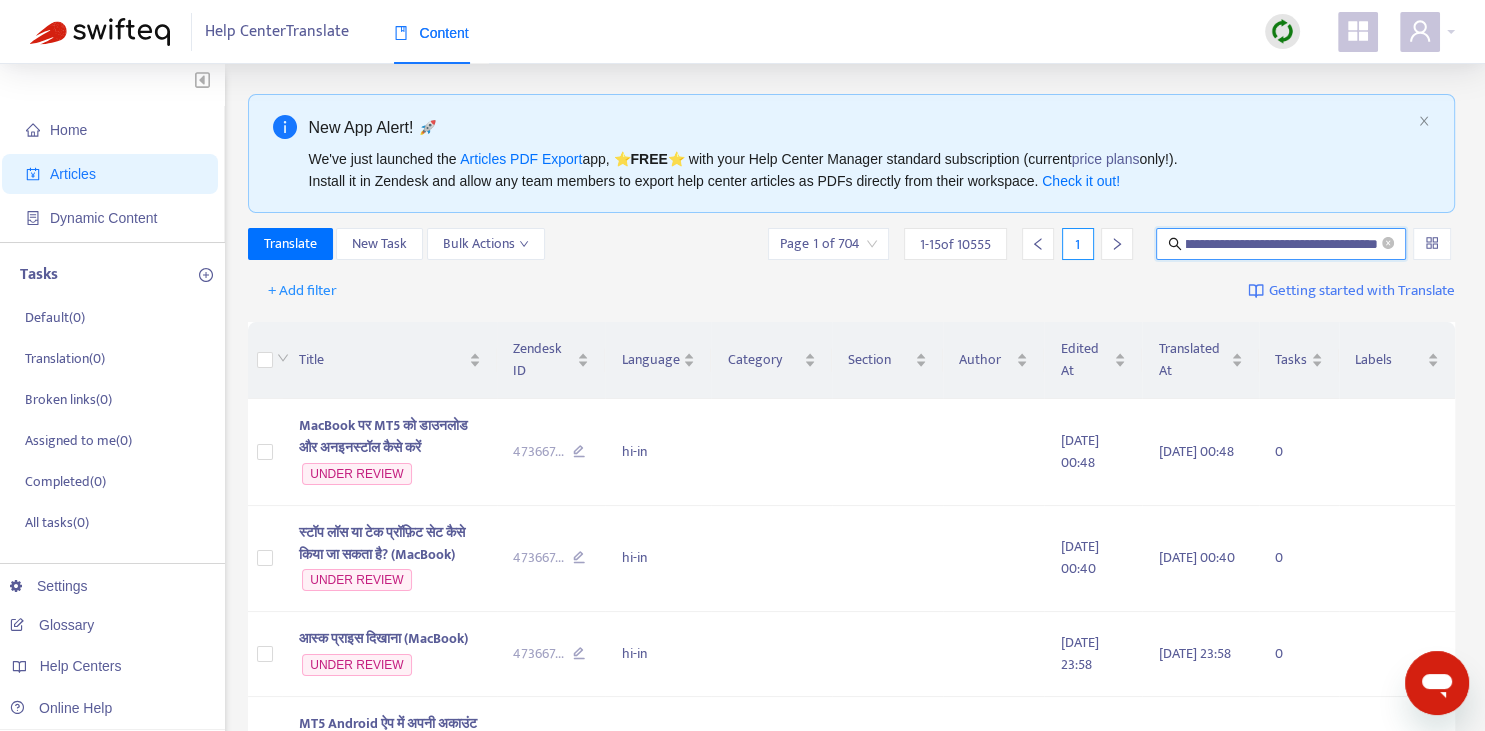type on "**********" 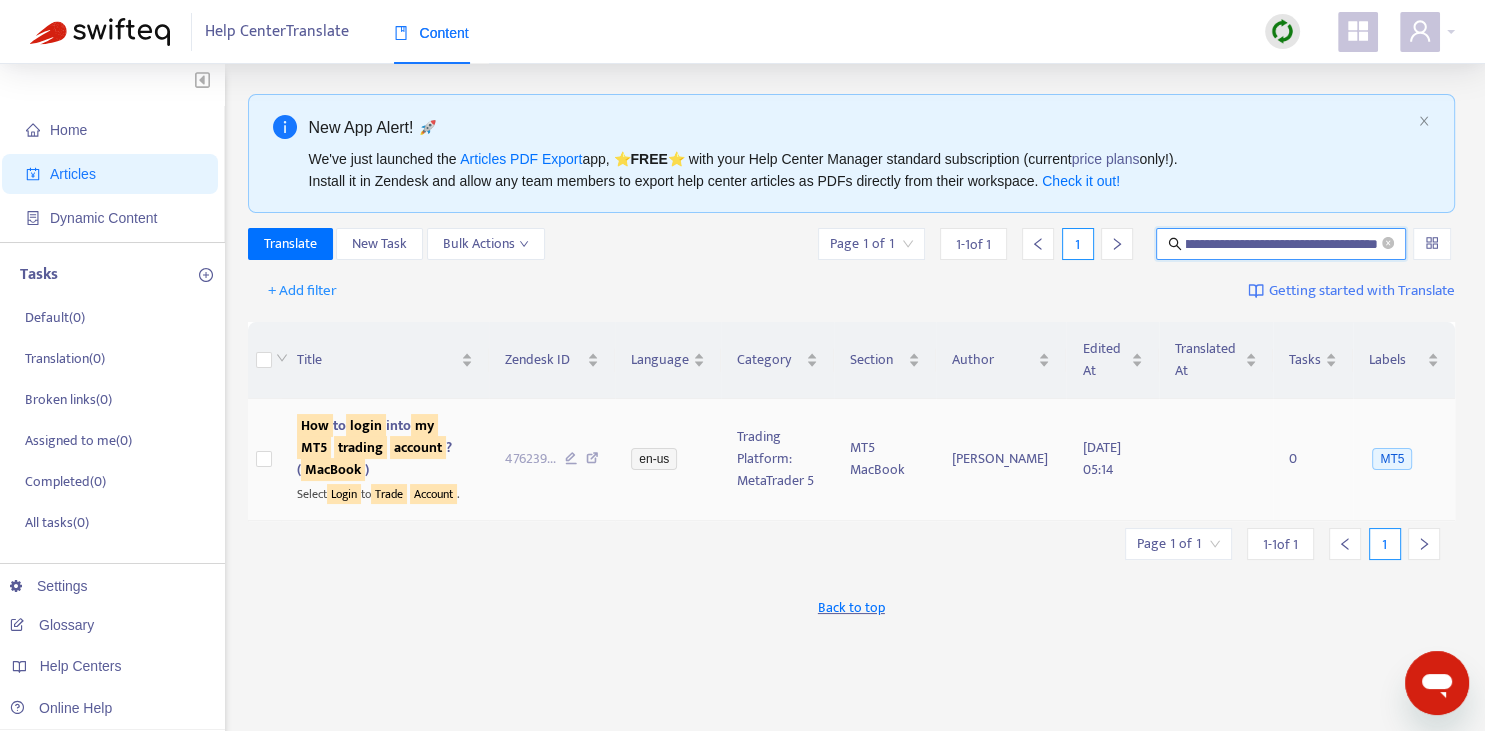 click on "trading" at bounding box center (360, 447) 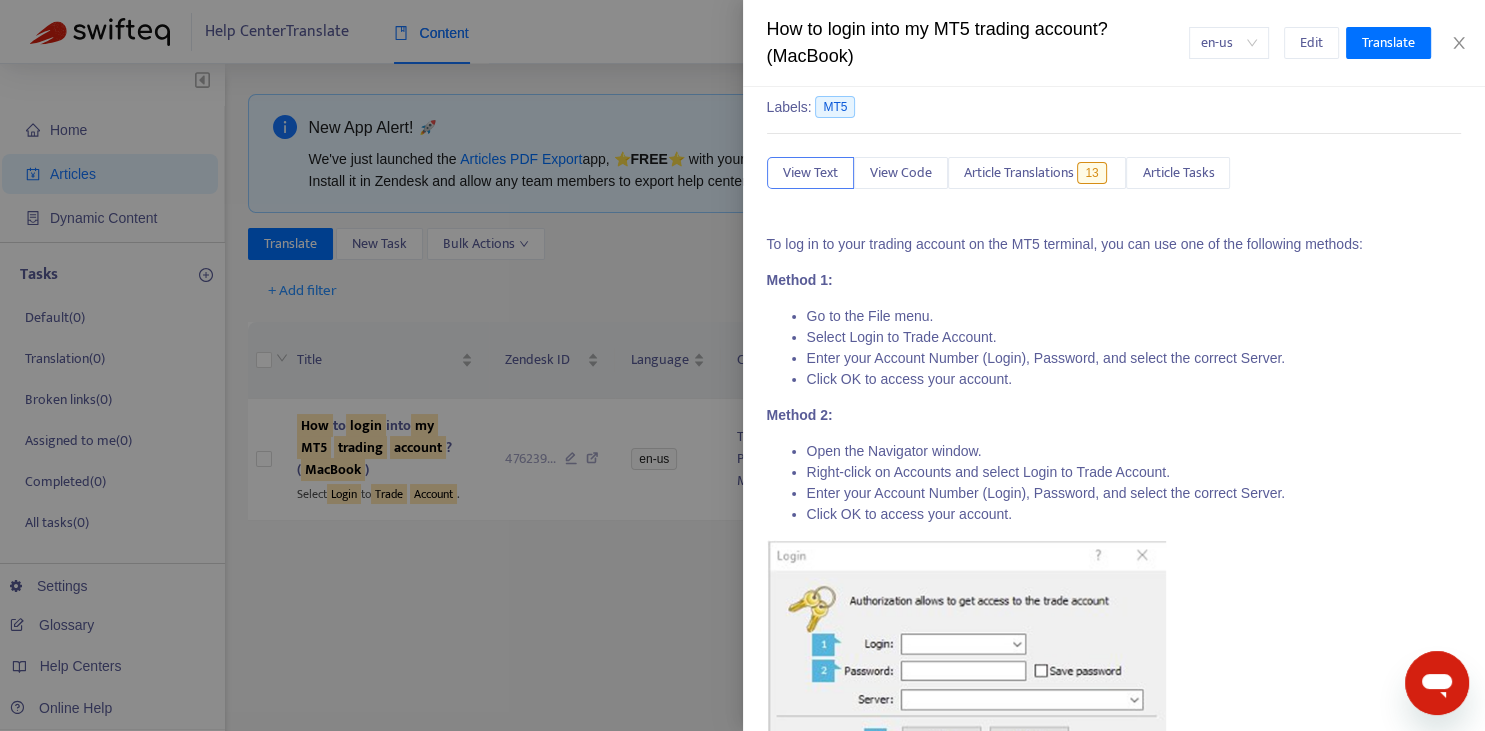 scroll, scrollTop: 71, scrollLeft: 0, axis: vertical 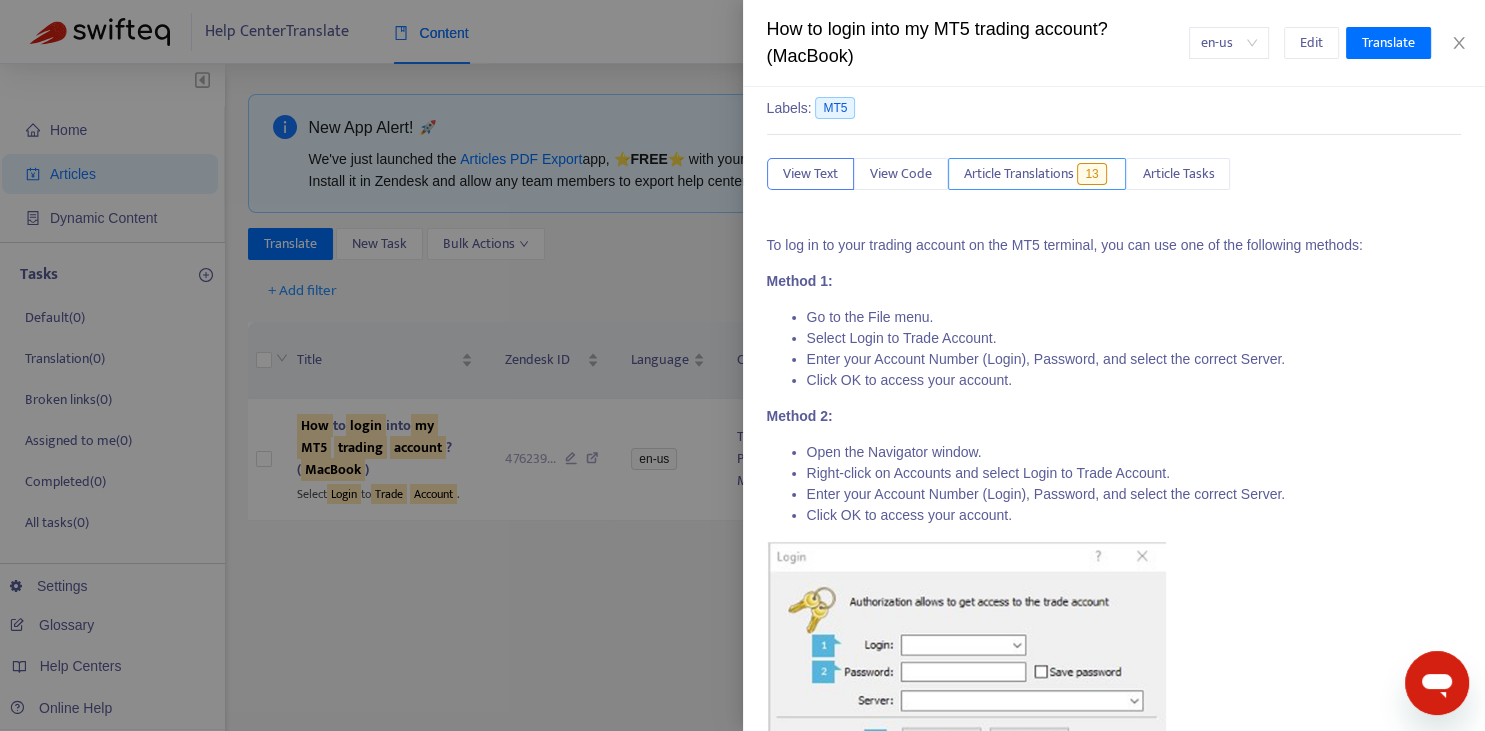 click on "Article Translations" at bounding box center [1019, 174] 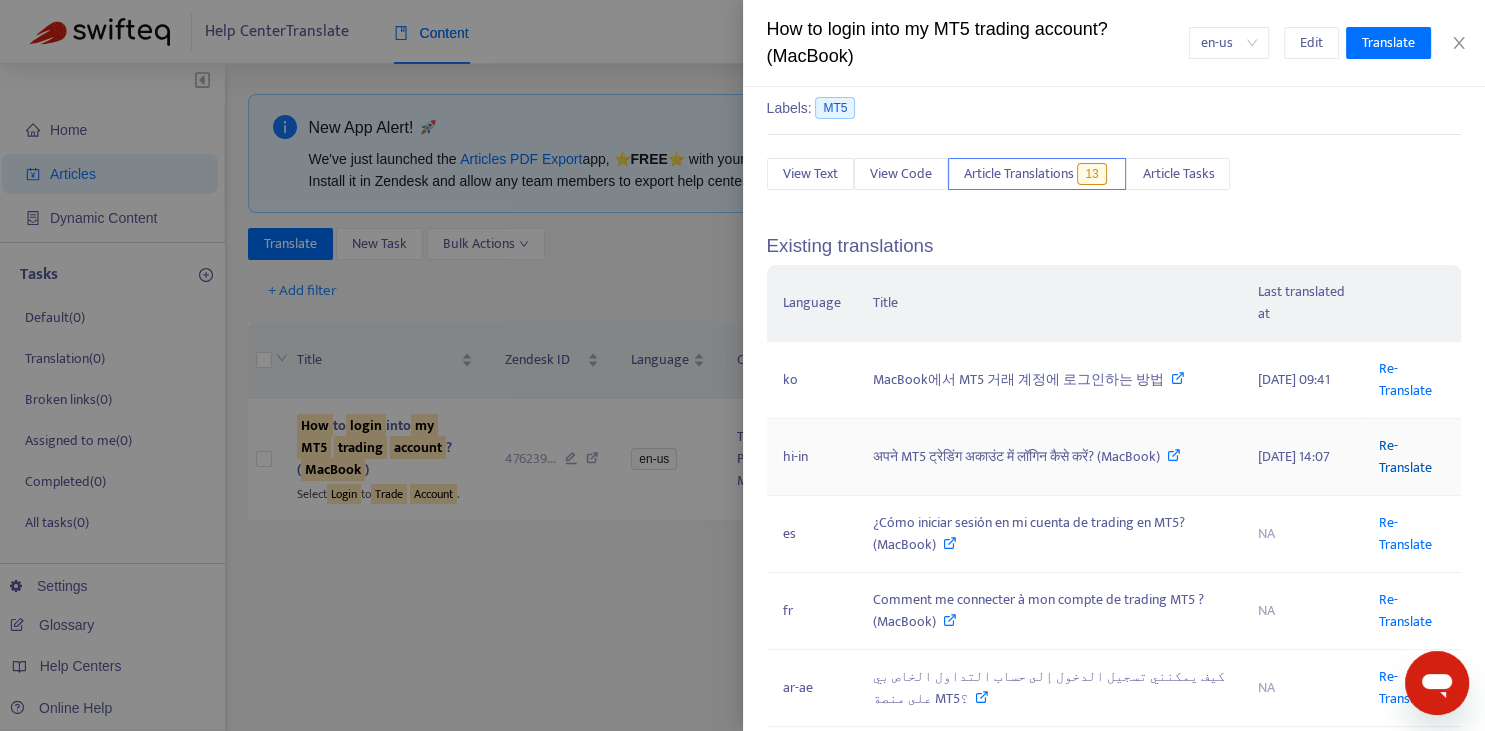 click on "Re-Translate" at bounding box center [1405, 456] 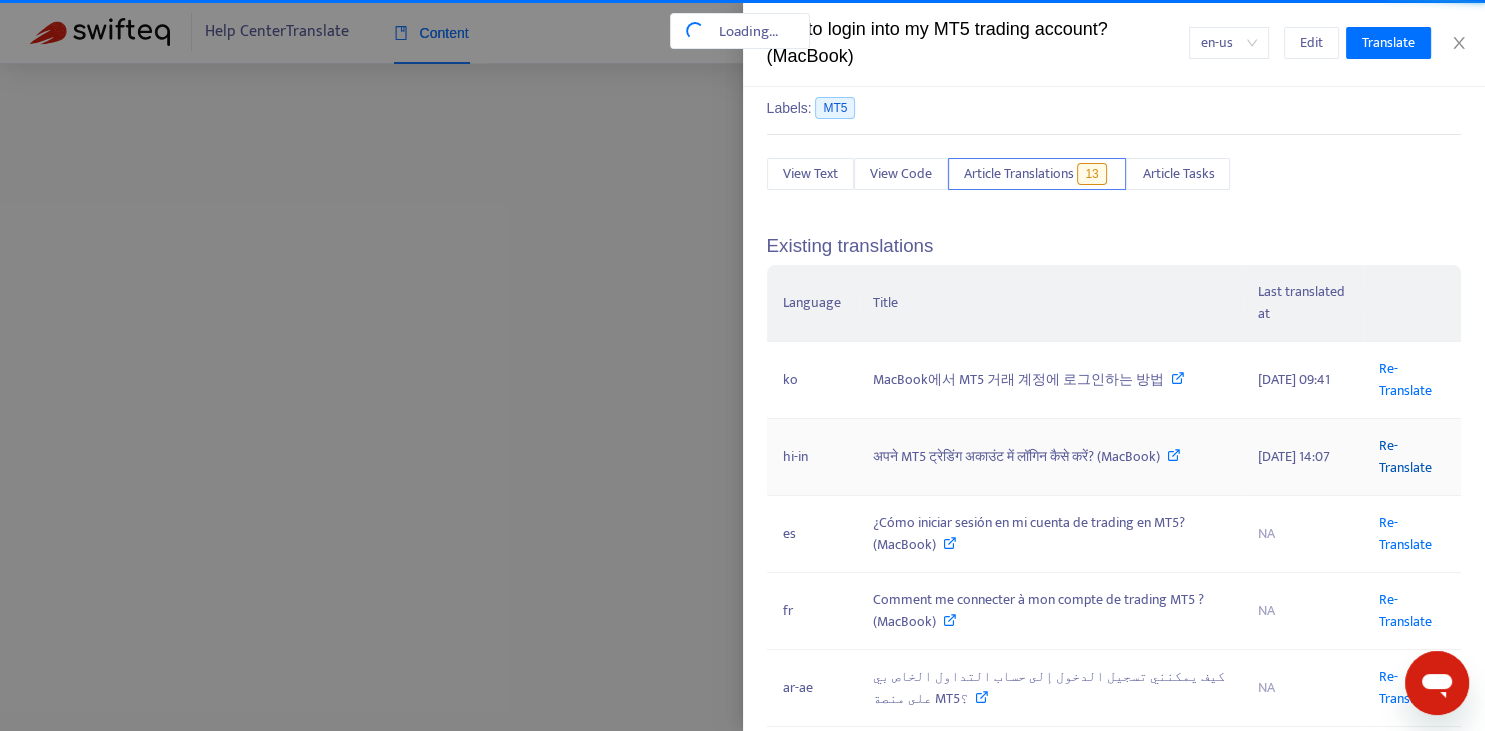 scroll, scrollTop: 0, scrollLeft: 146, axis: horizontal 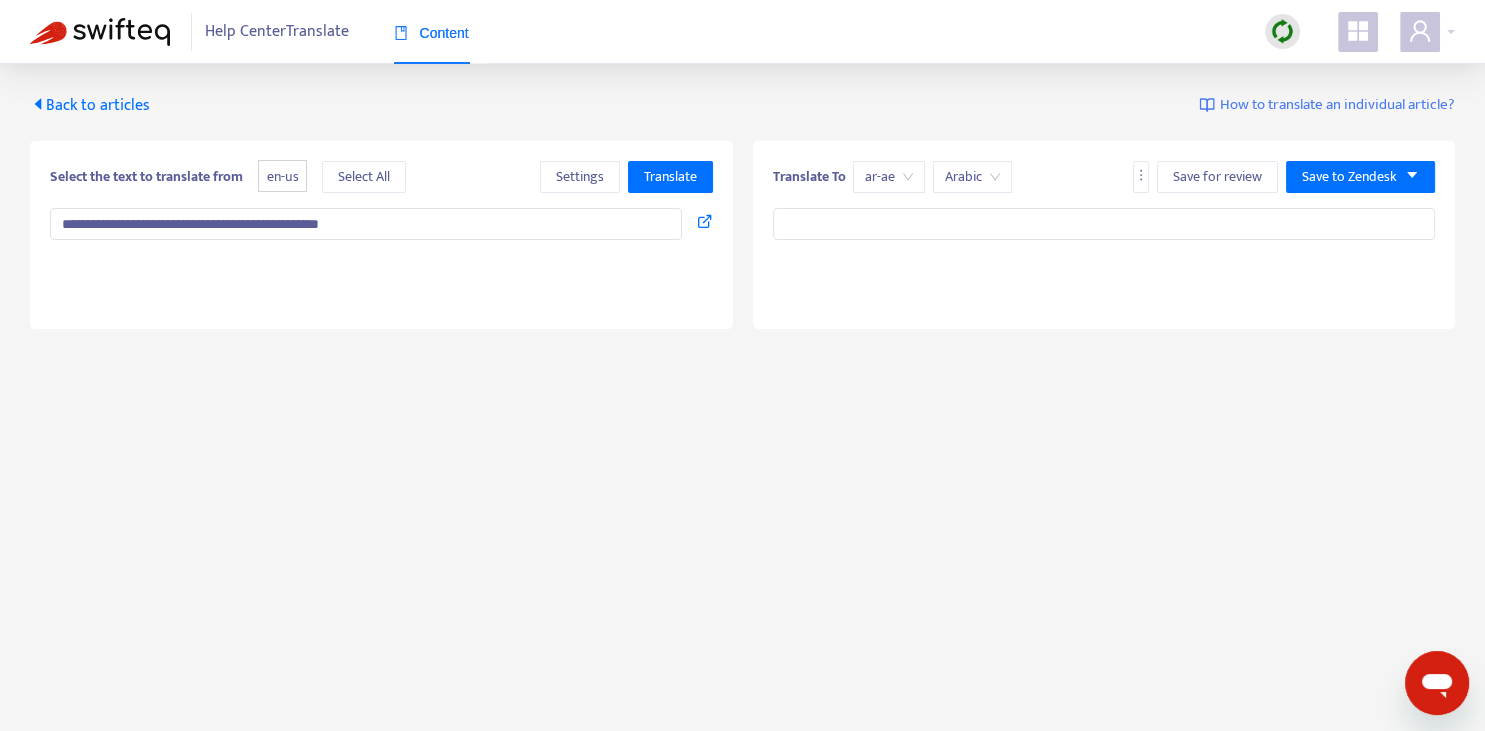 type on "**********" 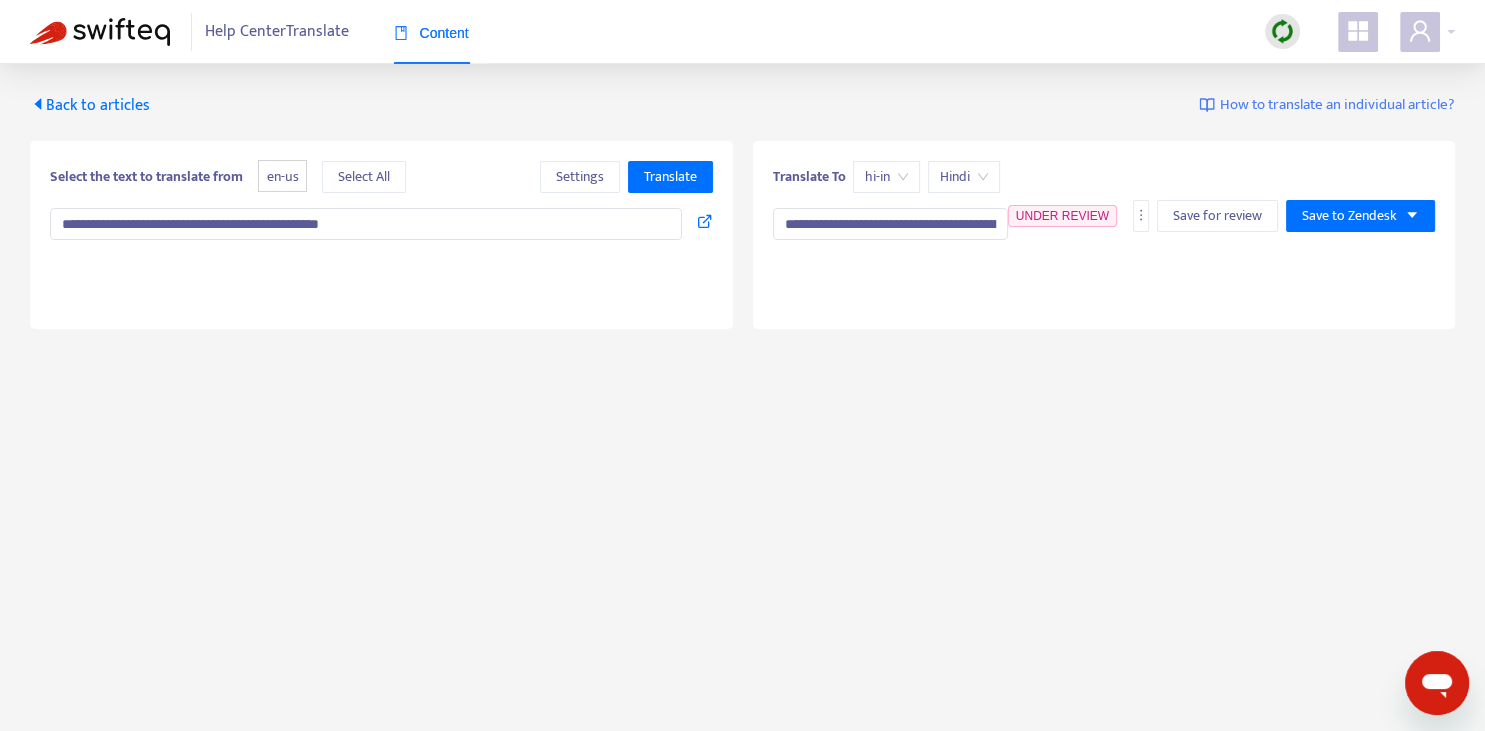 type on "**********" 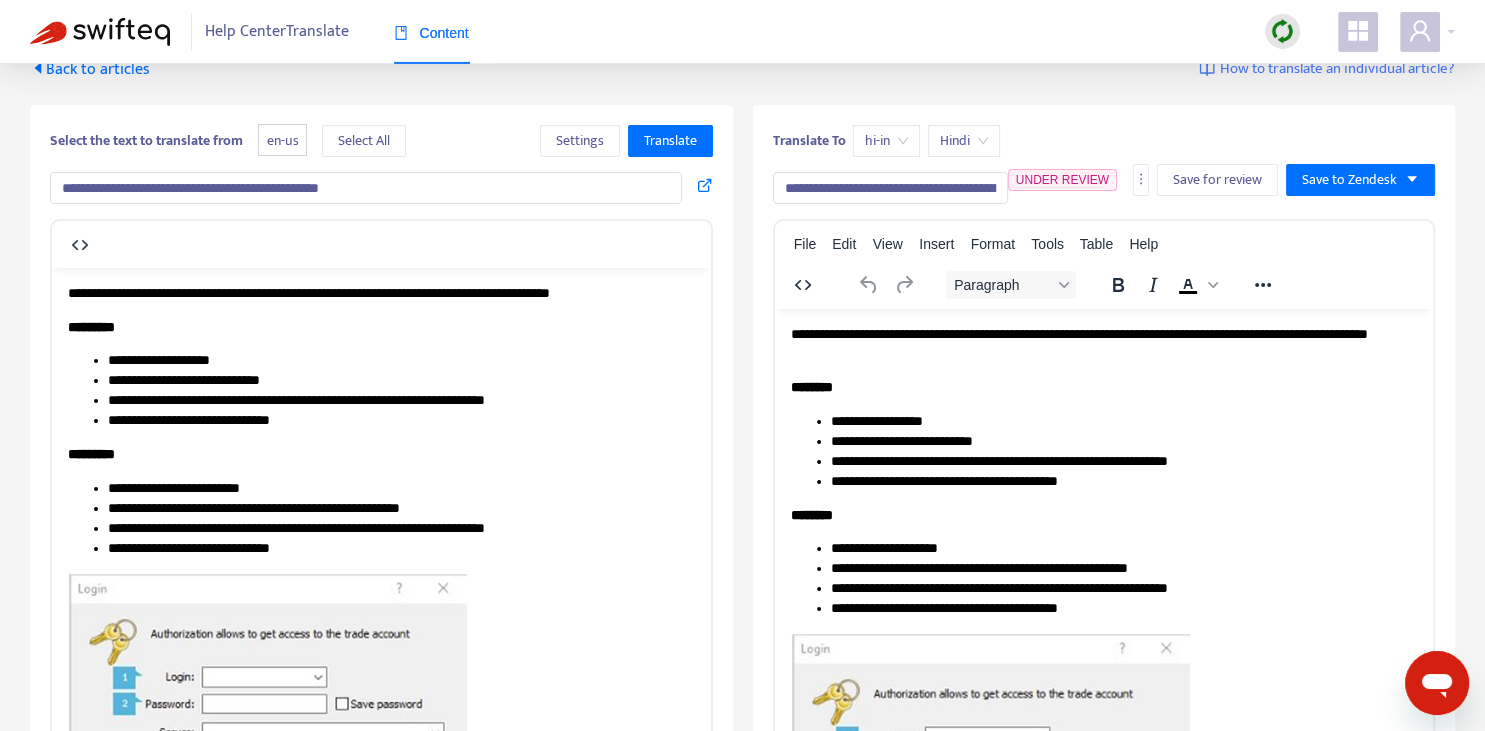 scroll, scrollTop: 0, scrollLeft: 0, axis: both 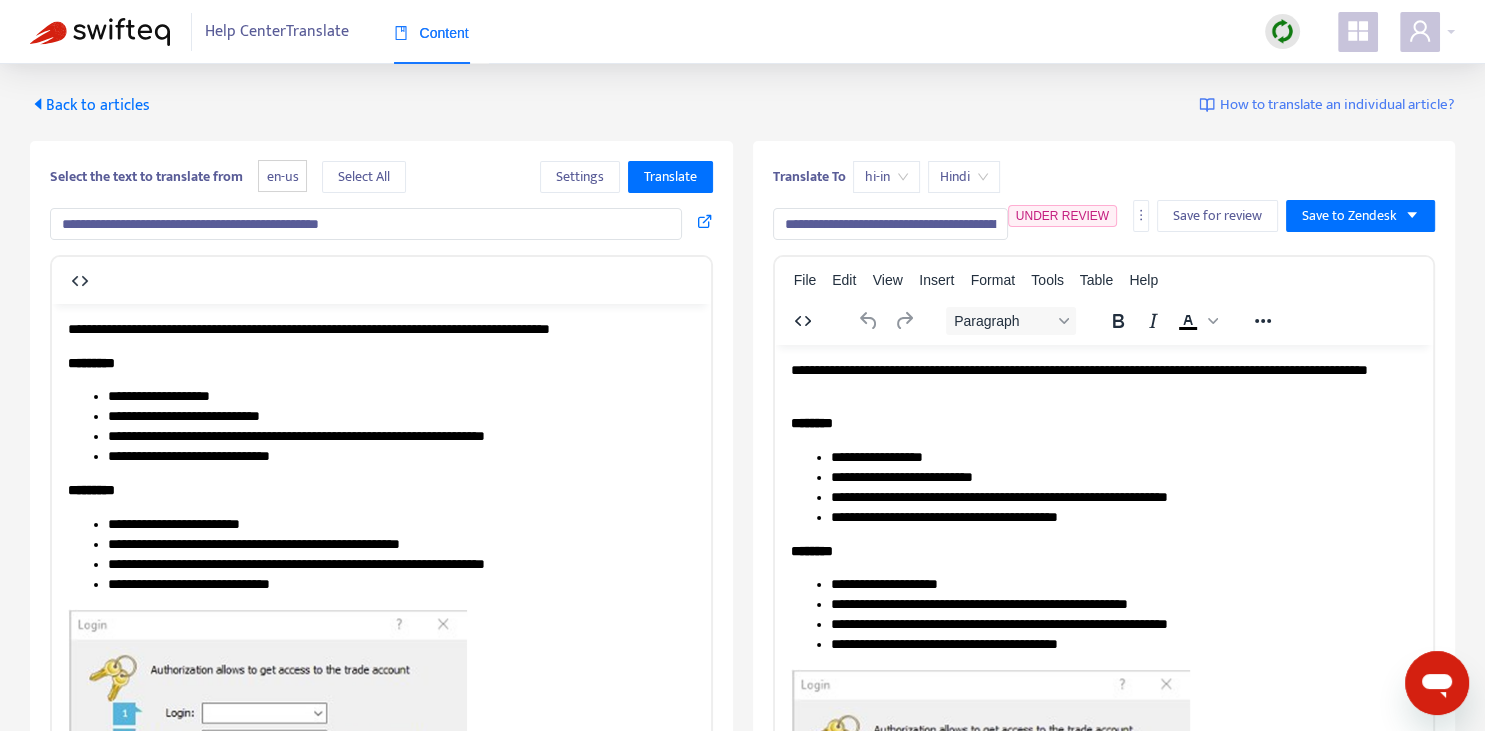 drag, startPoint x: 946, startPoint y: 222, endPoint x: 977, endPoint y: 222, distance: 31 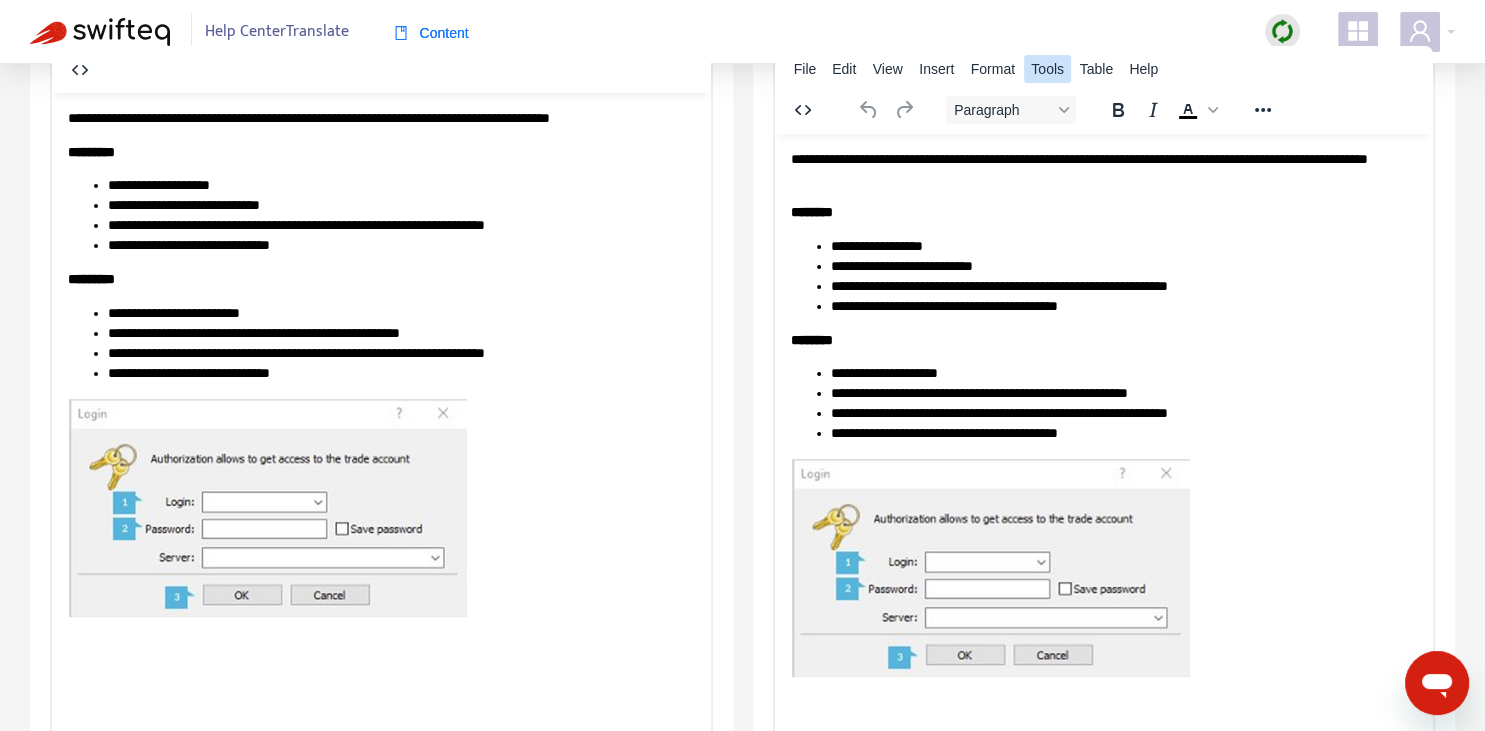scroll, scrollTop: 343, scrollLeft: 0, axis: vertical 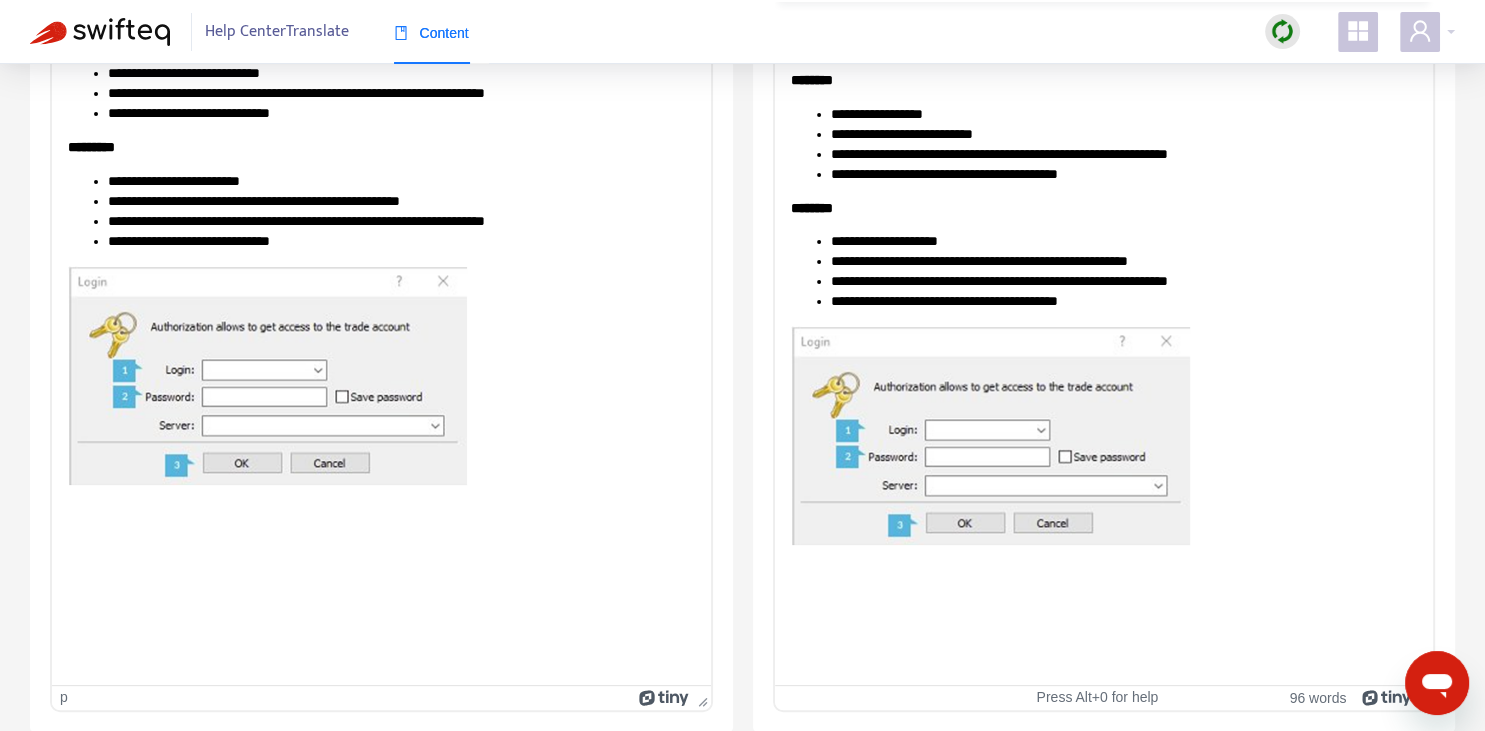 type on "**********" 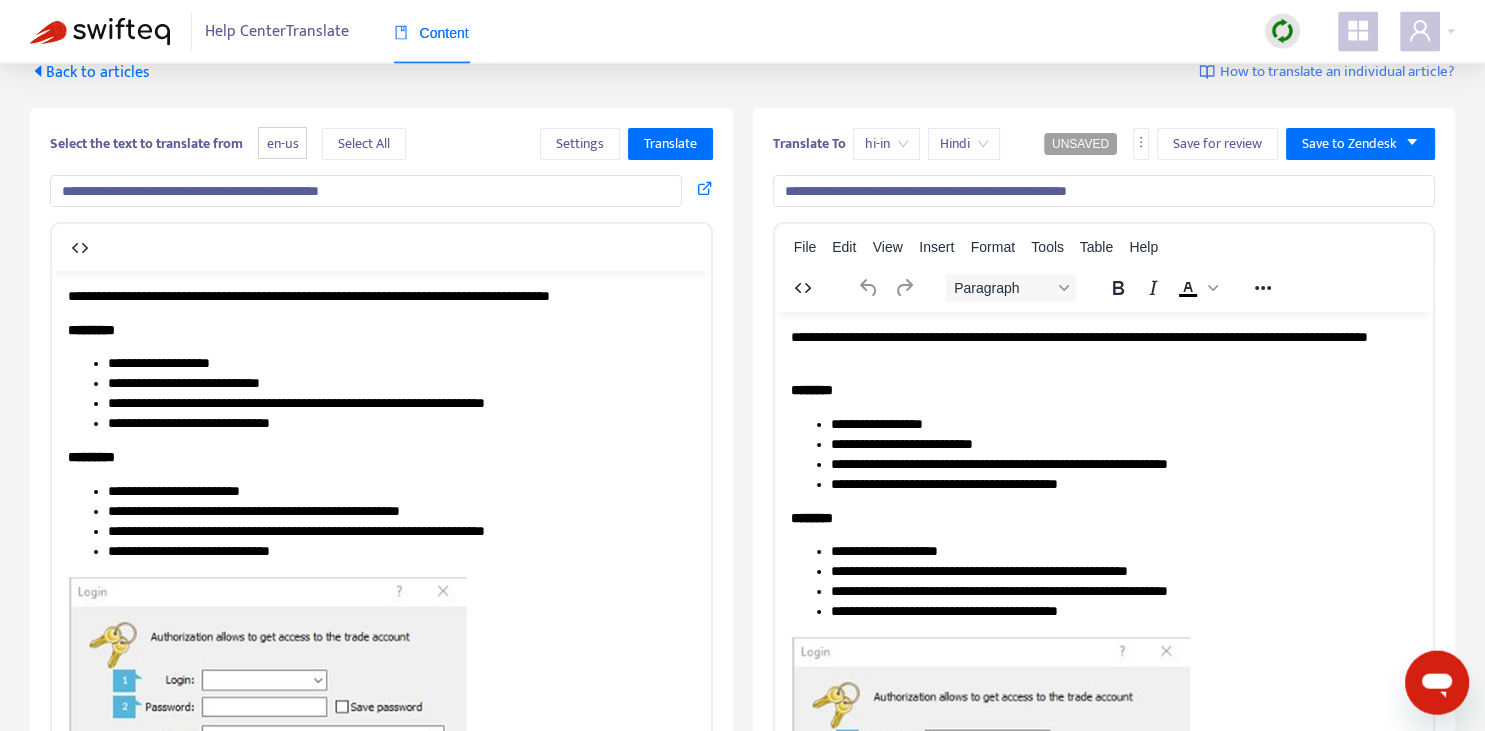 scroll, scrollTop: 0, scrollLeft: 0, axis: both 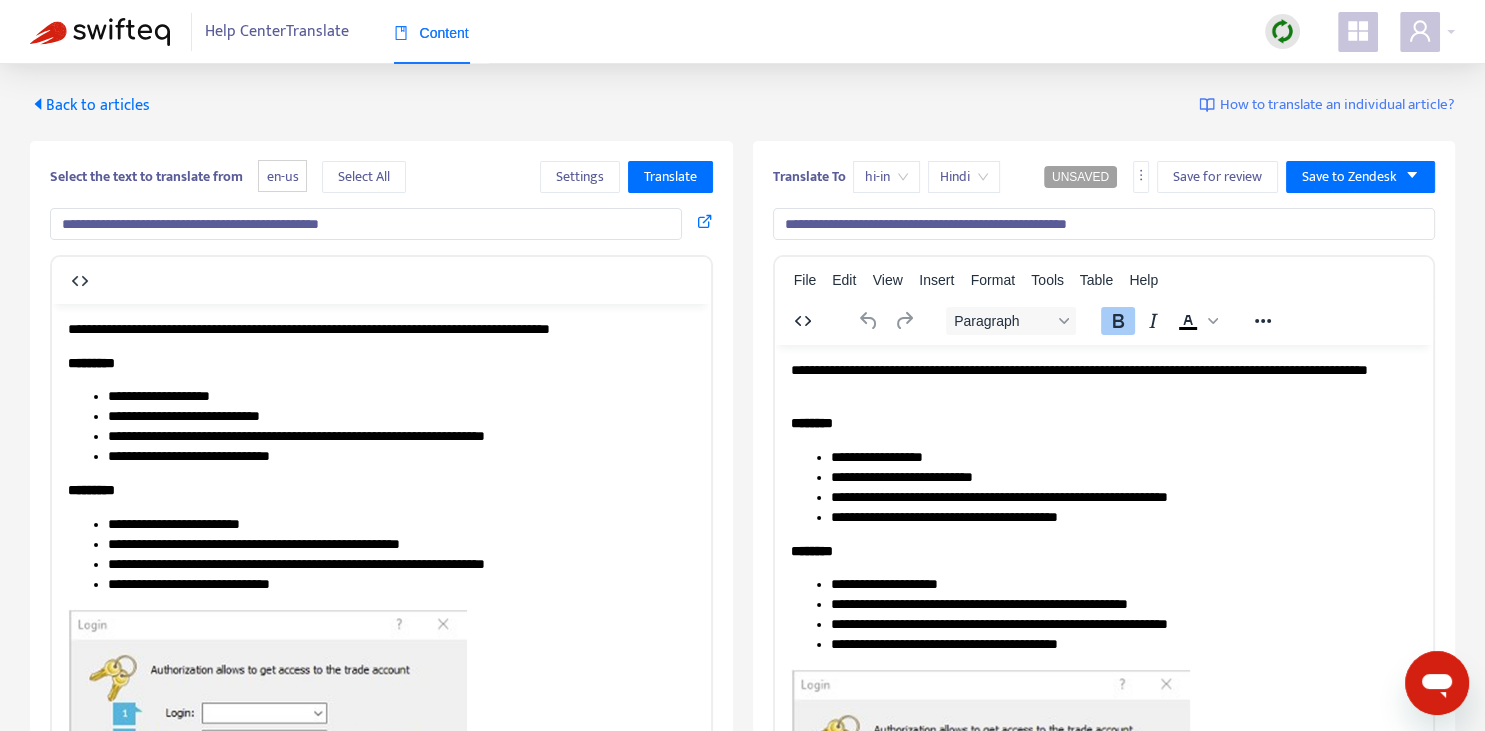 click on "**********" at bounding box center (1103, 627) 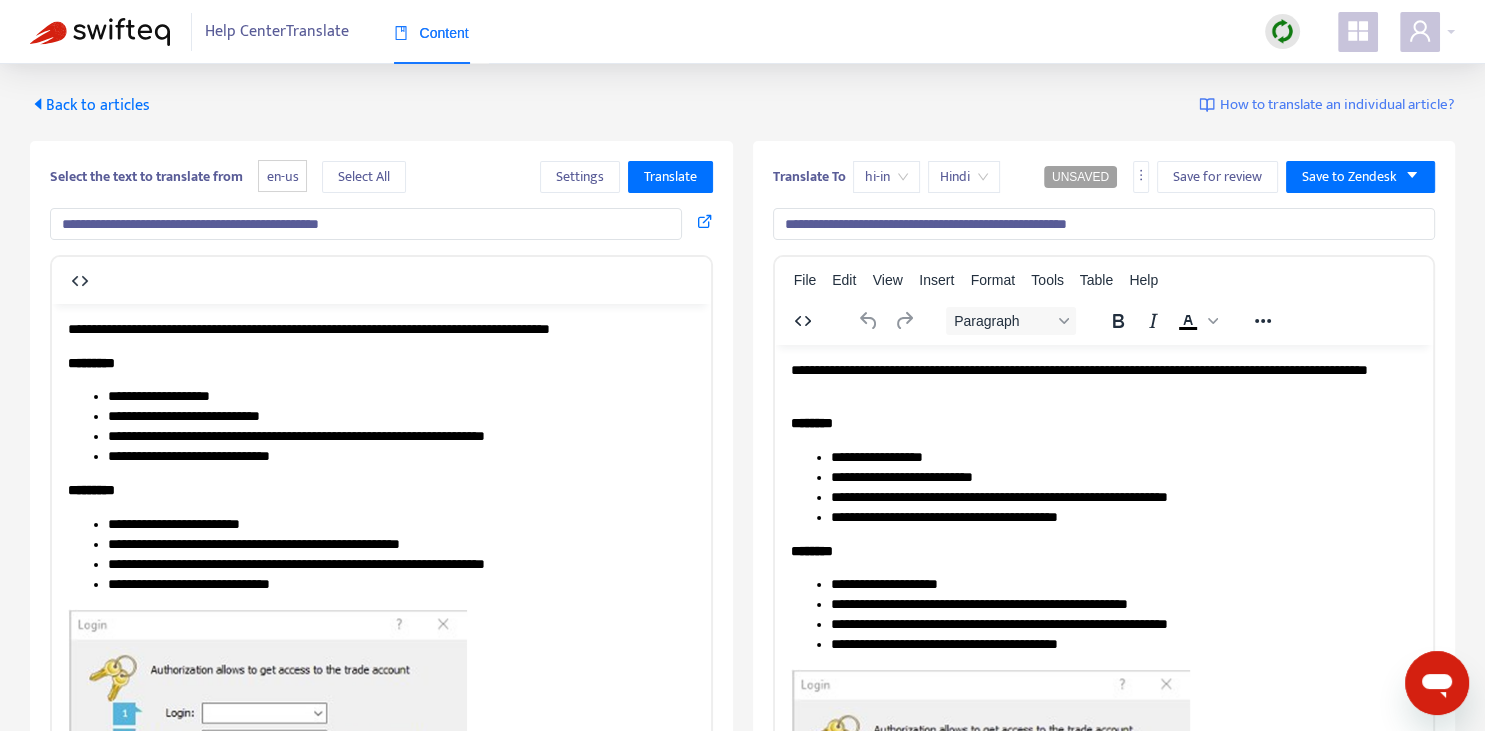 click on "**********" at bounding box center (1103, 379) 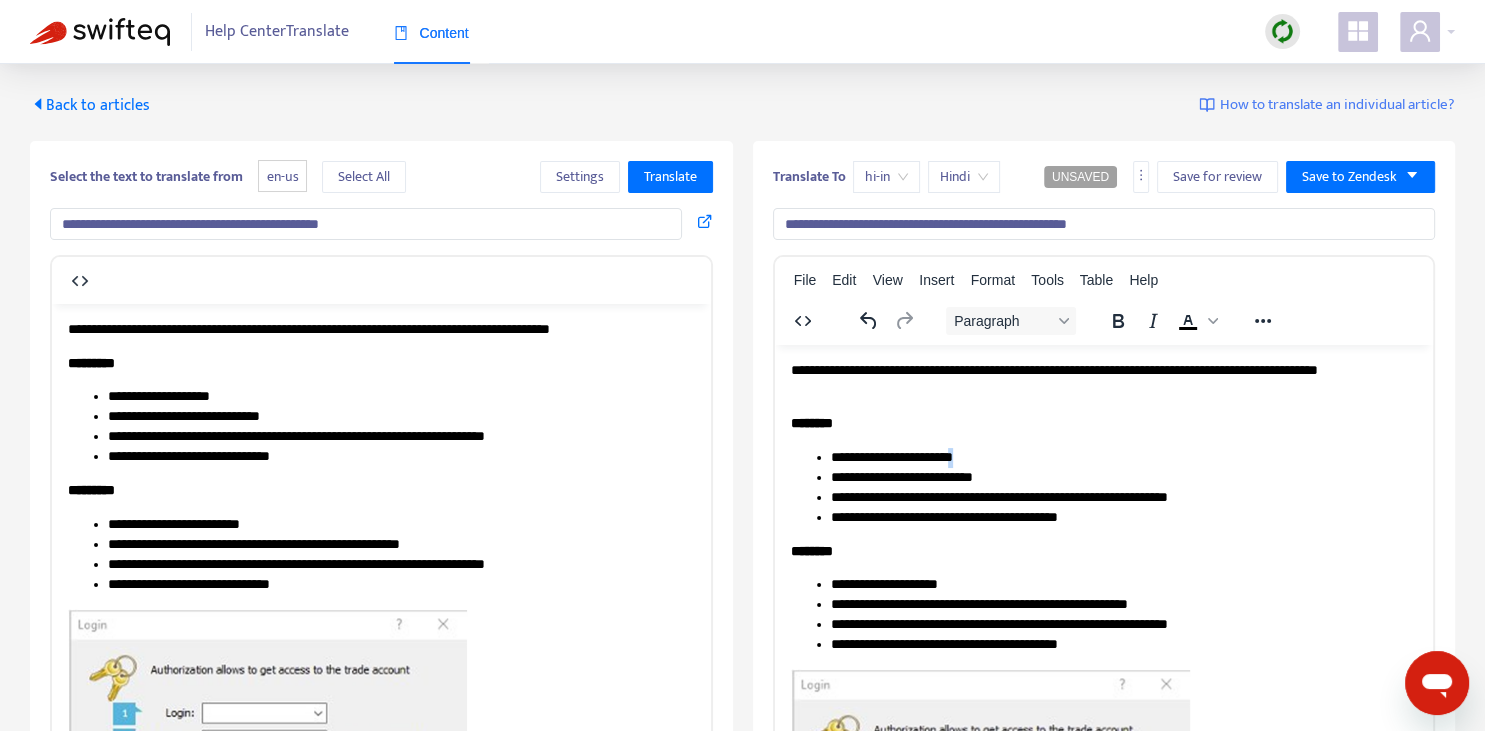 copy on "*" 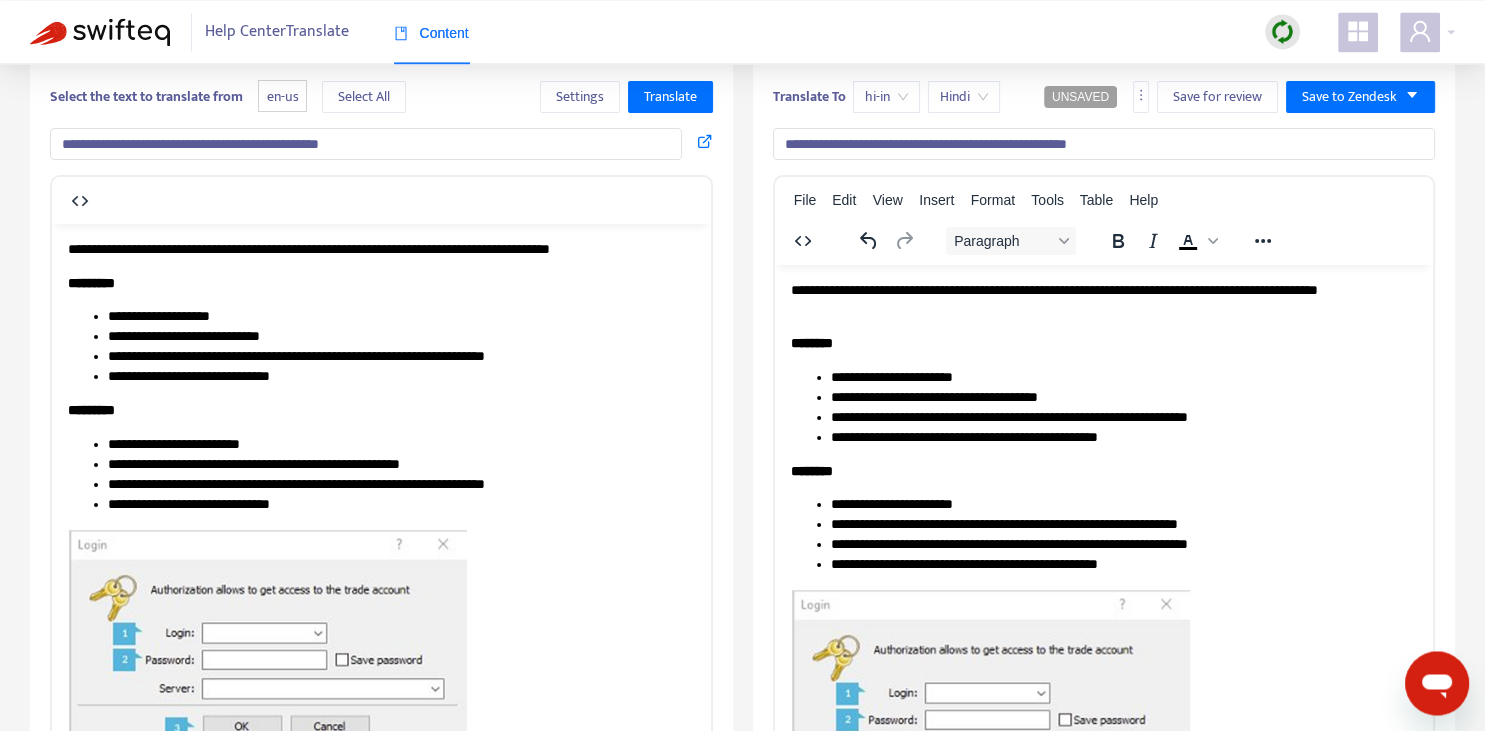 scroll, scrollTop: 0, scrollLeft: 0, axis: both 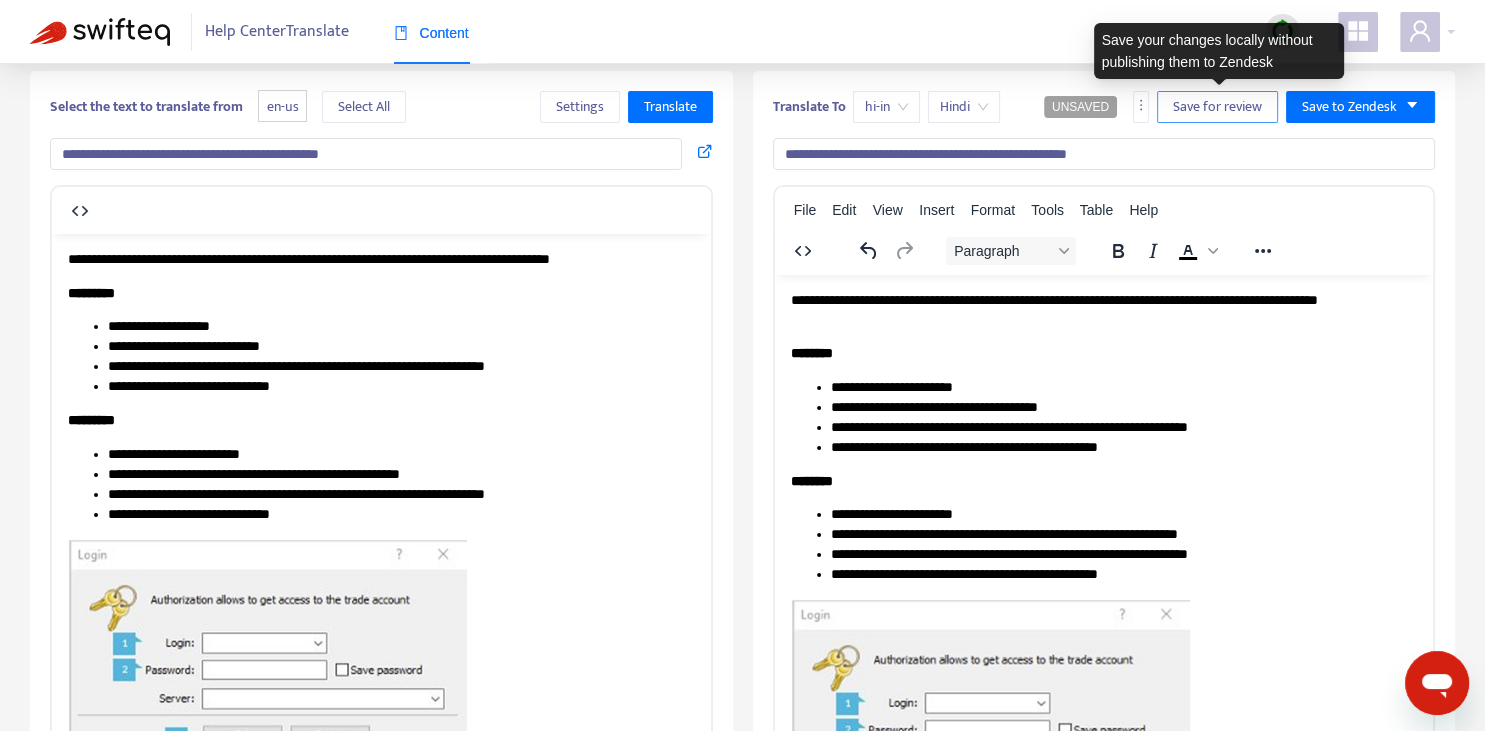 click on "Save for review" at bounding box center [1217, 107] 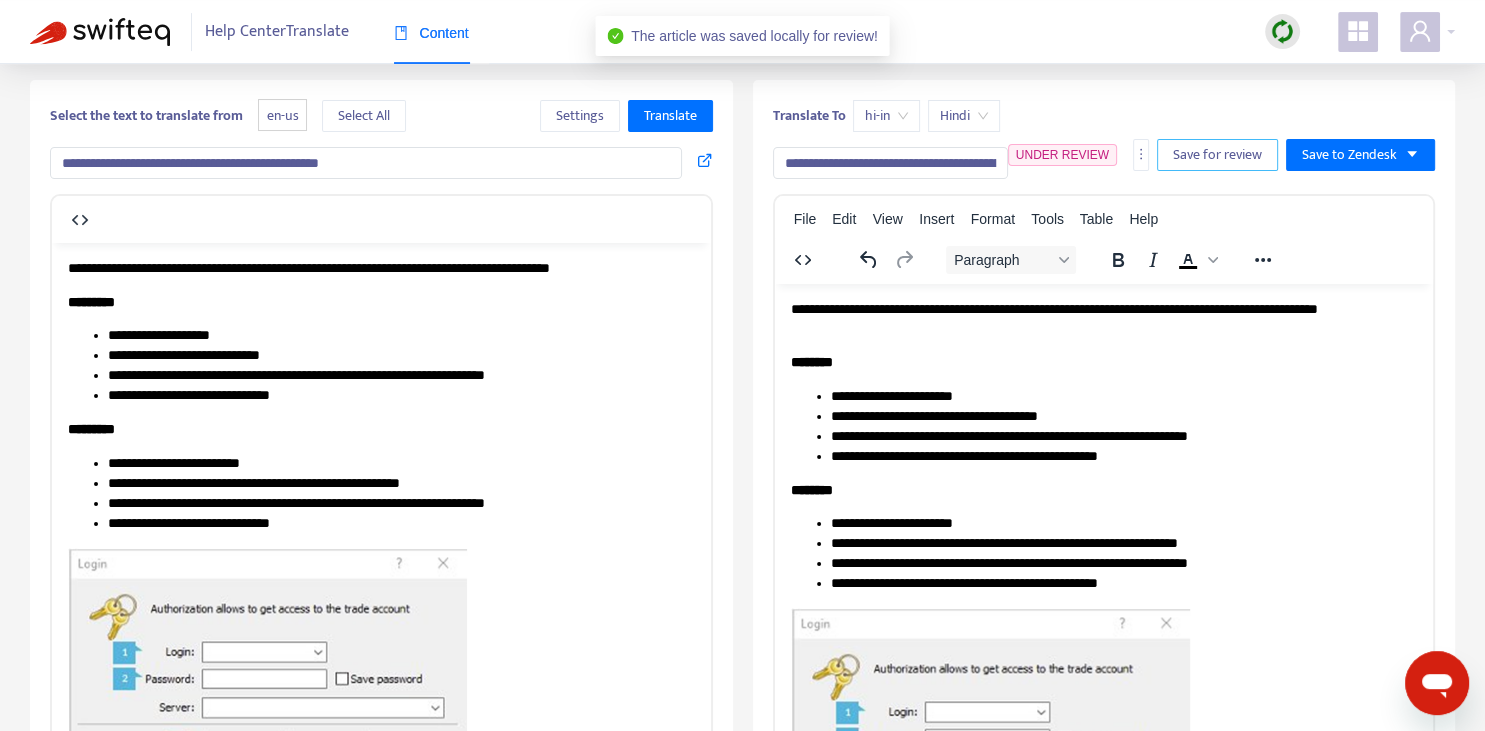 scroll, scrollTop: 0, scrollLeft: 0, axis: both 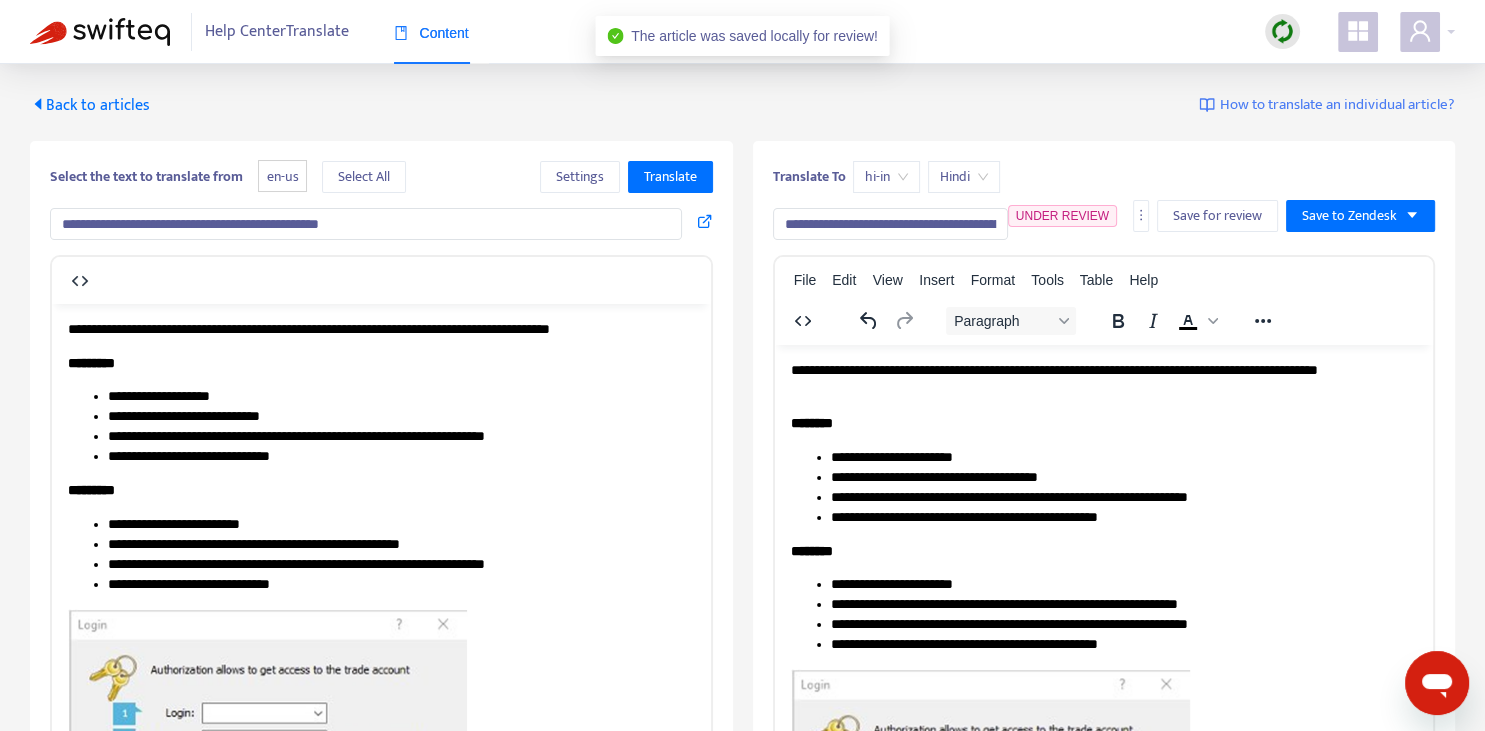 click on "Back to articles" at bounding box center (90, 105) 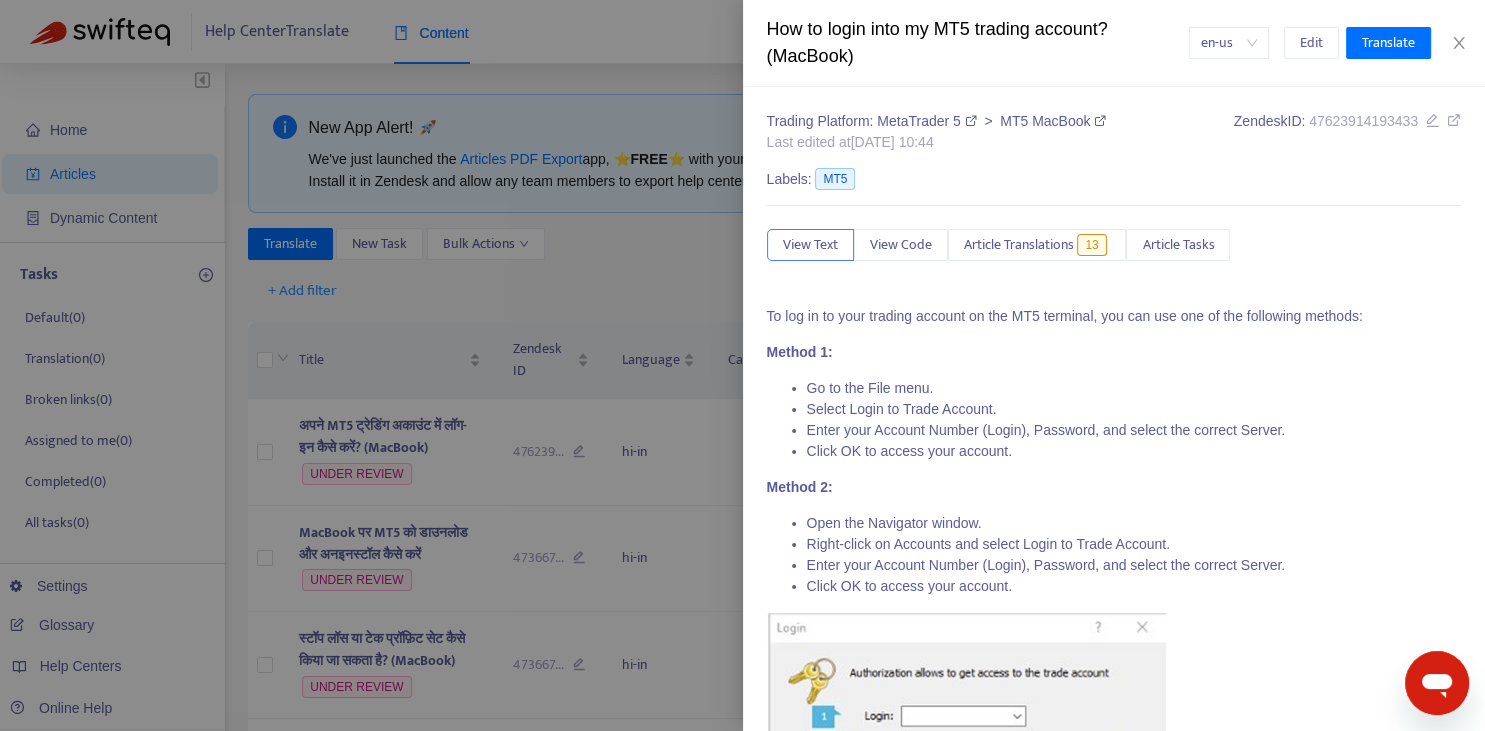 click at bounding box center [742, 365] 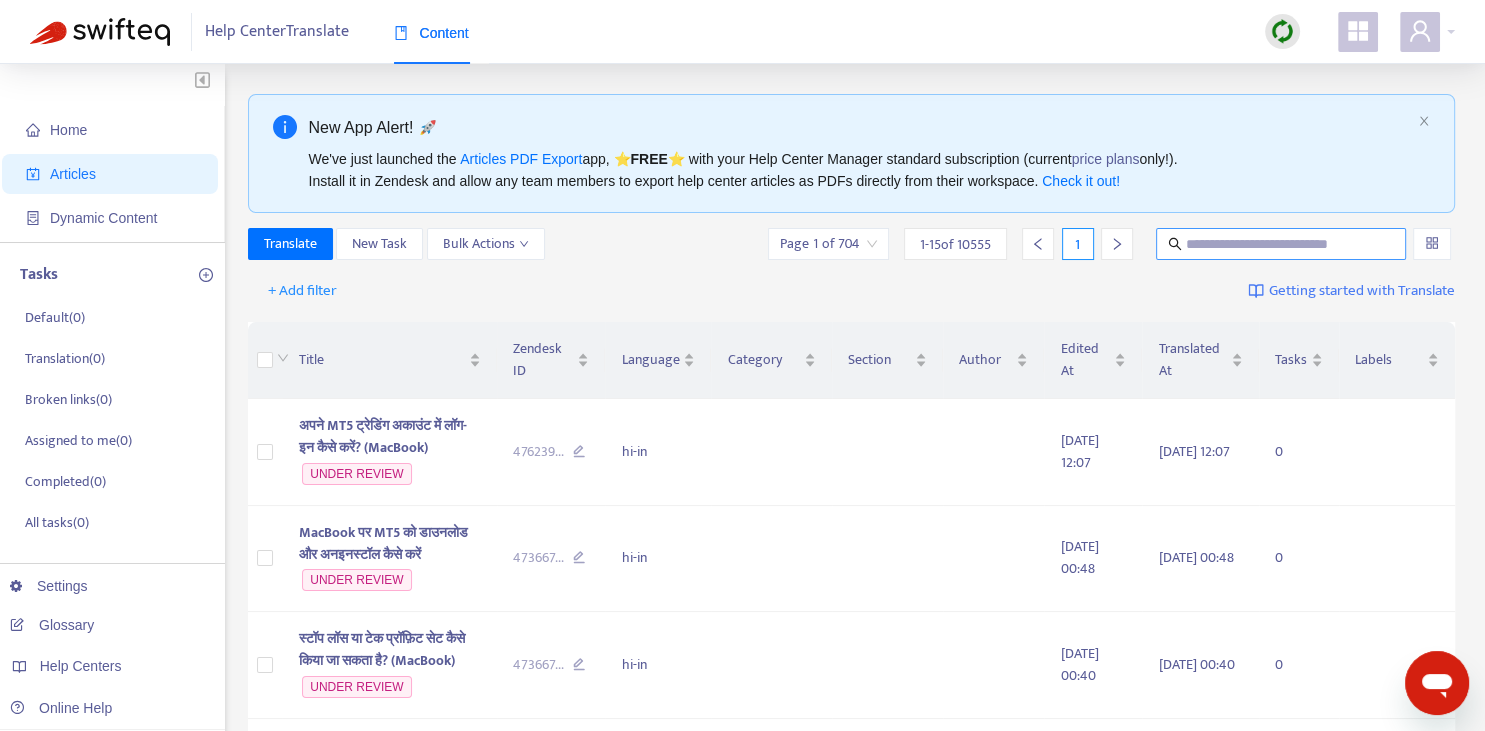 click at bounding box center [1282, 244] 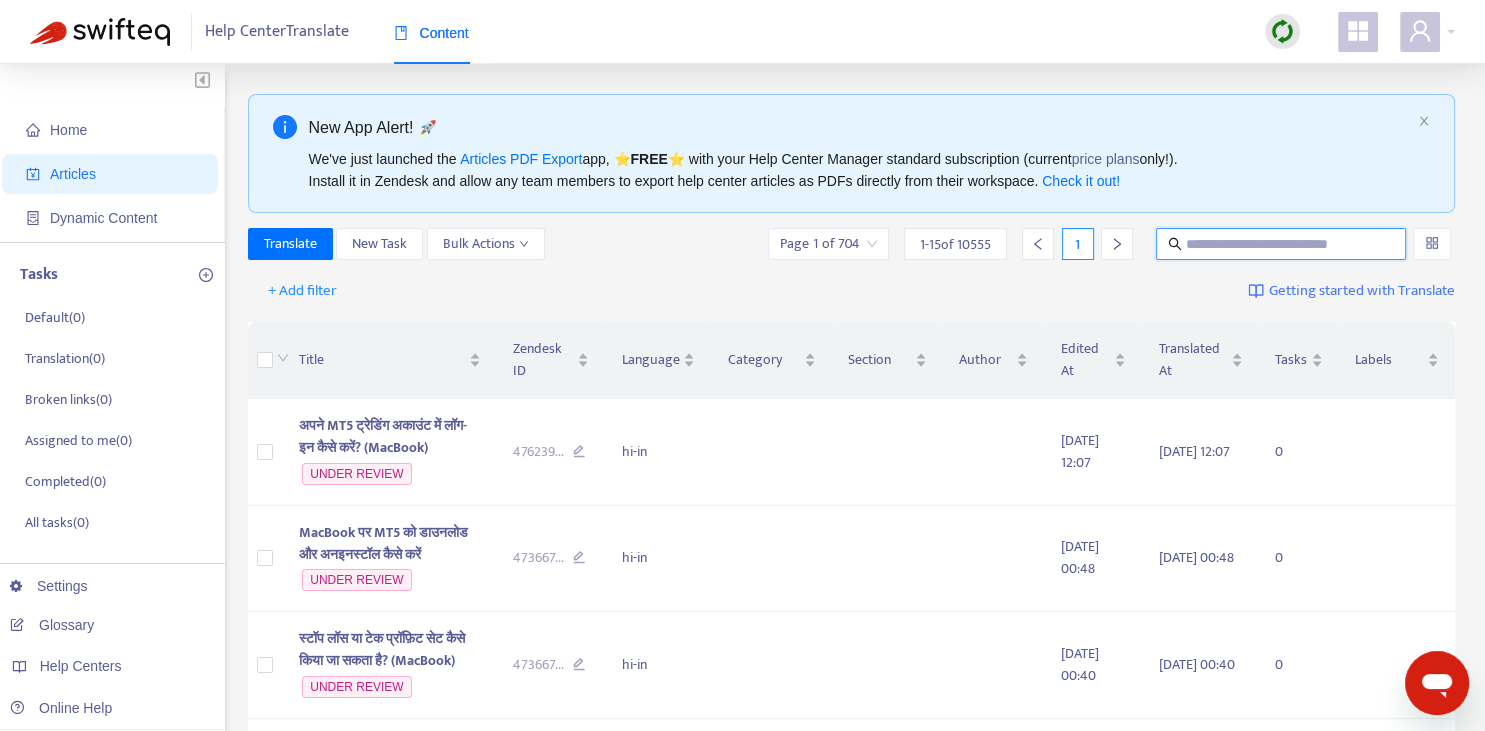 paste on "**********" 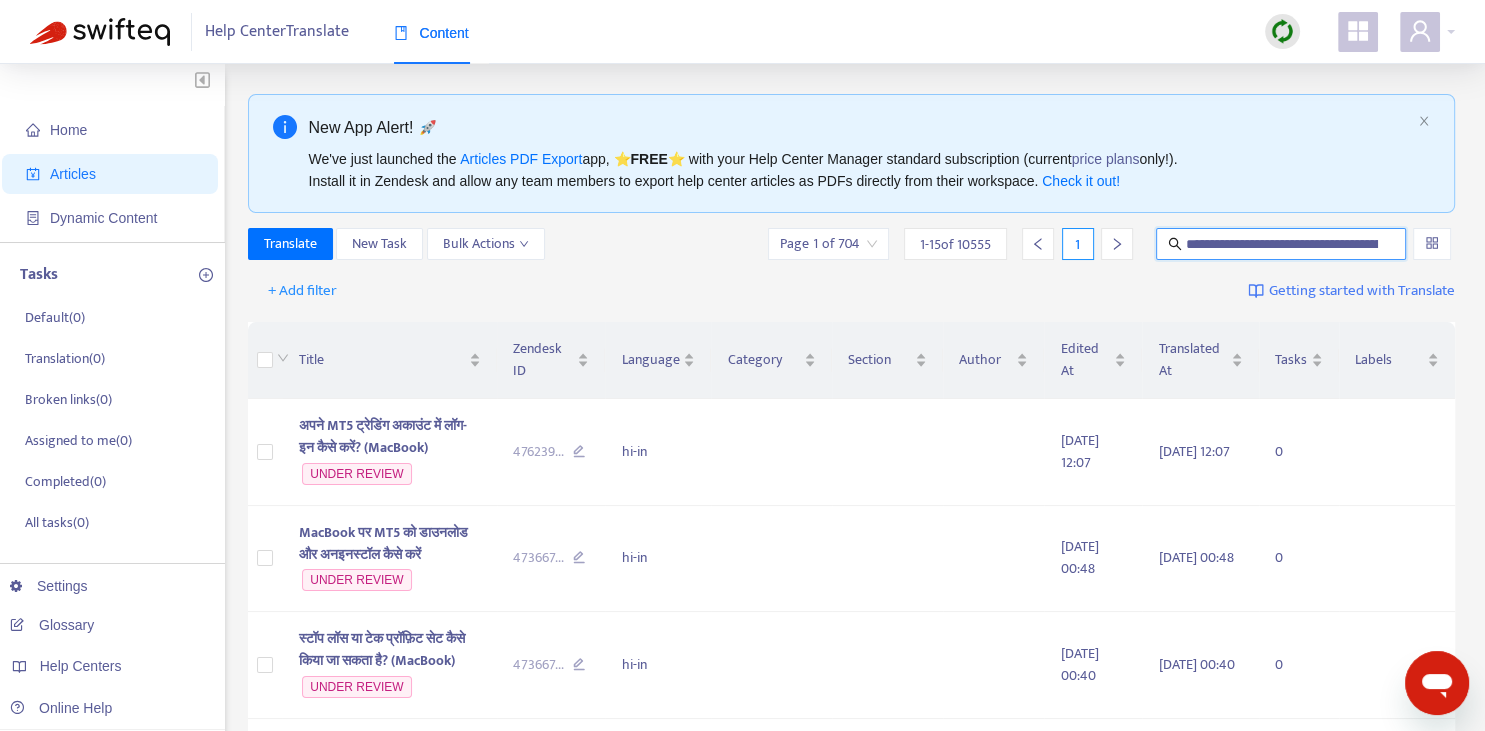 scroll, scrollTop: 0, scrollLeft: 145, axis: horizontal 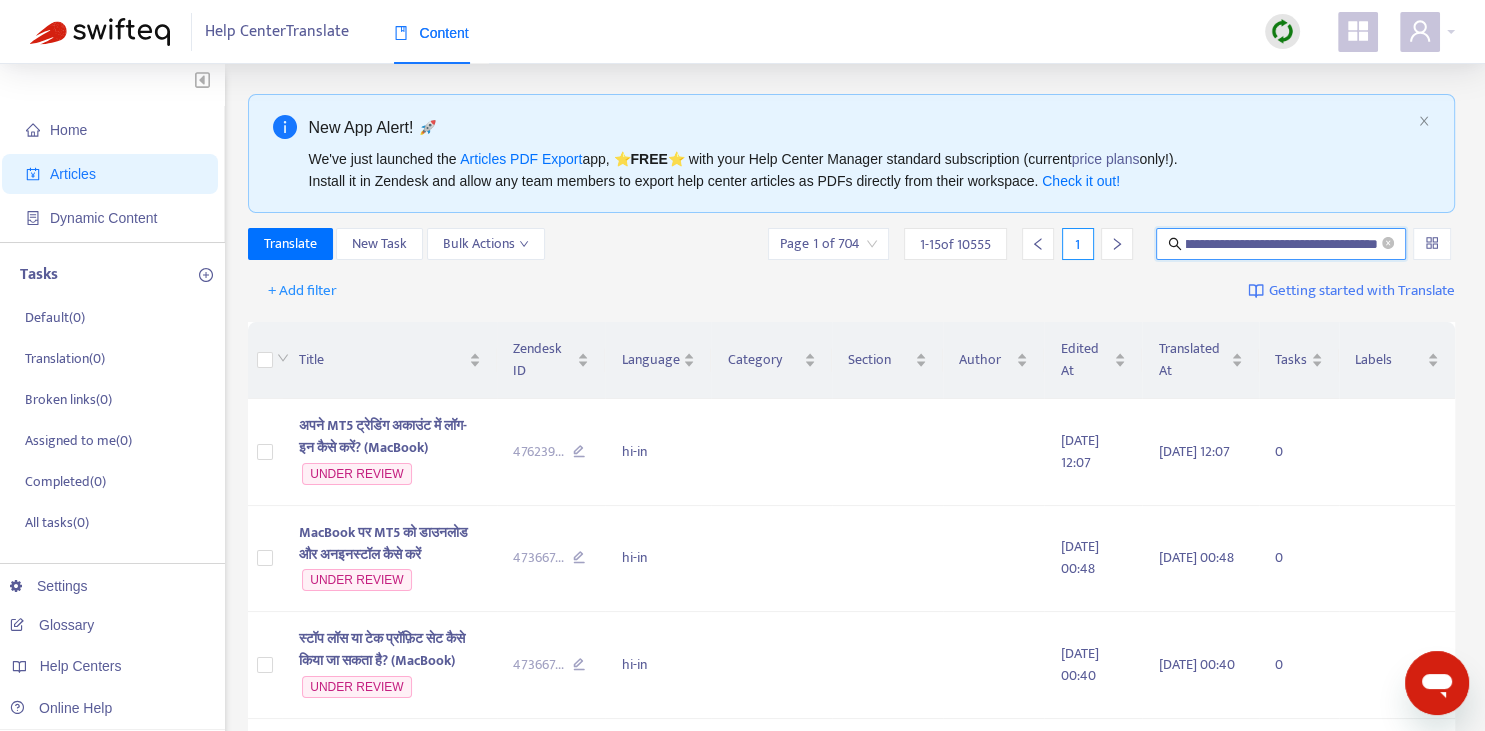 type on "**********" 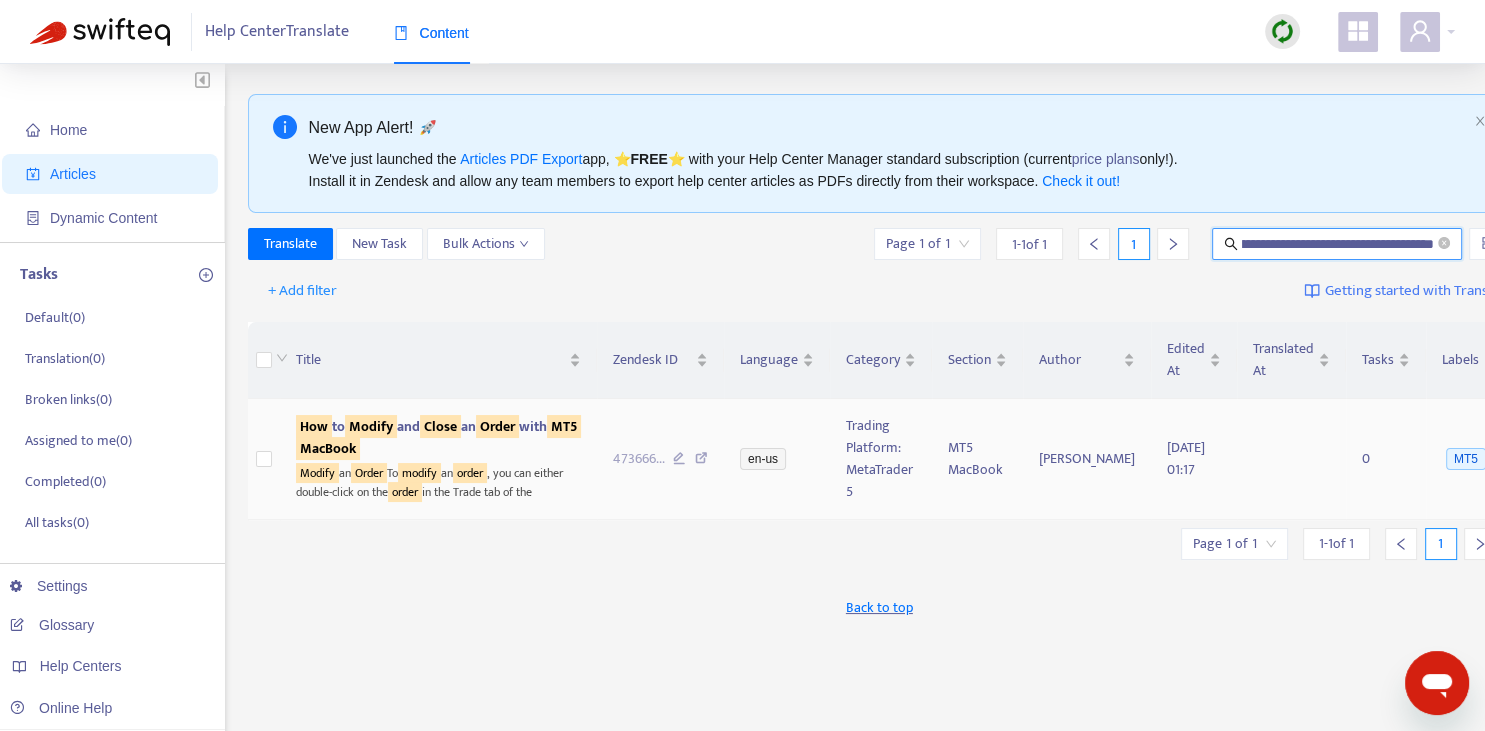 click on "Modify" at bounding box center (371, 426) 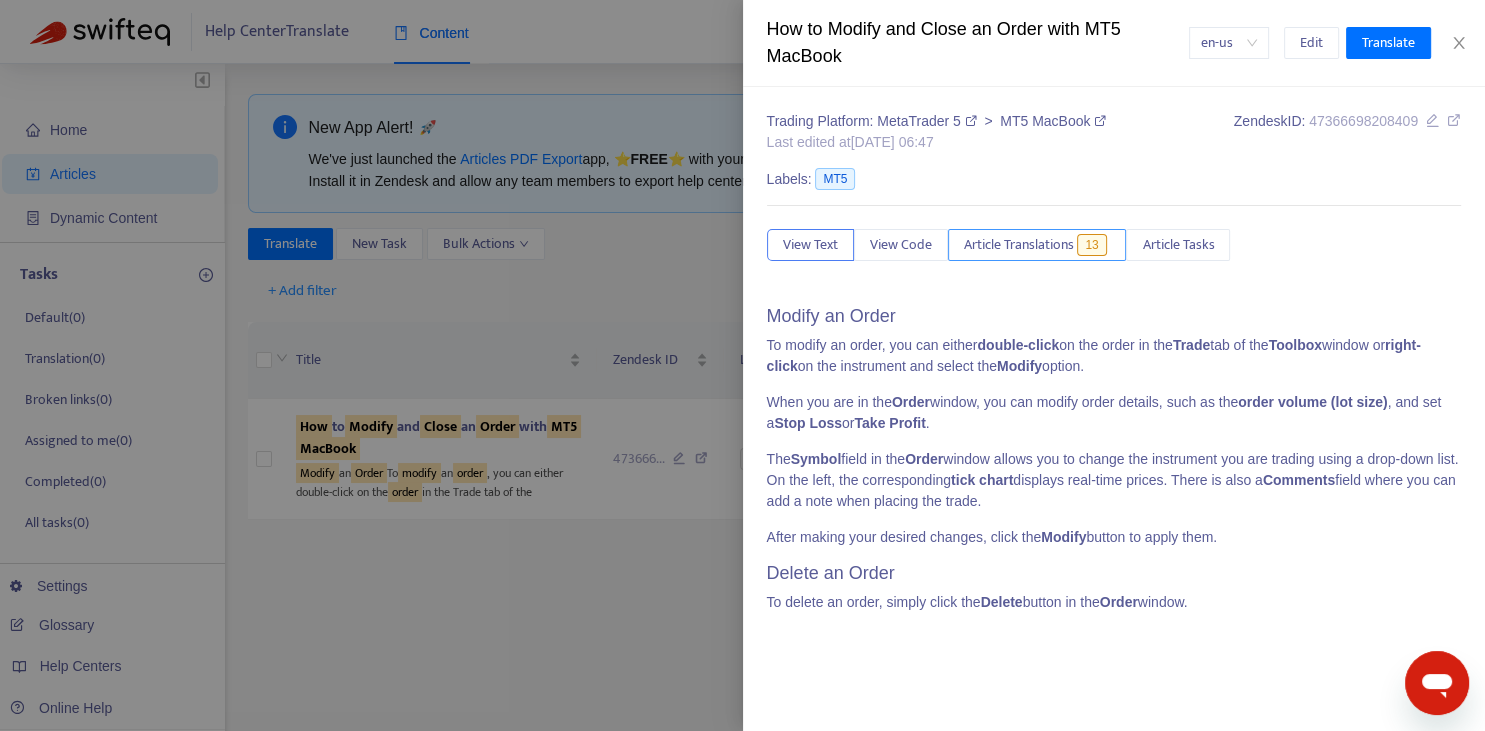 click on "Article Translations" at bounding box center (1019, 245) 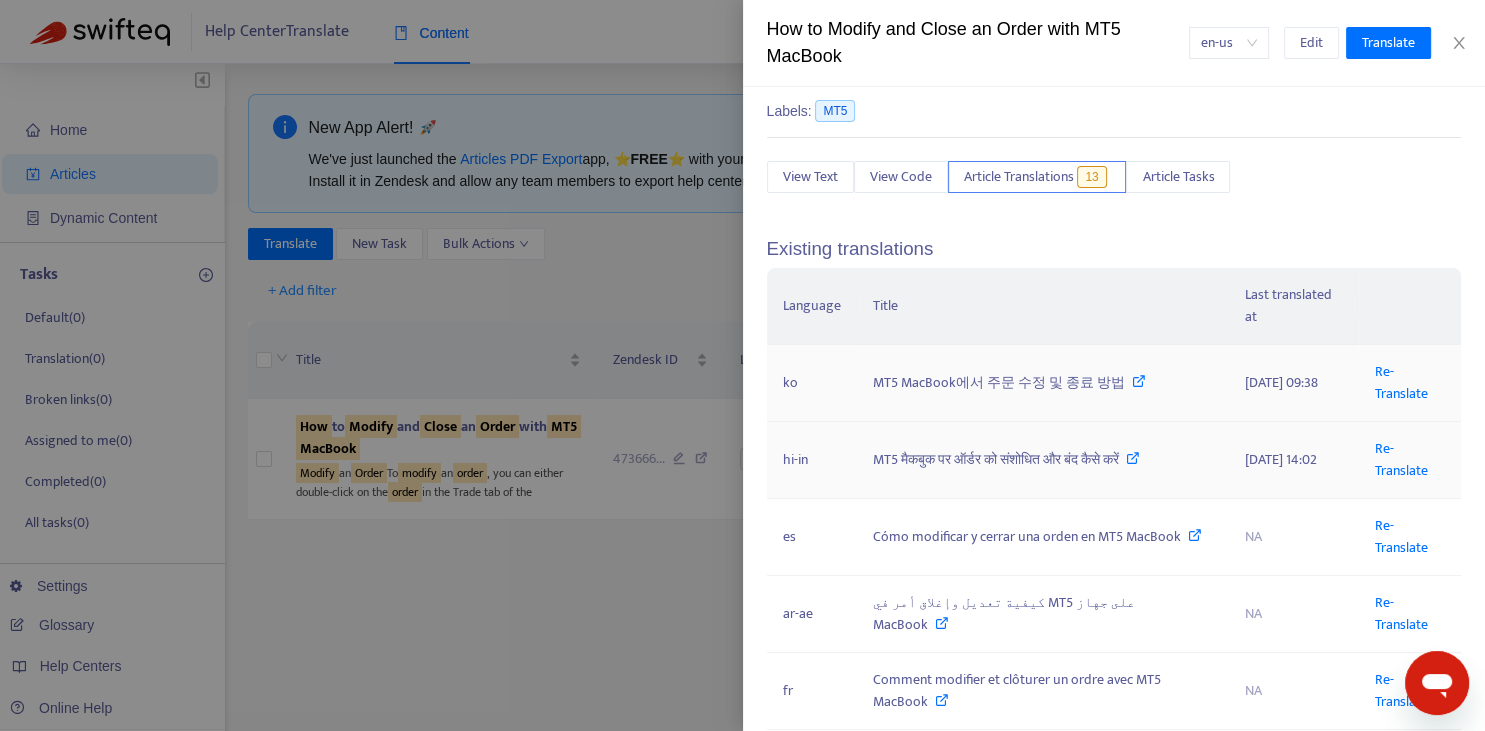 scroll, scrollTop: 73, scrollLeft: 0, axis: vertical 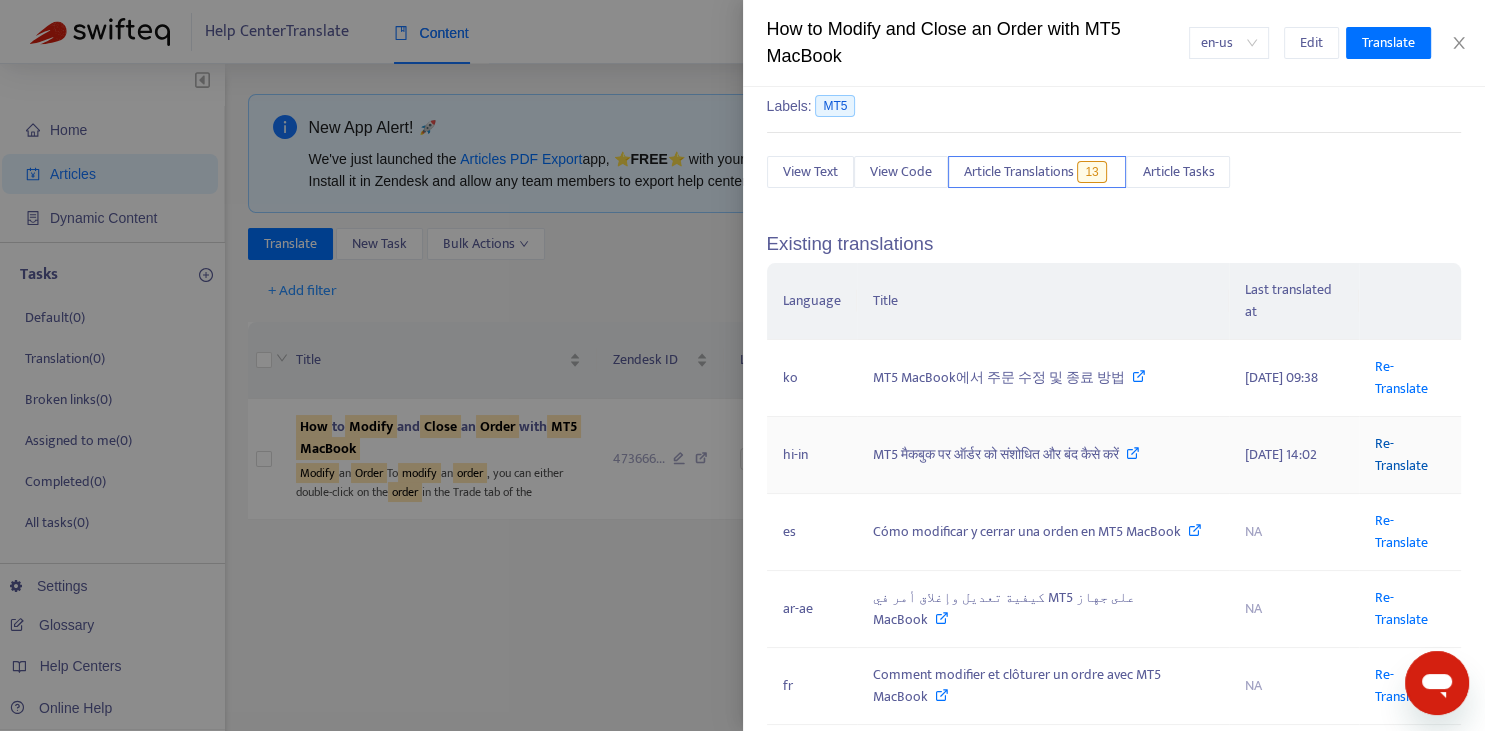 click on "Re-Translate" at bounding box center (1401, 454) 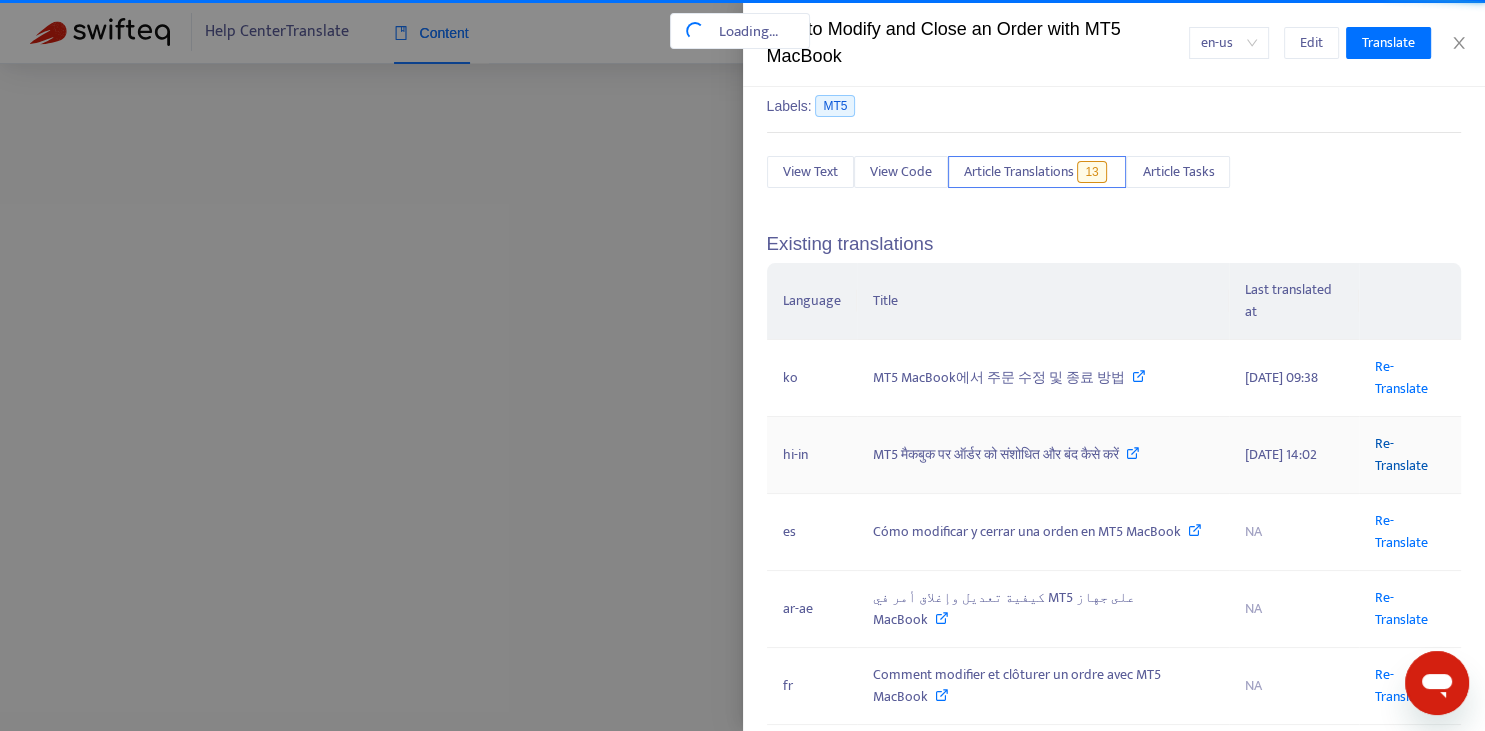 scroll, scrollTop: 0, scrollLeft: 145, axis: horizontal 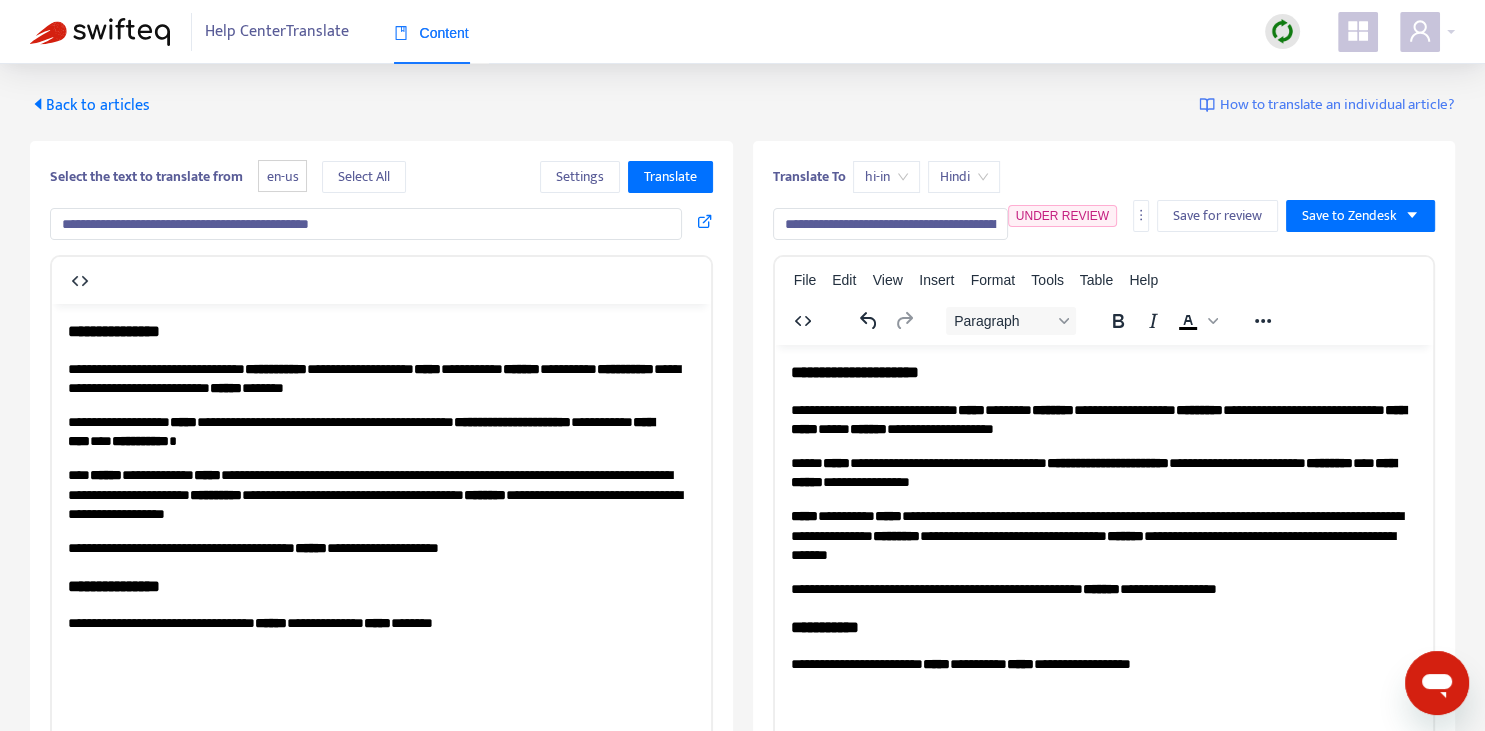 drag, startPoint x: 821, startPoint y: 225, endPoint x: 856, endPoint y: 223, distance: 35.057095 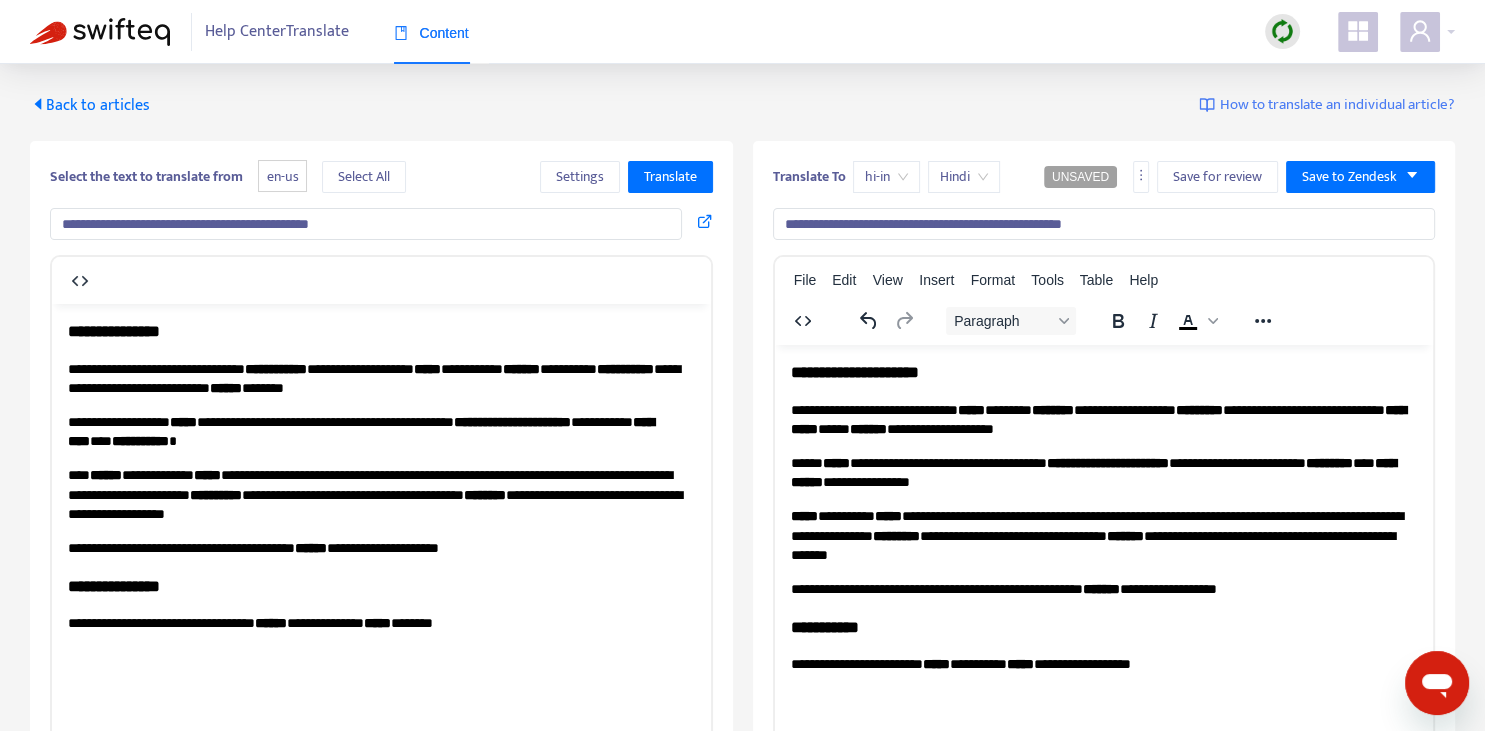 type on "**********" 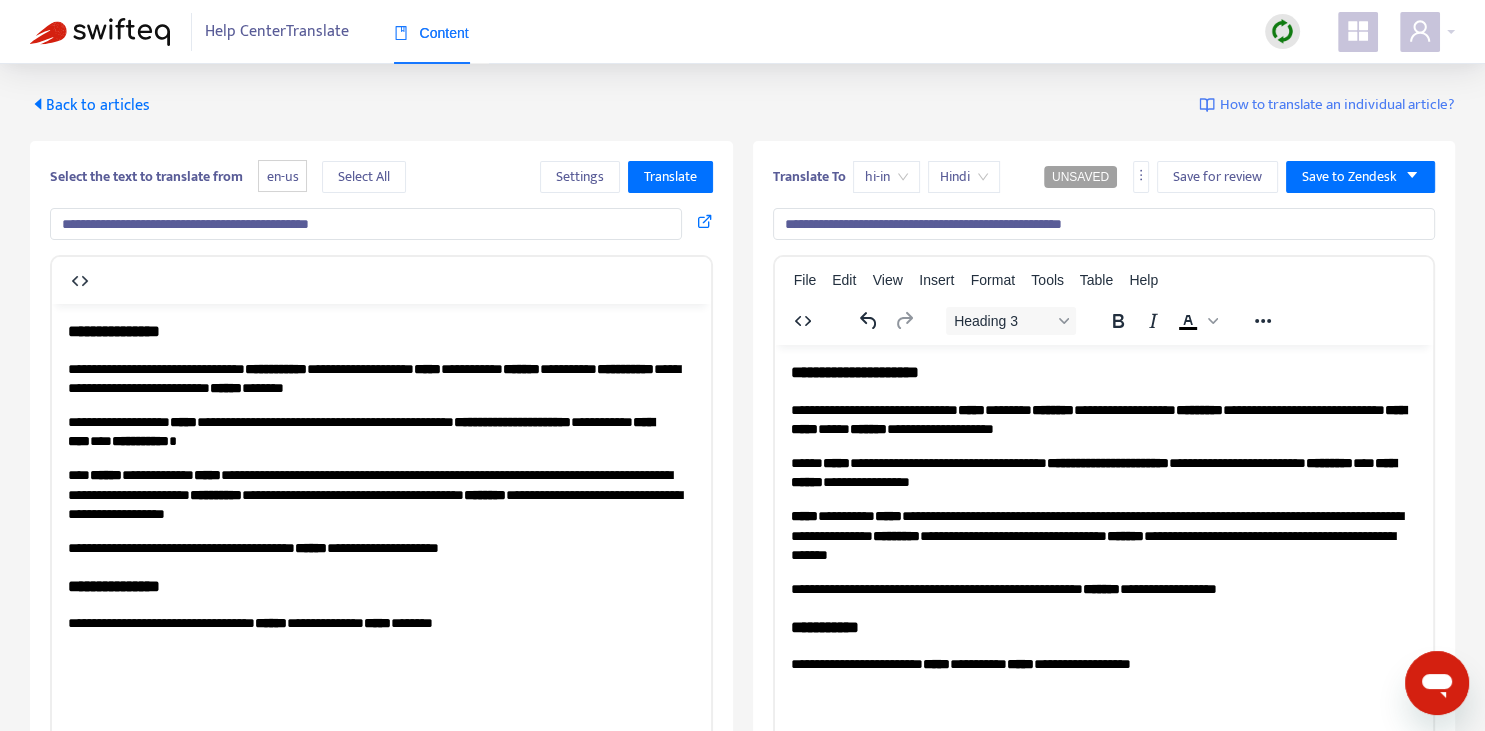 click on "**********" at bounding box center (1103, 371) 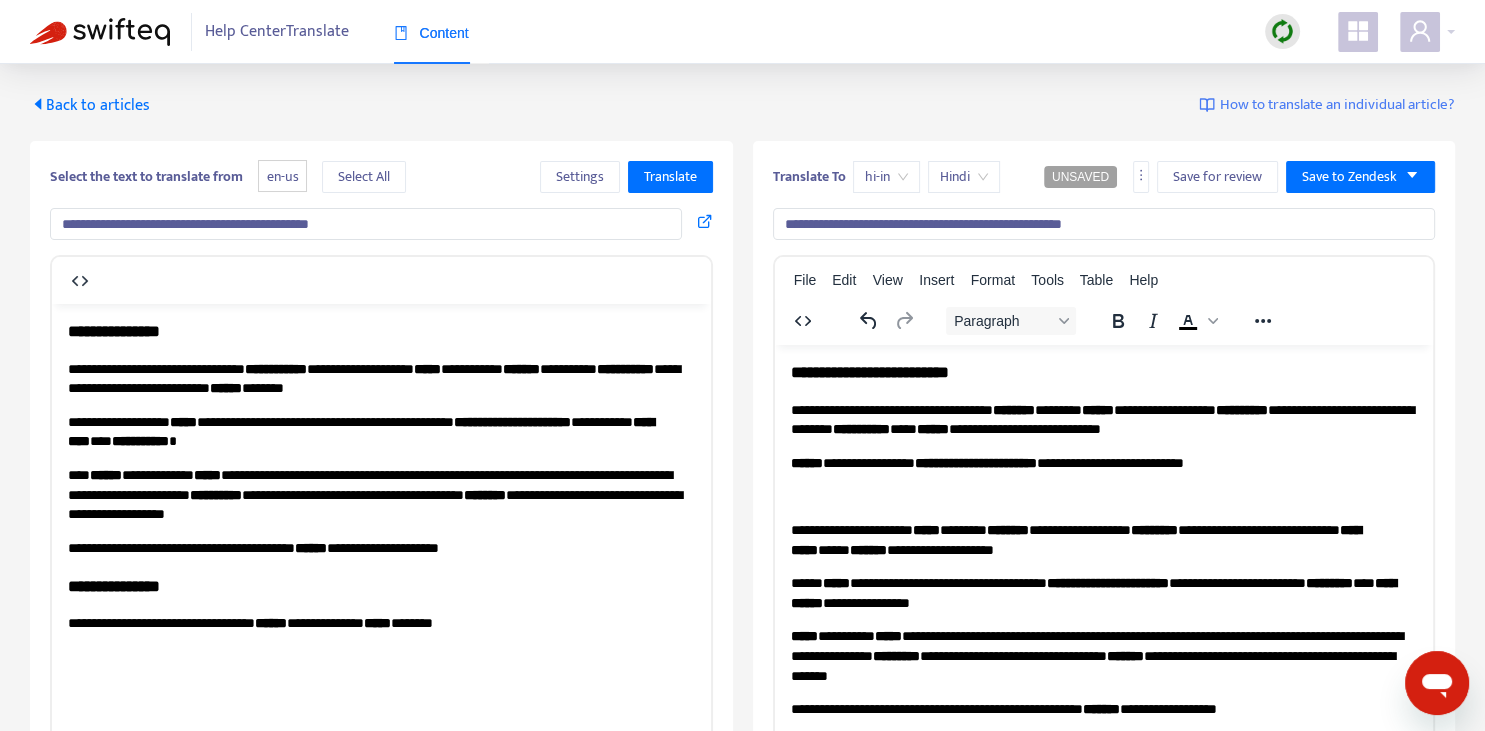 click on "**********" at bounding box center (1103, 463) 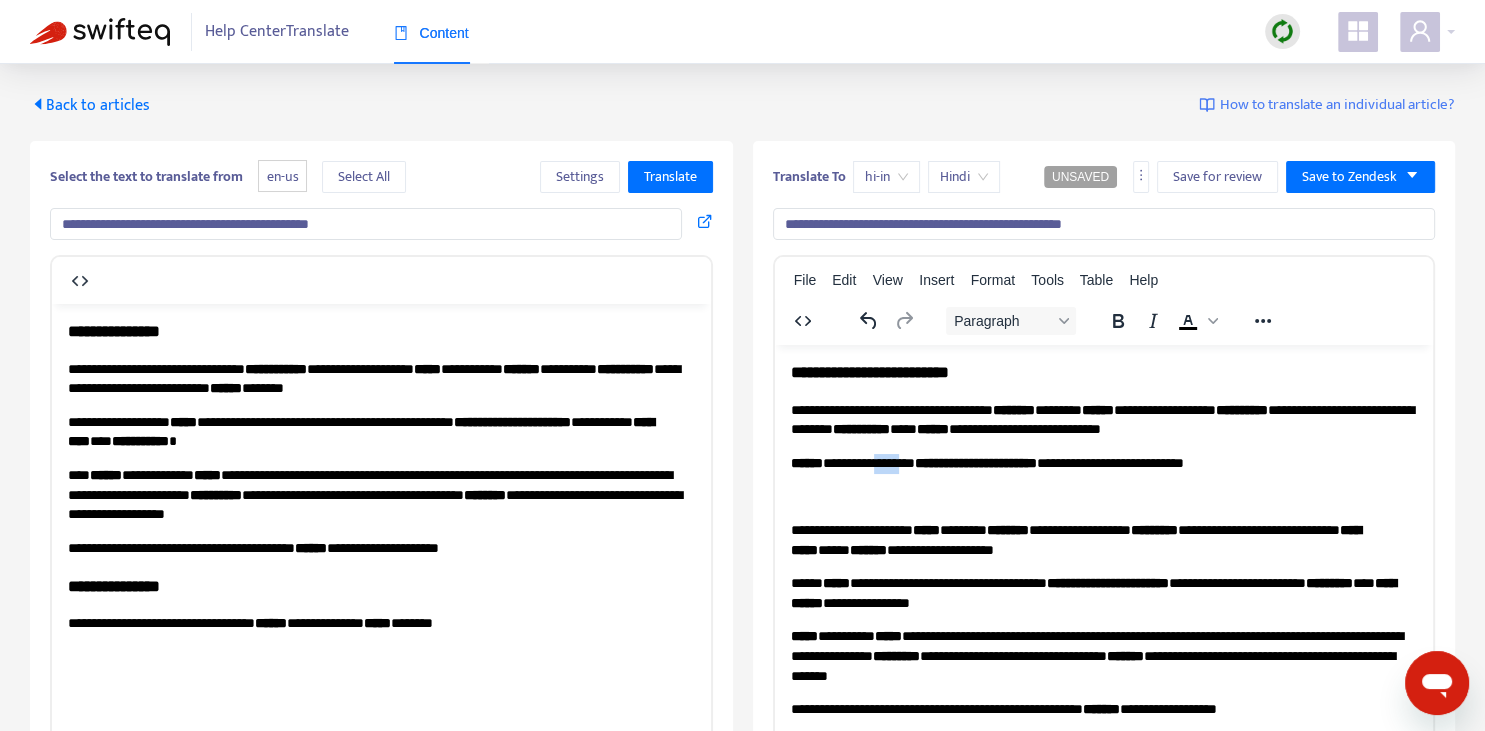 click on "**********" at bounding box center (1103, 463) 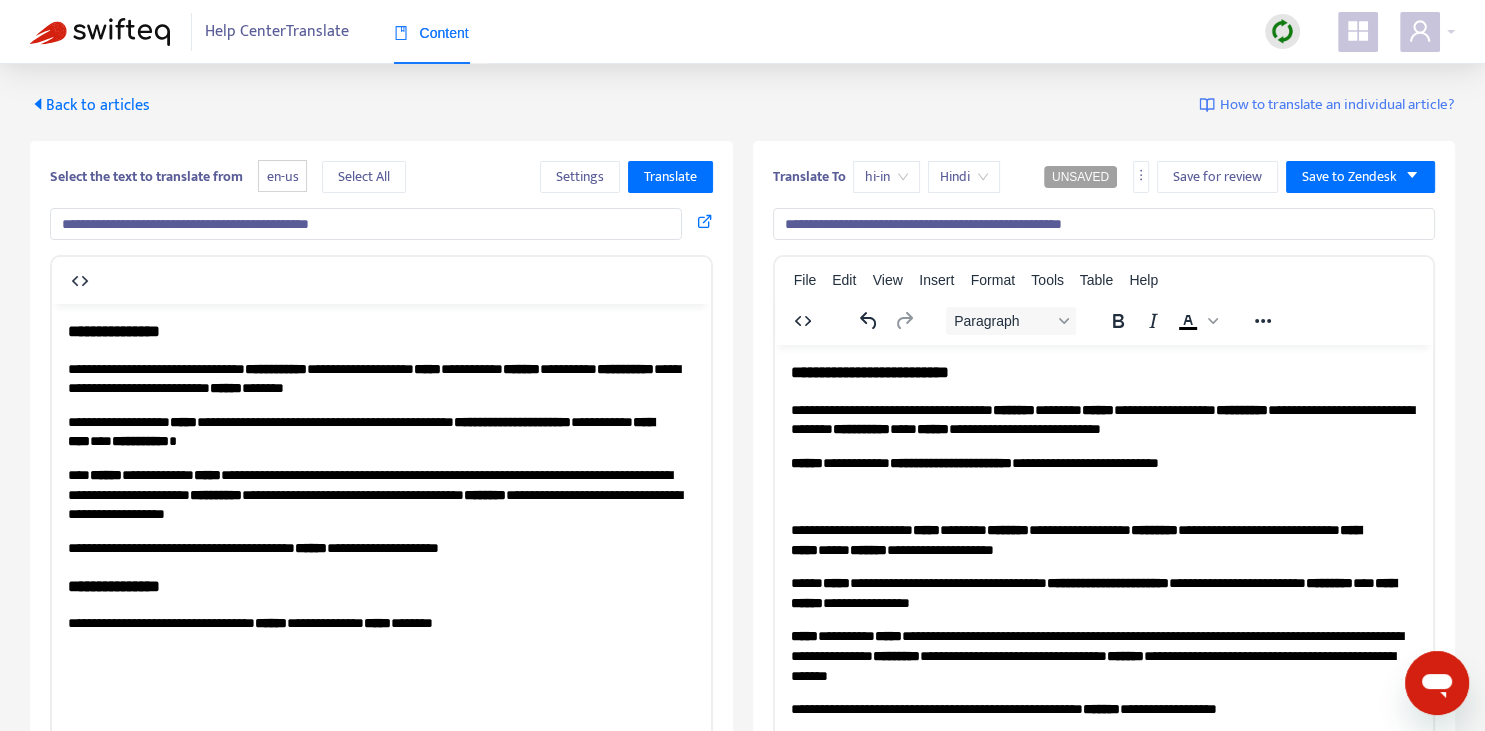 click on "**********" at bounding box center (1103, 577) 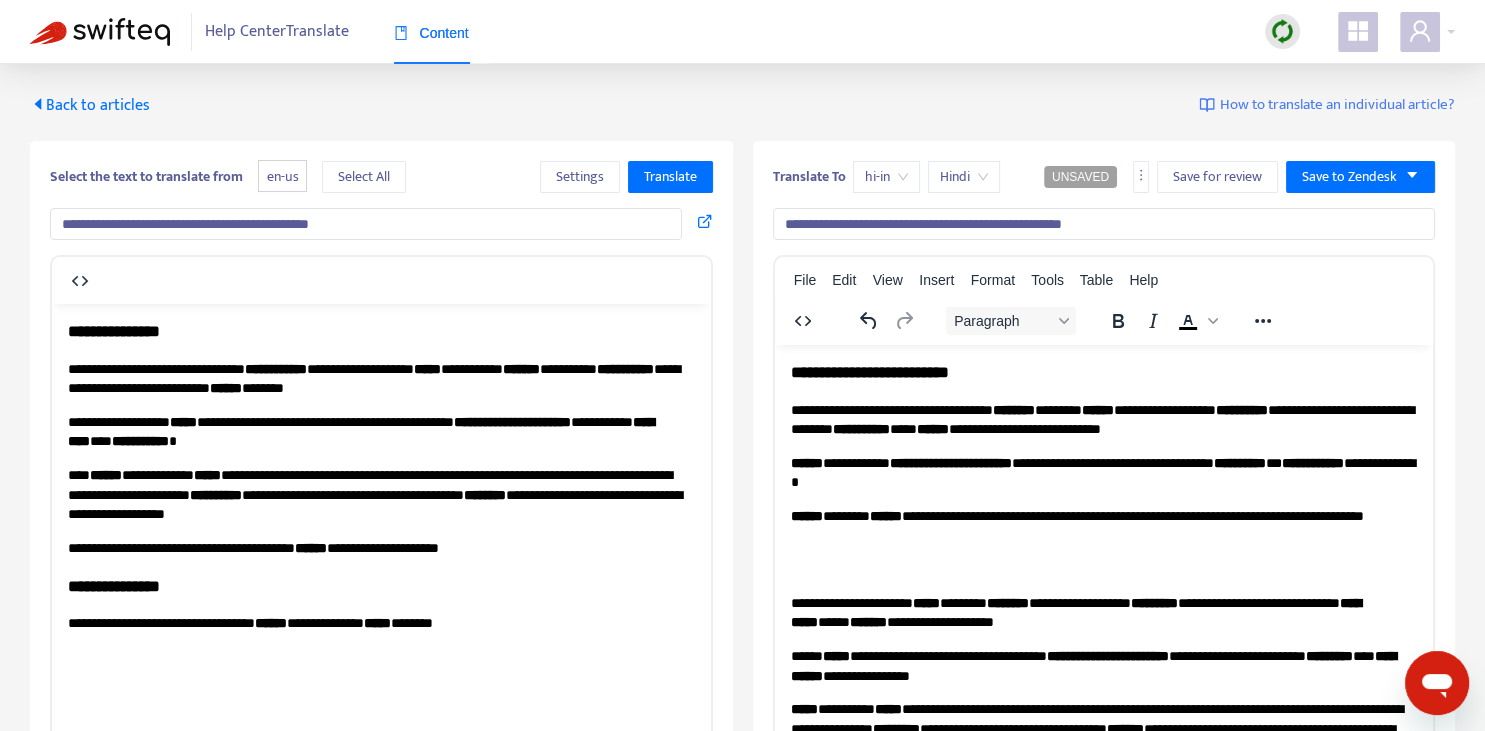 click on "**********" at bounding box center (1103, 472) 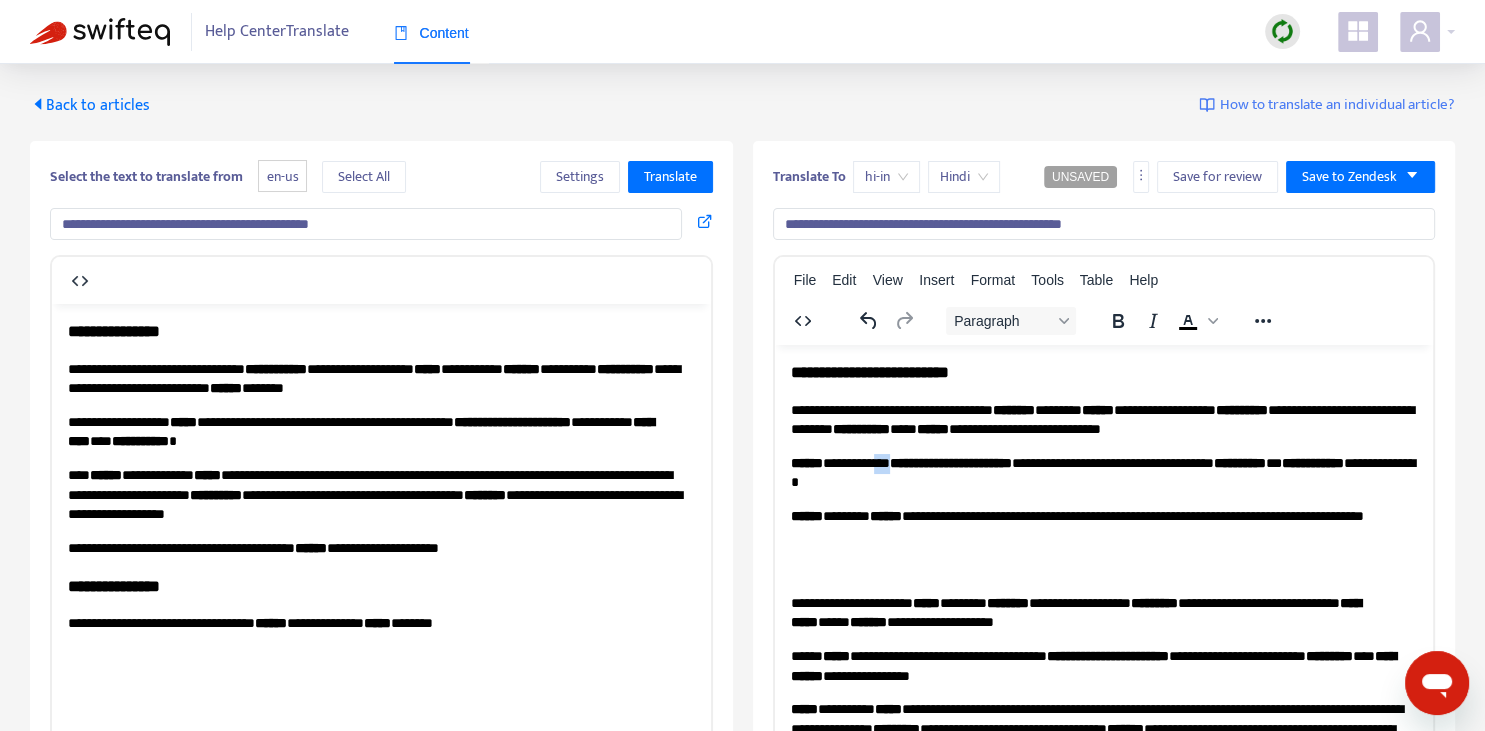 click on "**********" at bounding box center [1103, 472] 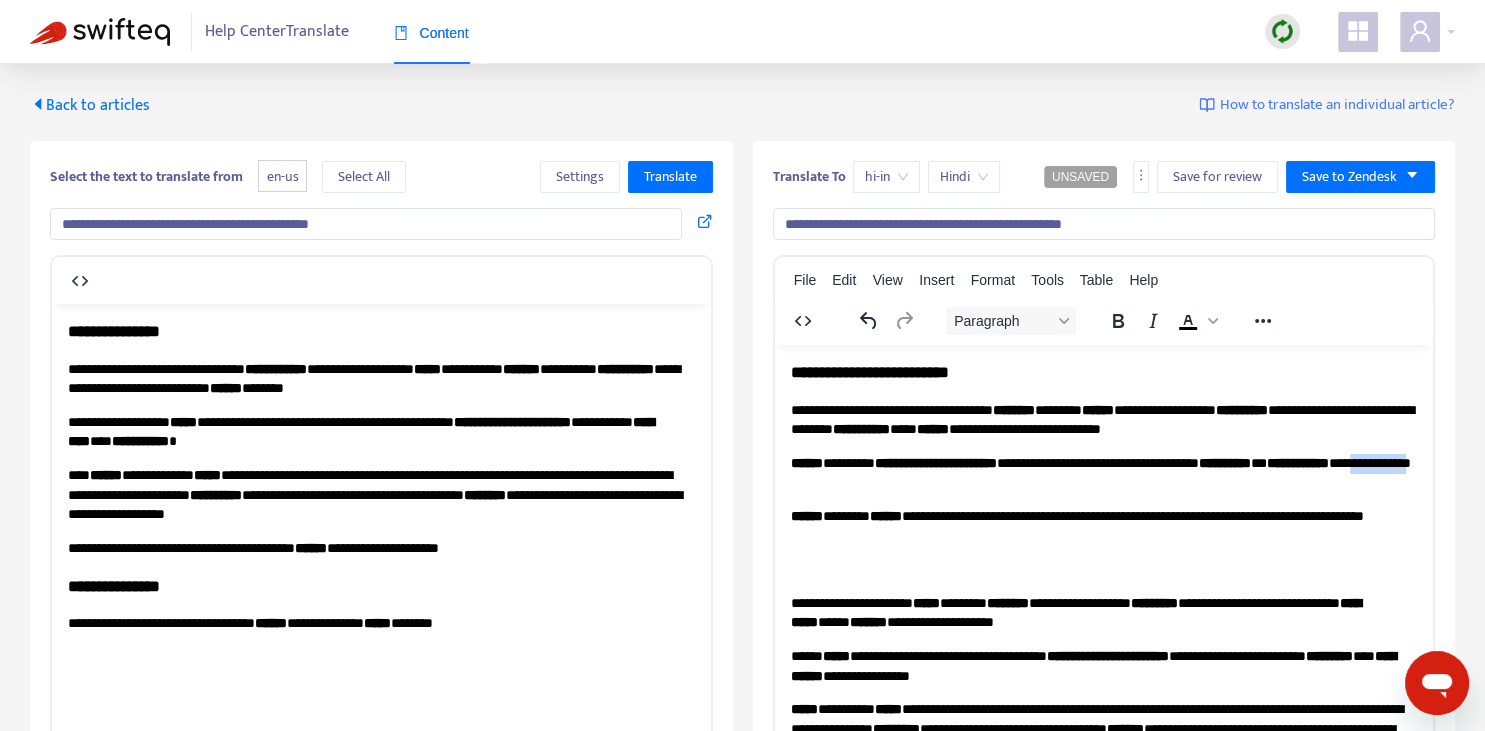 drag, startPoint x: 857, startPoint y: 478, endPoint x: 924, endPoint y: 475, distance: 67.06713 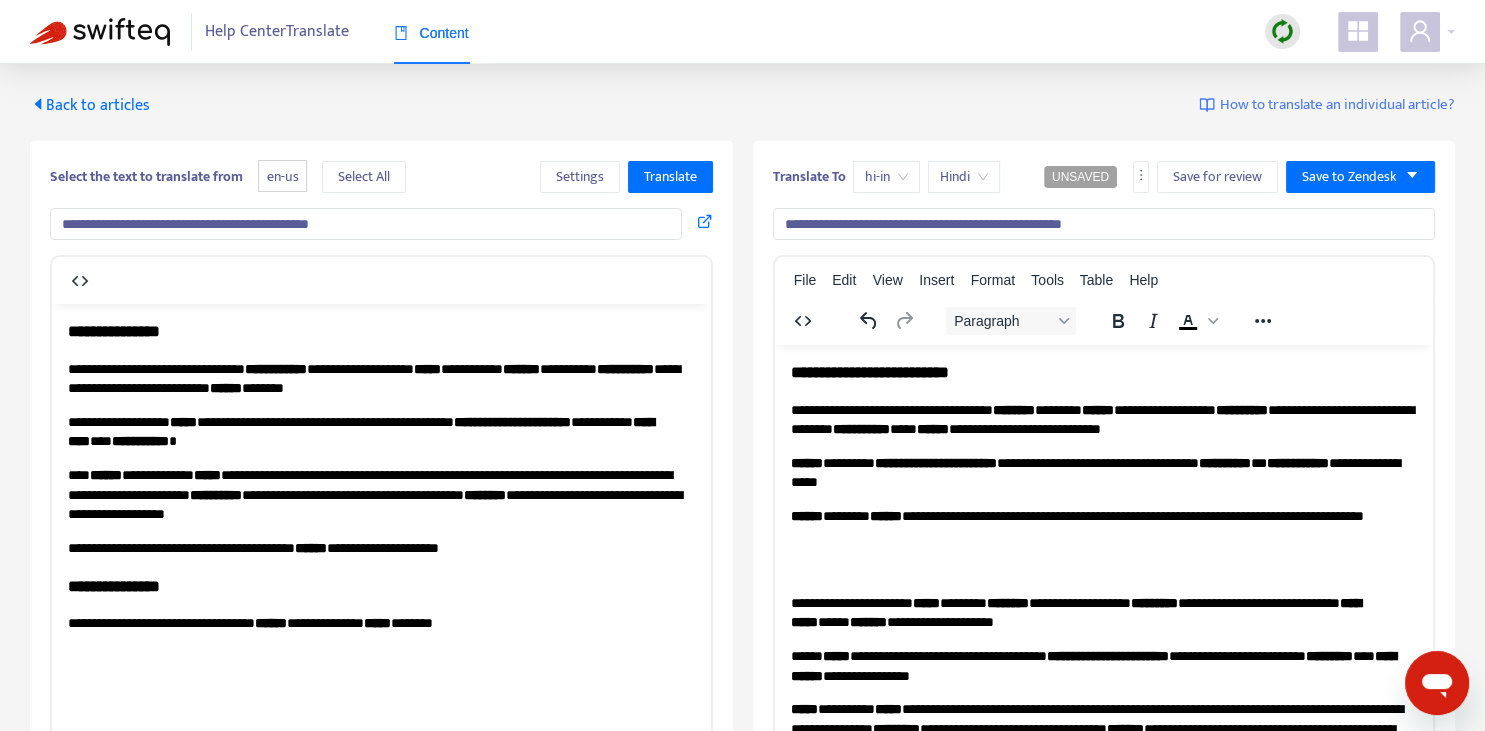 click on "**********" at bounding box center [1103, 525] 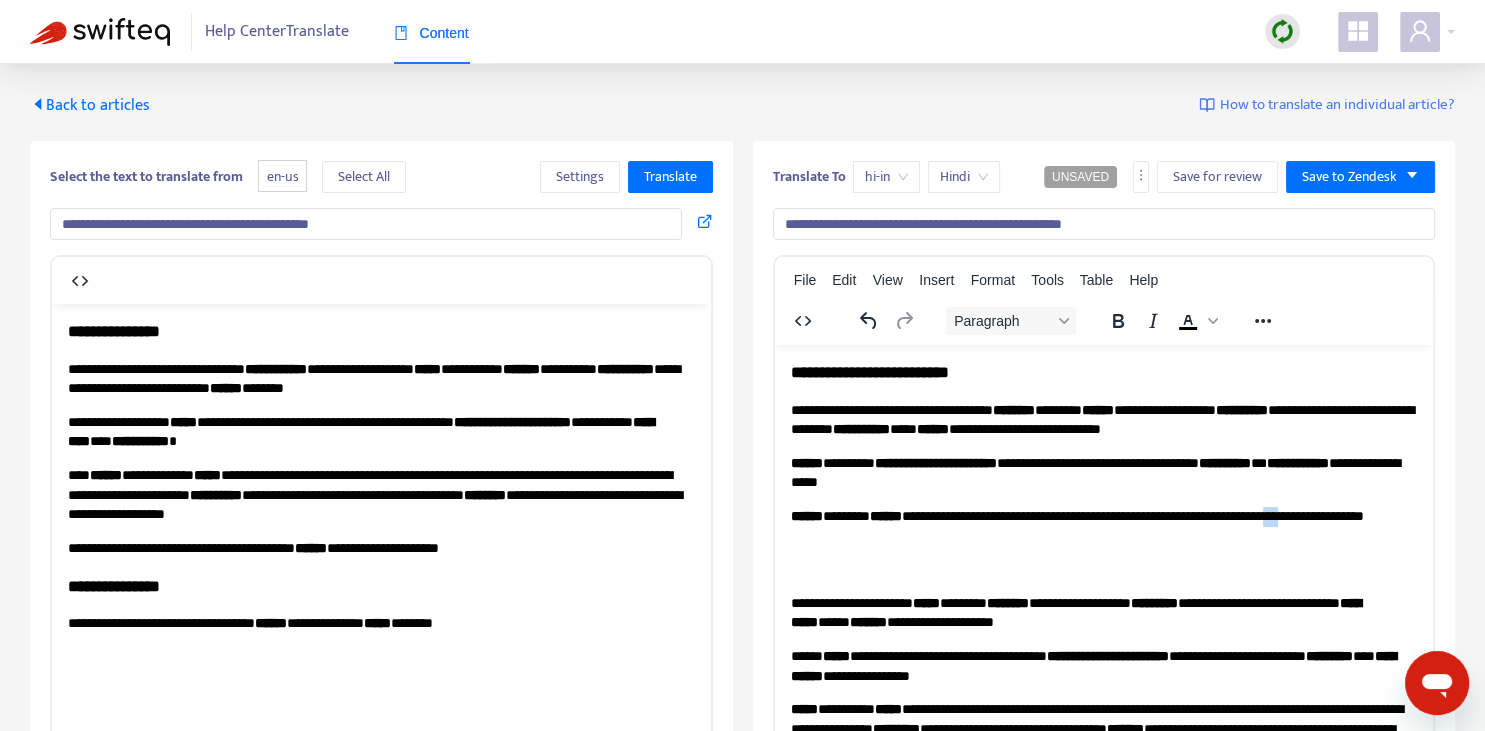 click on "**********" at bounding box center [1103, 525] 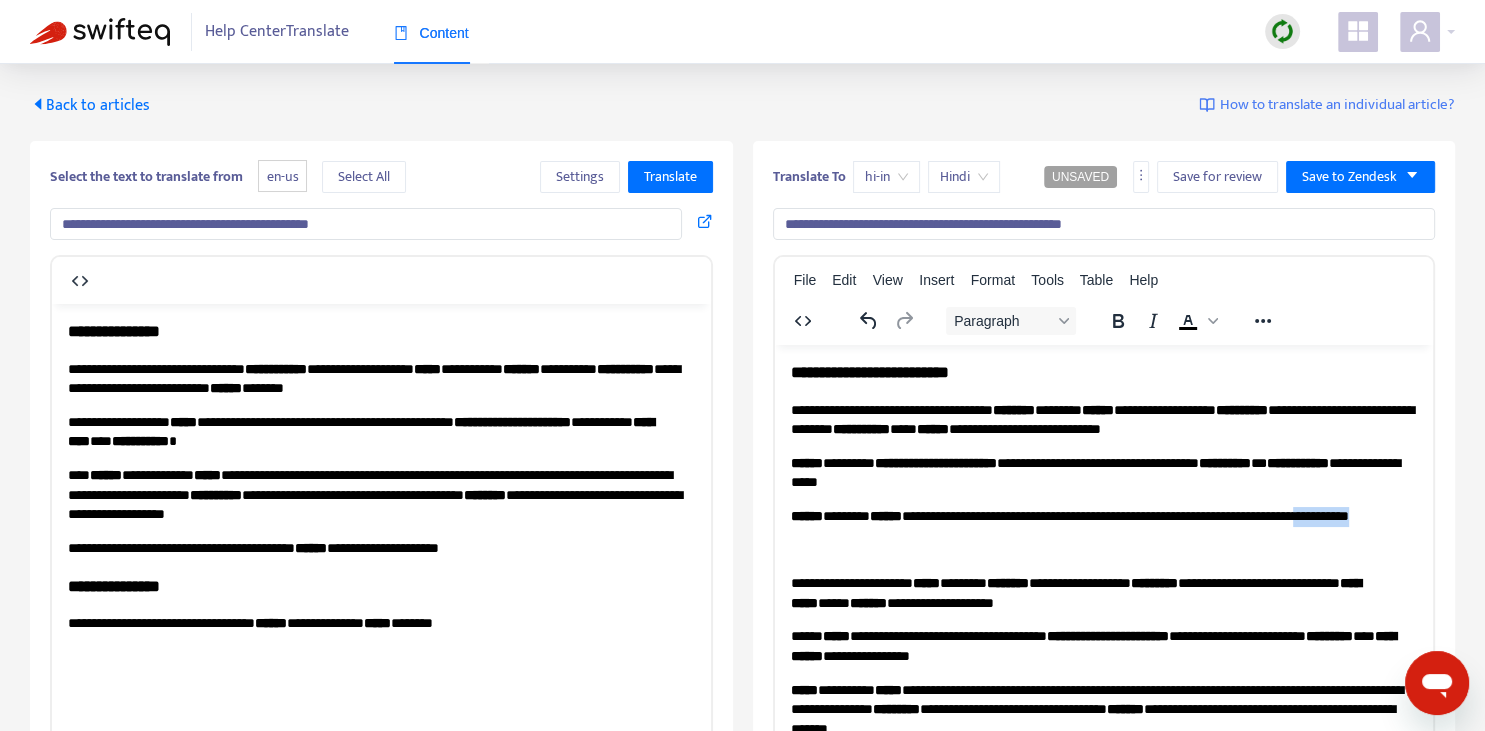 drag, startPoint x: 1331, startPoint y: 513, endPoint x: 1395, endPoint y: 505, distance: 64.49806 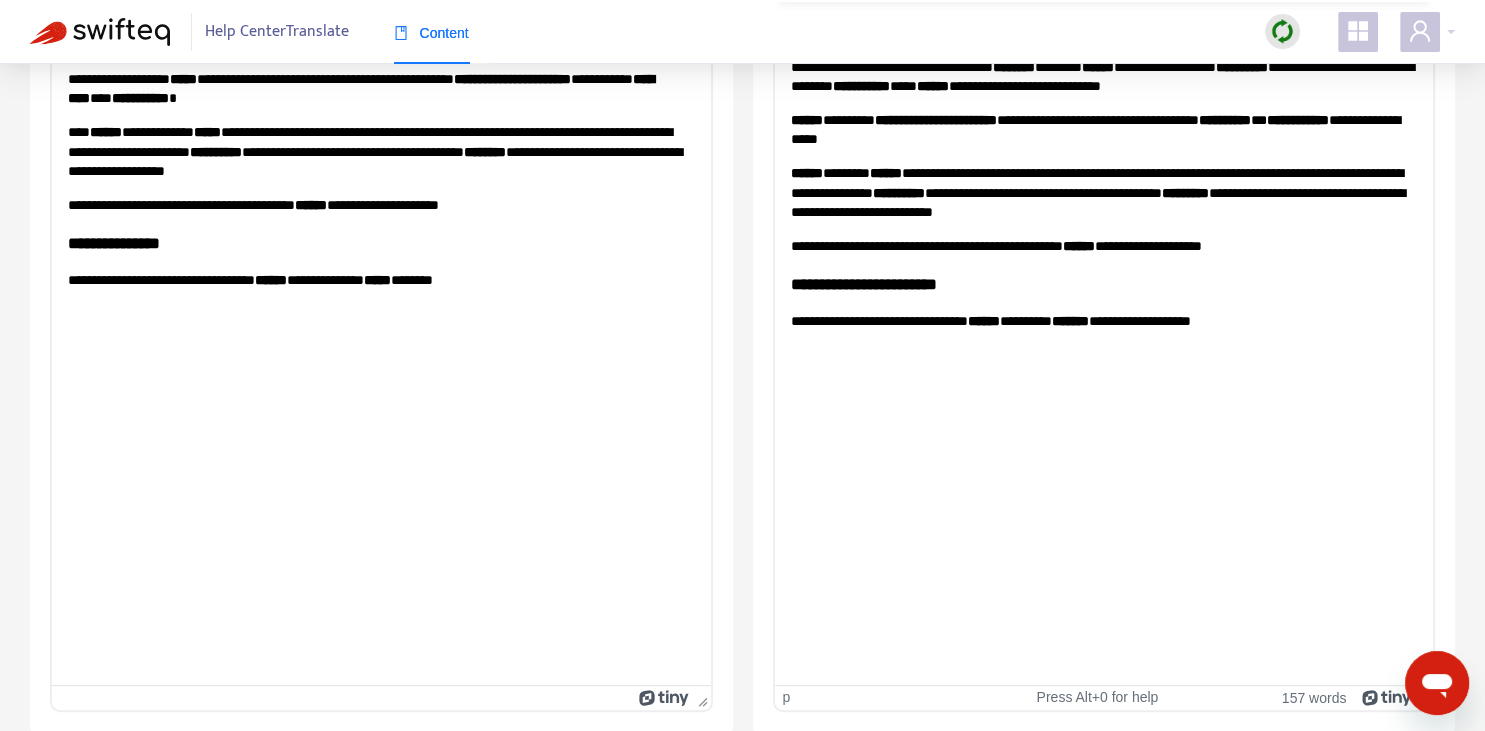 scroll, scrollTop: 0, scrollLeft: 0, axis: both 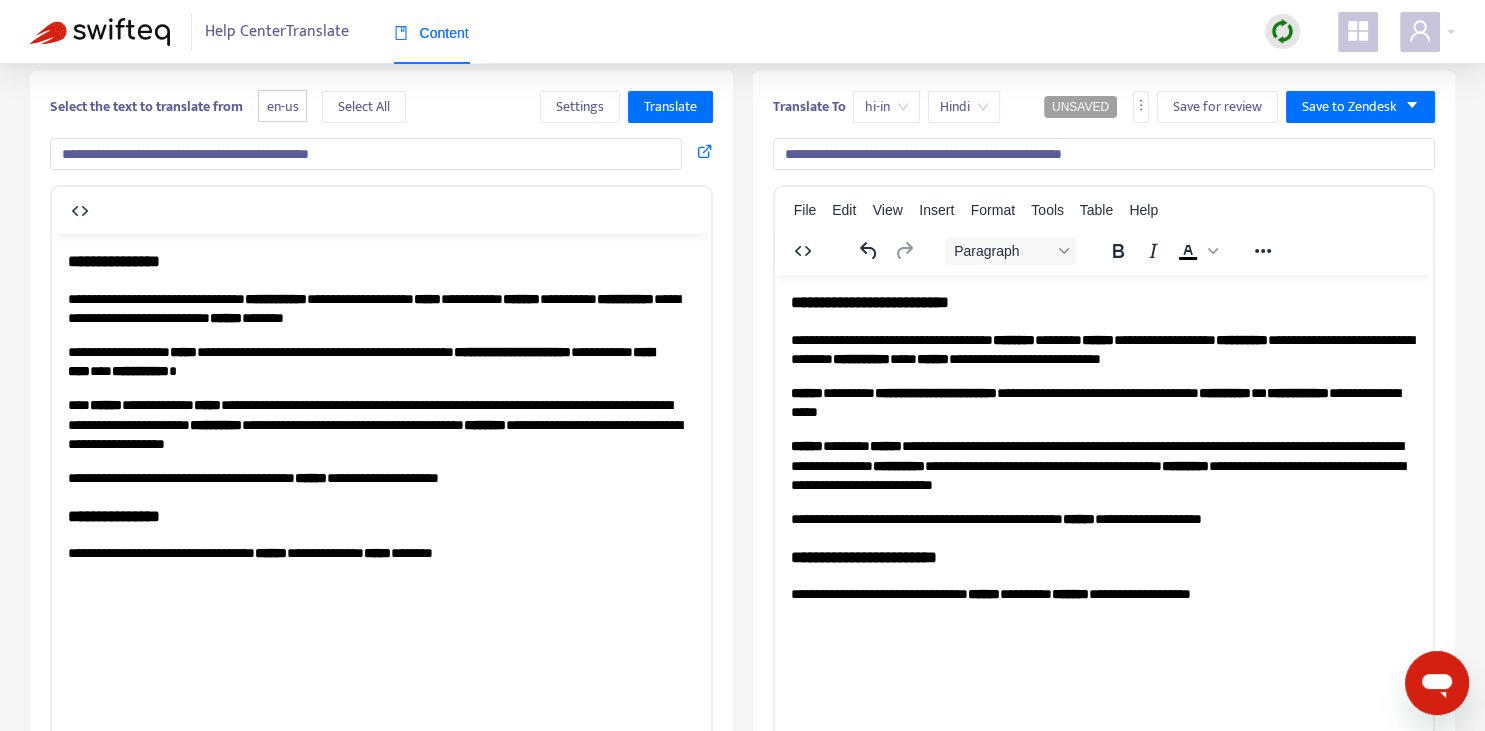 click on "*******" at bounding box center (1013, 339) 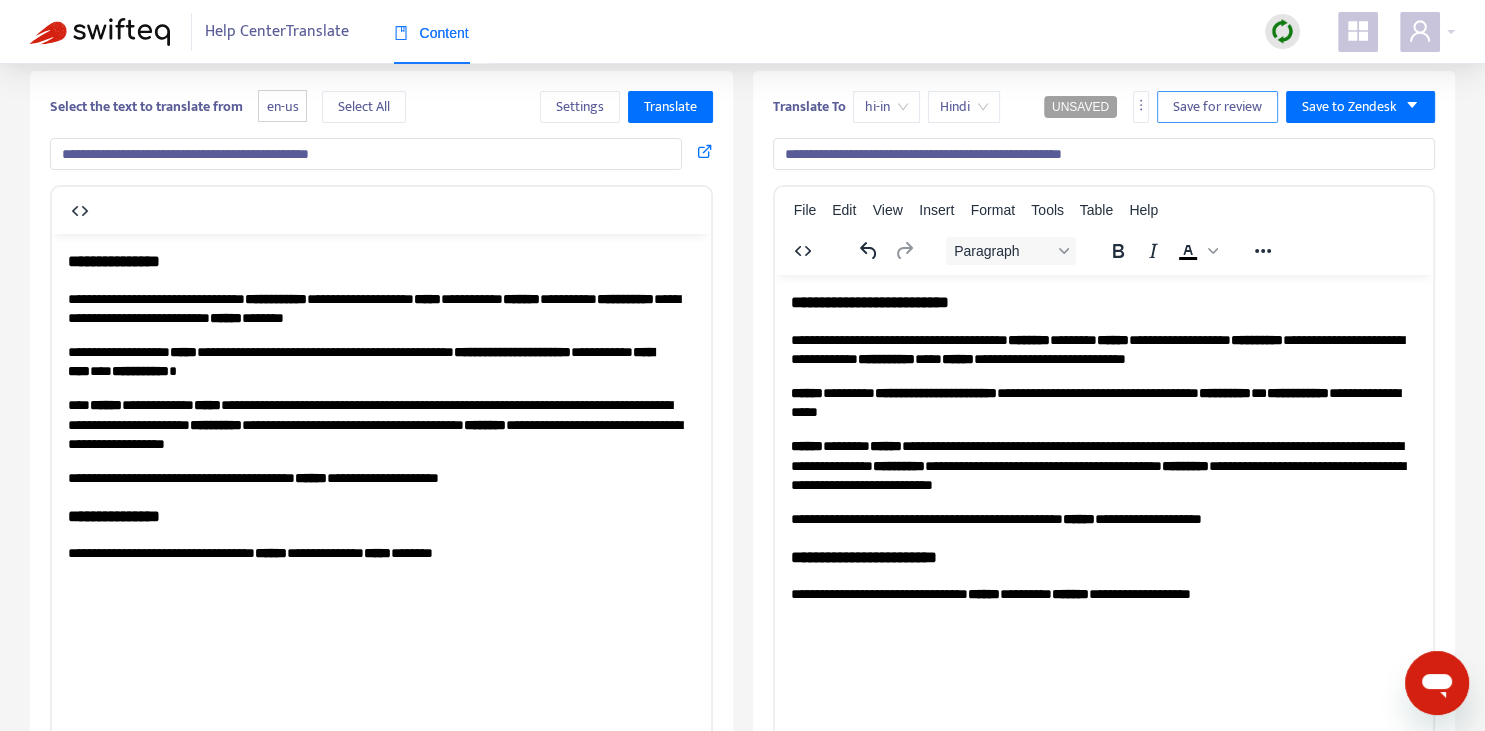 click on "Save for review" at bounding box center (1217, 107) 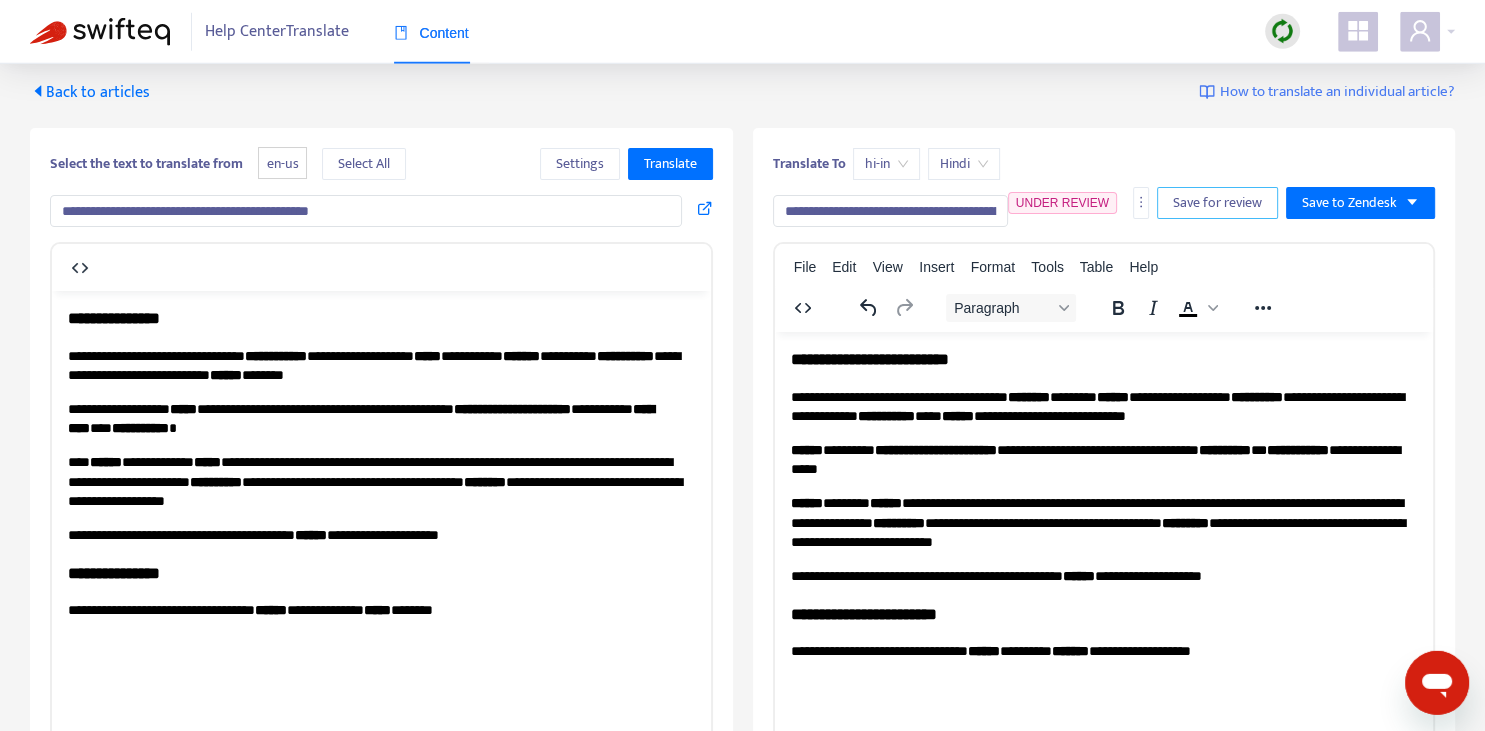 scroll, scrollTop: 0, scrollLeft: 0, axis: both 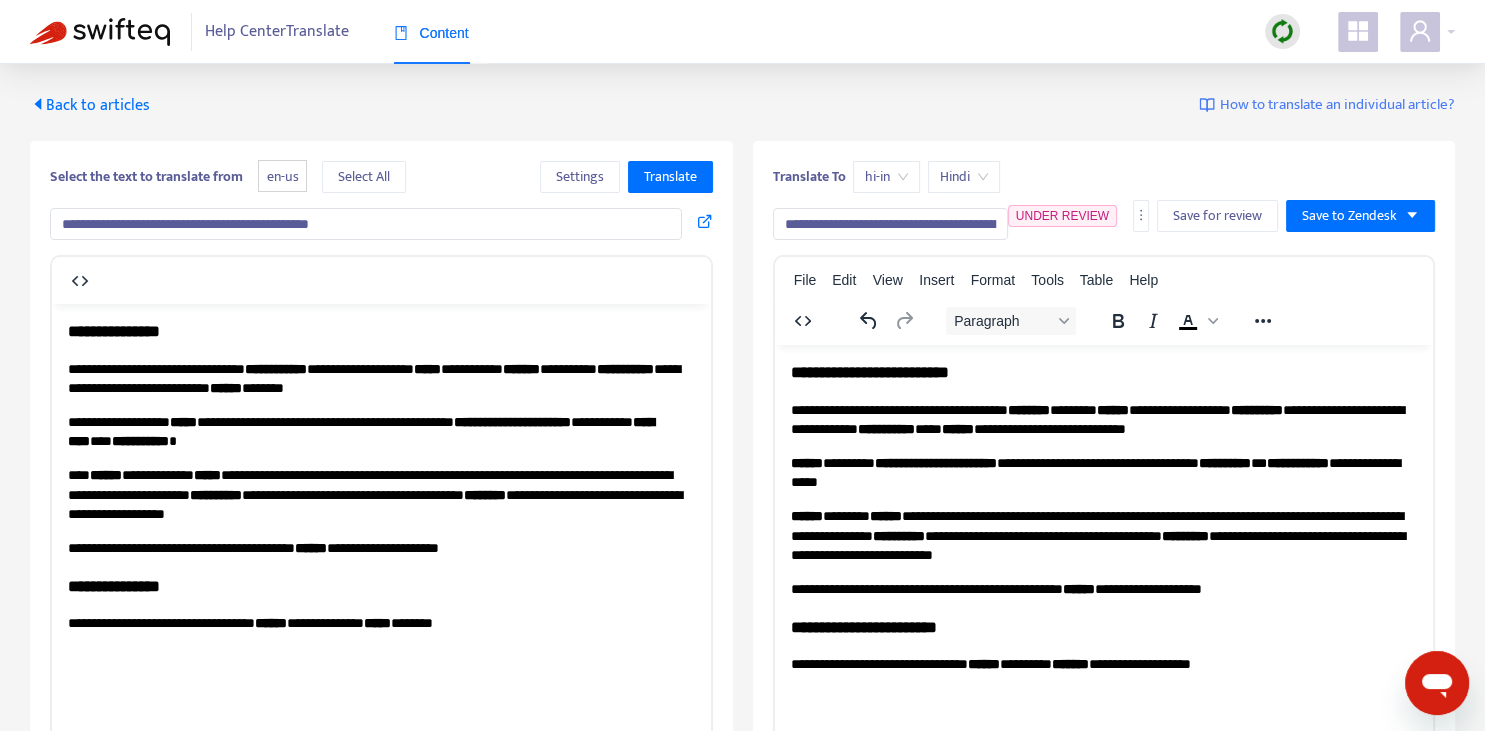 drag, startPoint x: 113, startPoint y: 107, endPoint x: 309, endPoint y: 5, distance: 220.95248 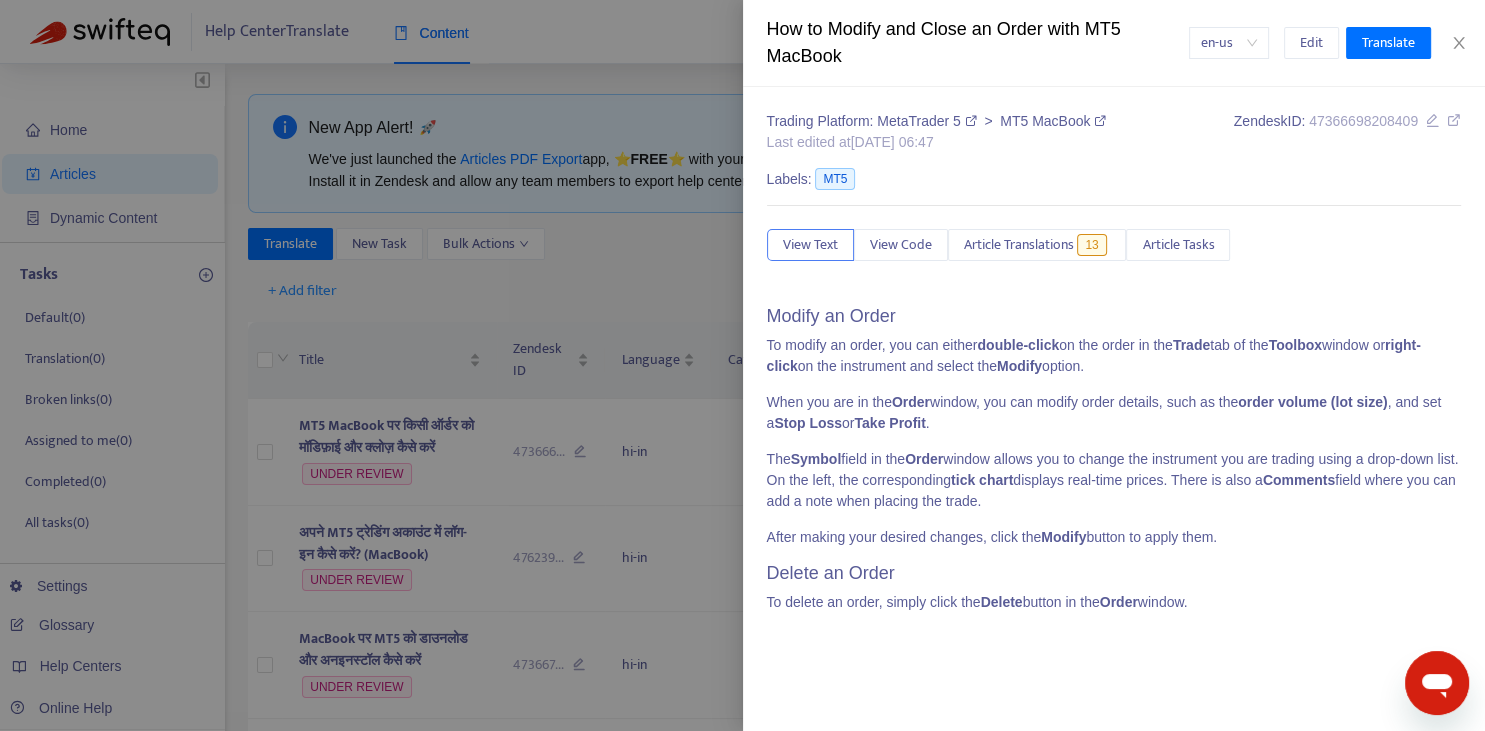 click at bounding box center [742, 365] 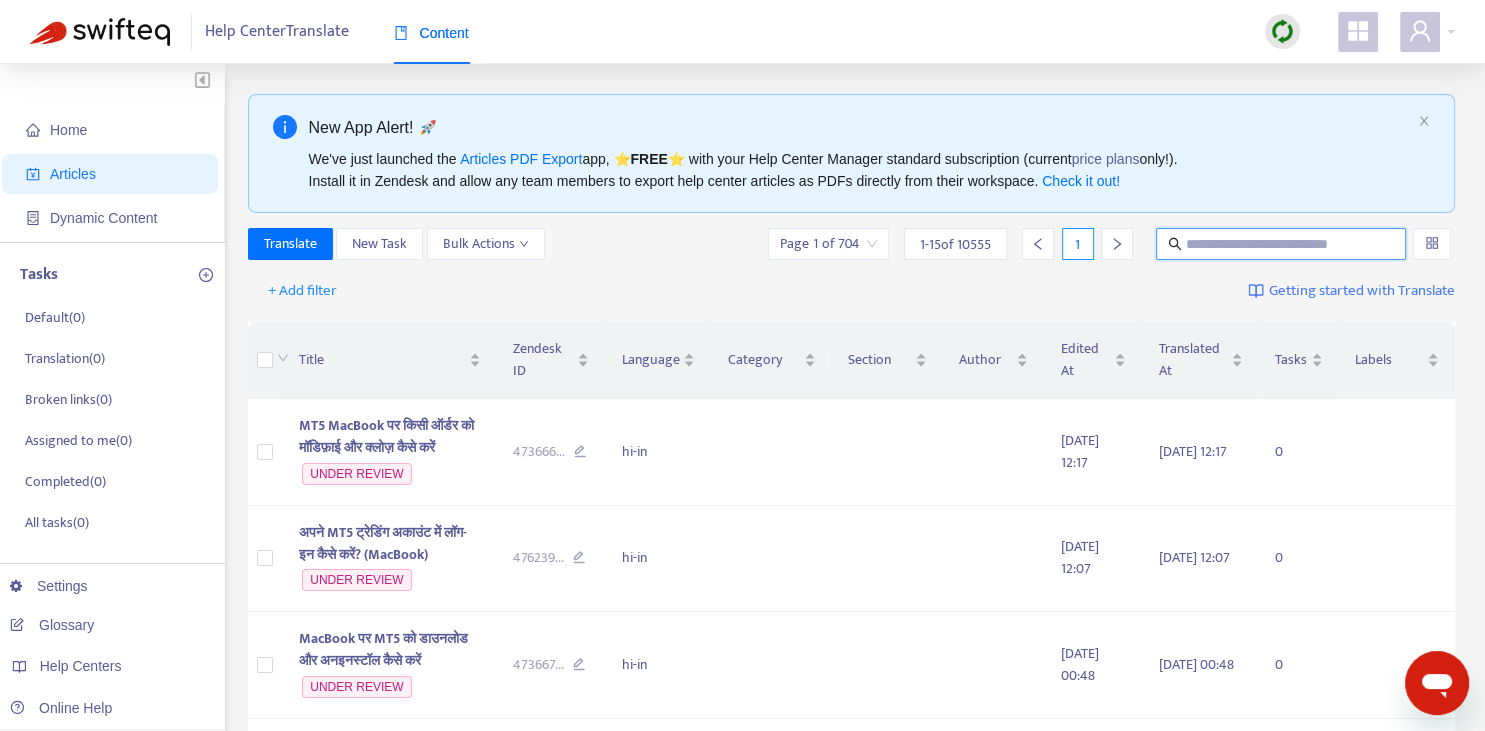 click at bounding box center [1282, 244] 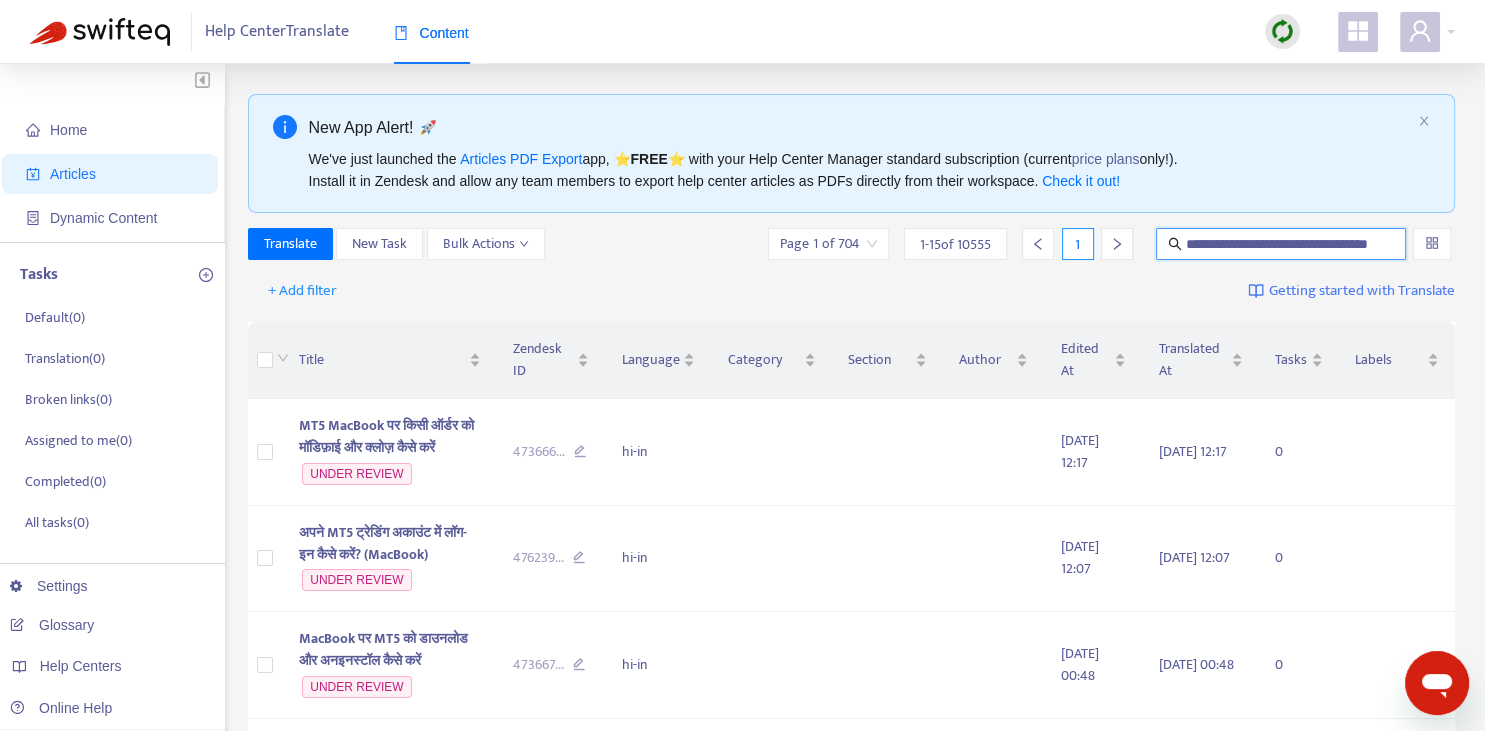 scroll, scrollTop: 0, scrollLeft: 54, axis: horizontal 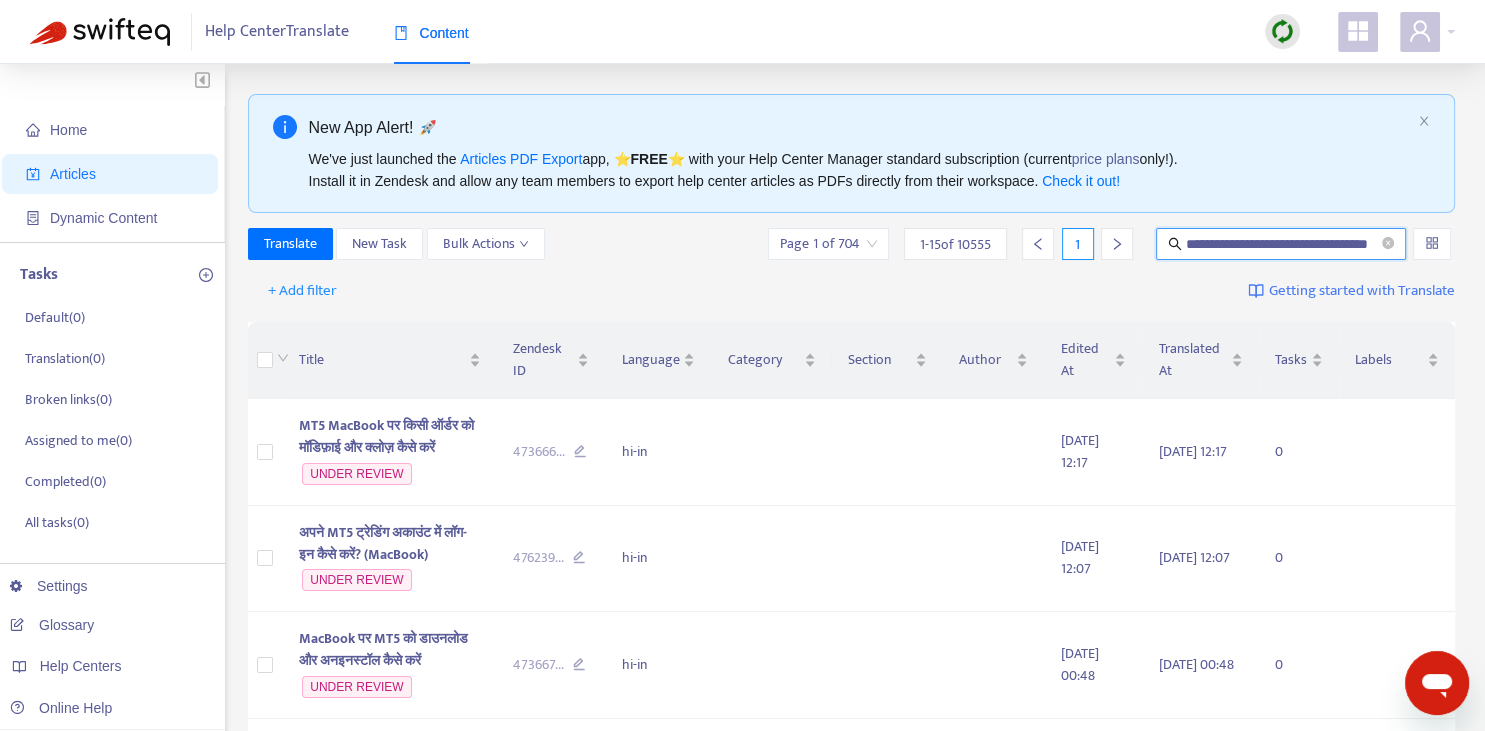 type on "**********" 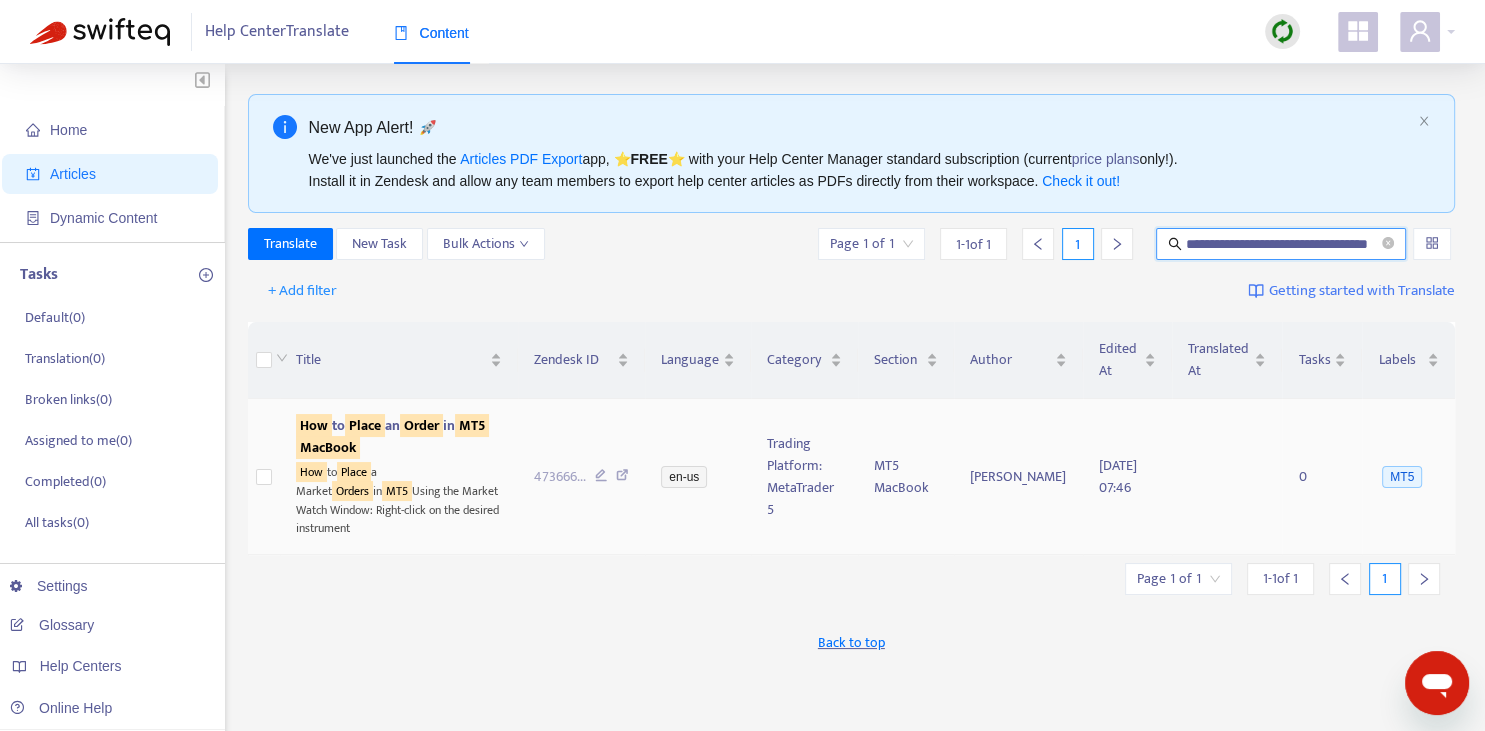 click on "How  to  Place  an  Order  in  MT5   MacBook" at bounding box center (392, 436) 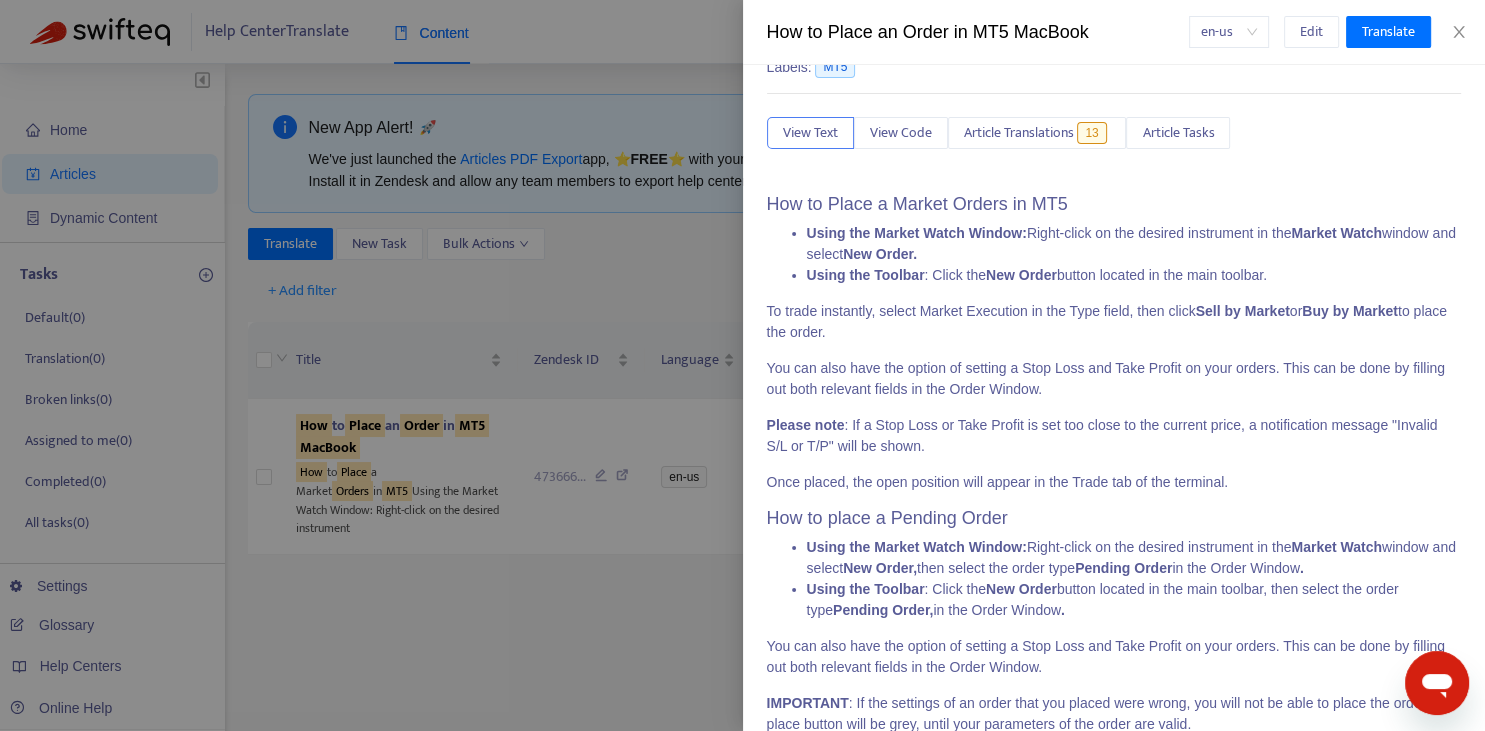 scroll, scrollTop: 0, scrollLeft: 0, axis: both 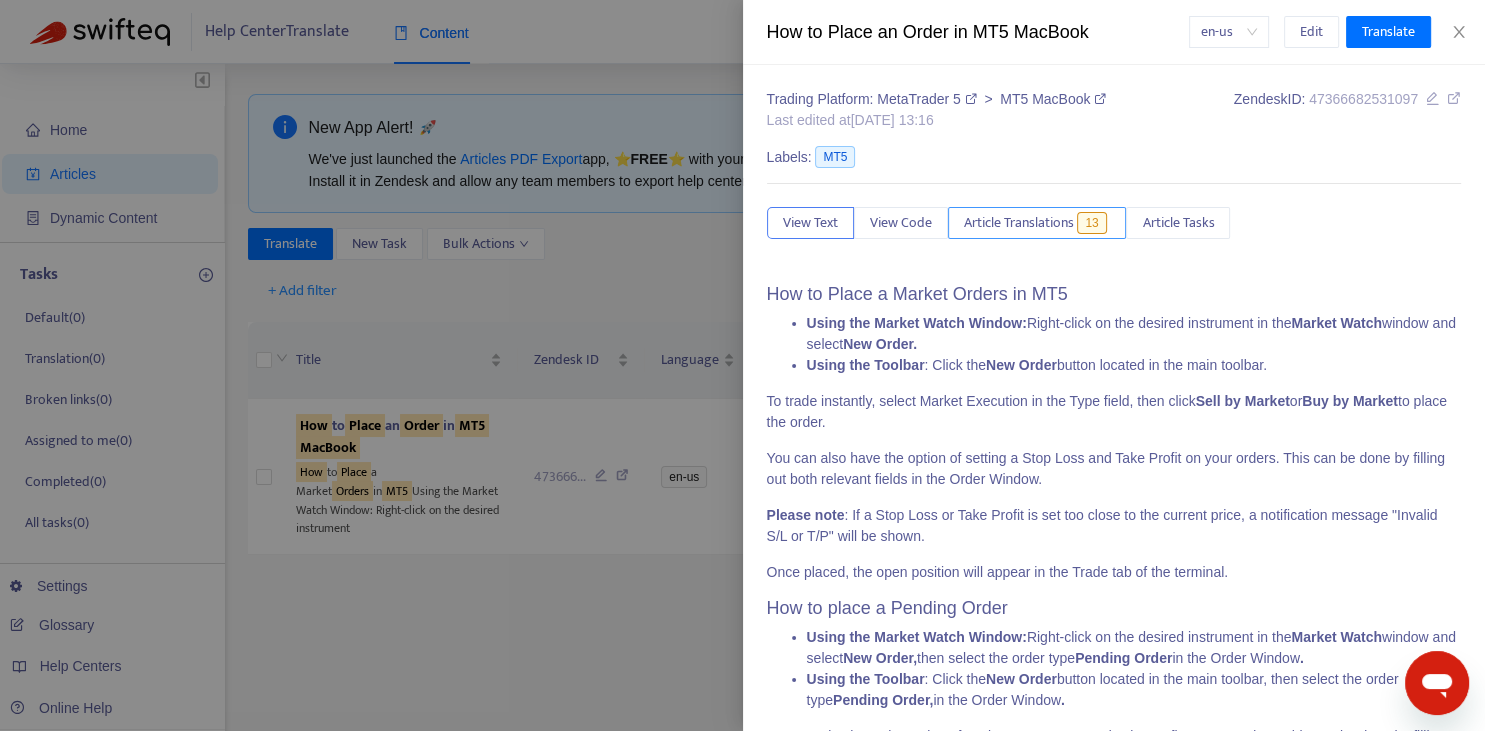 click on "Article Translations" at bounding box center (1019, 223) 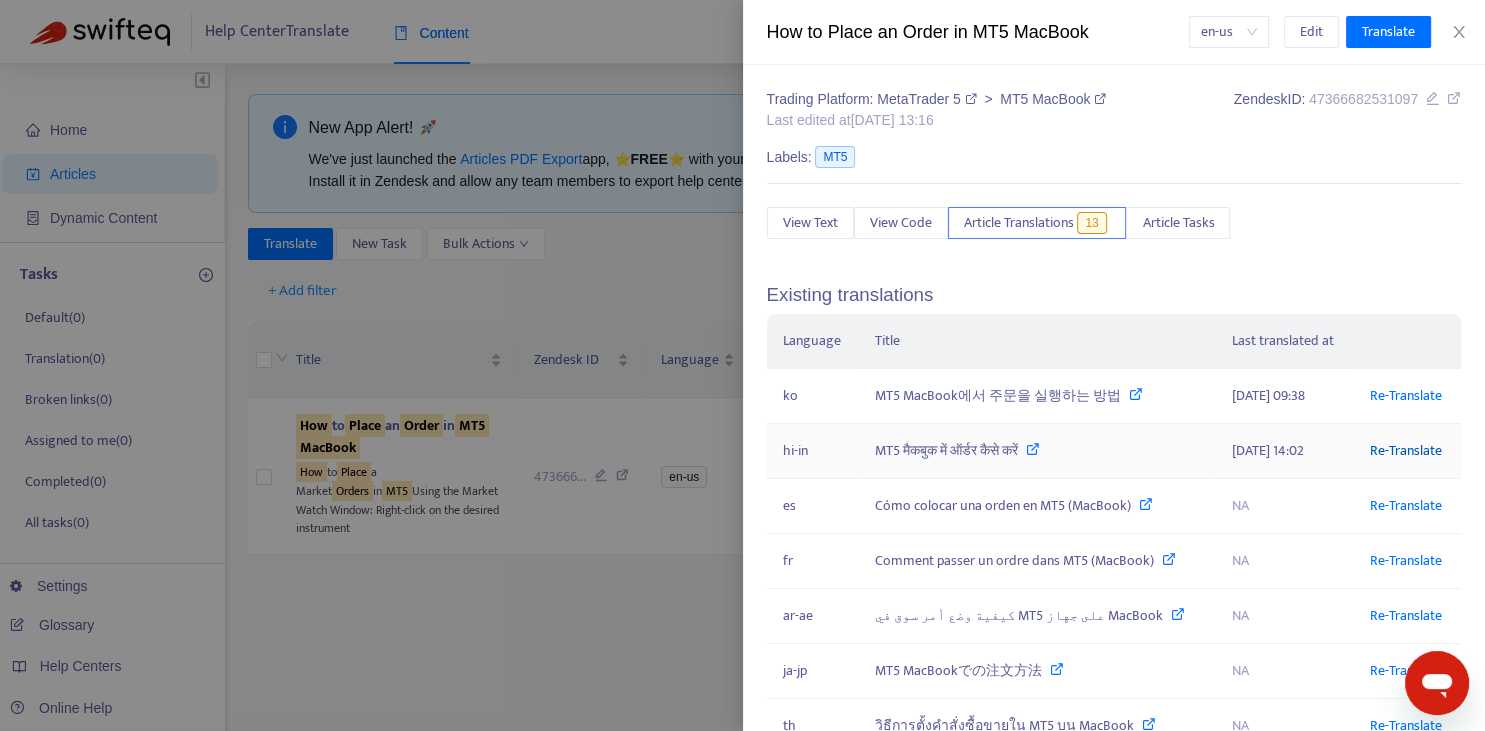 click on "Re-Translate" at bounding box center (1406, 450) 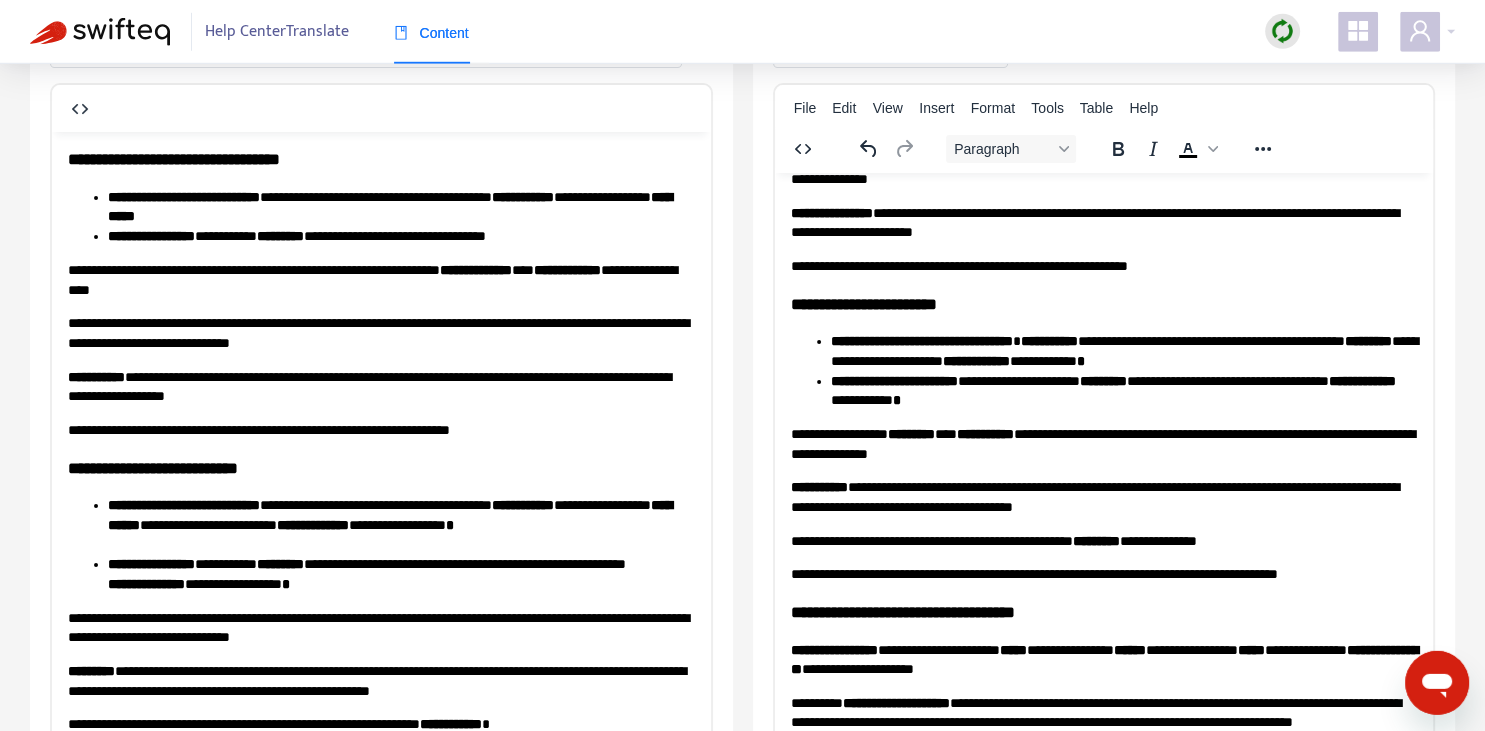 scroll, scrollTop: 343, scrollLeft: 0, axis: vertical 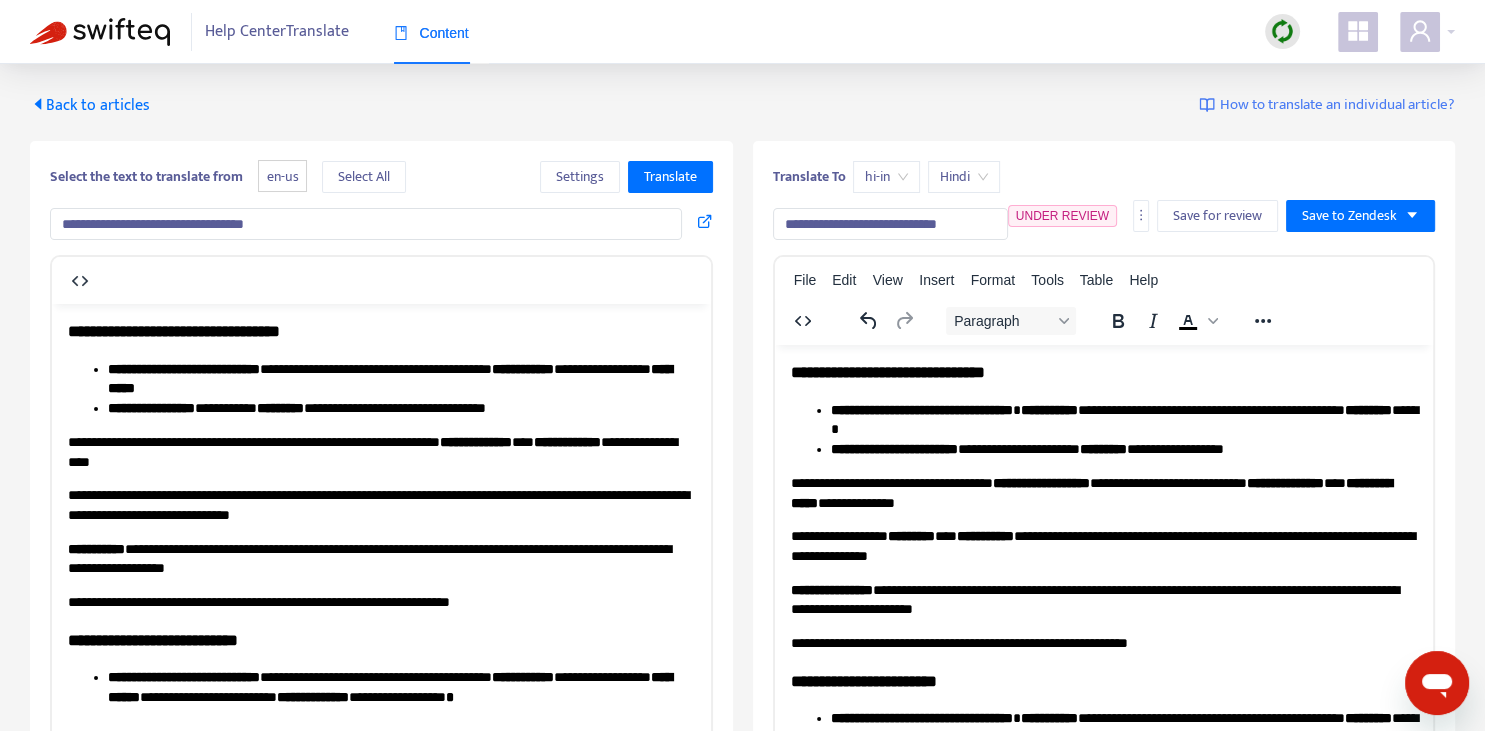 drag, startPoint x: 223, startPoint y: 219, endPoint x: 306, endPoint y: 220, distance: 83.00603 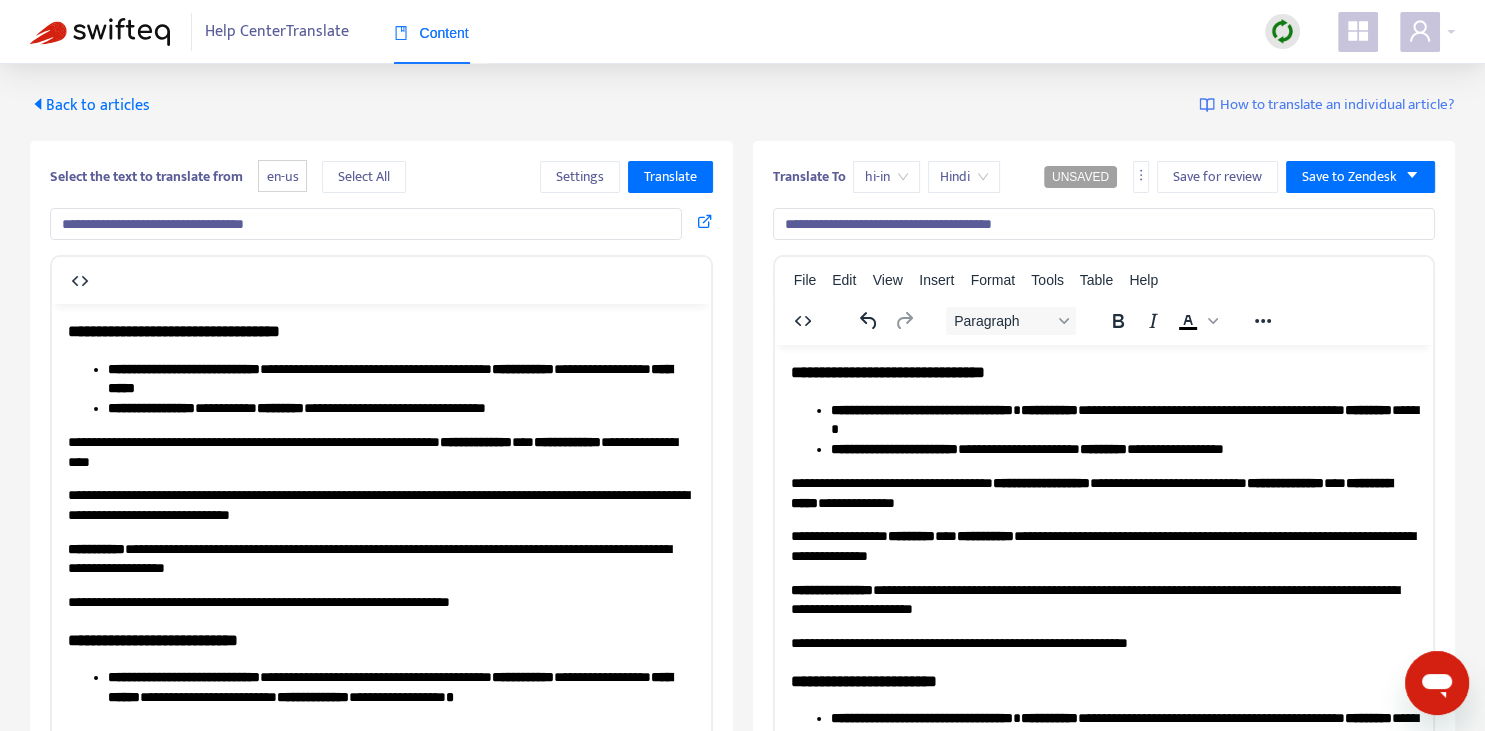 type on "**********" 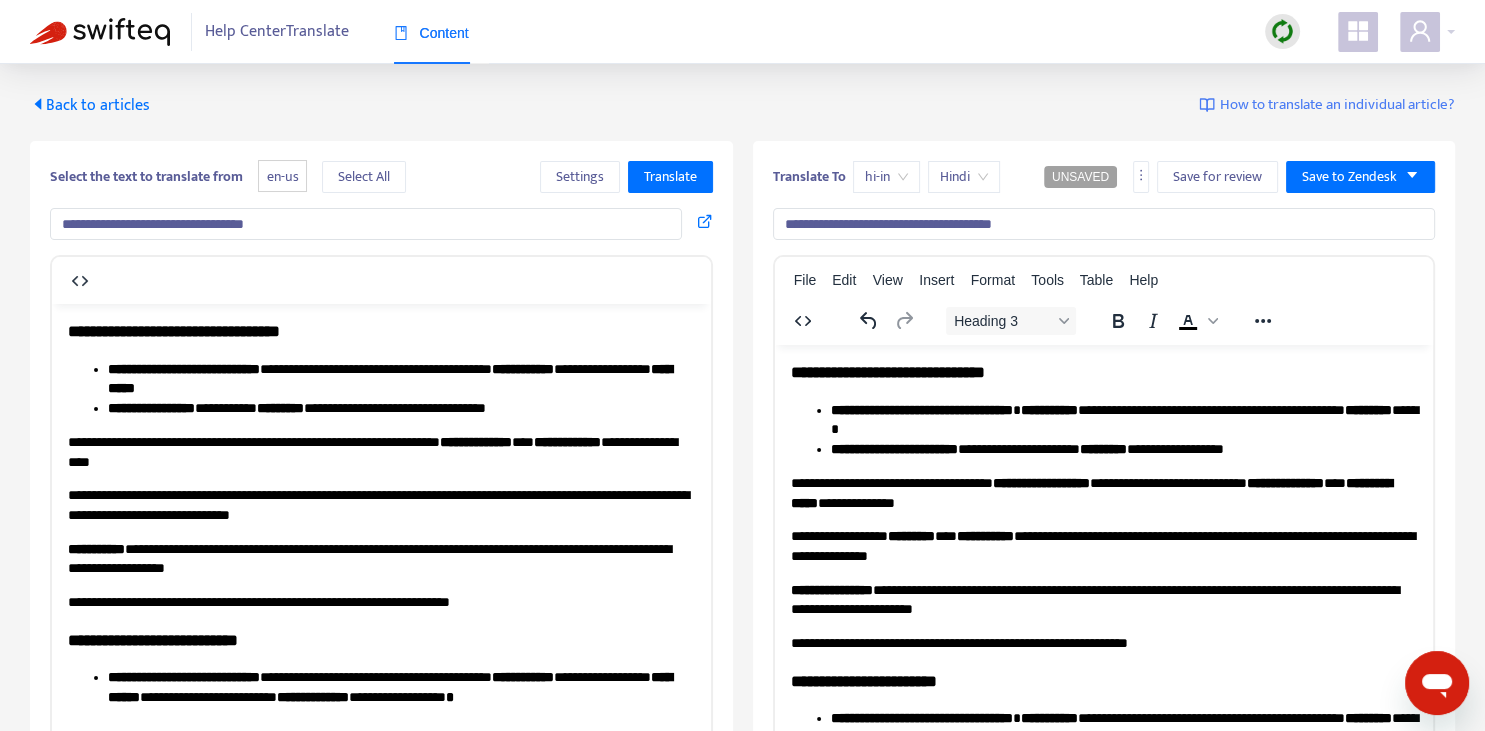 click on "**********" at bounding box center [1103, 371] 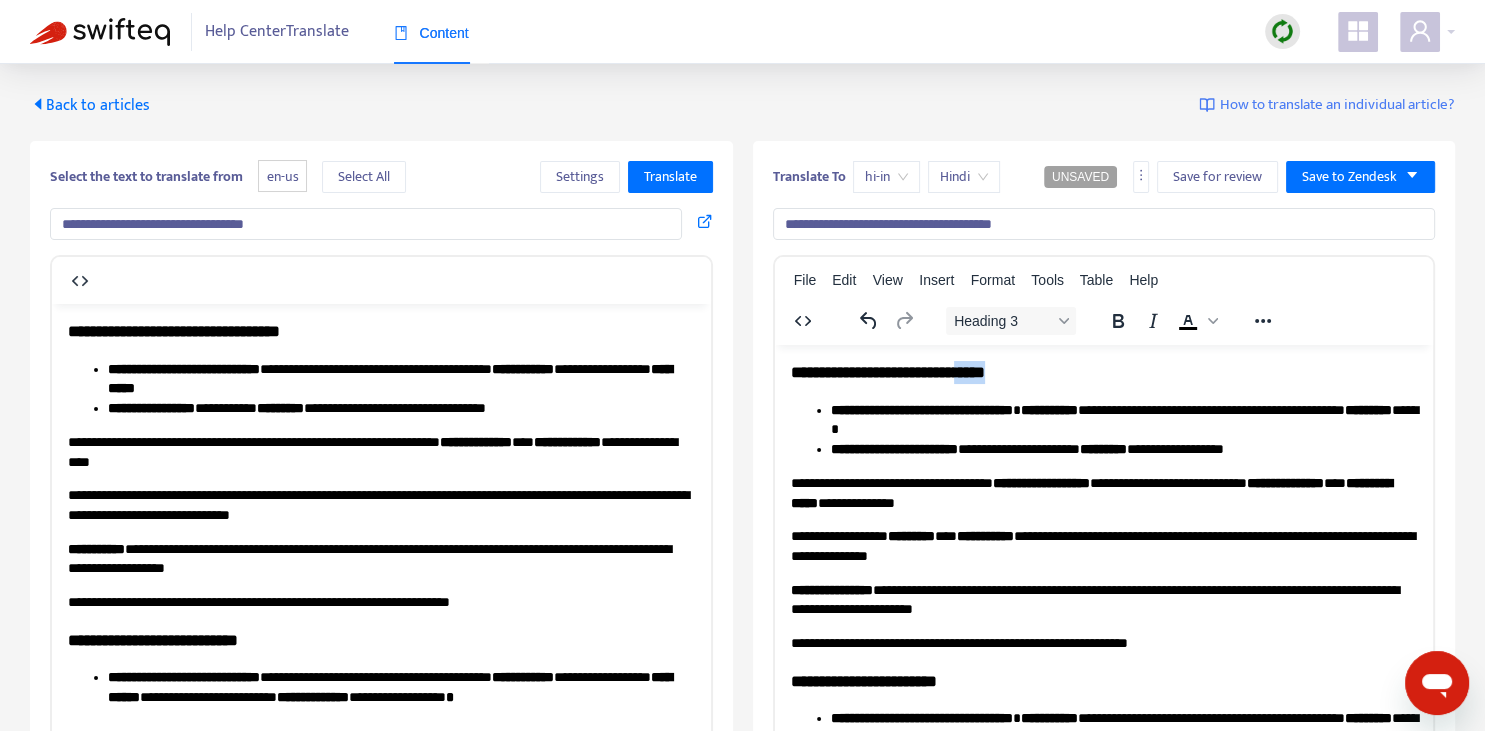 click on "**********" at bounding box center (1103, 371) 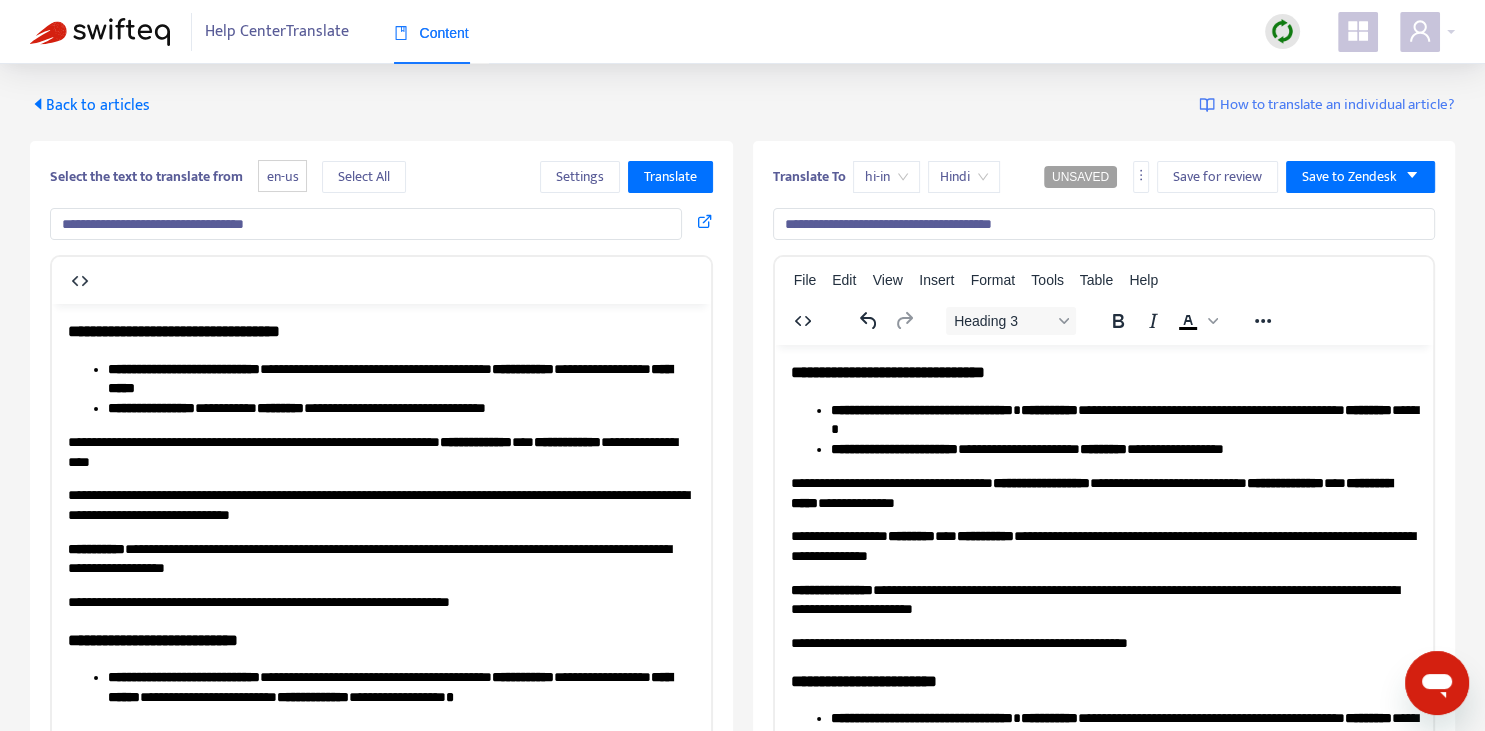 click on "**********" at bounding box center [921, 409] 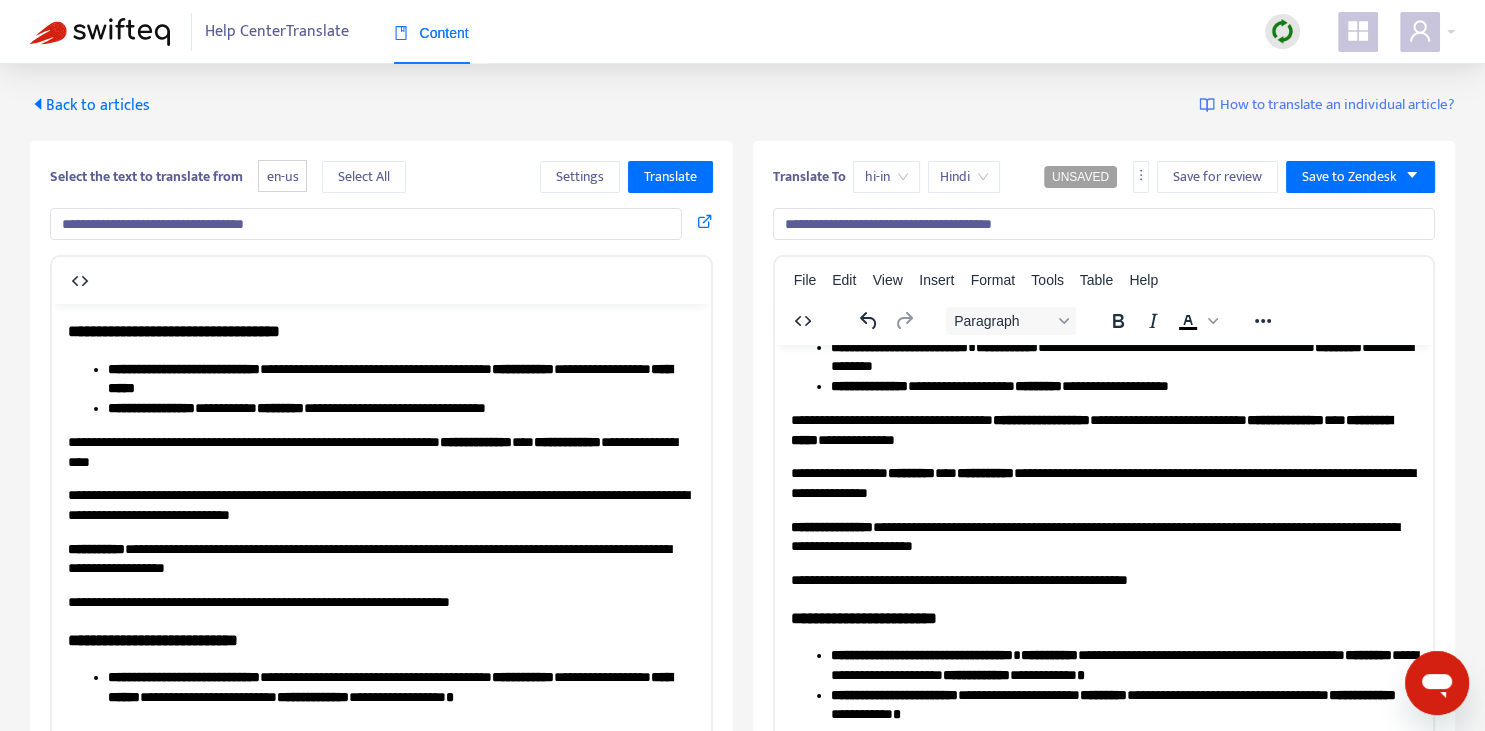scroll, scrollTop: 70, scrollLeft: 0, axis: vertical 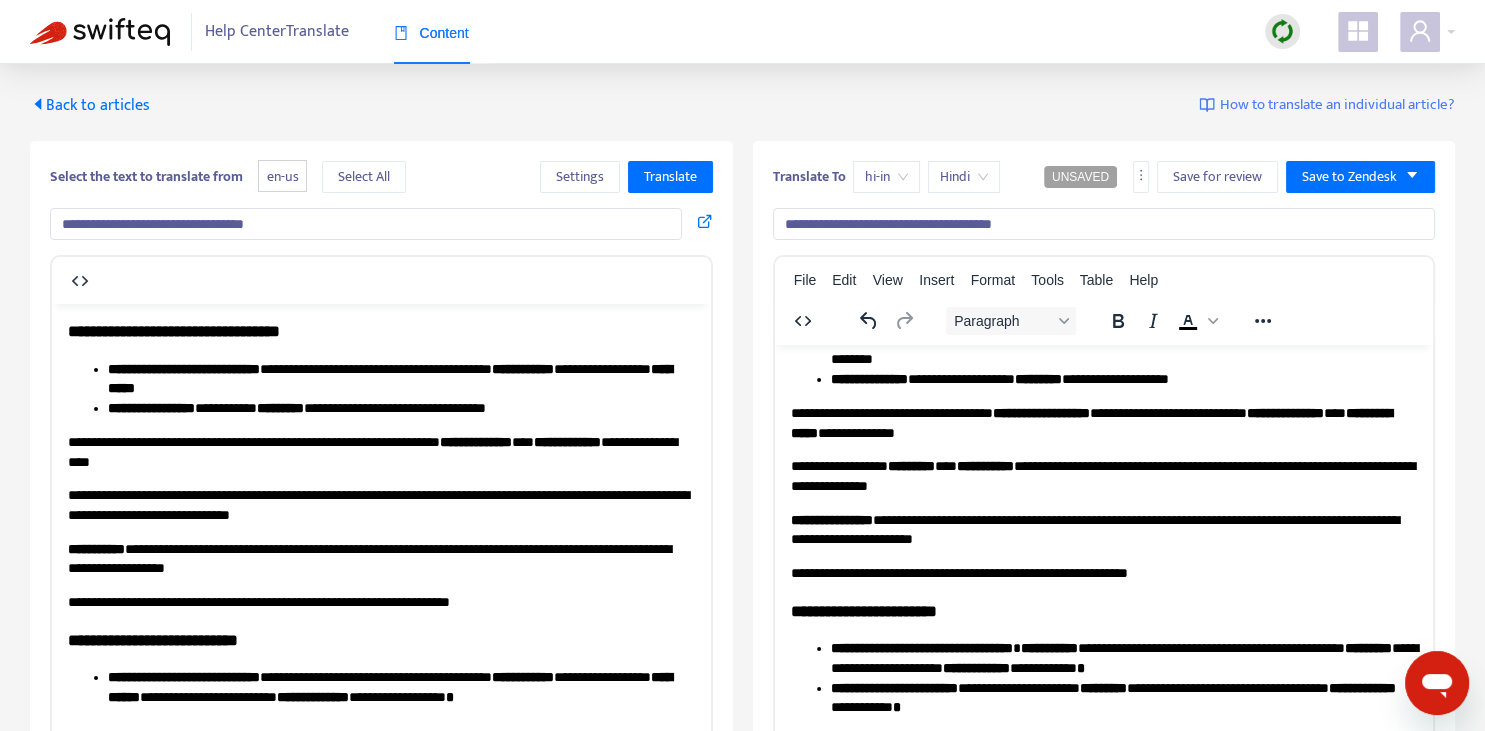 click on "**********" at bounding box center (1103, 422) 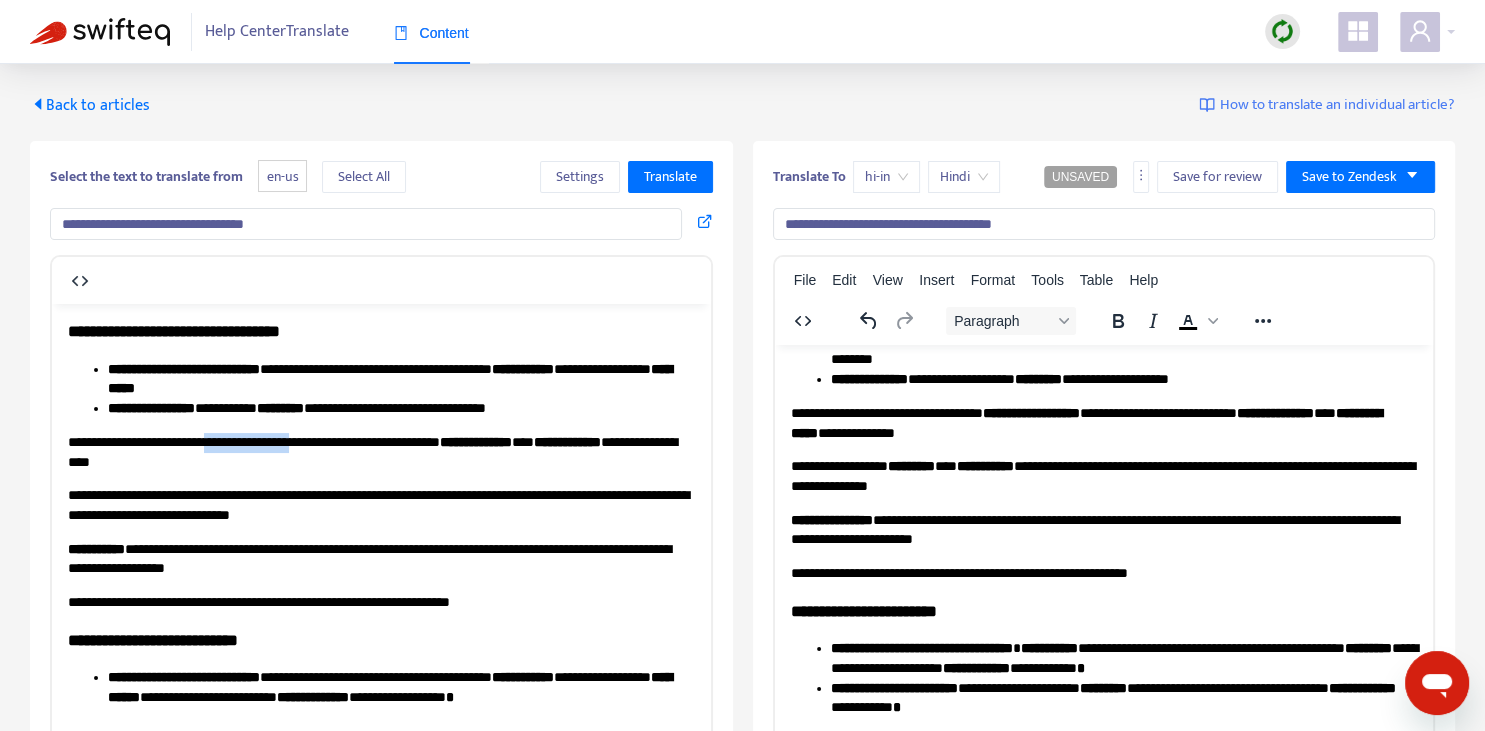 drag, startPoint x: 222, startPoint y: 437, endPoint x: 333, endPoint y: 443, distance: 111.16204 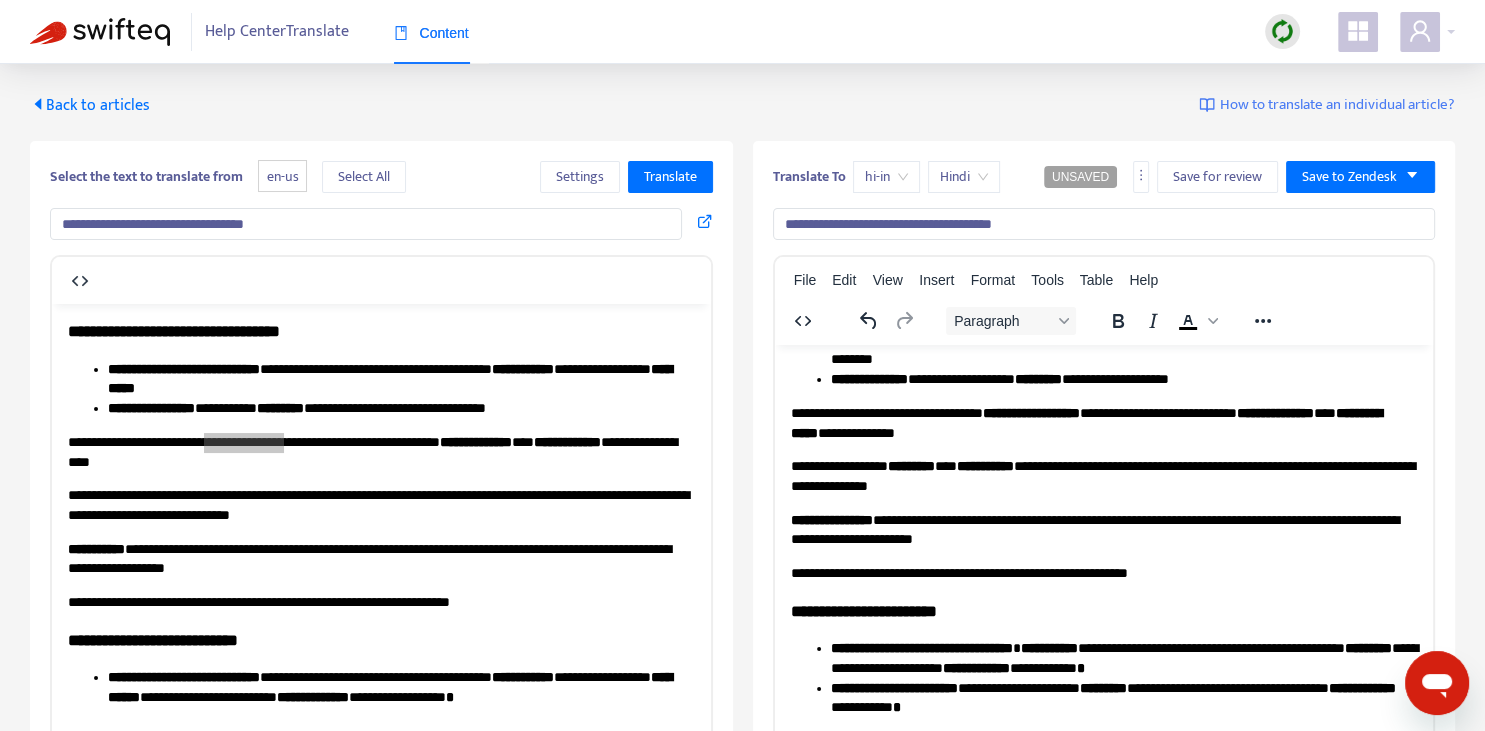 click on "**********" at bounding box center [1103, 719] 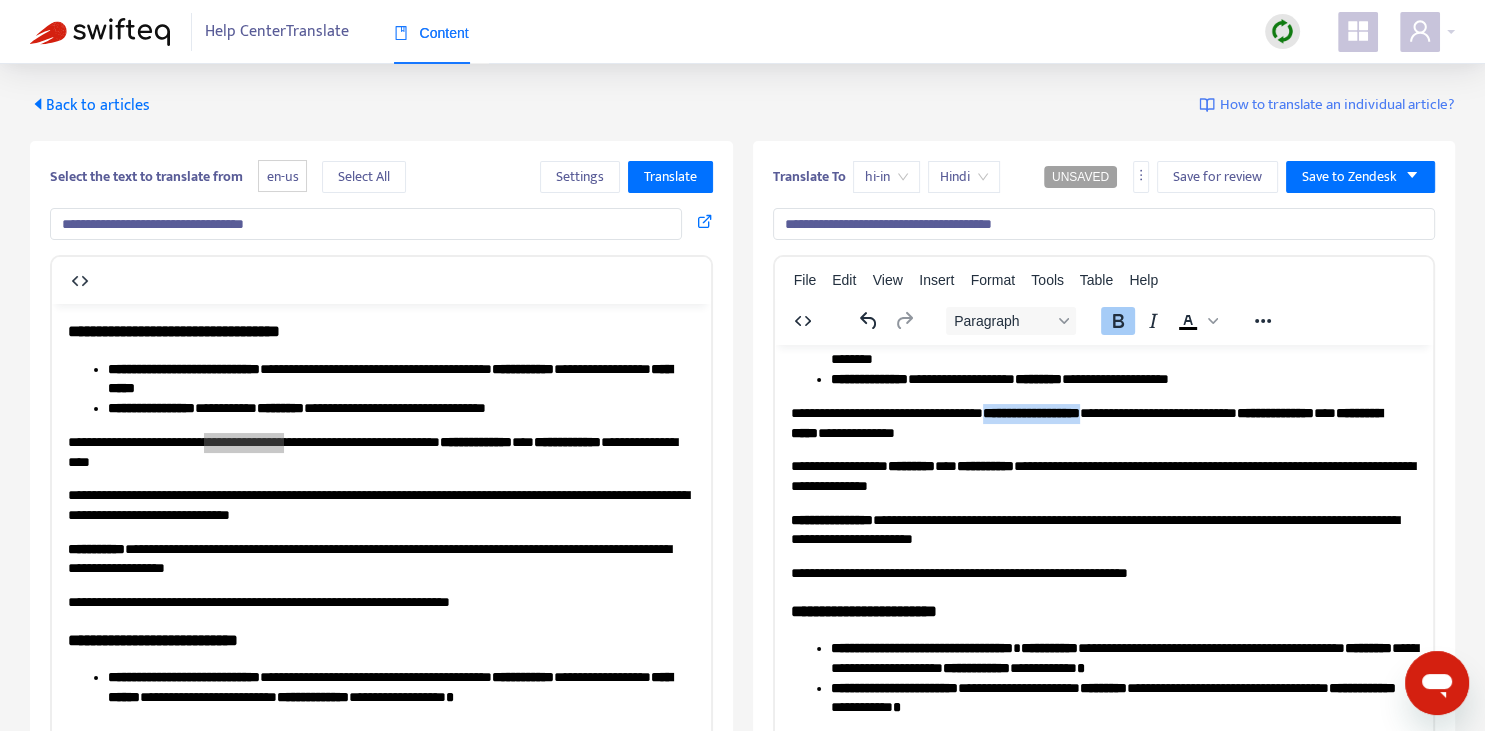 drag, startPoint x: 1007, startPoint y: 410, endPoint x: 1113, endPoint y: 406, distance: 106.07545 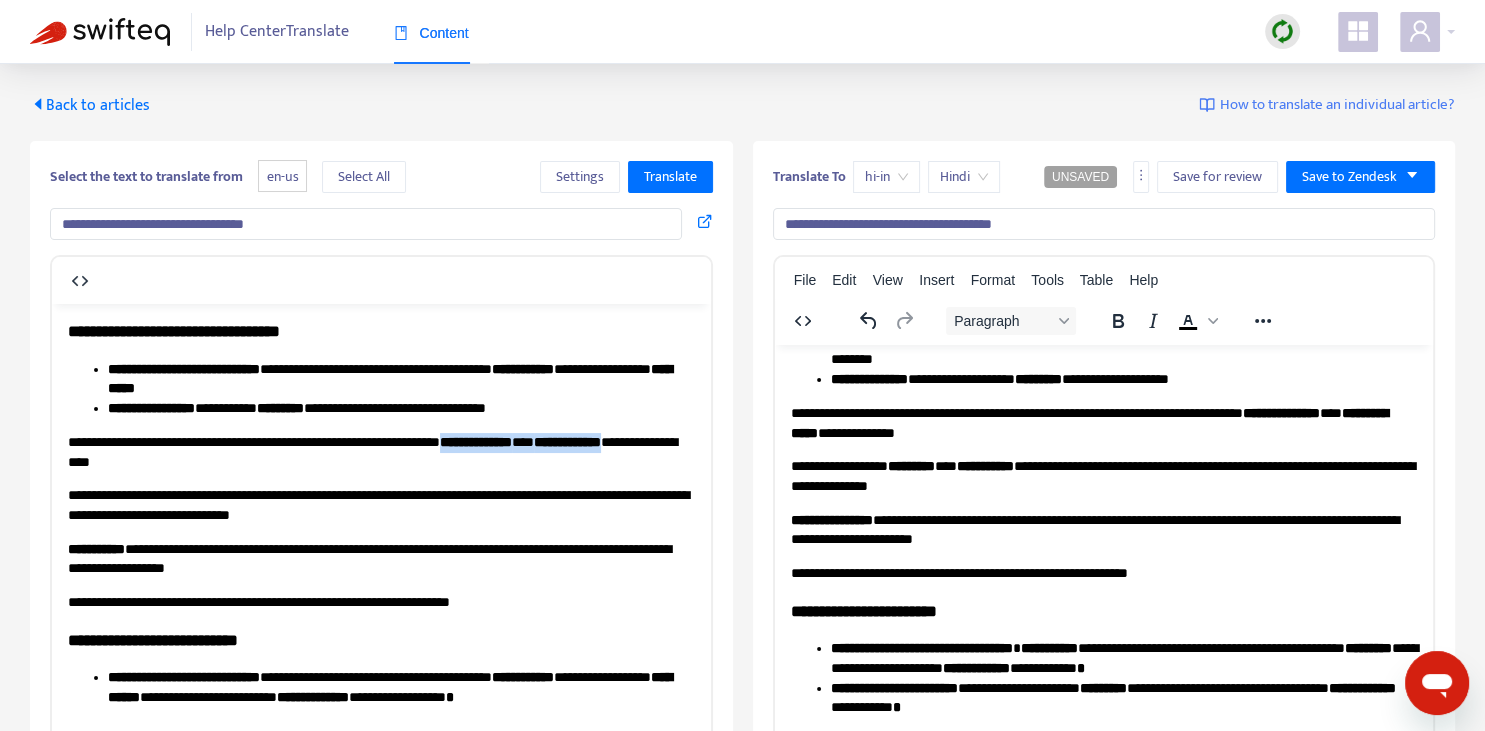 drag, startPoint x: 500, startPoint y: 443, endPoint x: 112, endPoint y: 468, distance: 388.80457 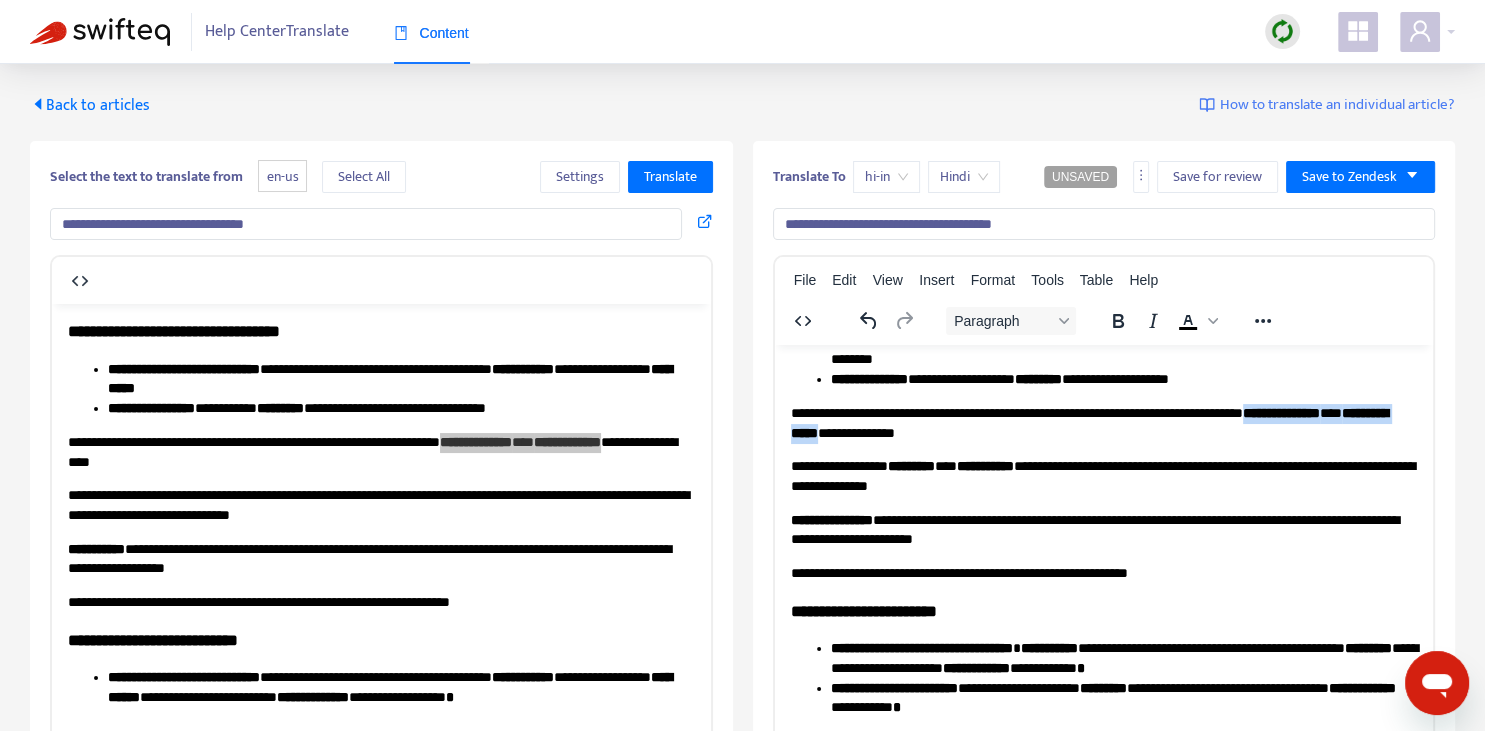drag, startPoint x: 1329, startPoint y: 412, endPoint x: 894, endPoint y: 430, distance: 435.37225 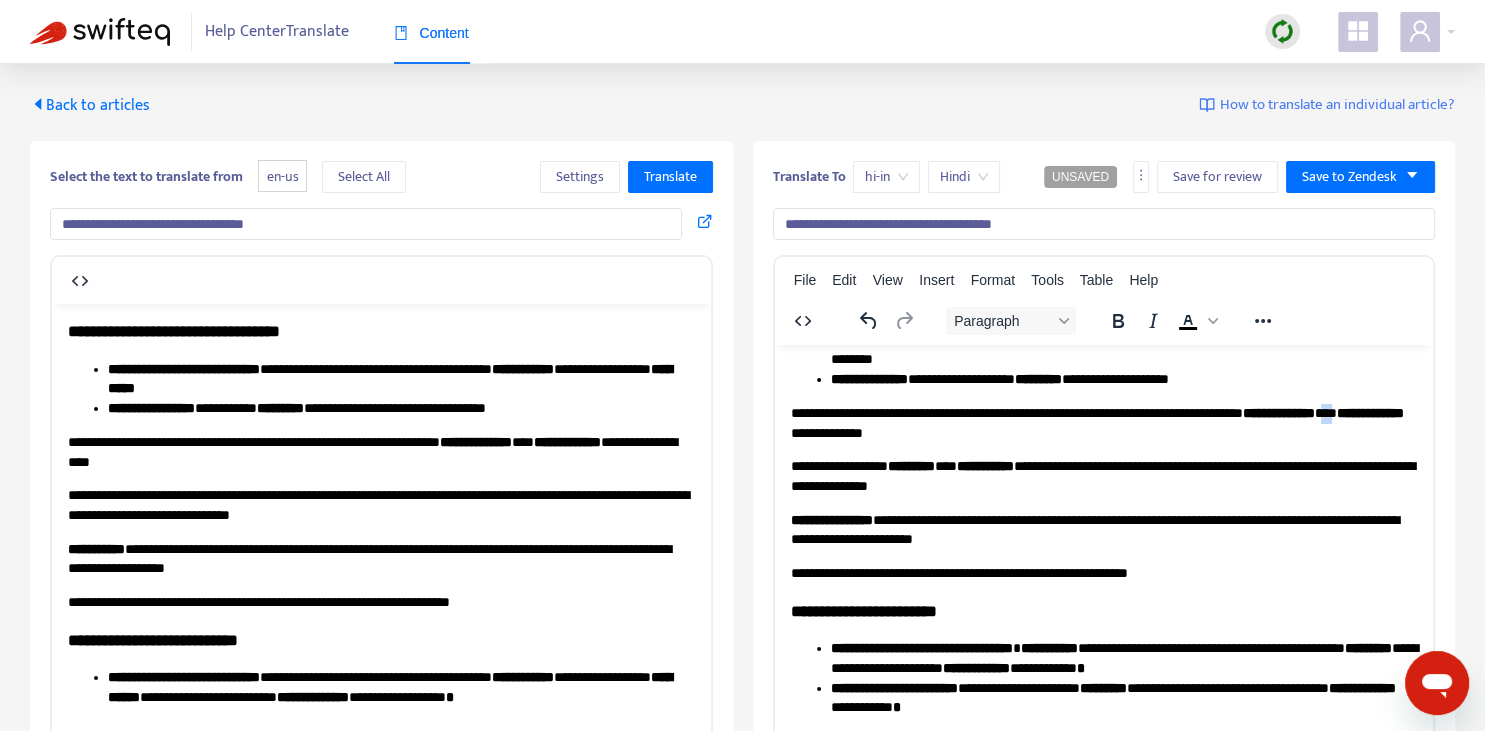 drag, startPoint x: 841, startPoint y: 433, endPoint x: 852, endPoint y: 433, distance: 11 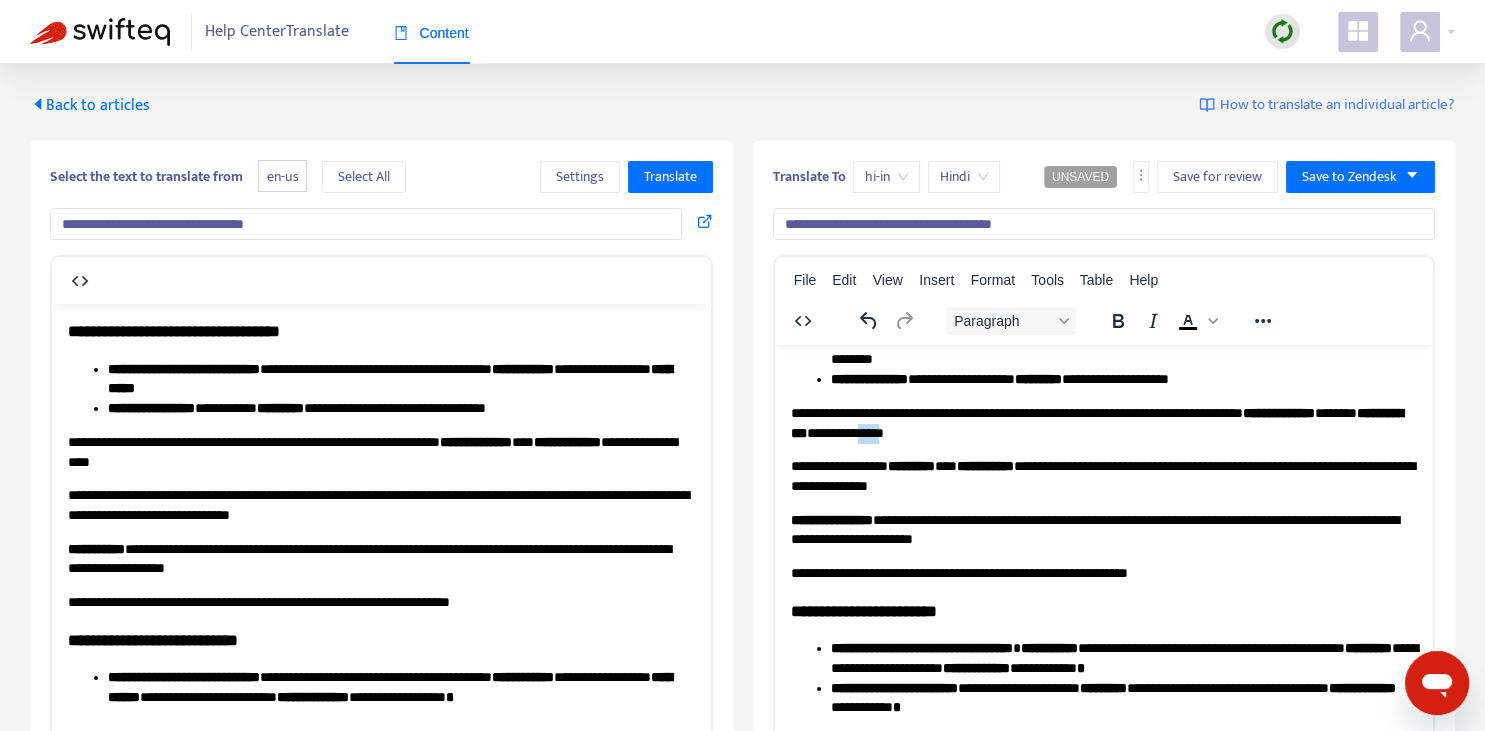 drag, startPoint x: 1054, startPoint y: 433, endPoint x: 1040, endPoint y: 428, distance: 14.866069 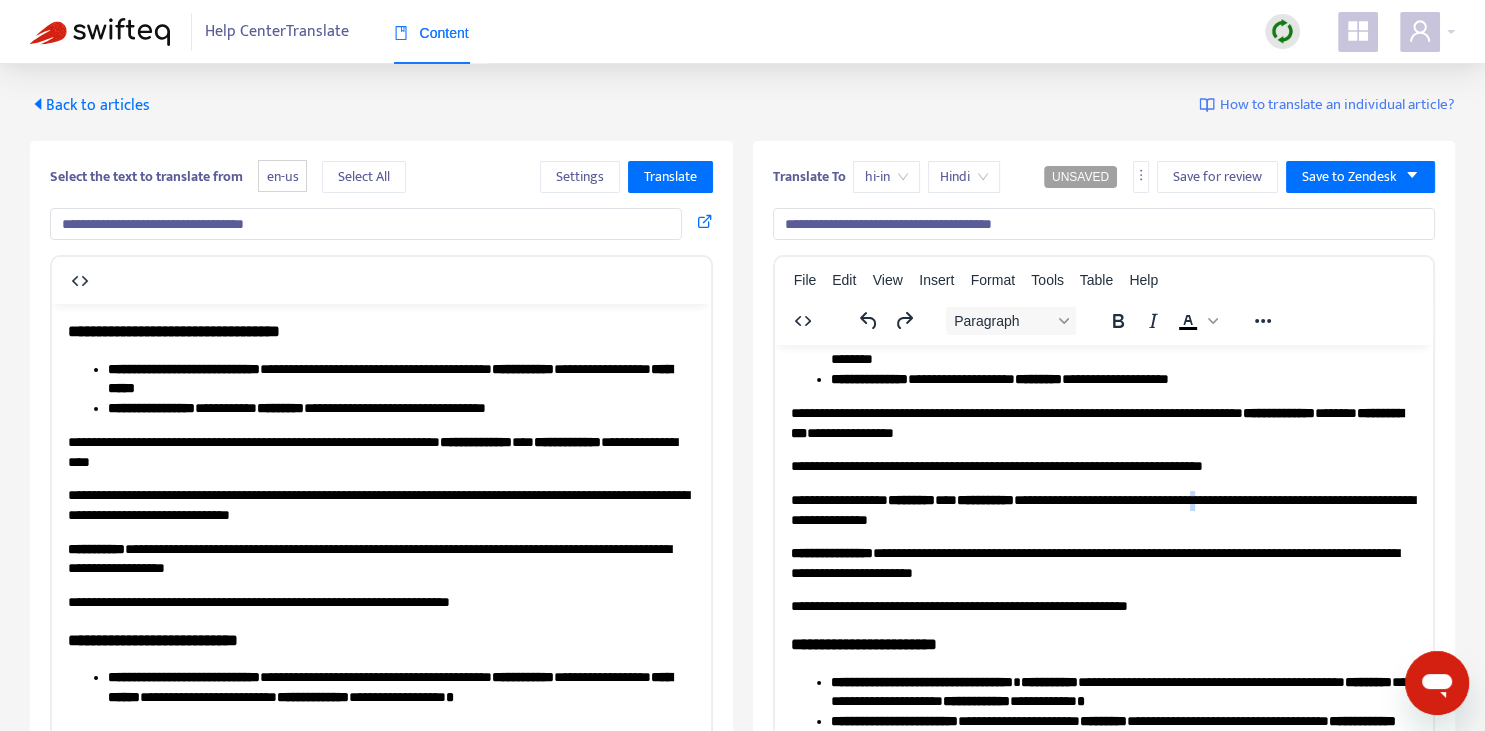 copy on "*" 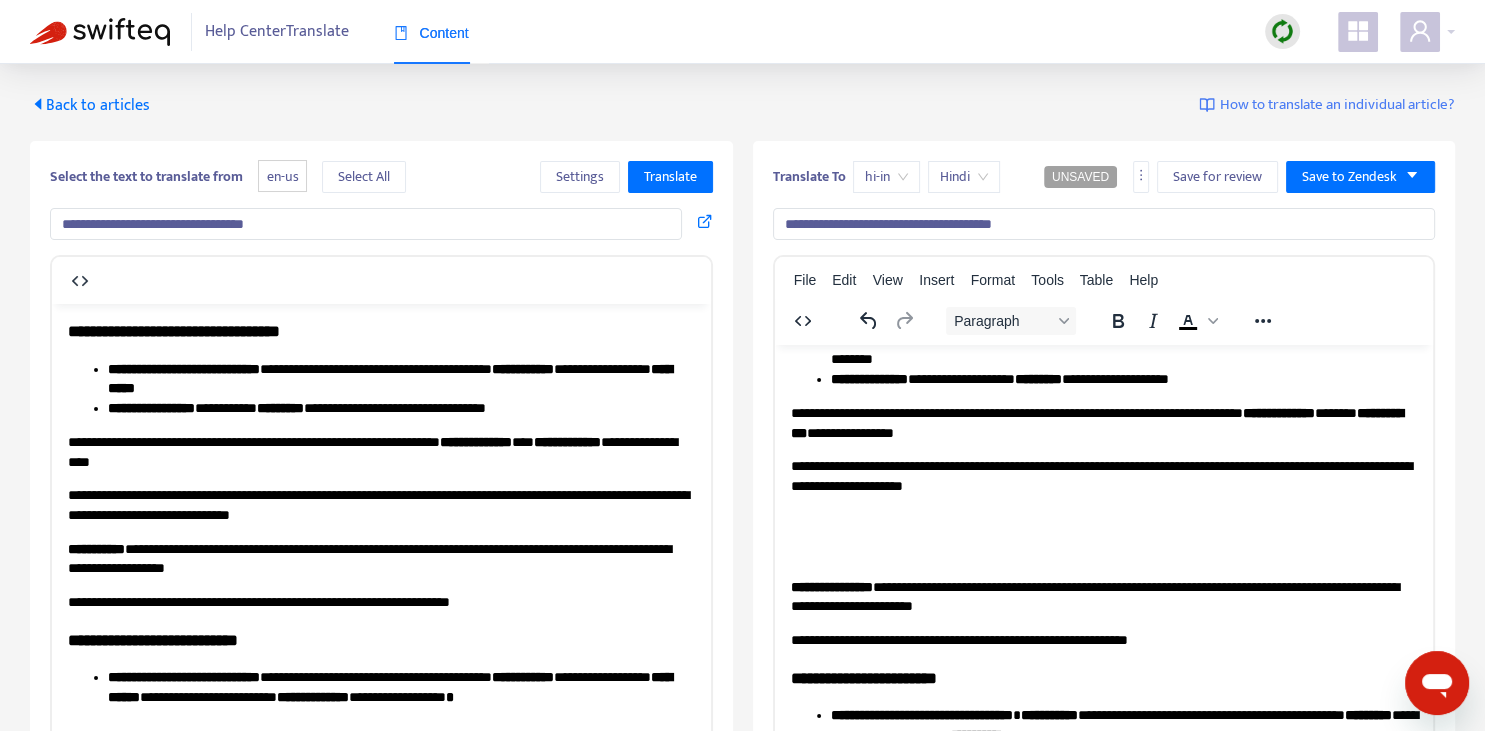 scroll, scrollTop: 0, scrollLeft: 0, axis: both 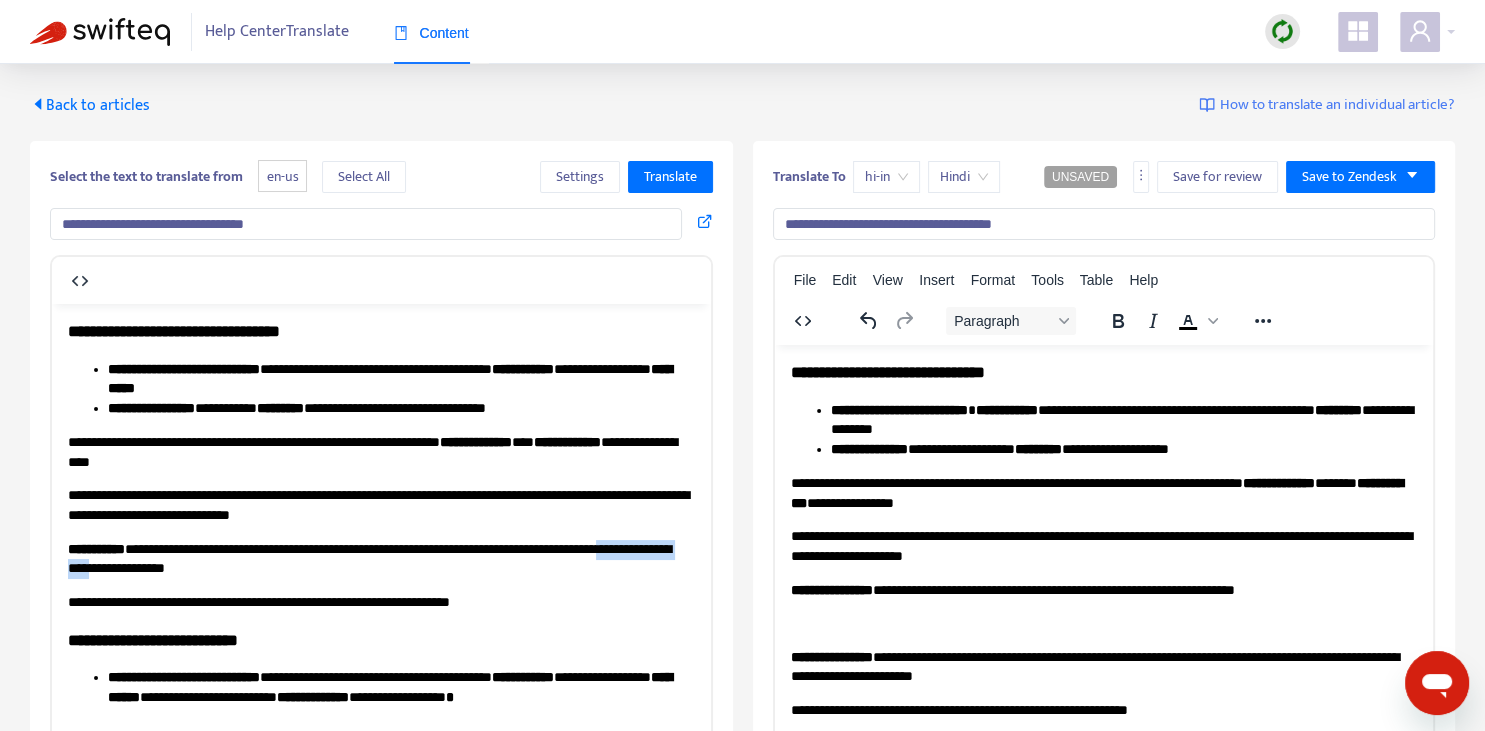 drag, startPoint x: 68, startPoint y: 564, endPoint x: 184, endPoint y: 576, distance: 116.61904 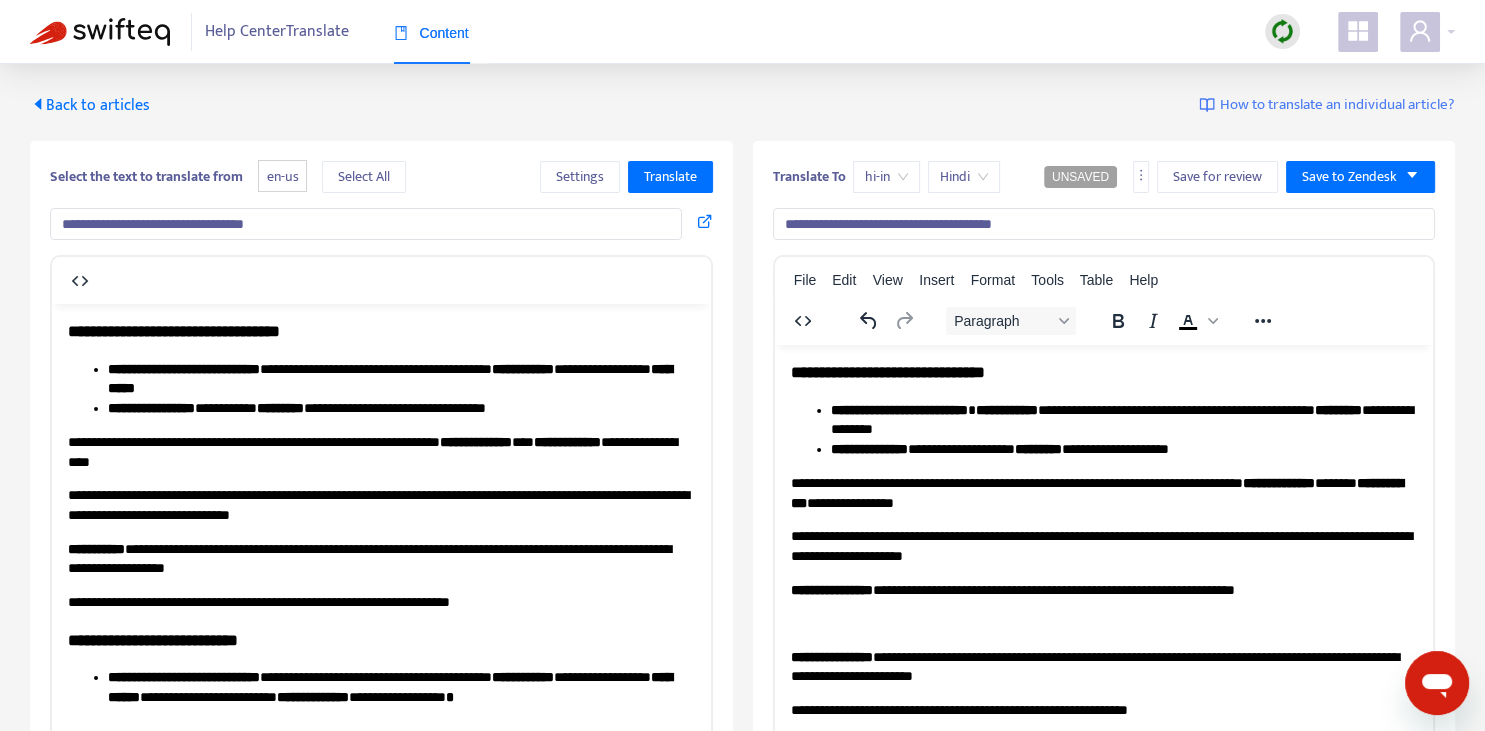 click on "**********" at bounding box center (1103, 822) 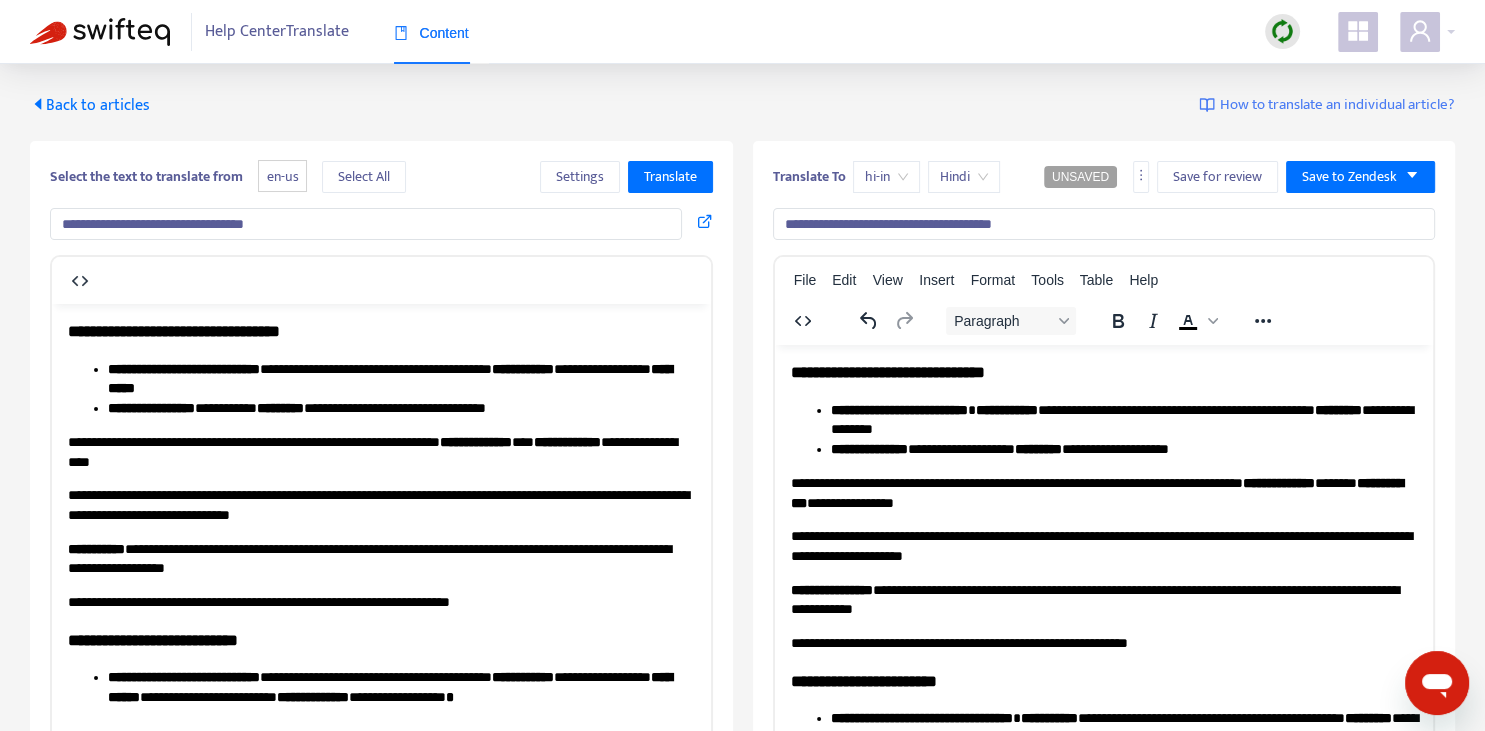 copy on "*" 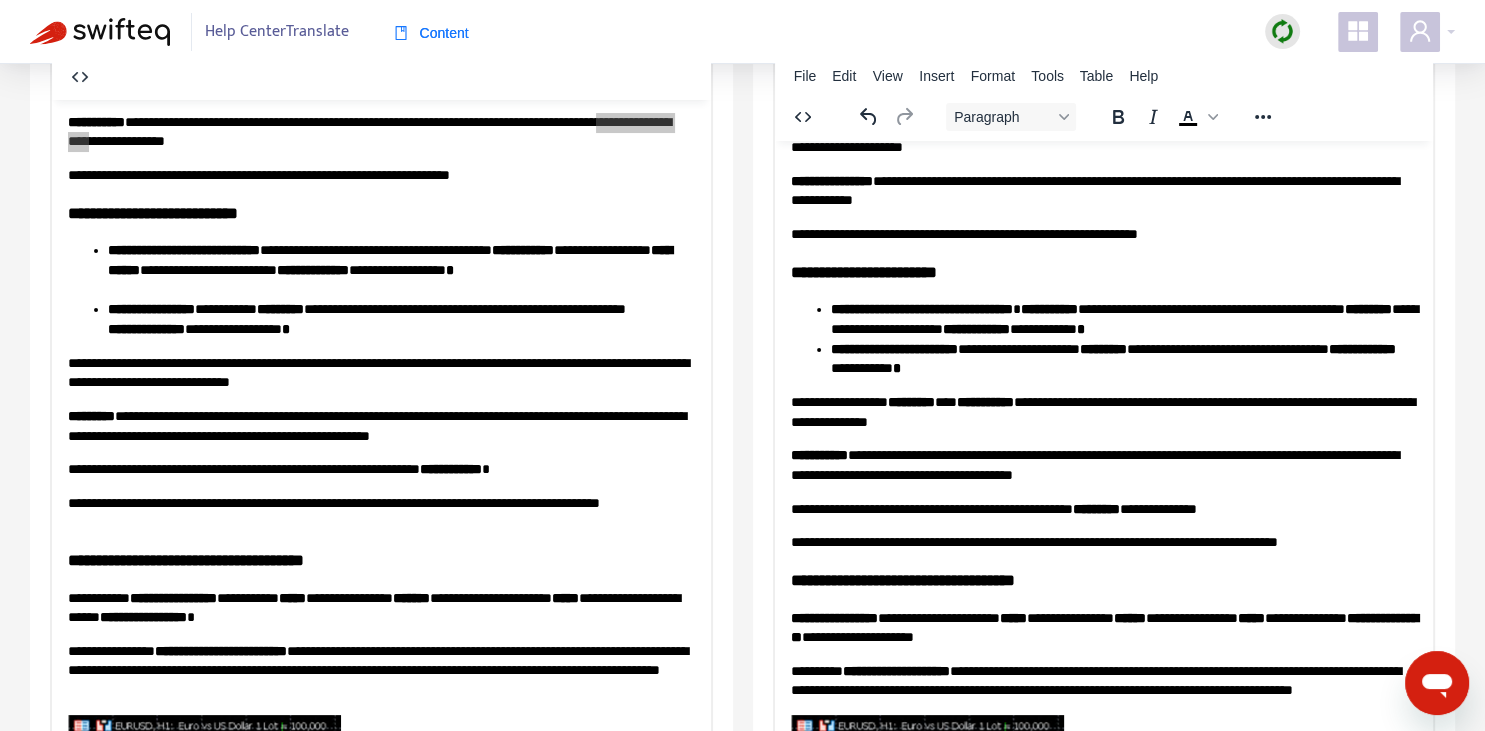 scroll, scrollTop: 211, scrollLeft: 0, axis: vertical 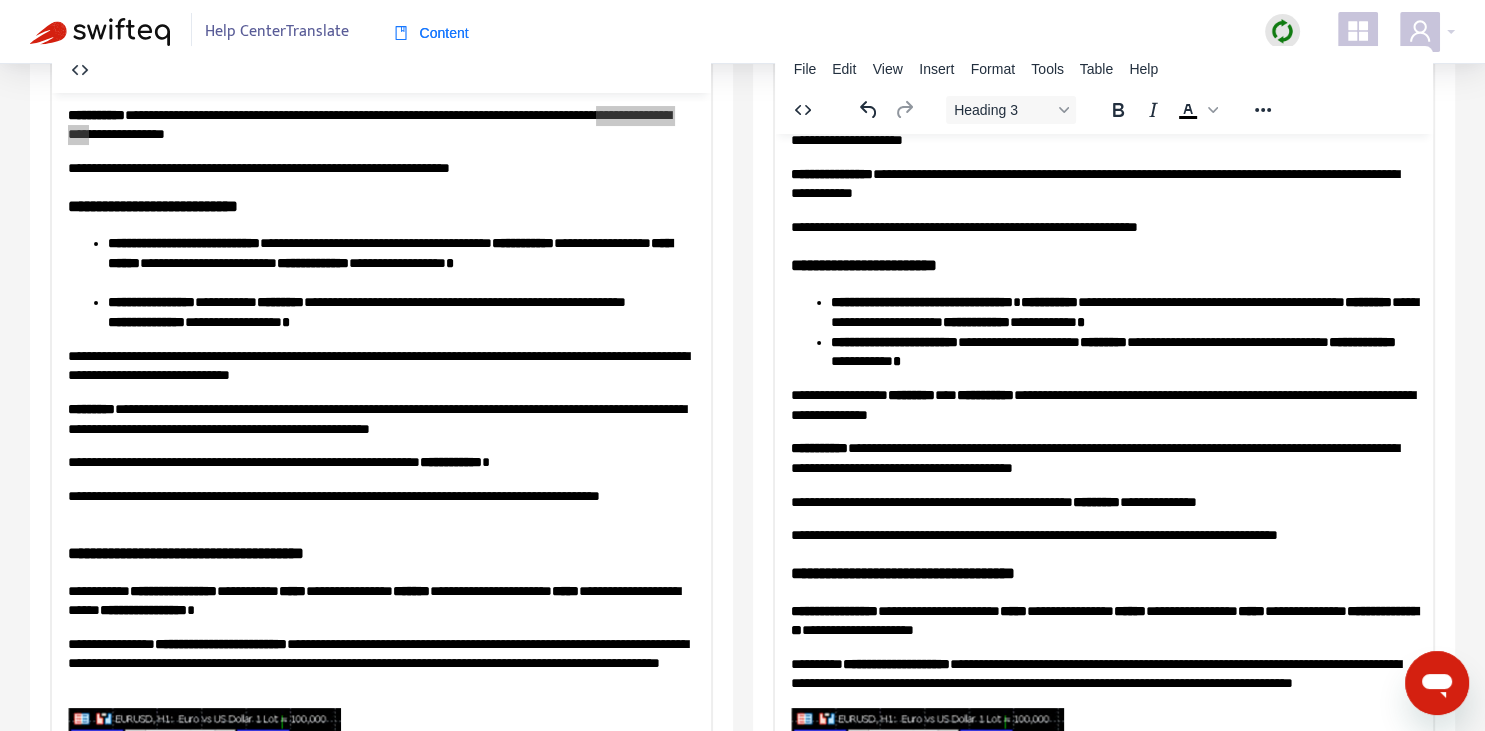 click on "**********" at bounding box center (1103, 373) 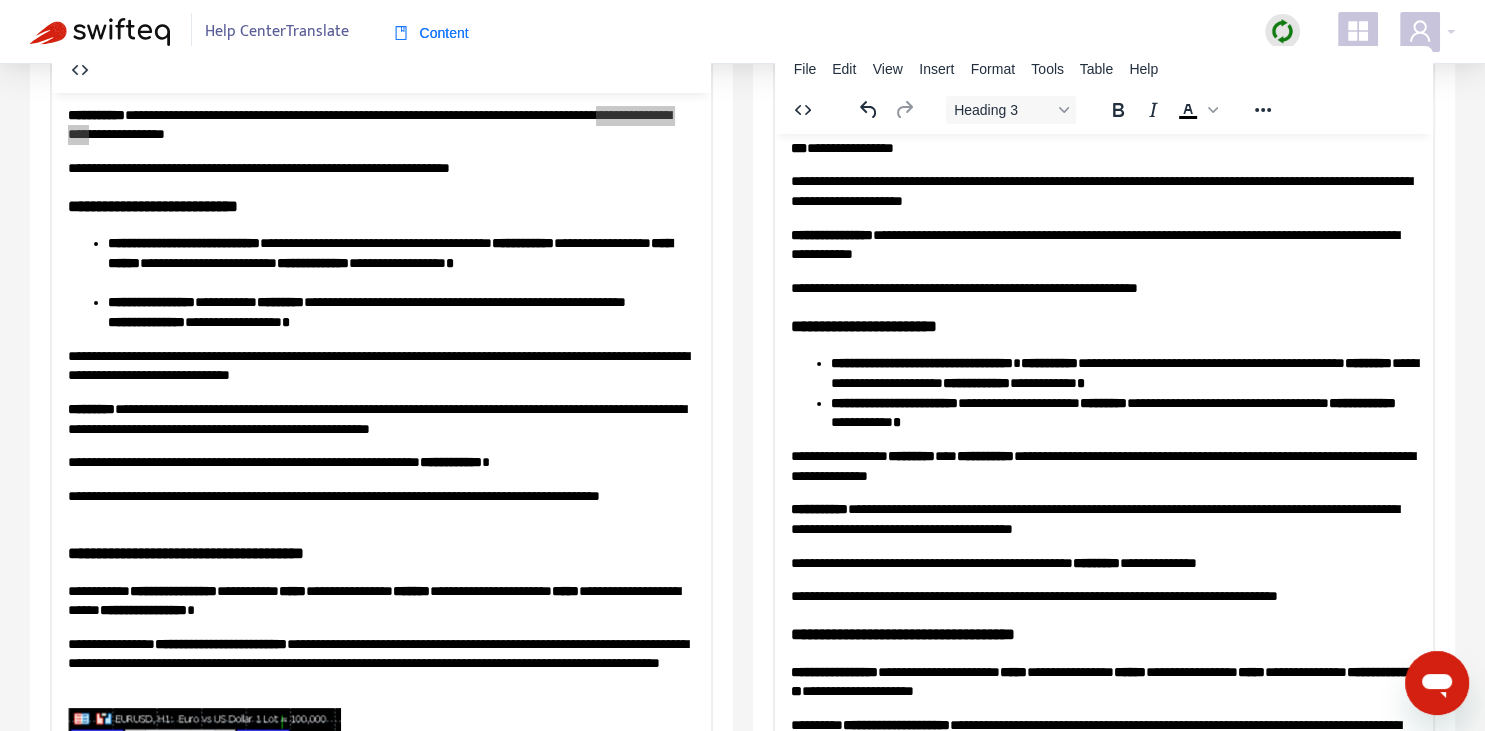 scroll, scrollTop: 205, scrollLeft: 0, axis: vertical 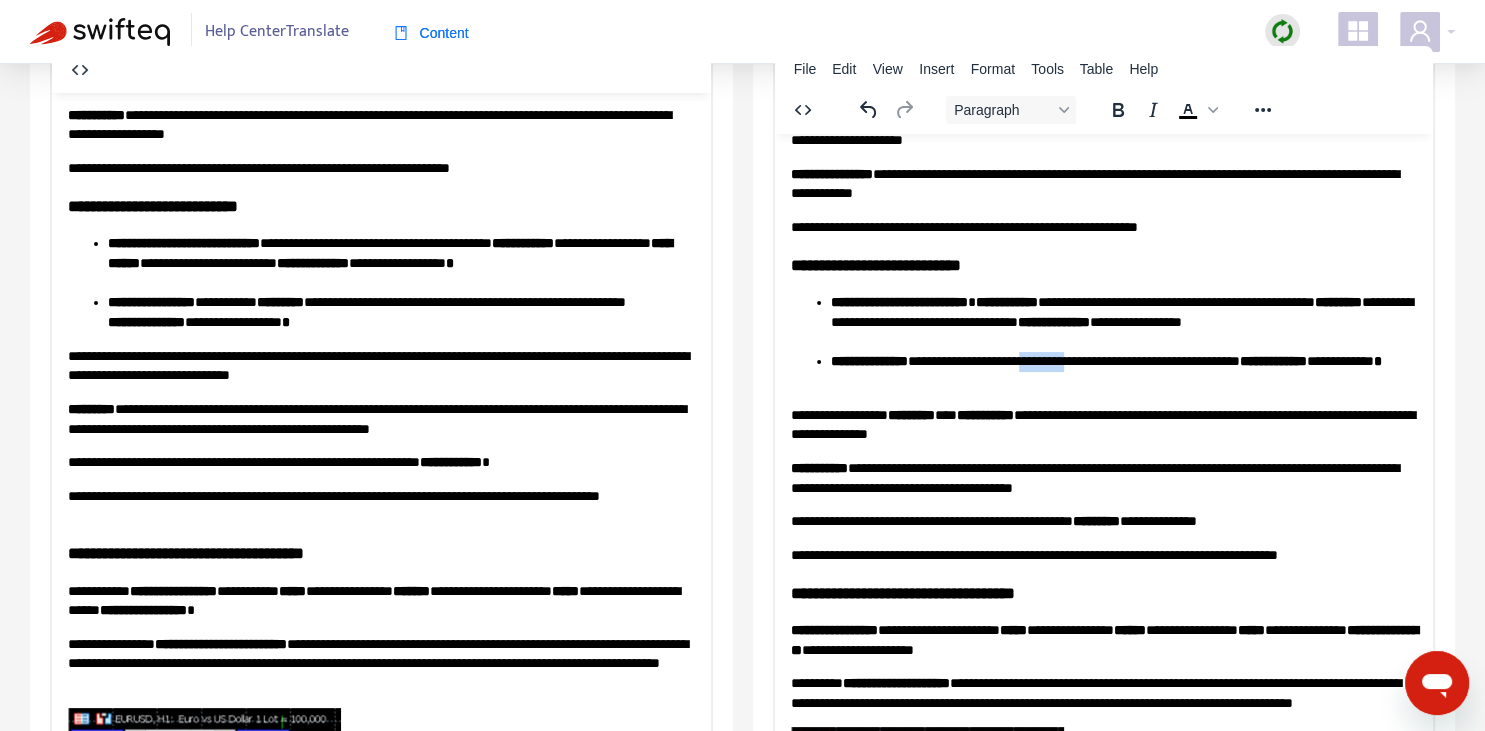 drag, startPoint x: 1047, startPoint y: 355, endPoint x: 1111, endPoint y: 354, distance: 64.00781 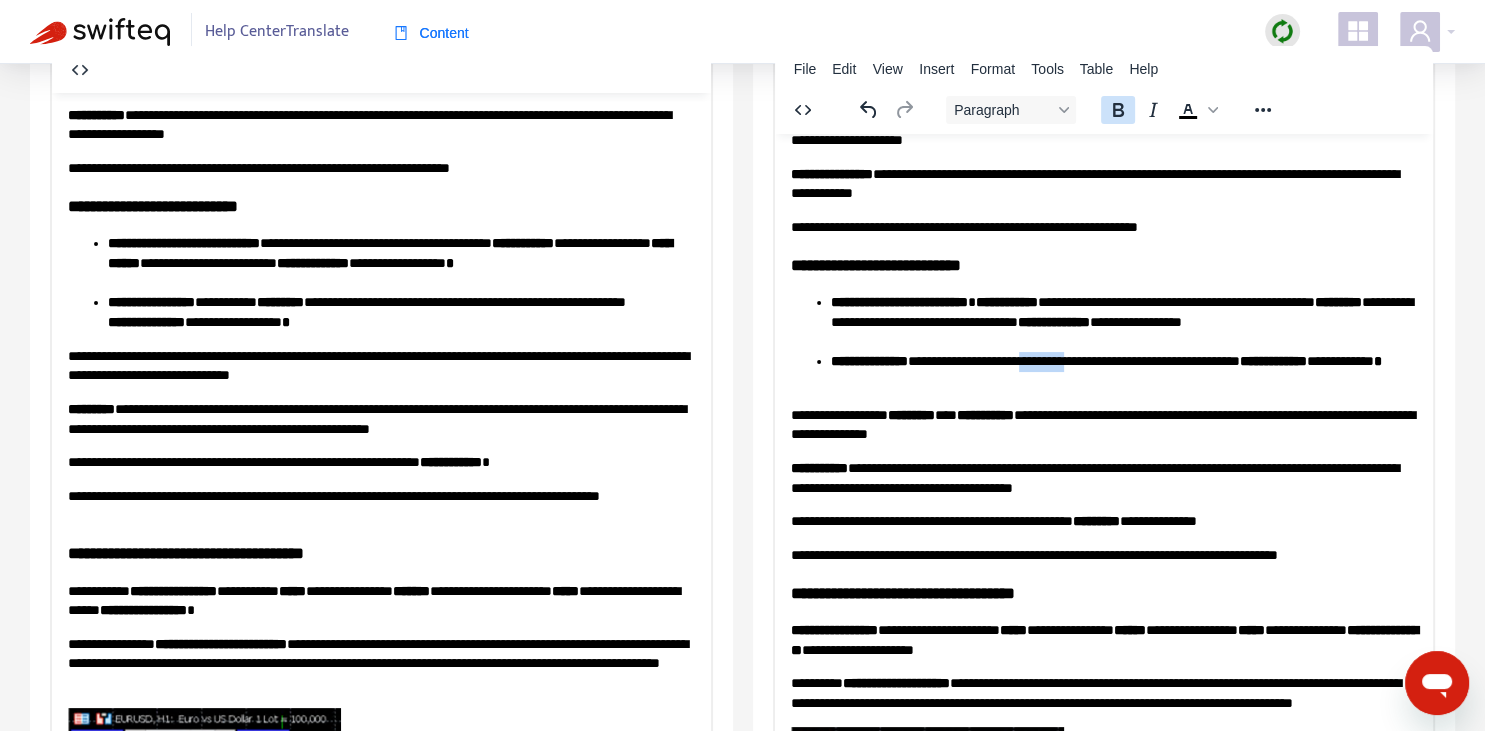 click 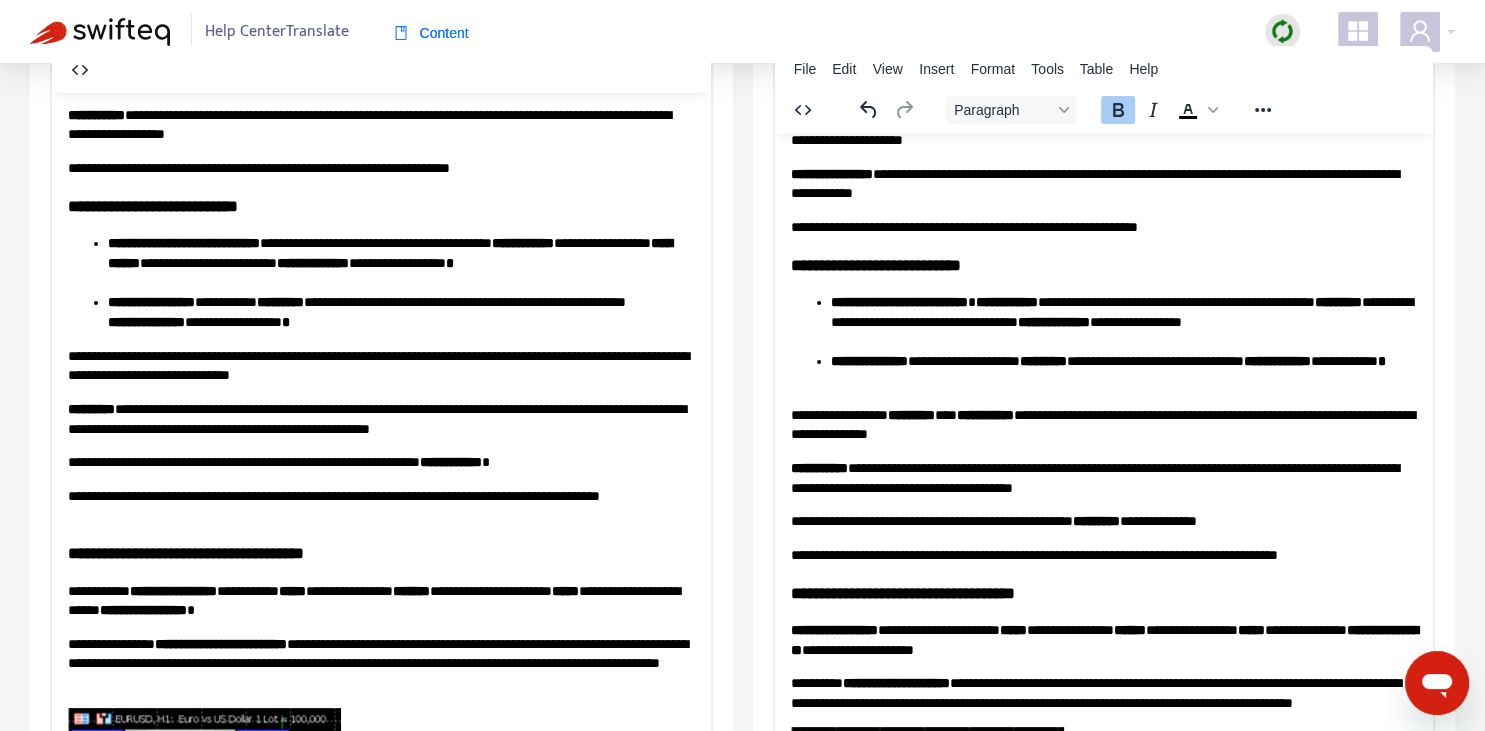 click on "**********" at bounding box center (1123, 371) 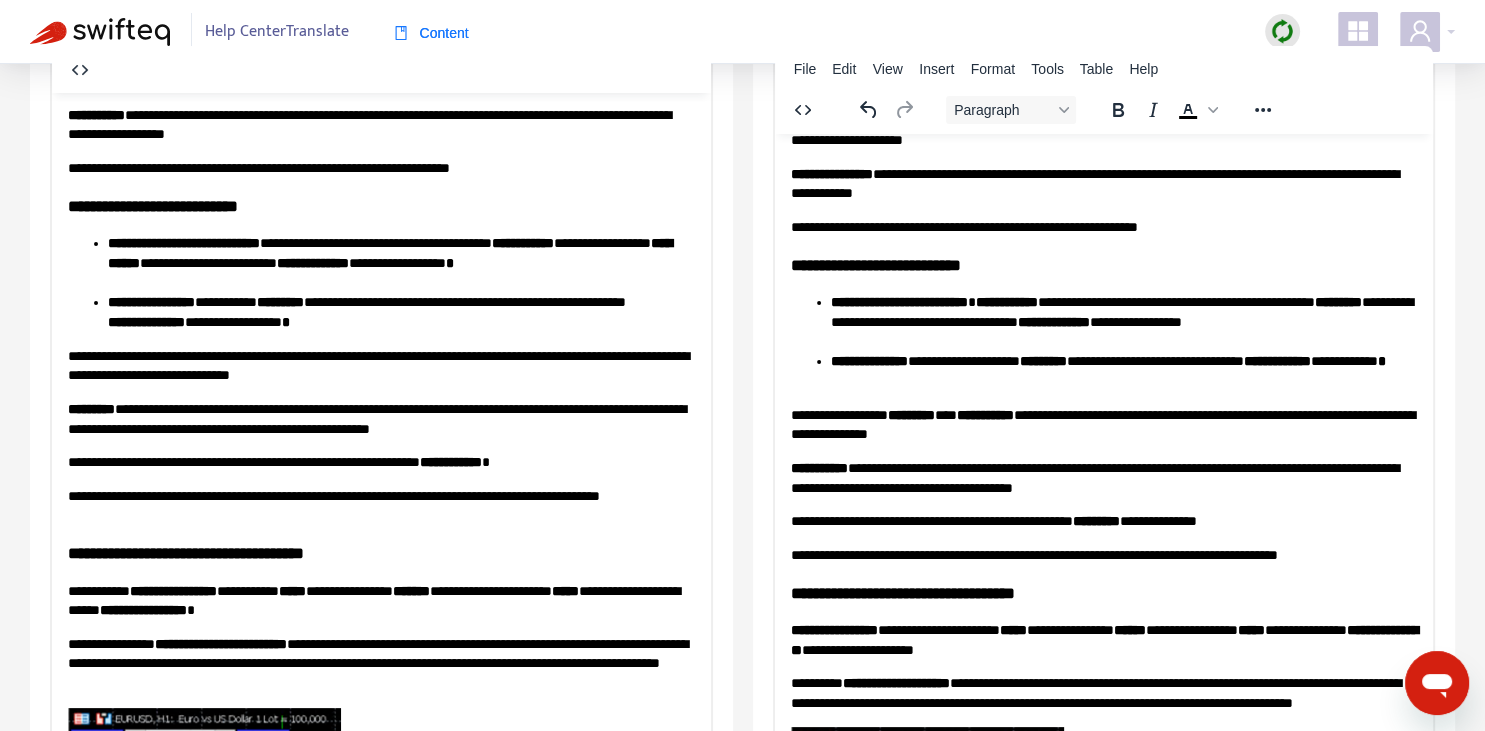 click on "**********" at bounding box center (1123, 371) 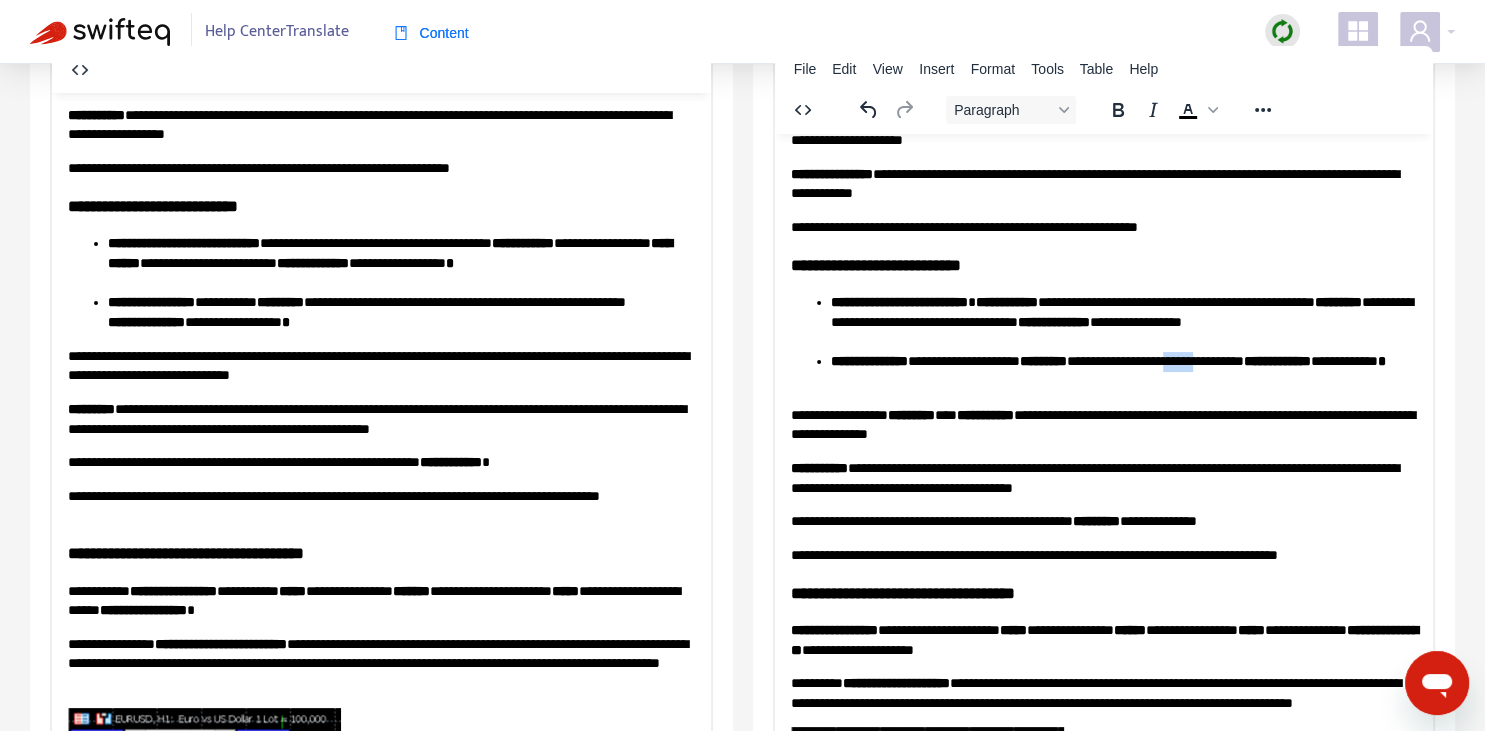 click on "**********" at bounding box center [1123, 371] 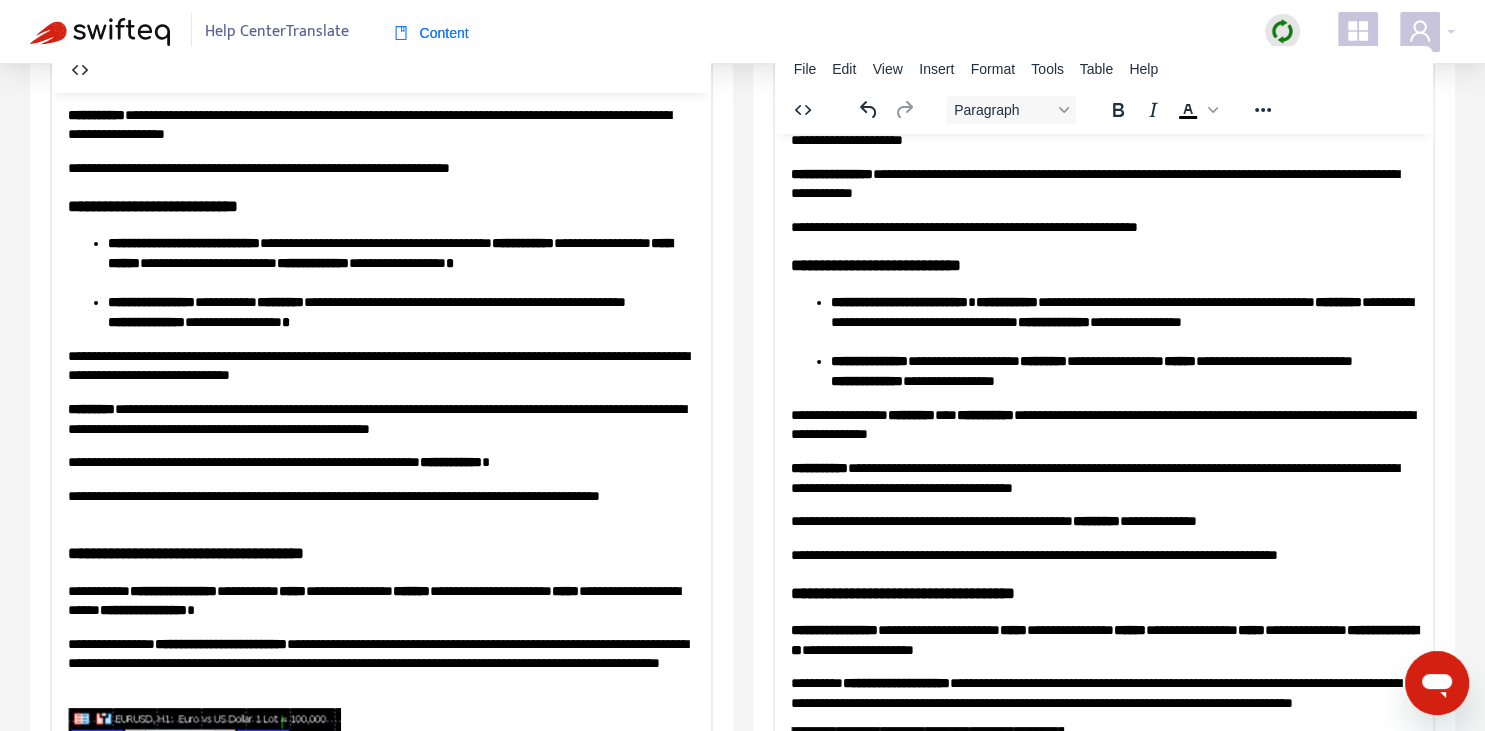 click on "**********" at bounding box center (1103, 424) 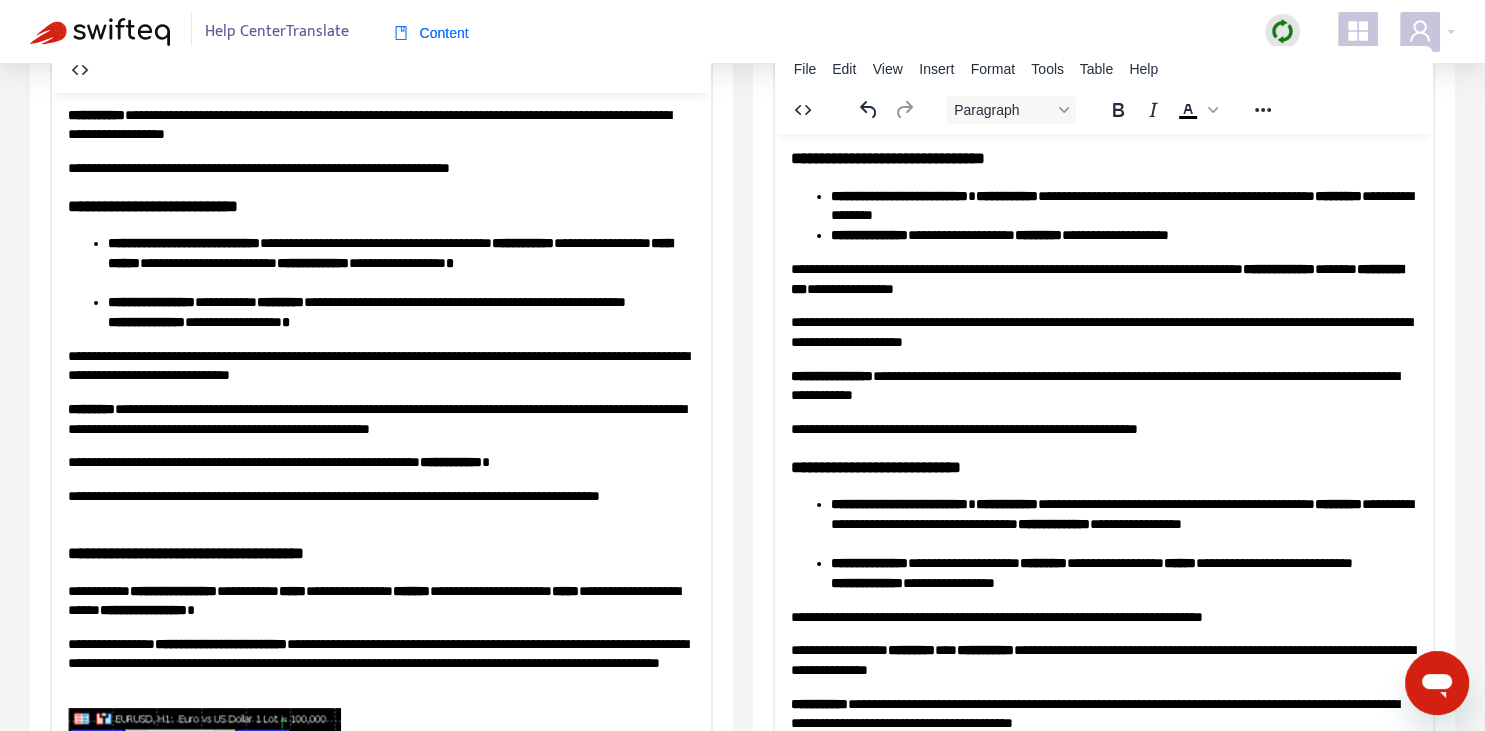 scroll, scrollTop: 0, scrollLeft: 0, axis: both 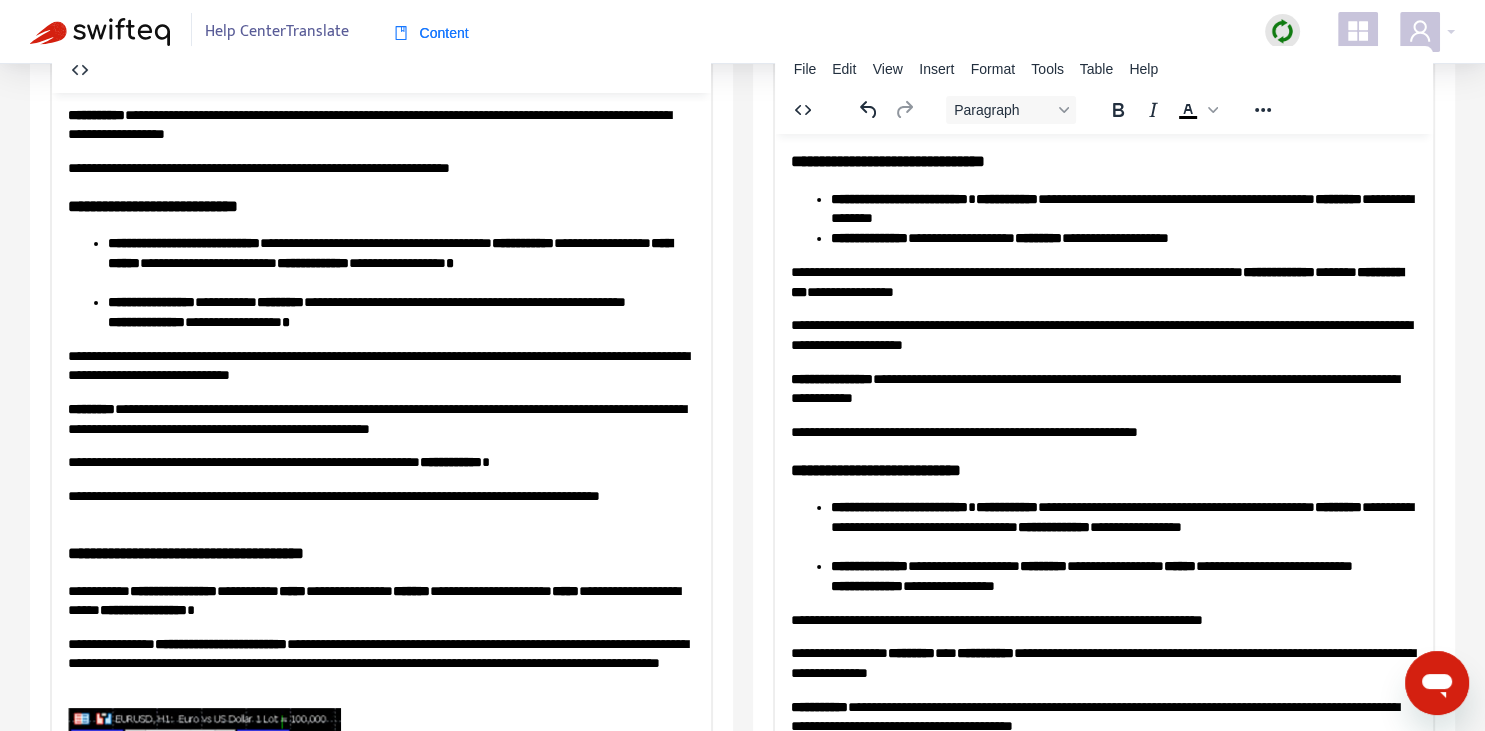click on "**********" at bounding box center [1103, 334] 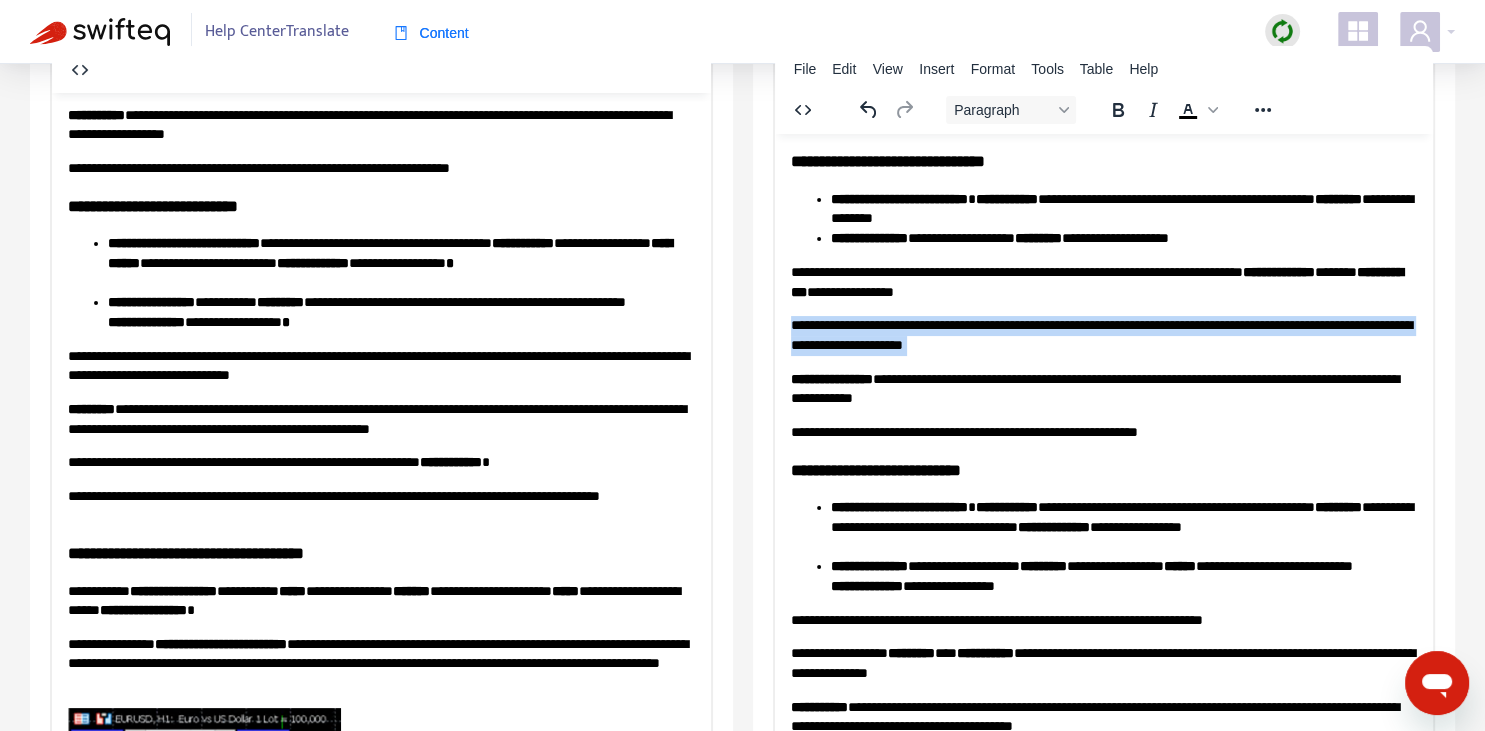 click on "**********" at bounding box center (1103, 334) 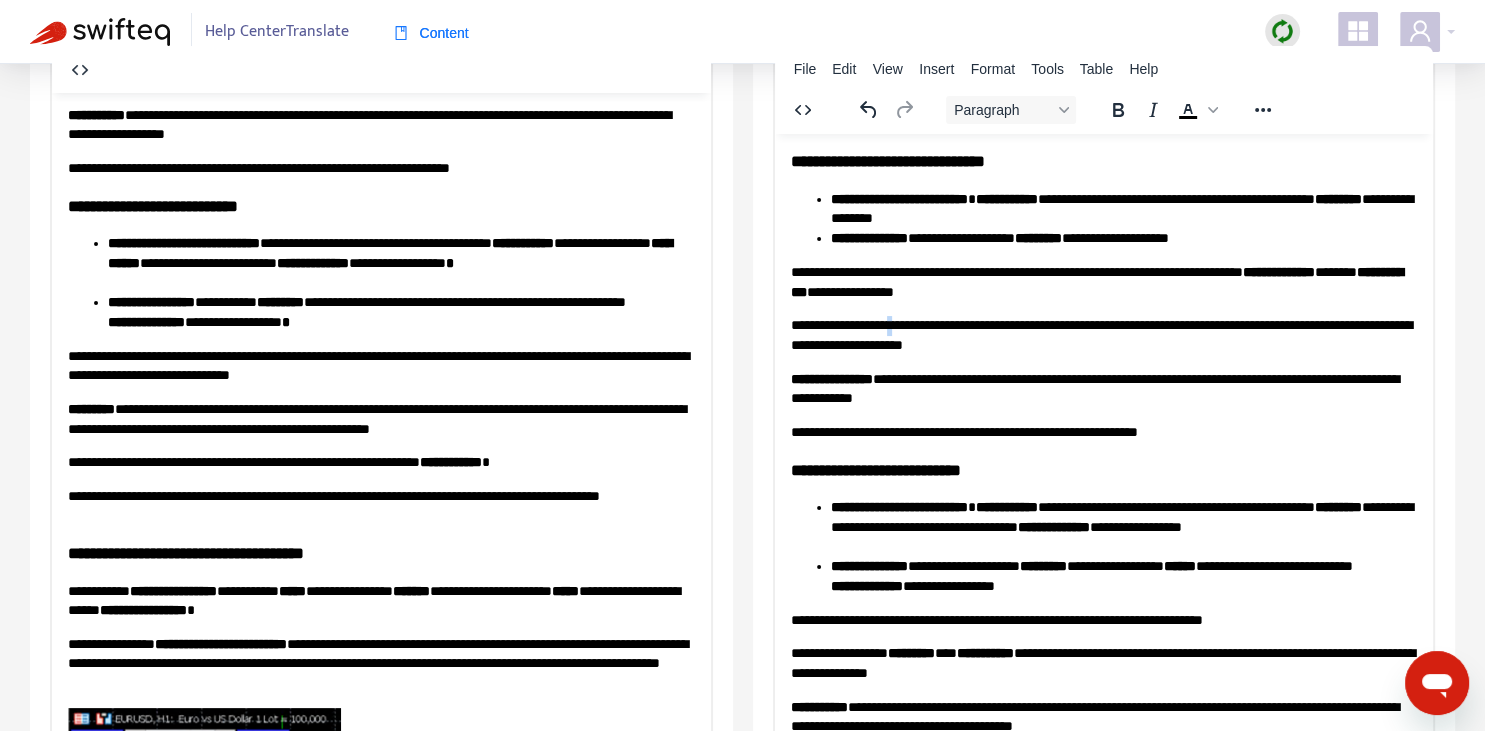 click on "**********" at bounding box center (1103, 334) 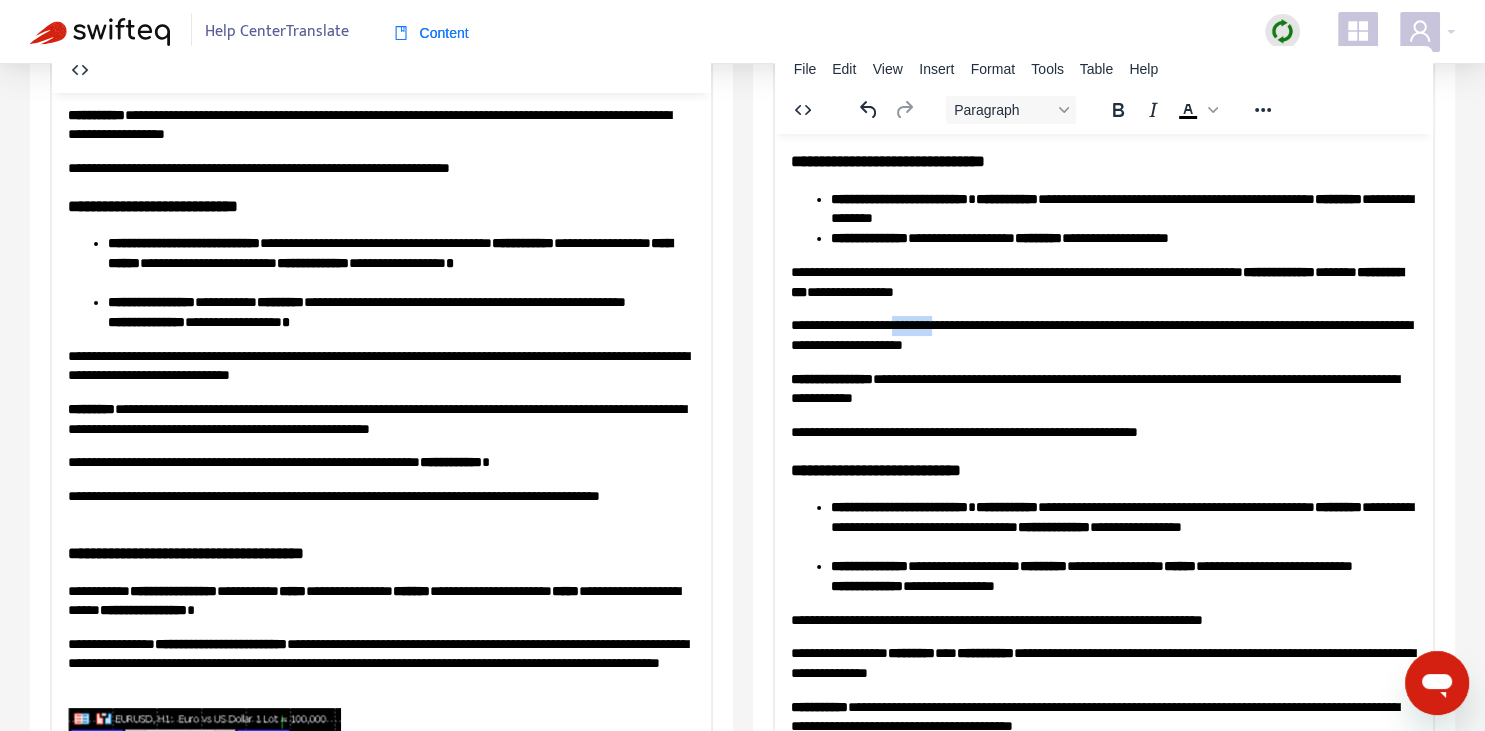 drag, startPoint x: 905, startPoint y: 319, endPoint x: 963, endPoint y: 320, distance: 58.00862 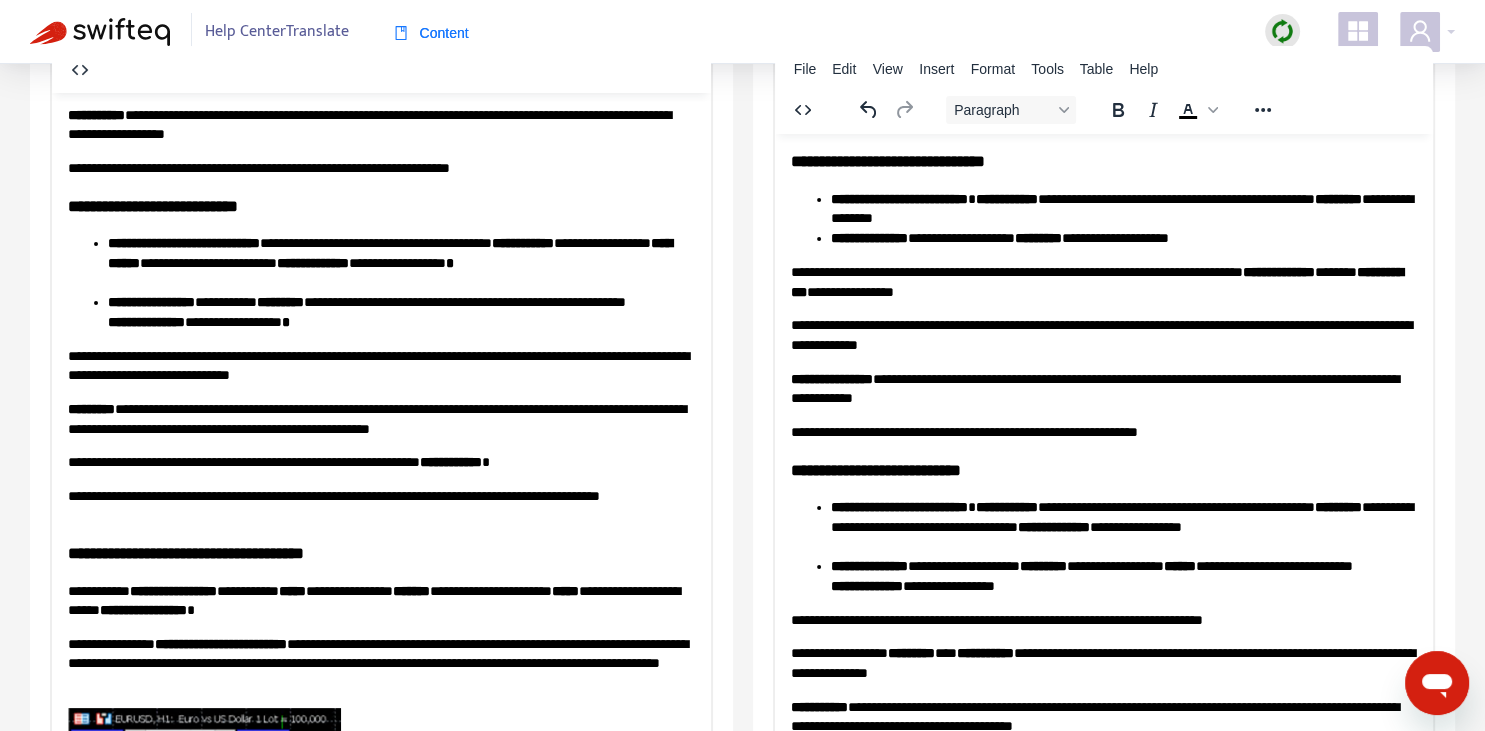 click on "**********" at bounding box center [1103, 334] 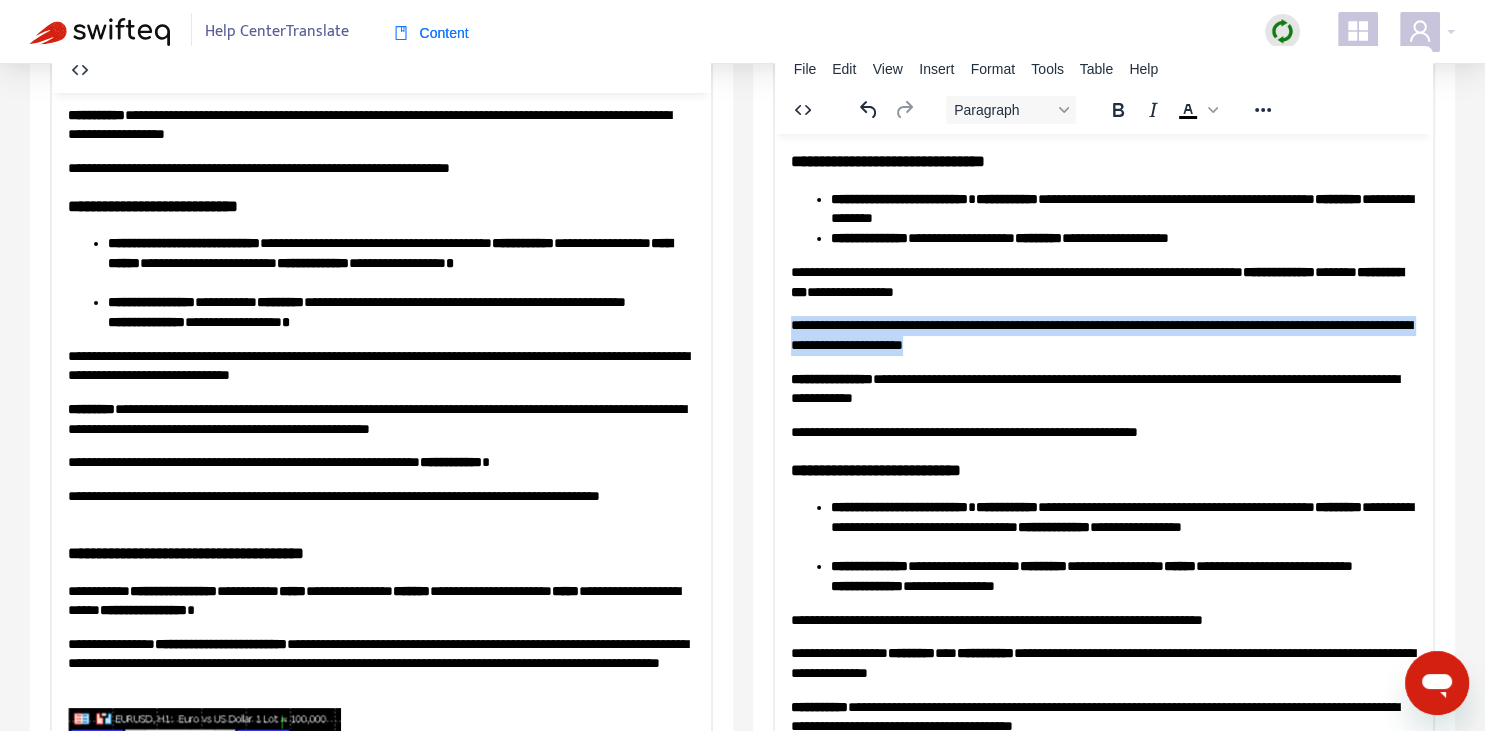 copy on "**********" 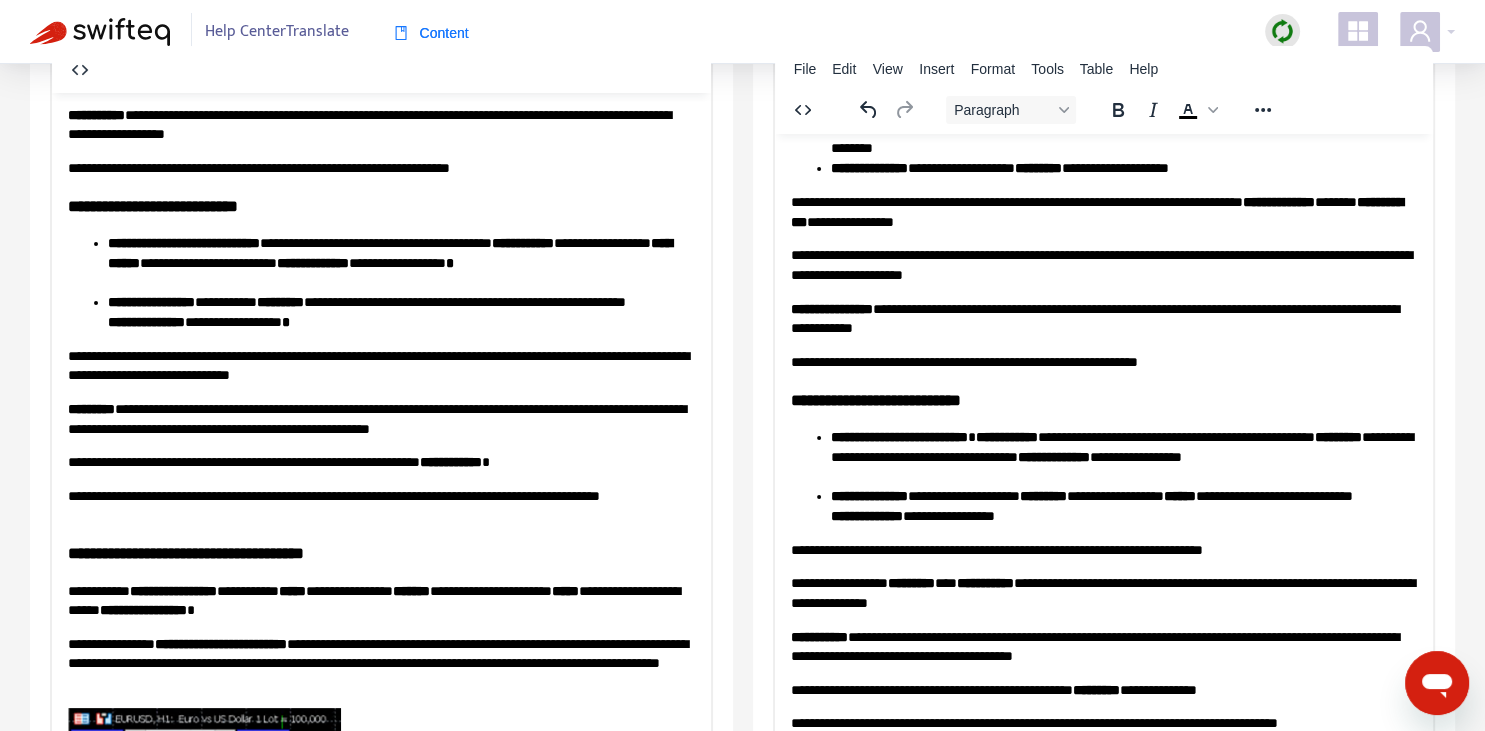 click on "**********" at bounding box center (1103, 550) 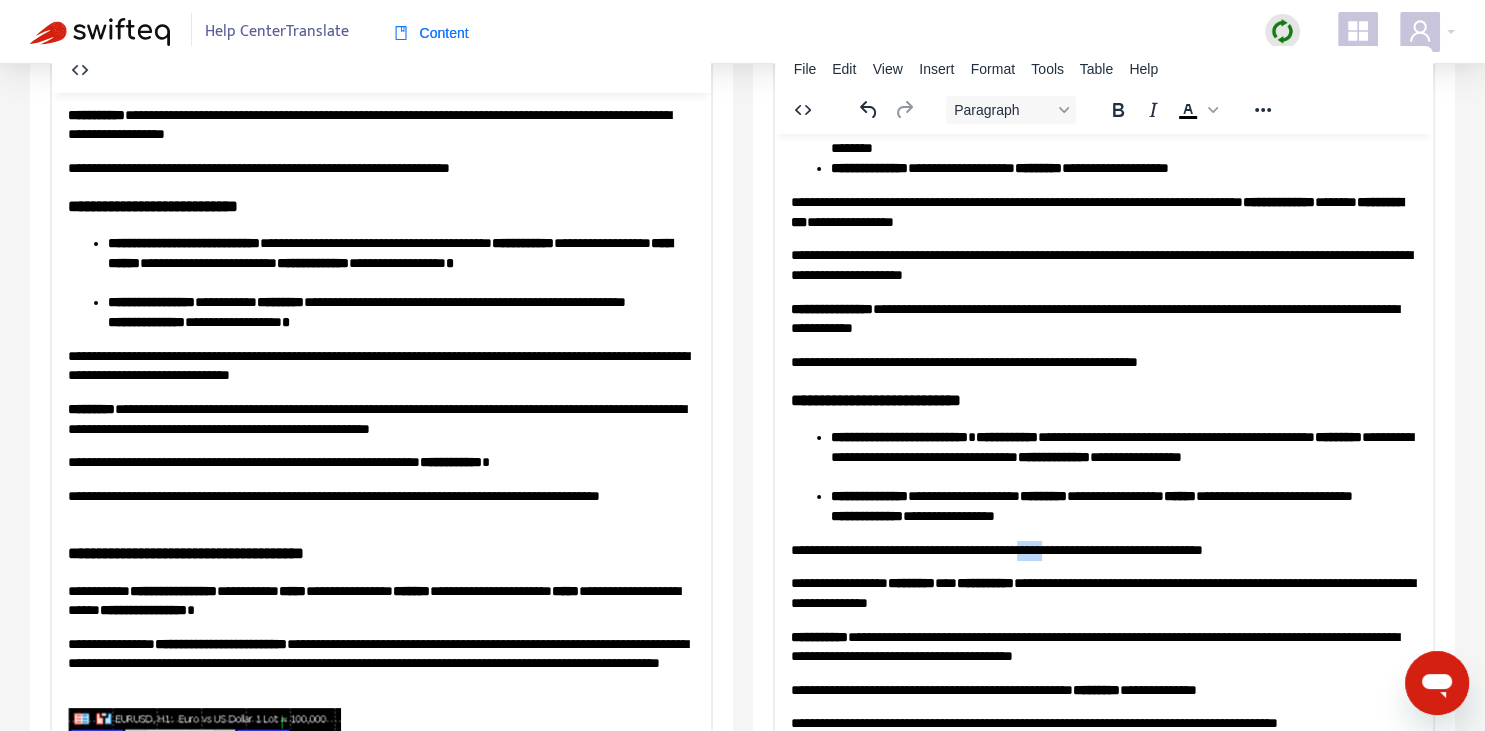 click on "**********" at bounding box center [1103, 550] 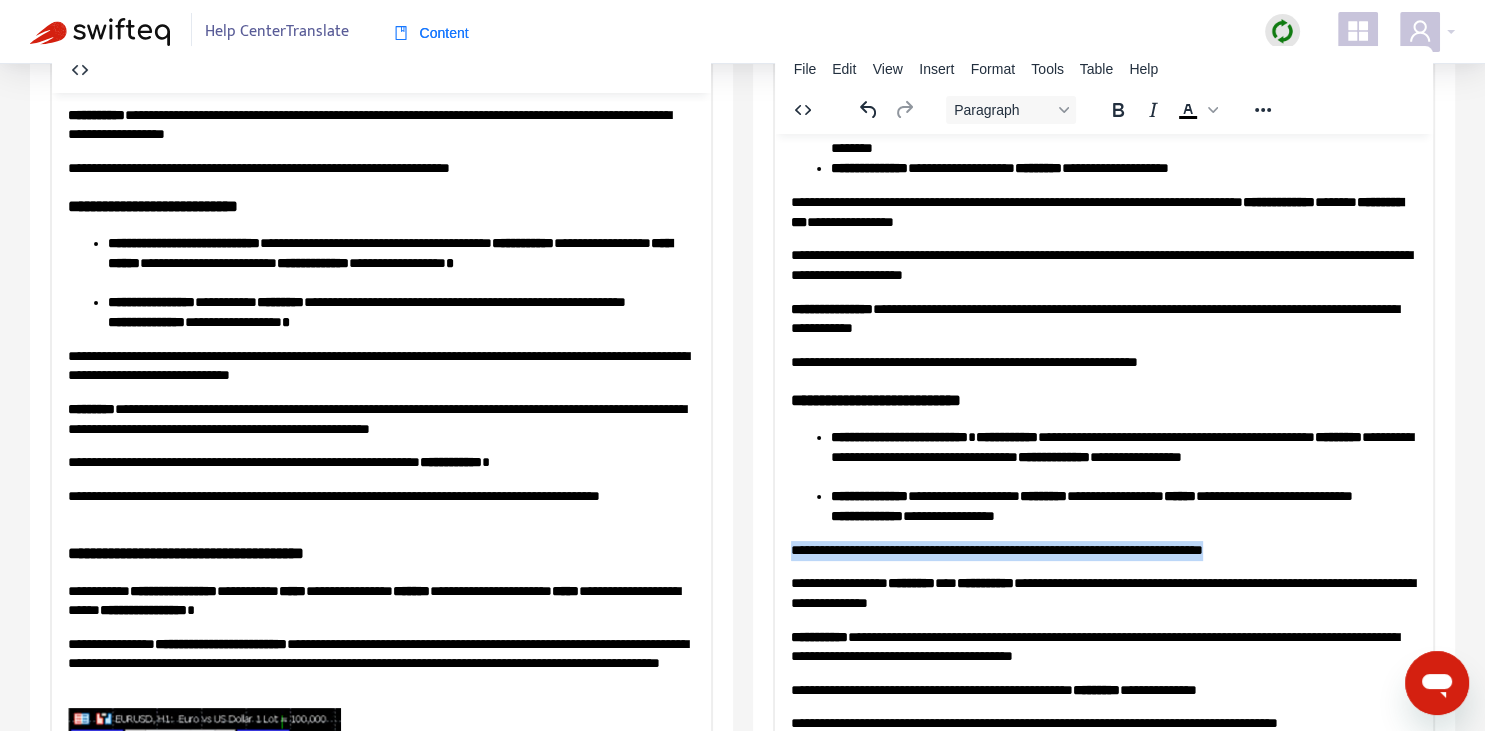 click on "**********" at bounding box center [1103, 550] 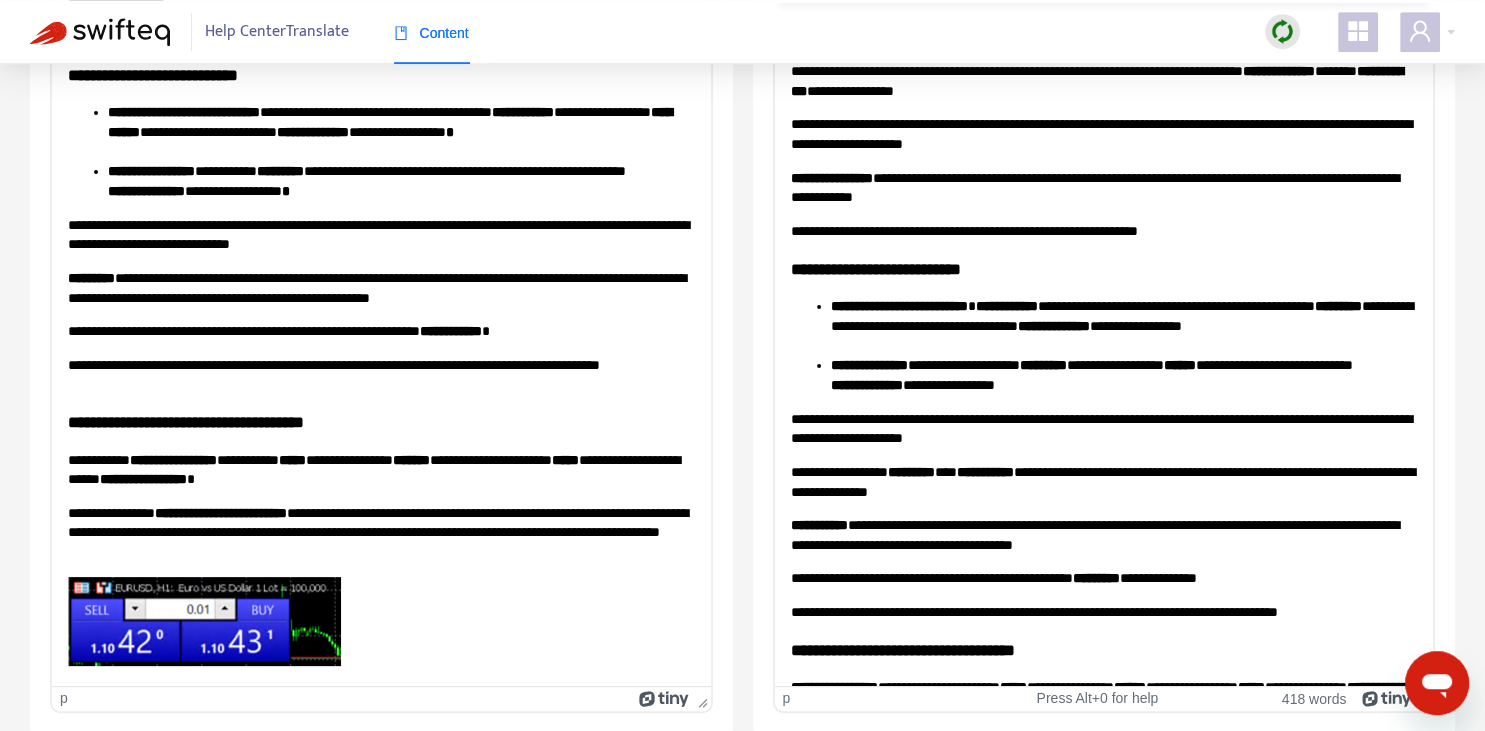 scroll, scrollTop: 343, scrollLeft: 0, axis: vertical 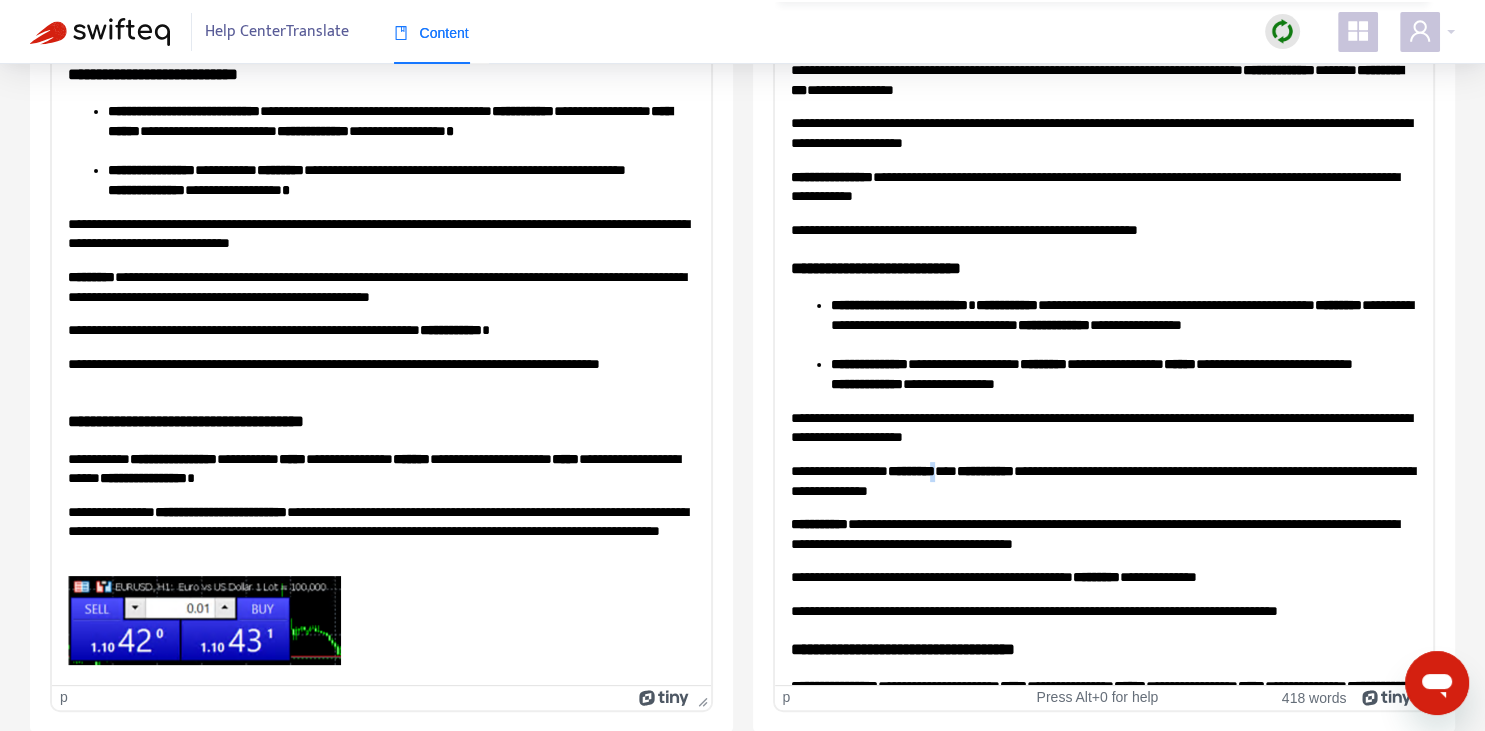 click on "*********" at bounding box center (910, 470) 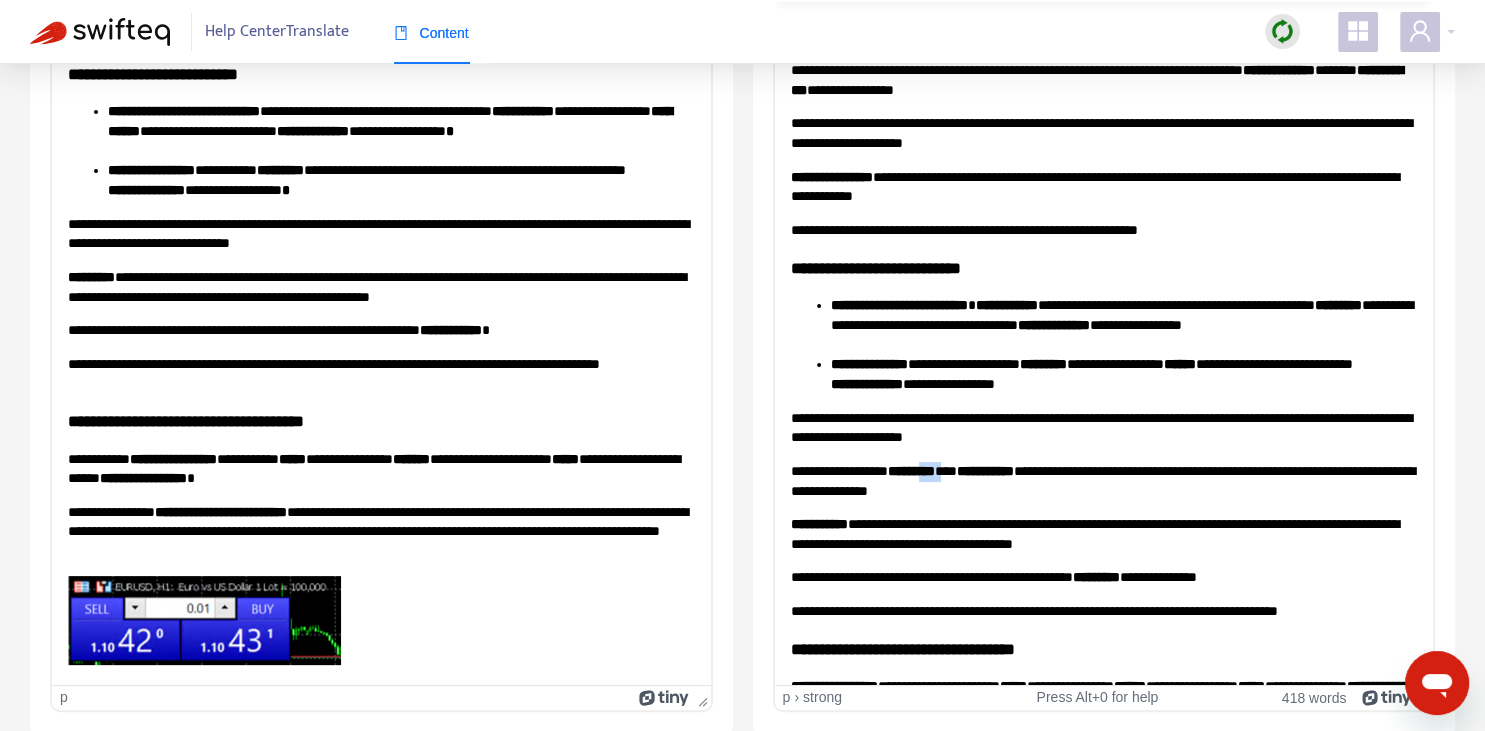 click on "*********" at bounding box center [910, 470] 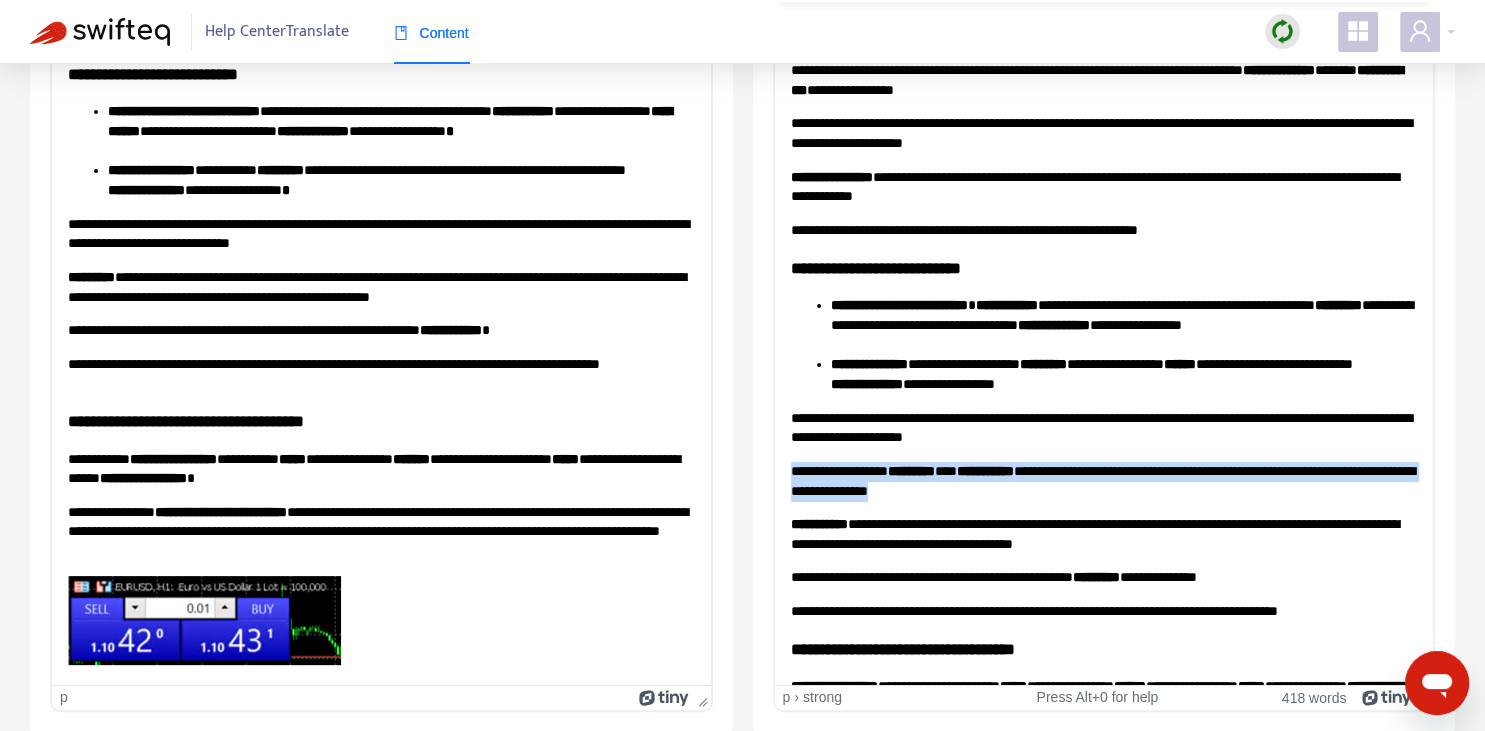 click on "*********" at bounding box center (910, 470) 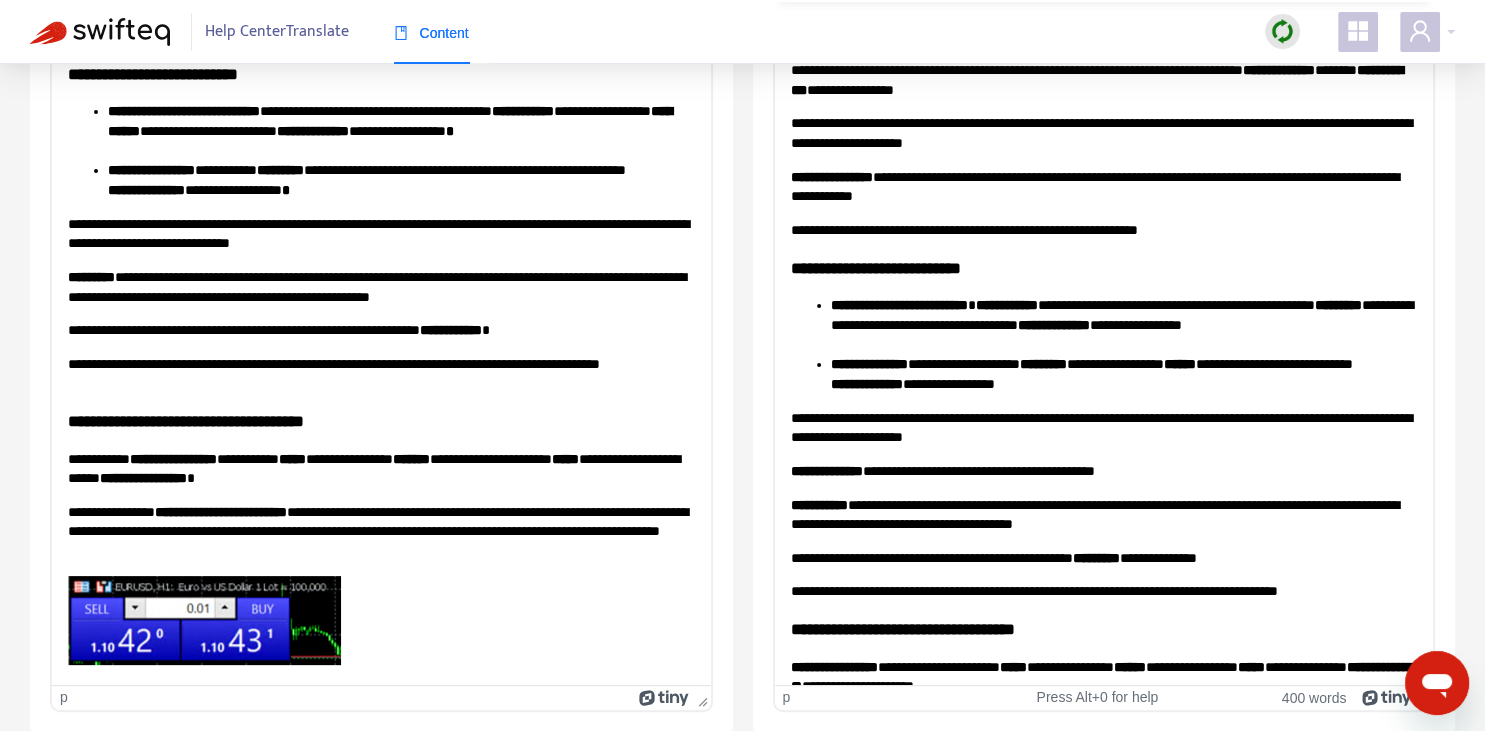 click on "**********" at bounding box center (978, 470) 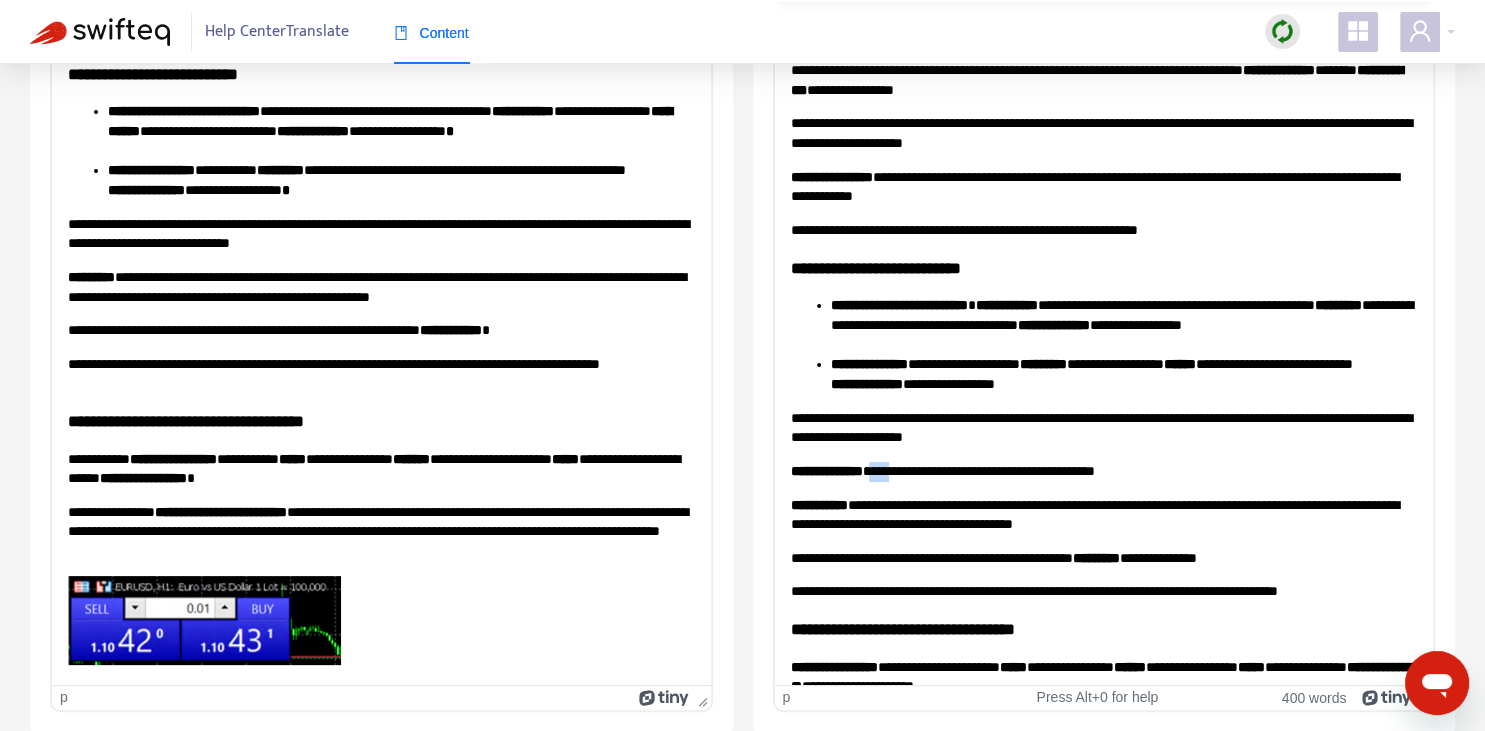 click on "**********" at bounding box center (978, 470) 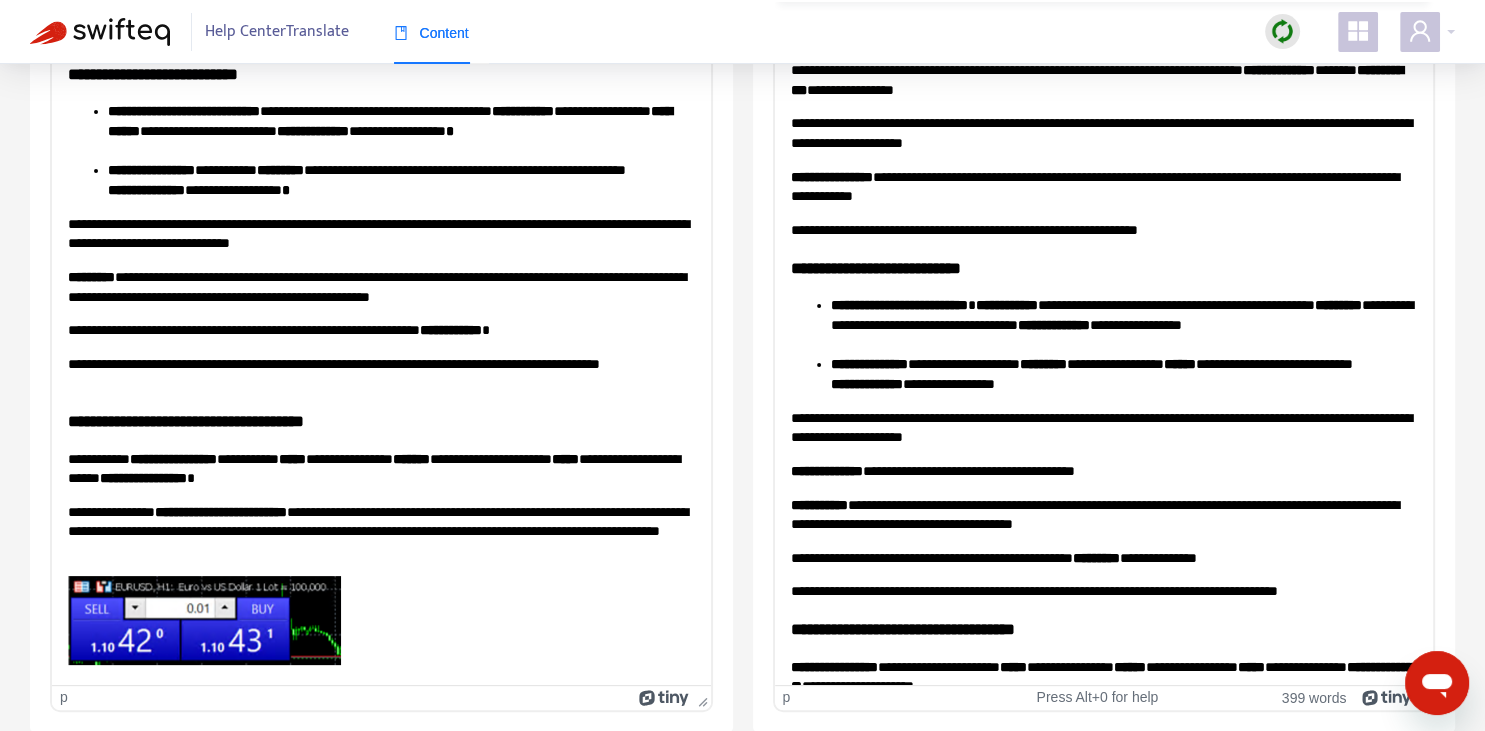 click on "**********" at bounding box center [1103, 471] 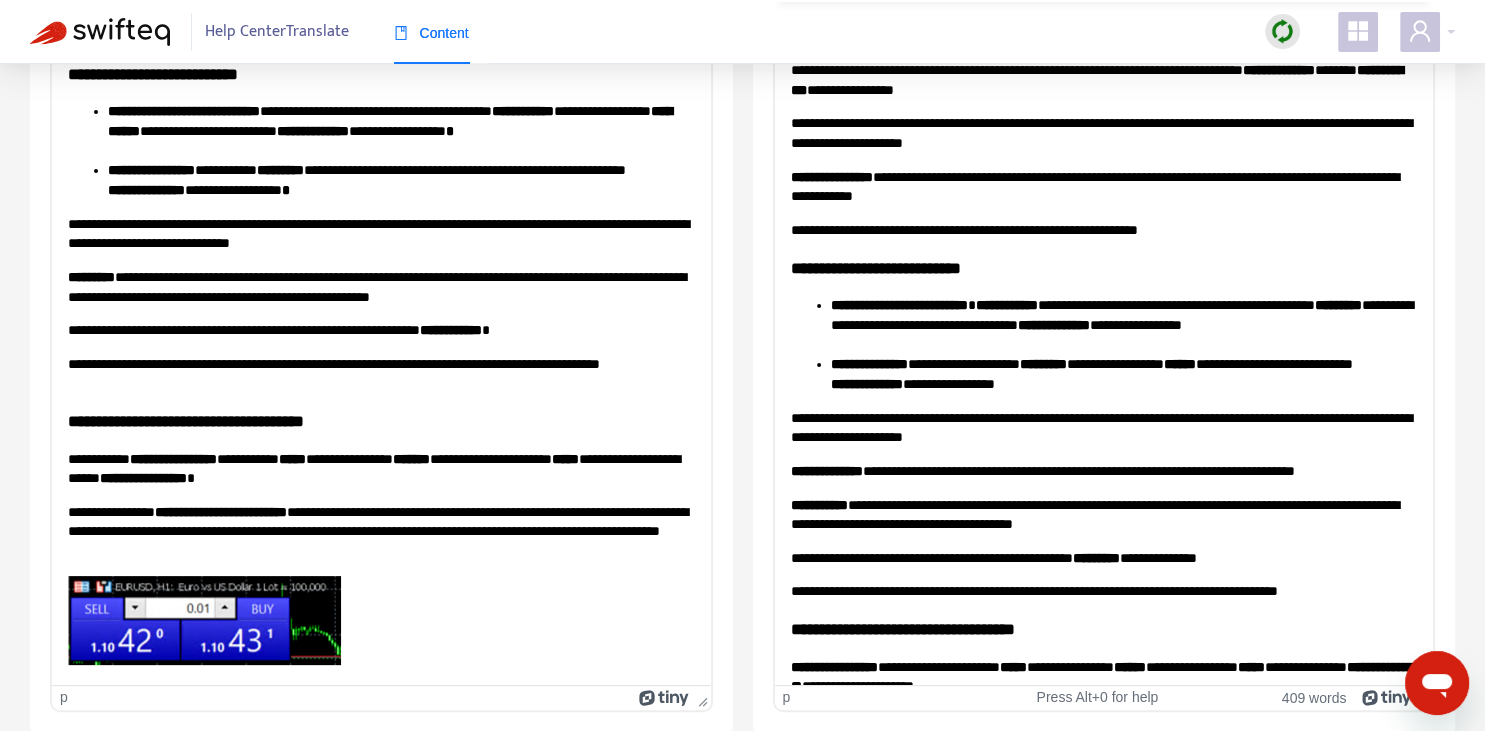 click on "**********" at bounding box center [1103, 471] 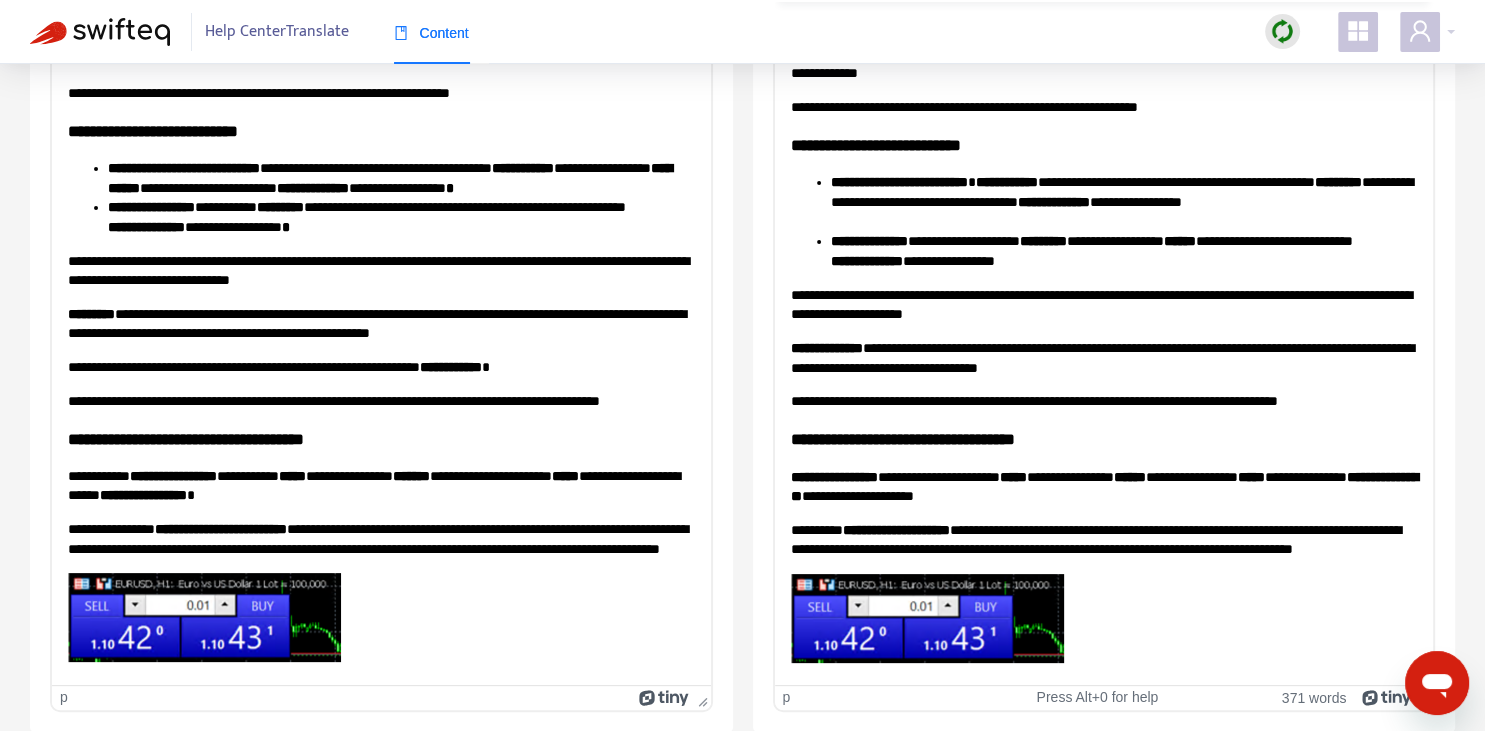 scroll, scrollTop: 191, scrollLeft: 0, axis: vertical 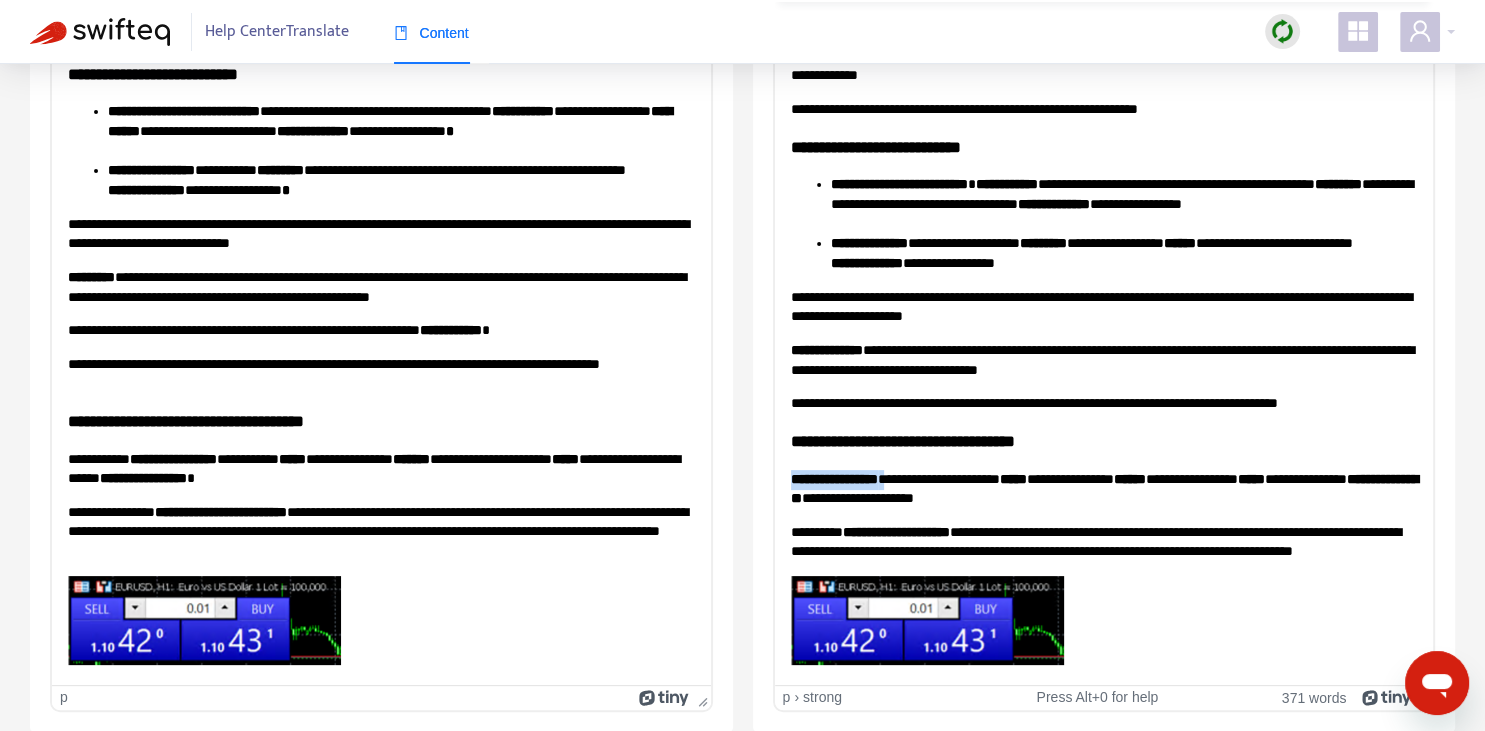 drag, startPoint x: 791, startPoint y: 477, endPoint x: 889, endPoint y: 482, distance: 98.12747 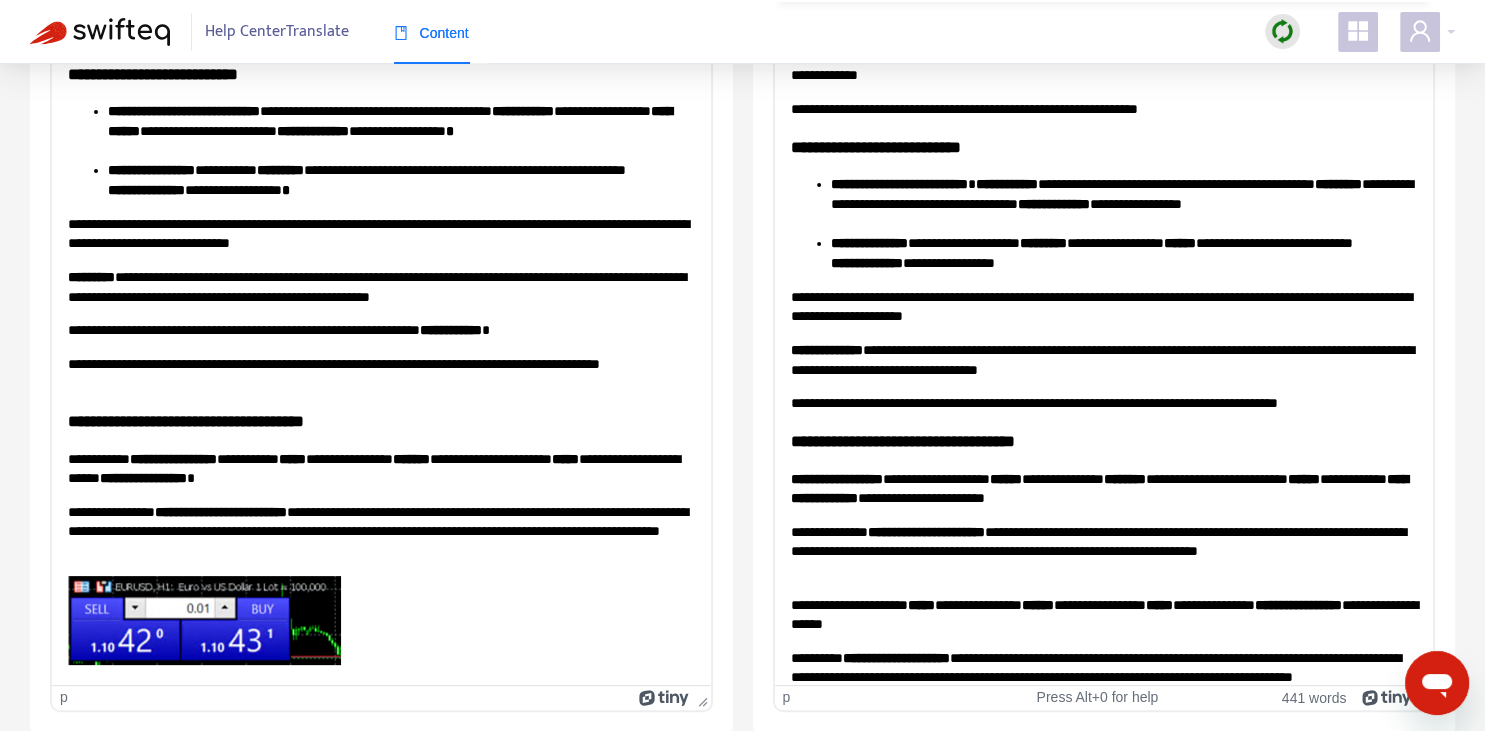 click on "**********" at bounding box center [1097, 541] 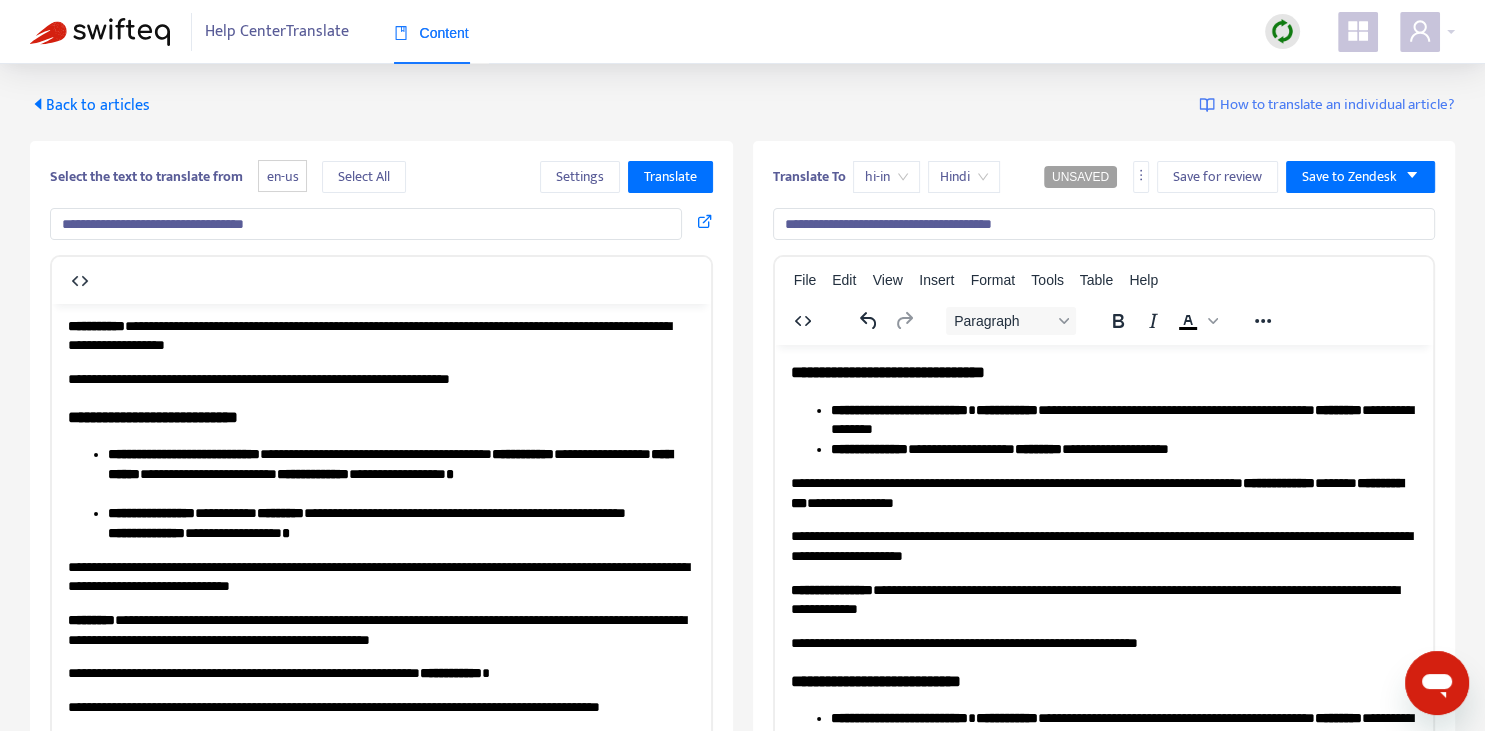 scroll, scrollTop: 0, scrollLeft: 0, axis: both 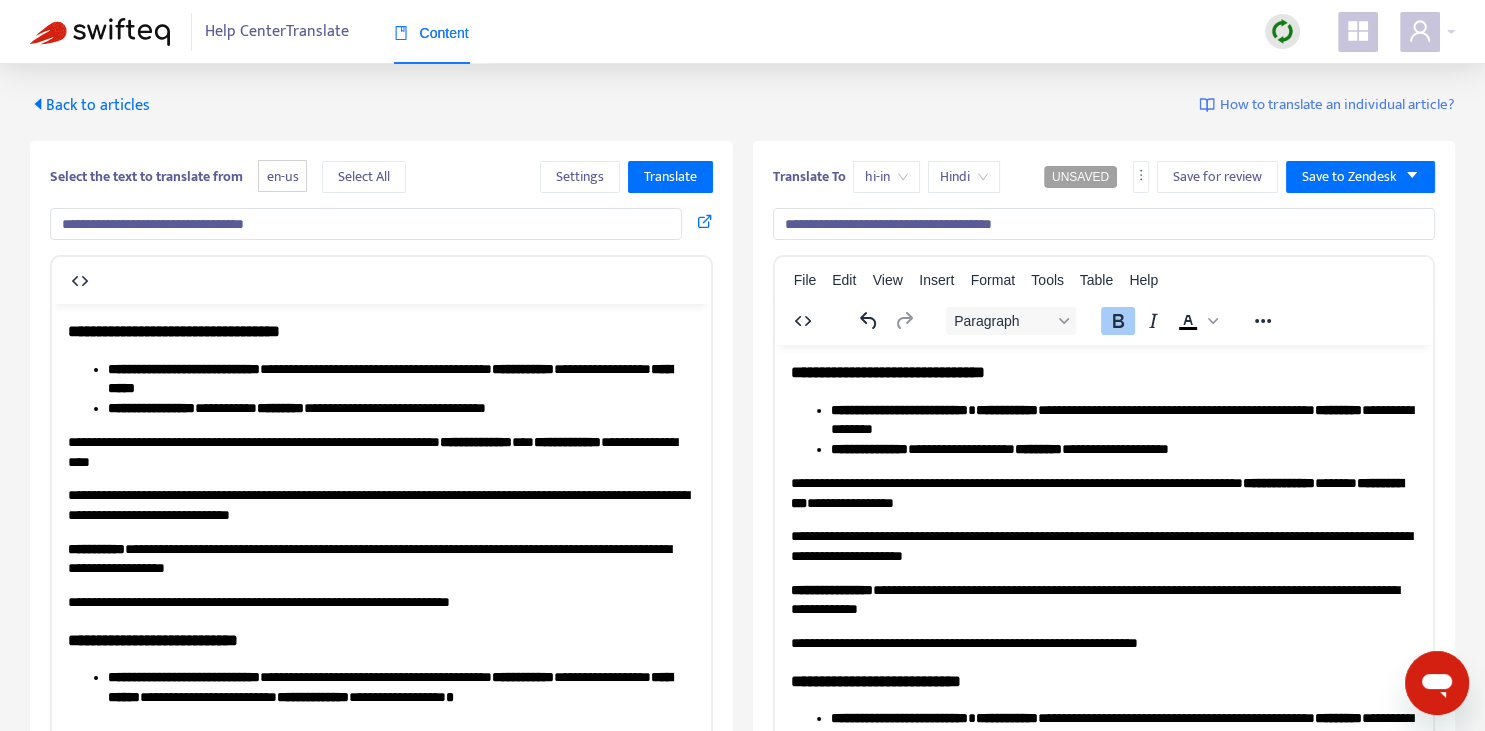click on "**********" at bounding box center [1096, 492] 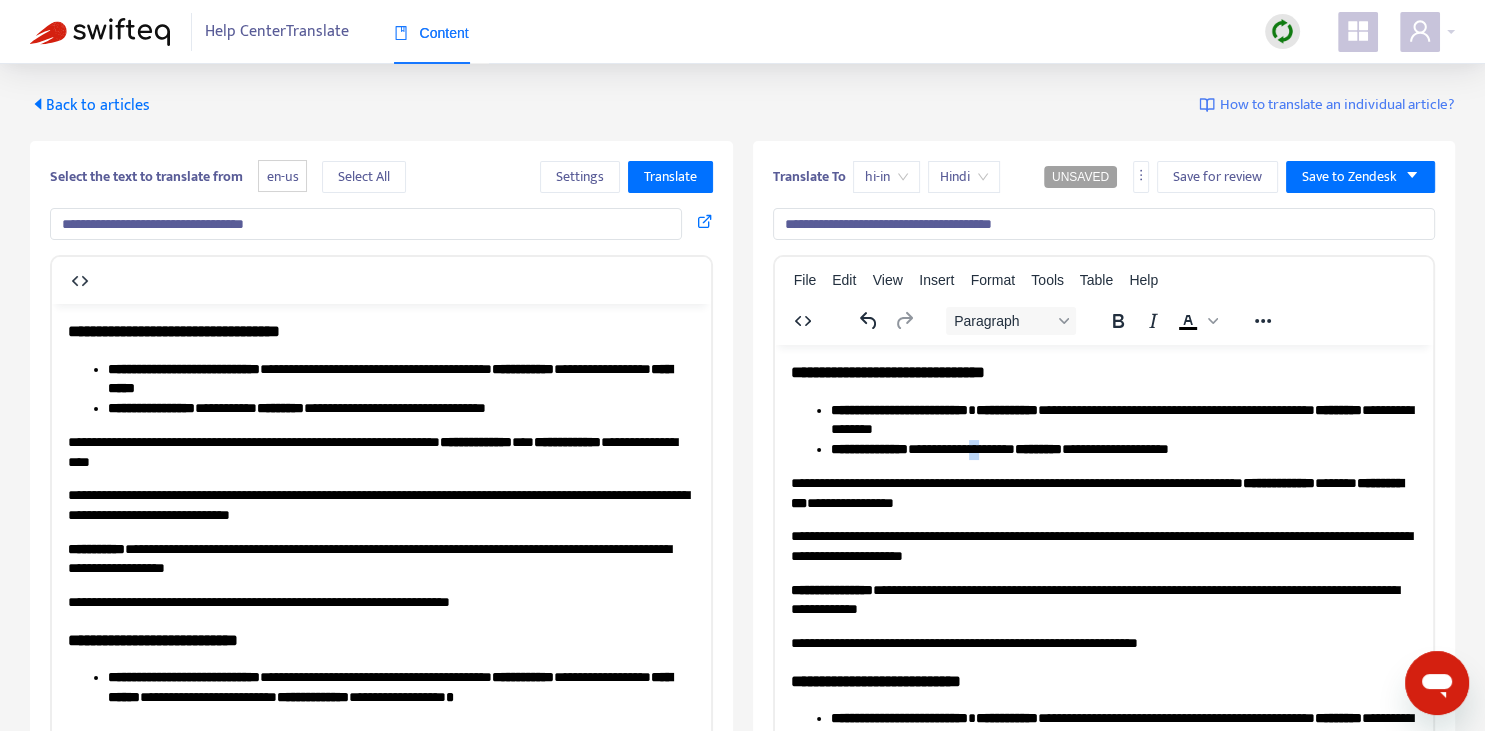 click on "**********" at bounding box center [1123, 449] 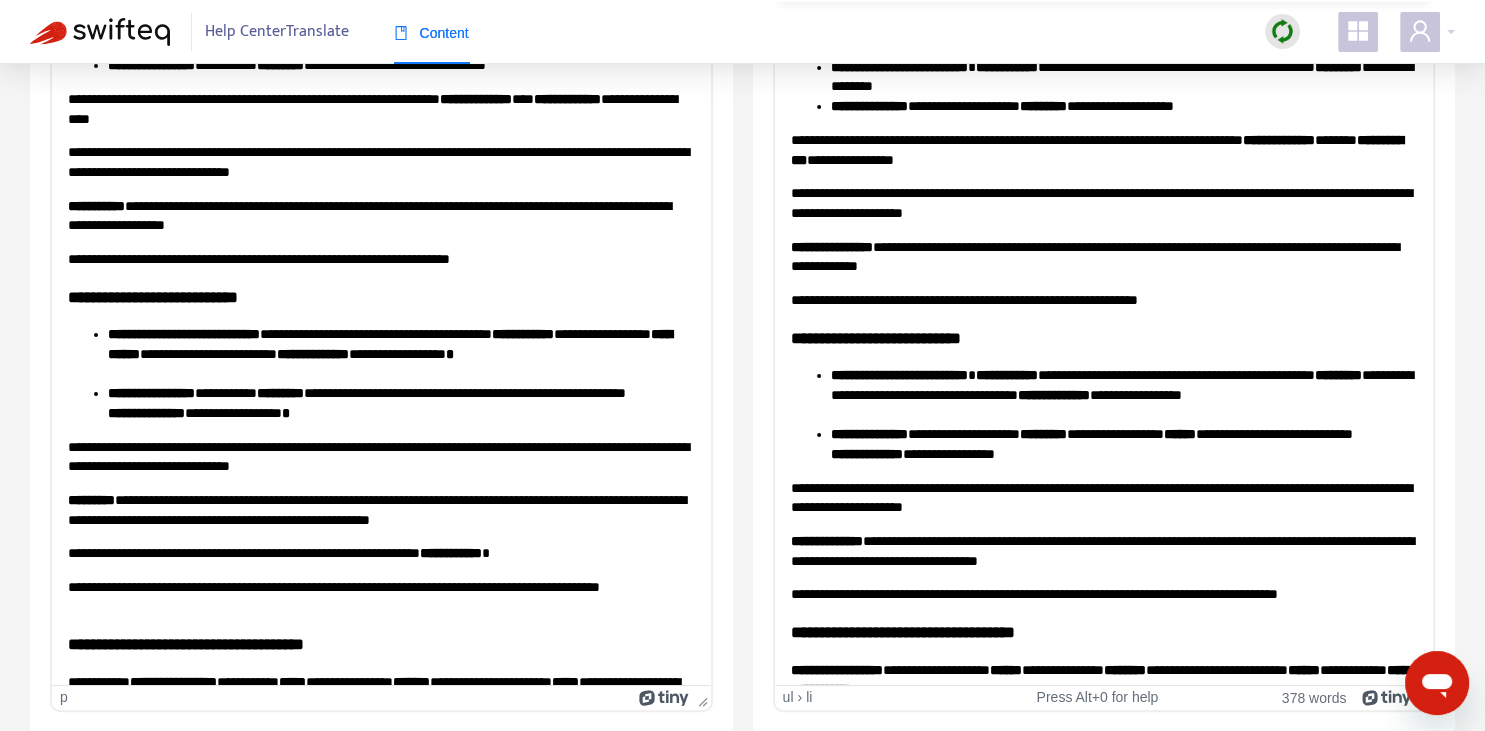 scroll, scrollTop: 0, scrollLeft: 0, axis: both 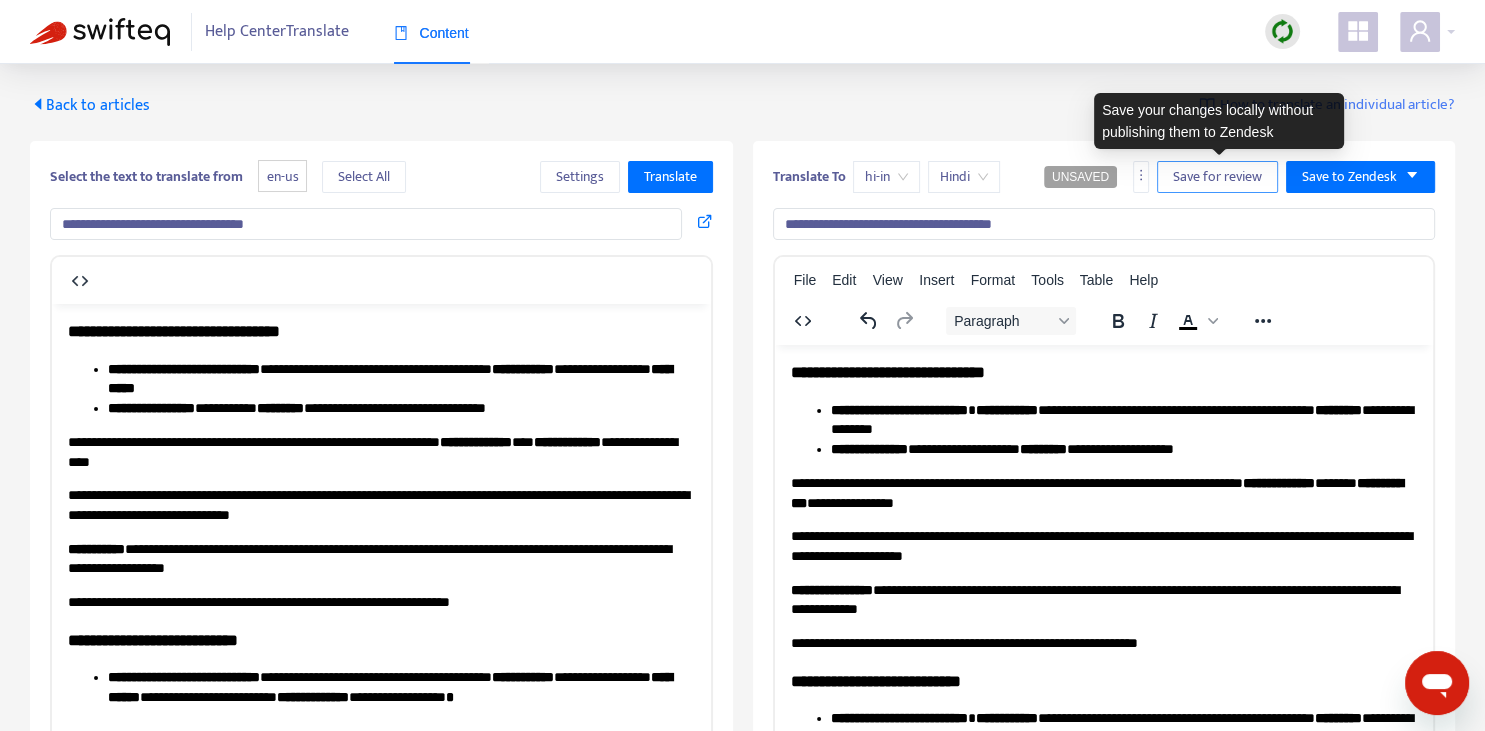 click on "Save for review" at bounding box center [1217, 177] 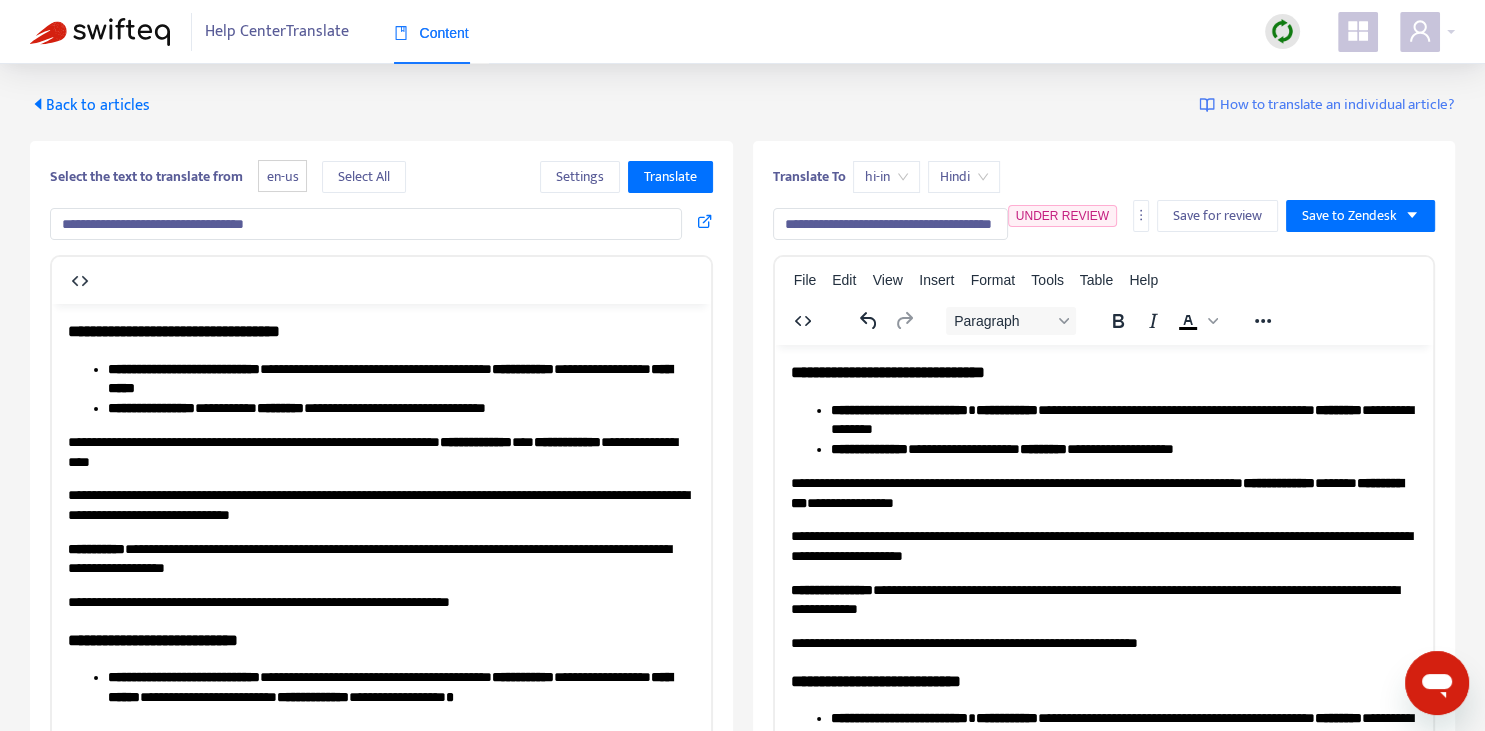 click on "Back to articles" at bounding box center [90, 105] 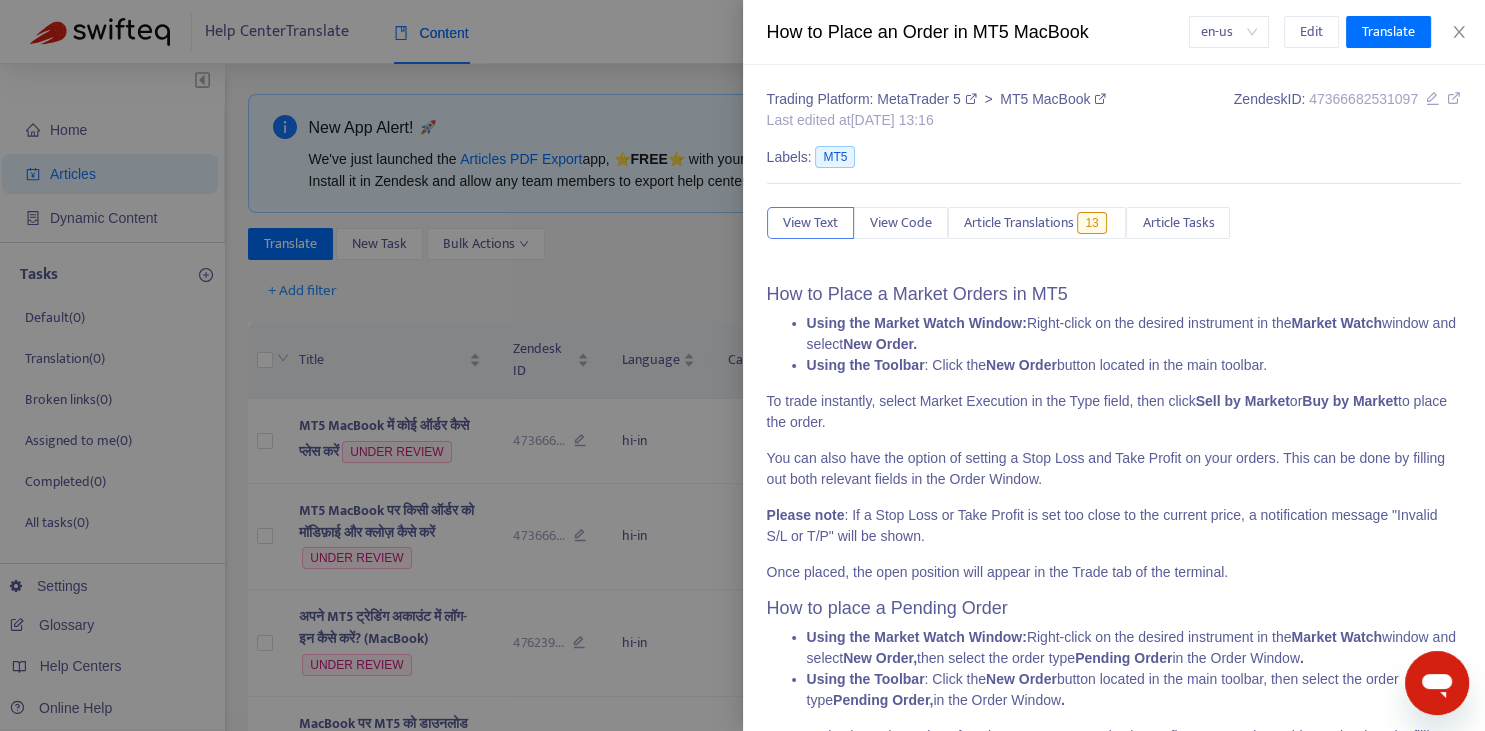click at bounding box center [742, 365] 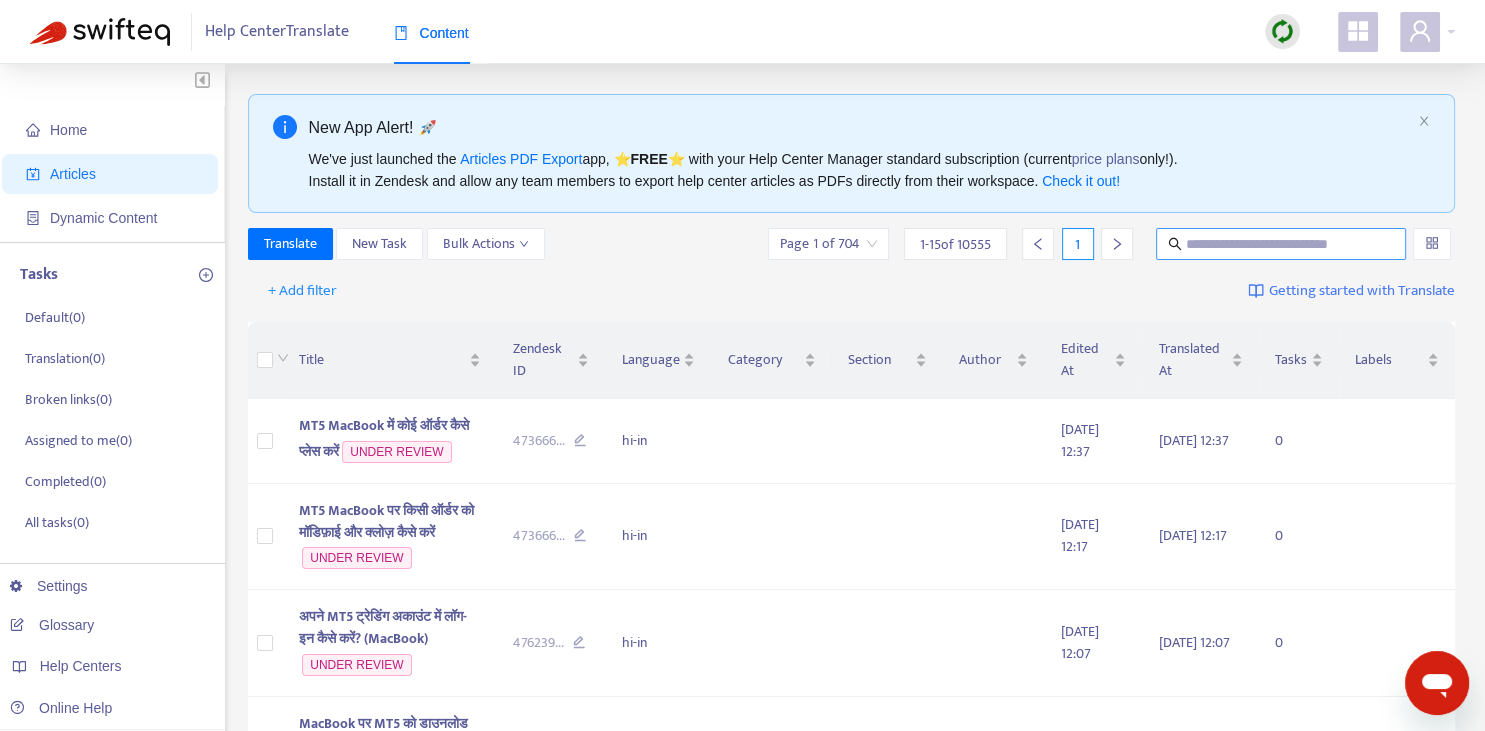click at bounding box center [1281, 244] 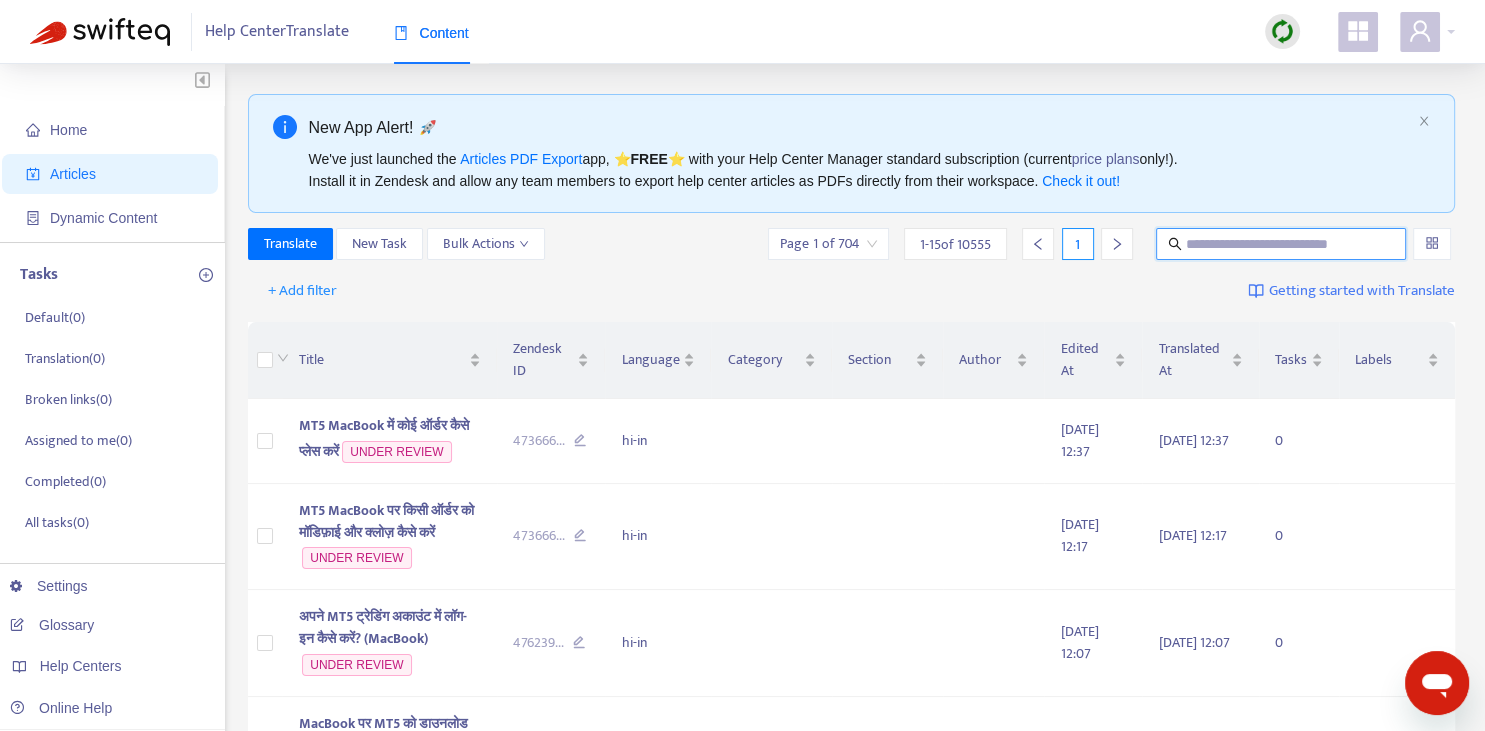 paste on "**********" 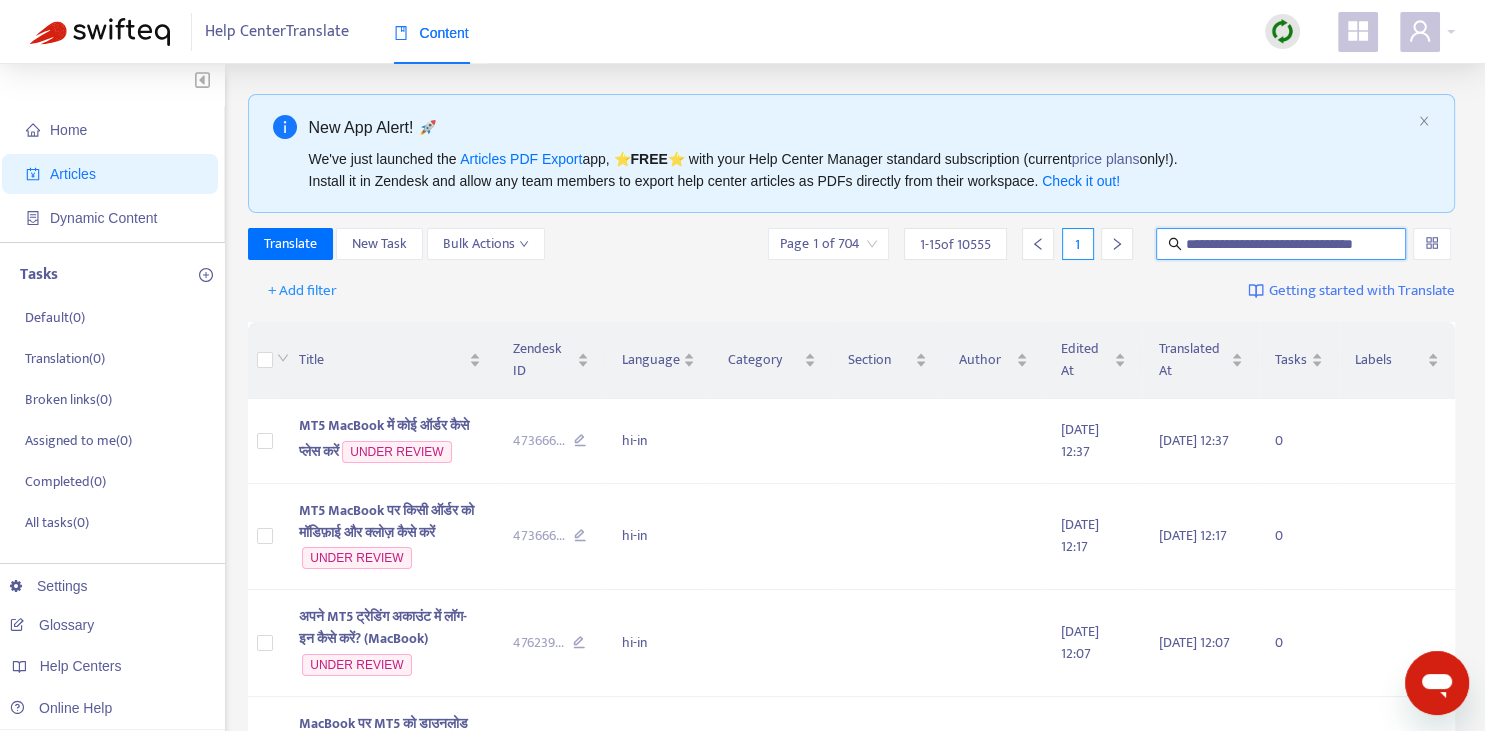 scroll, scrollTop: 0, scrollLeft: 12, axis: horizontal 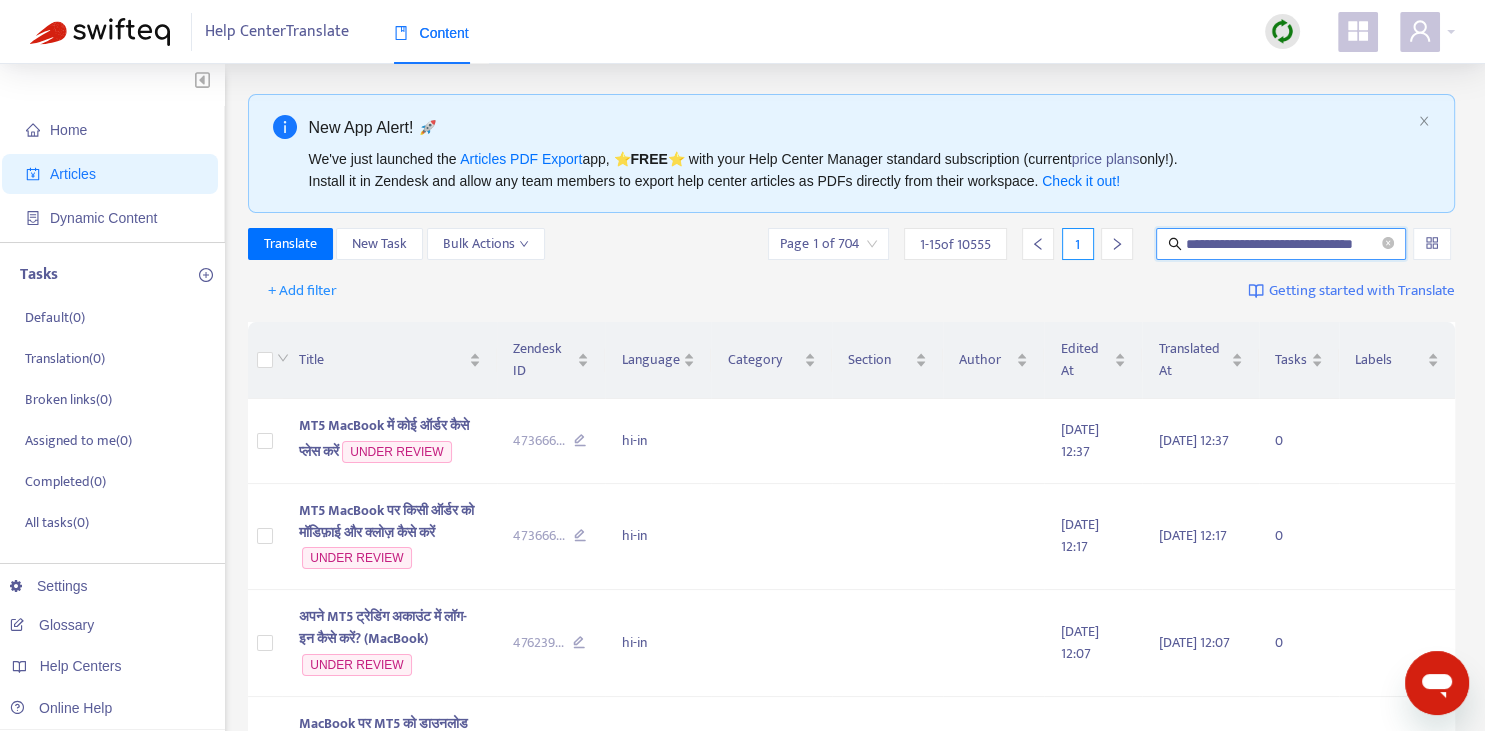 type on "**********" 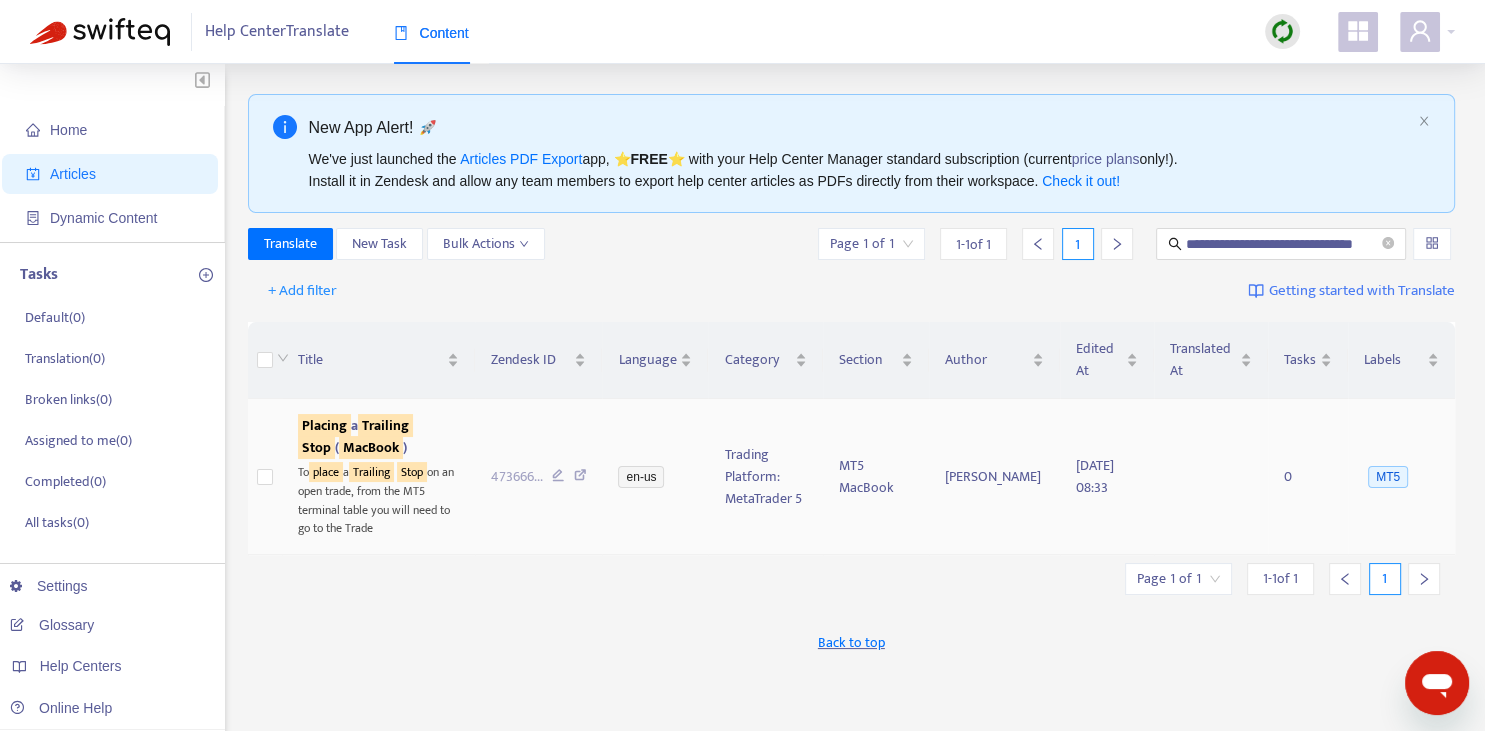 click on "MacBook" at bounding box center [371, 447] 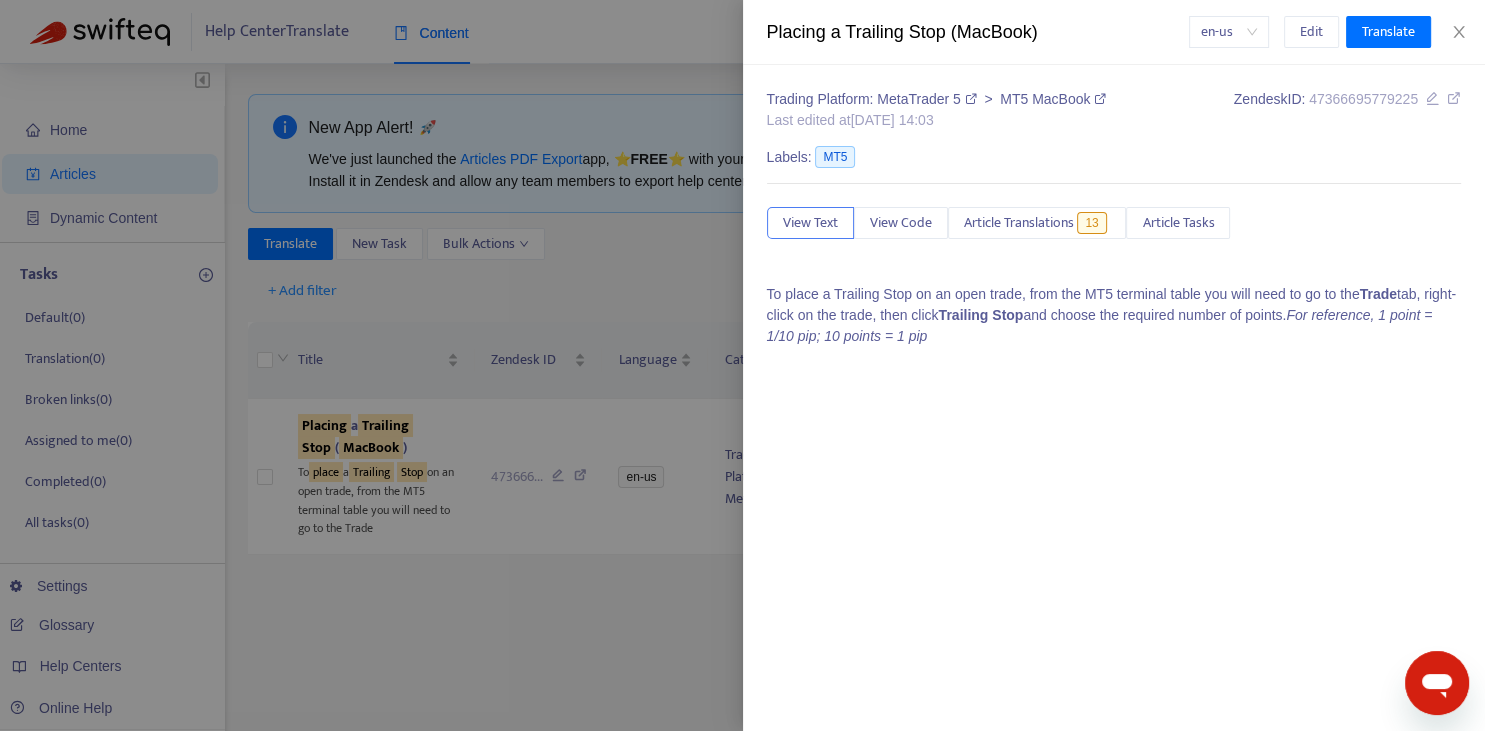 click on "Trading Platform: MetaTrader 5      >    MT5 MacBook   Last edited at  [DATE] 14:03 Zendesk  ID: 47366695779225 Labels:  MT5 View Text View Code Article Translations 13 Article Tasks To place a Trailing Stop on an open trade, from the MT5 terminal table you will need to go to the  Trade  tab, right-click on the trade, then click  Trailing Stop  and choose the required number of points.  For reference, 1 point = 1/10 pip; 10 points = 1 pip" at bounding box center [1114, 225] 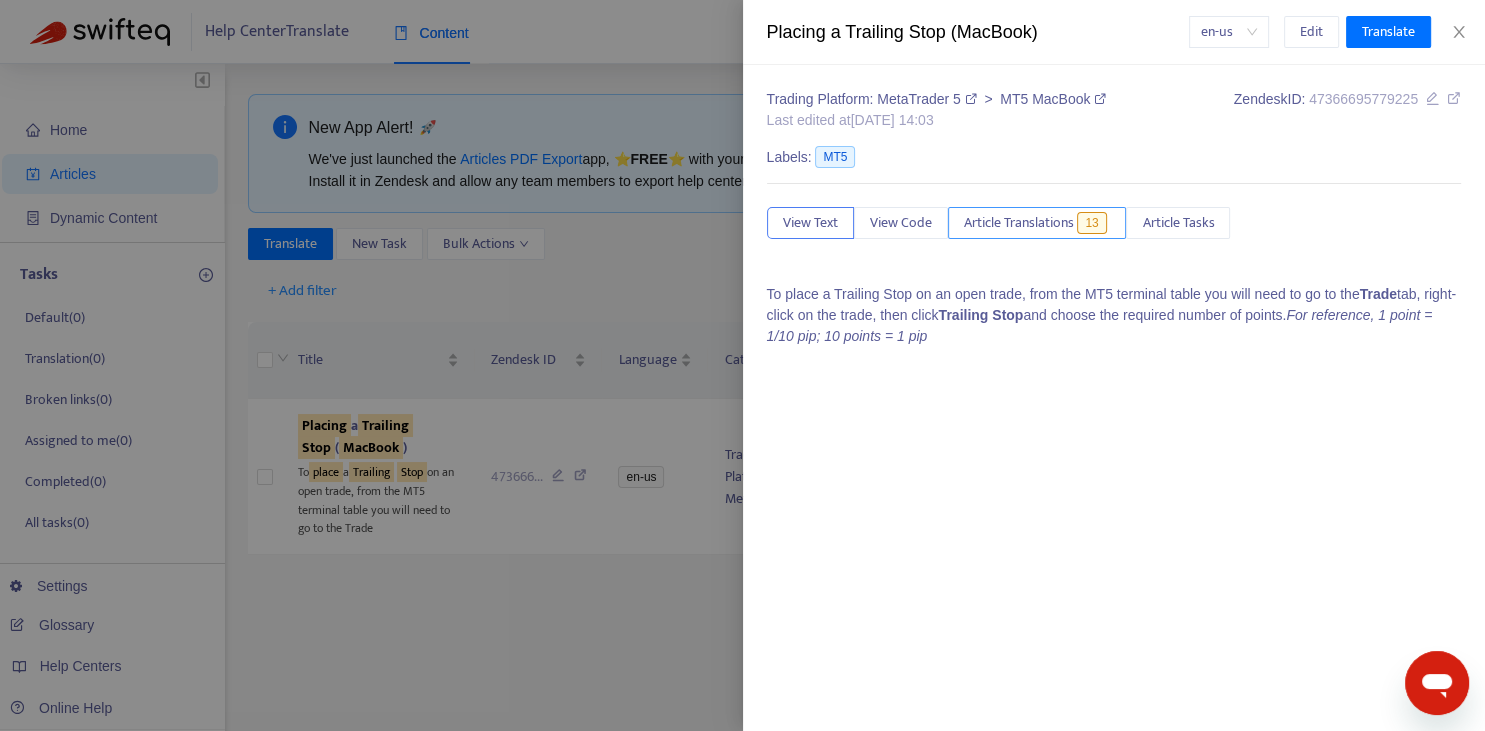 click on "Article Translations" at bounding box center (1019, 223) 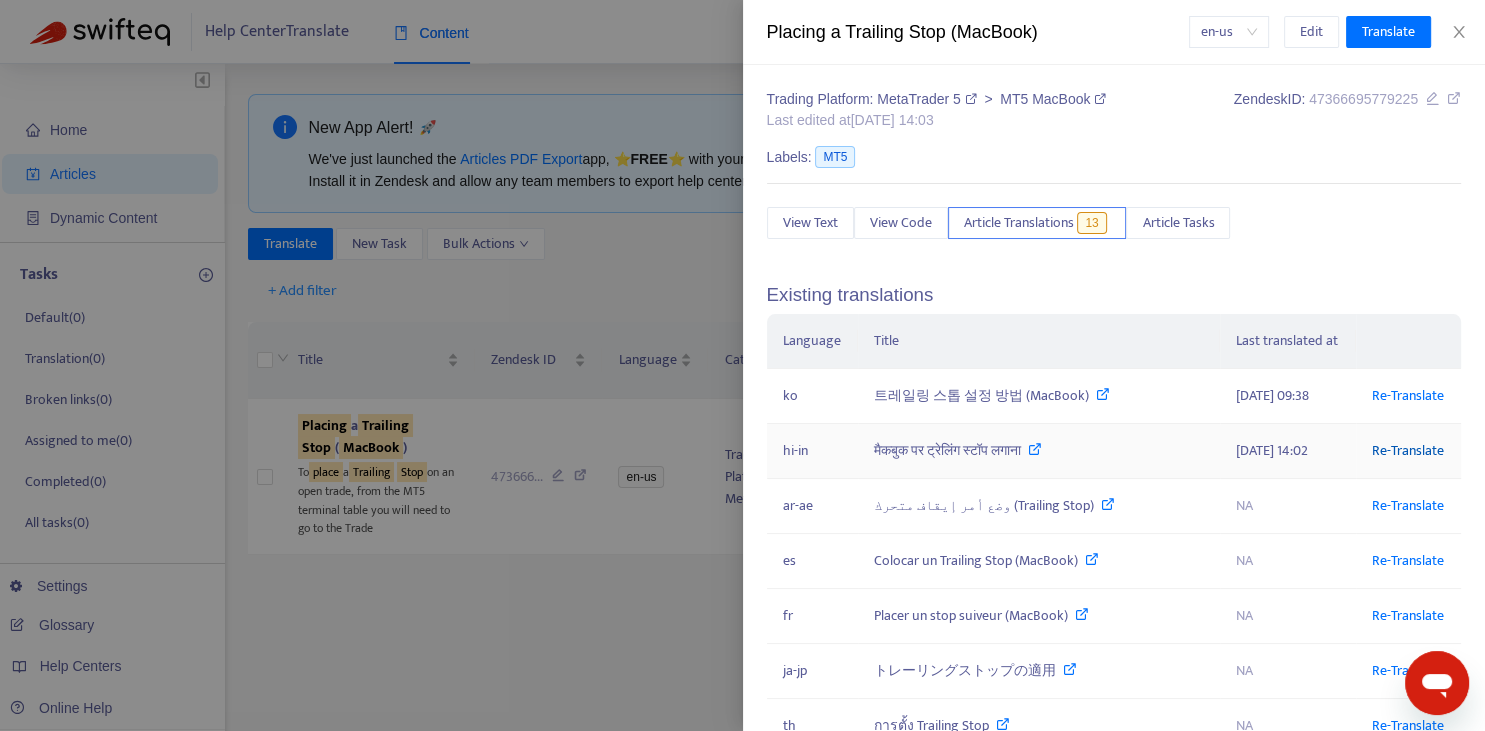 click on "Re-Translate" at bounding box center (1408, 450) 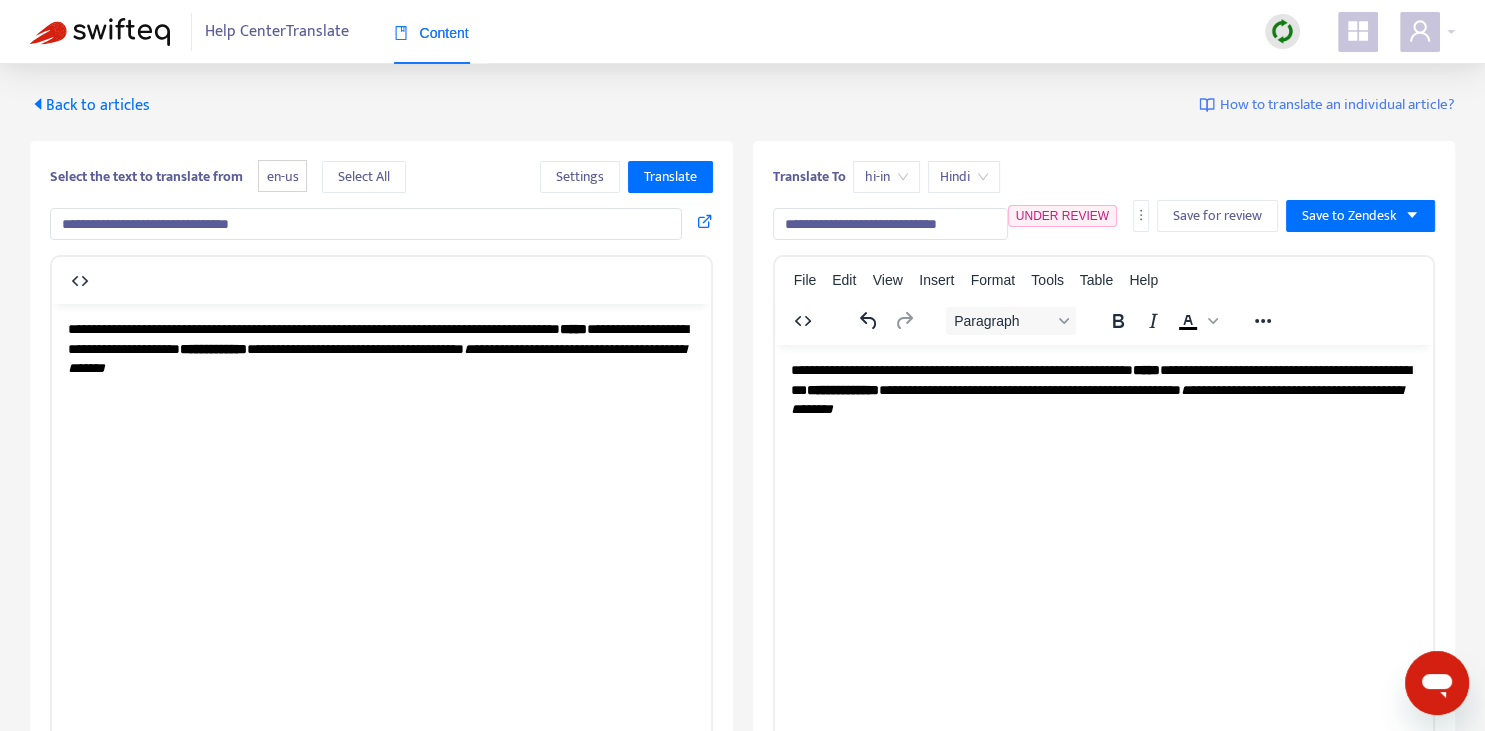 scroll, scrollTop: 343, scrollLeft: 0, axis: vertical 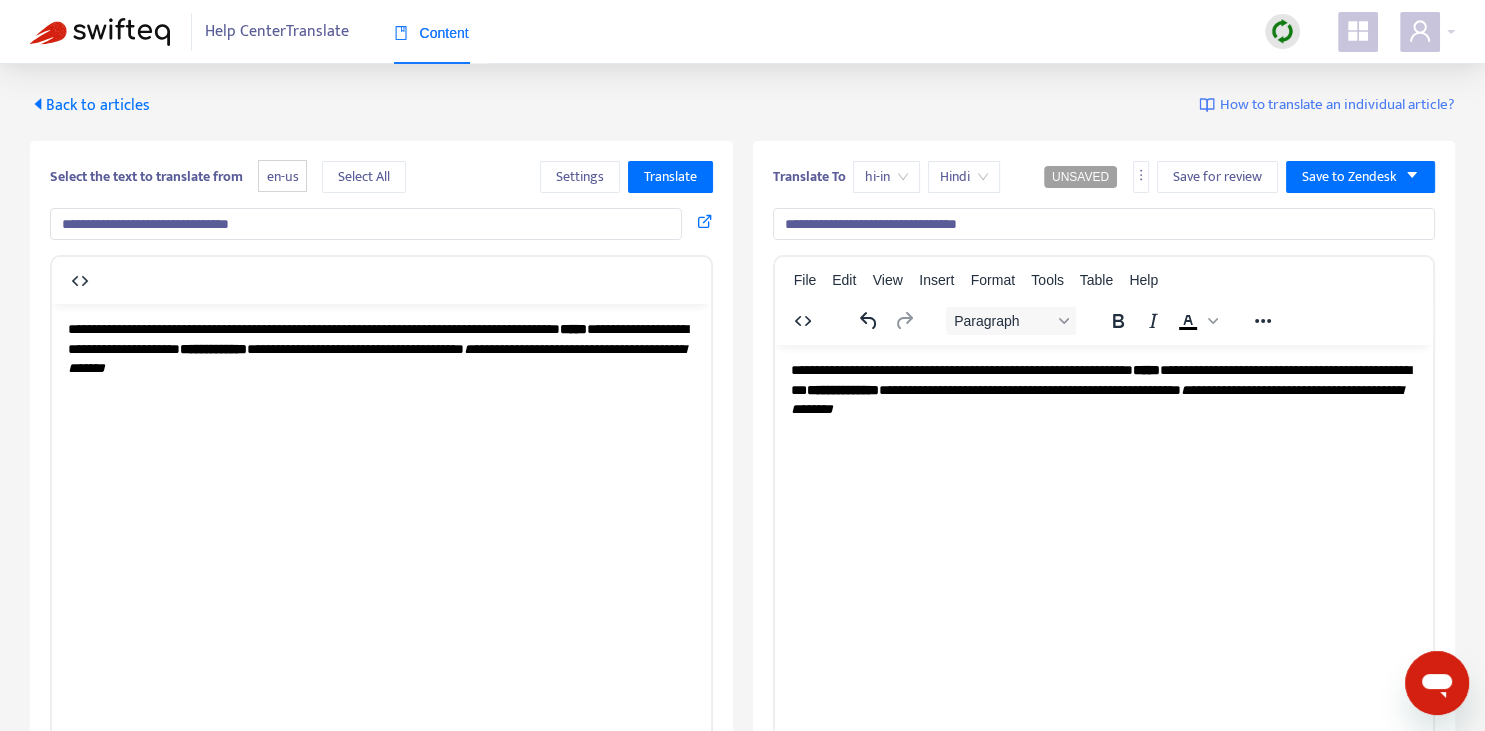 type on "**********" 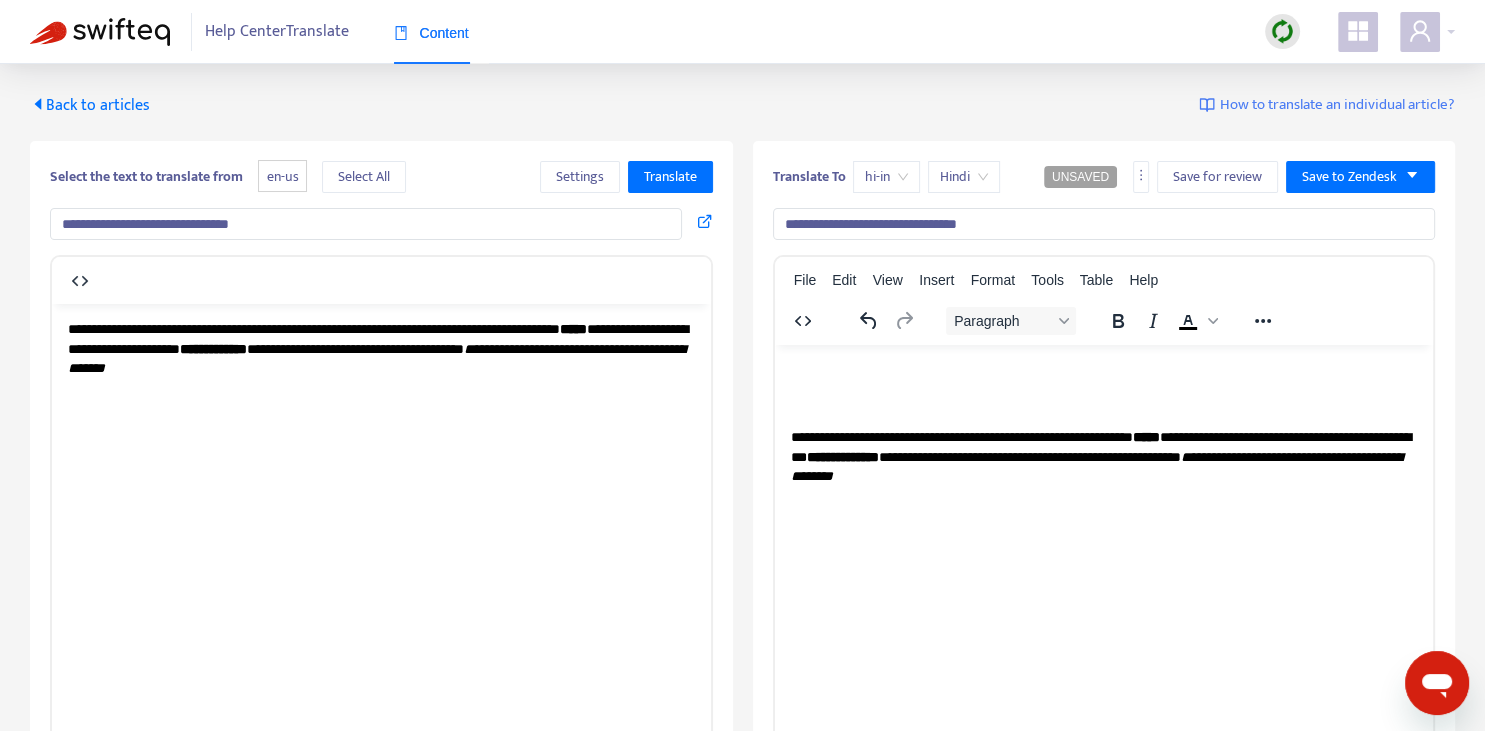 type 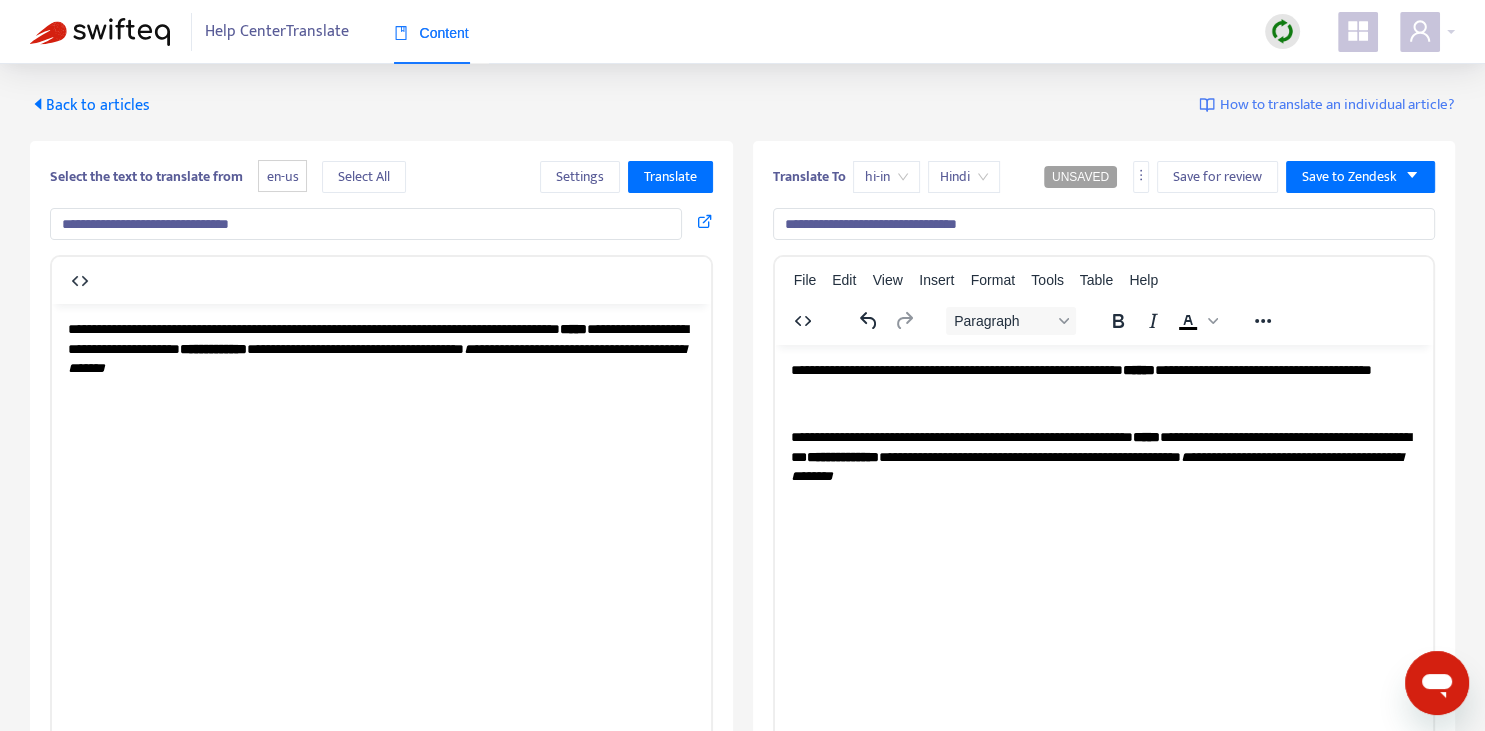 click on "**********" at bounding box center (1080, 369) 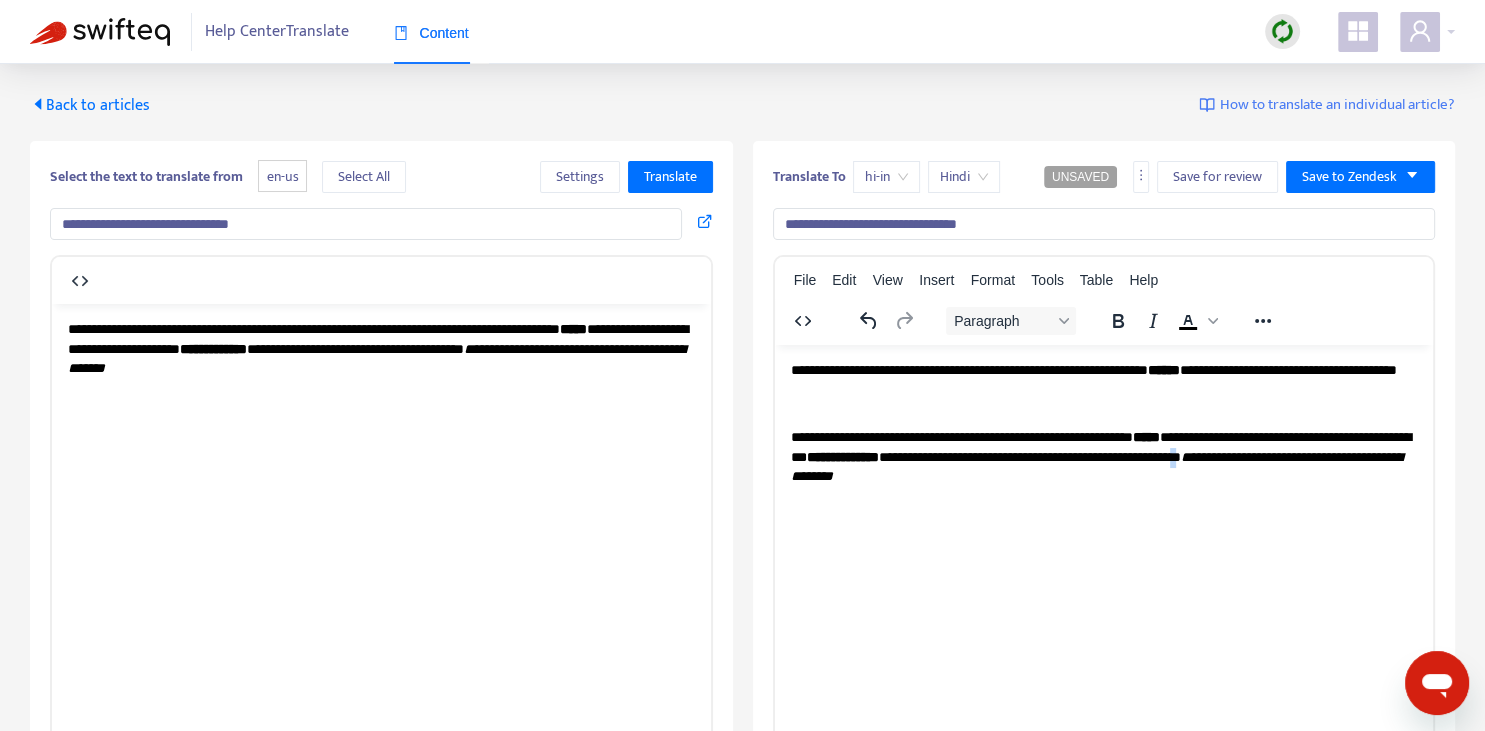 click on "**********" at bounding box center [1100, 455] 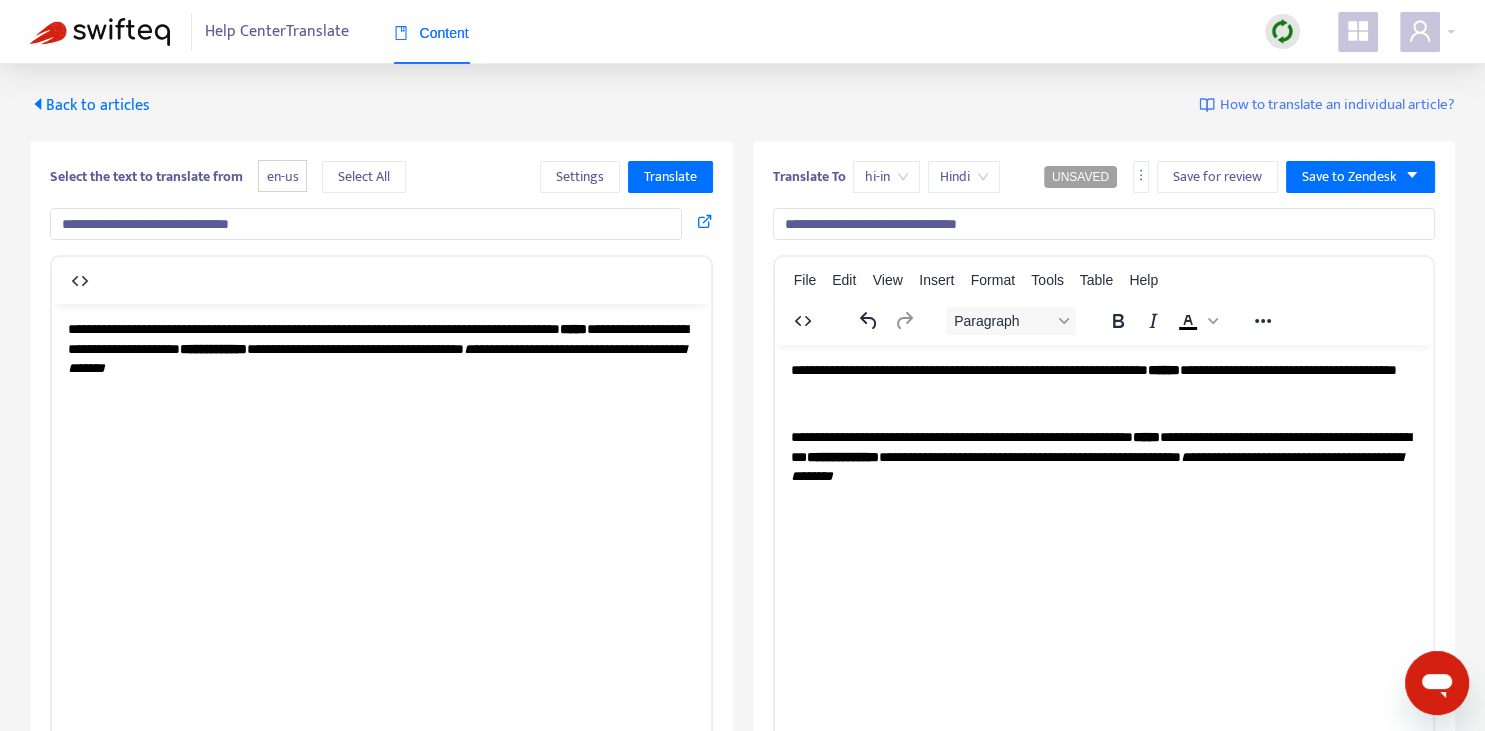click on "**********" at bounding box center (1103, 370) 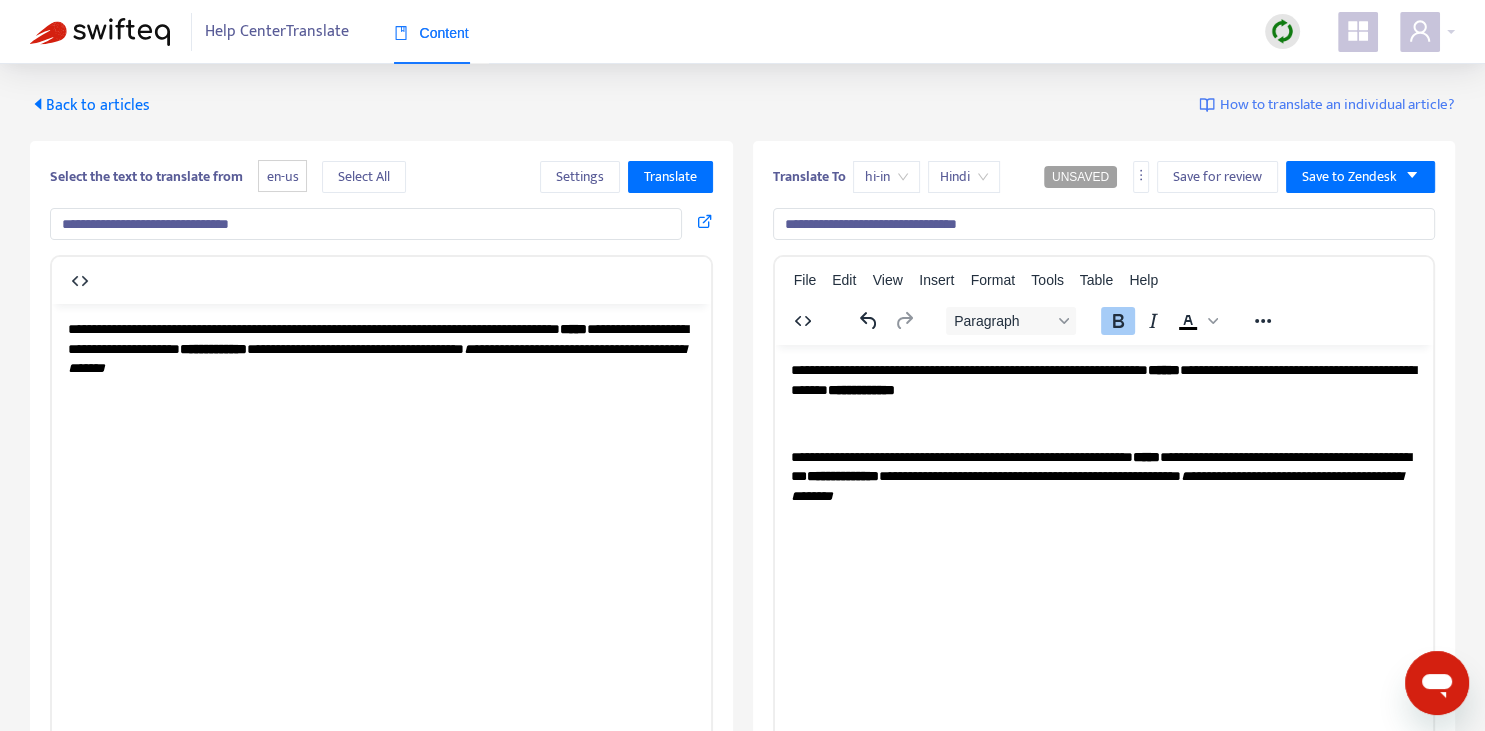 click 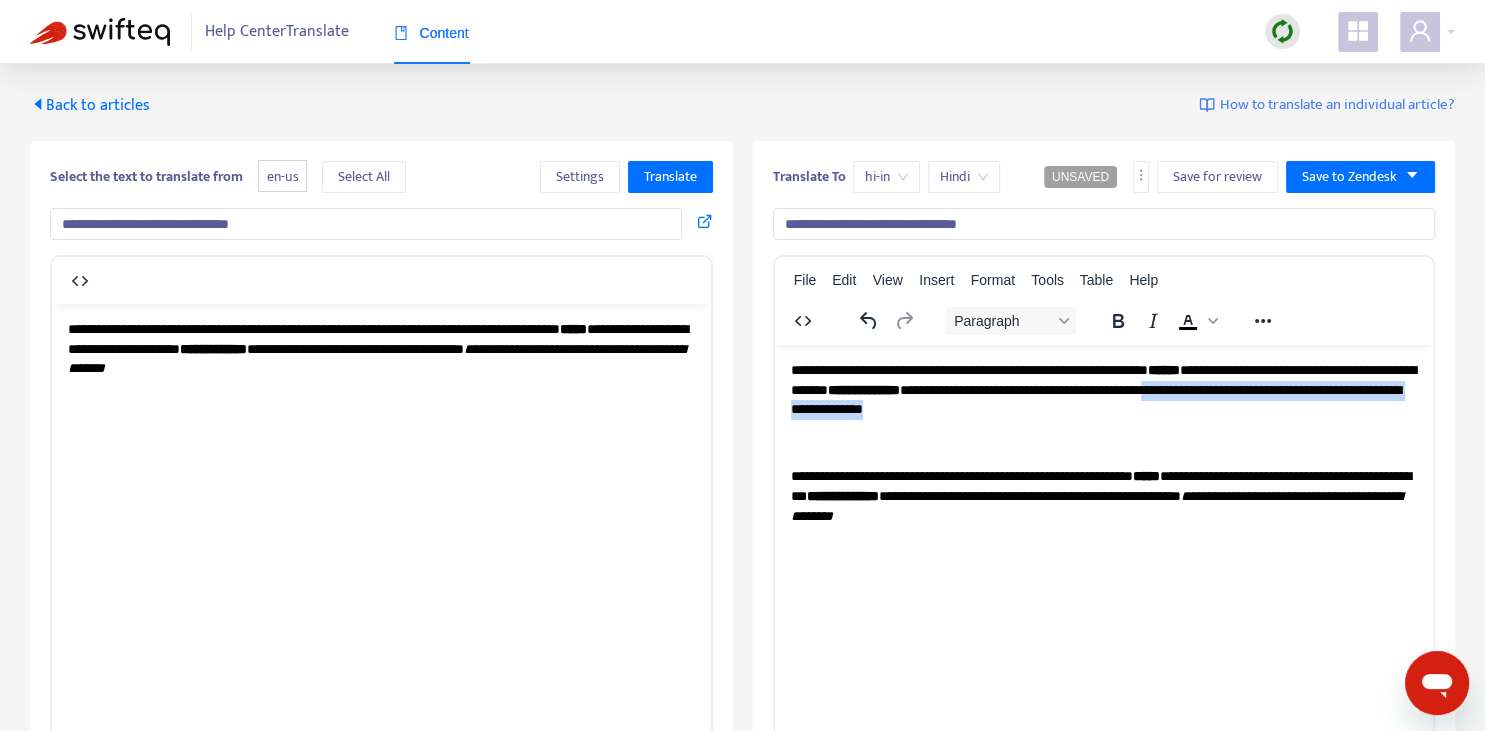drag, startPoint x: 1358, startPoint y: 389, endPoint x: 1372, endPoint y: 401, distance: 18.439089 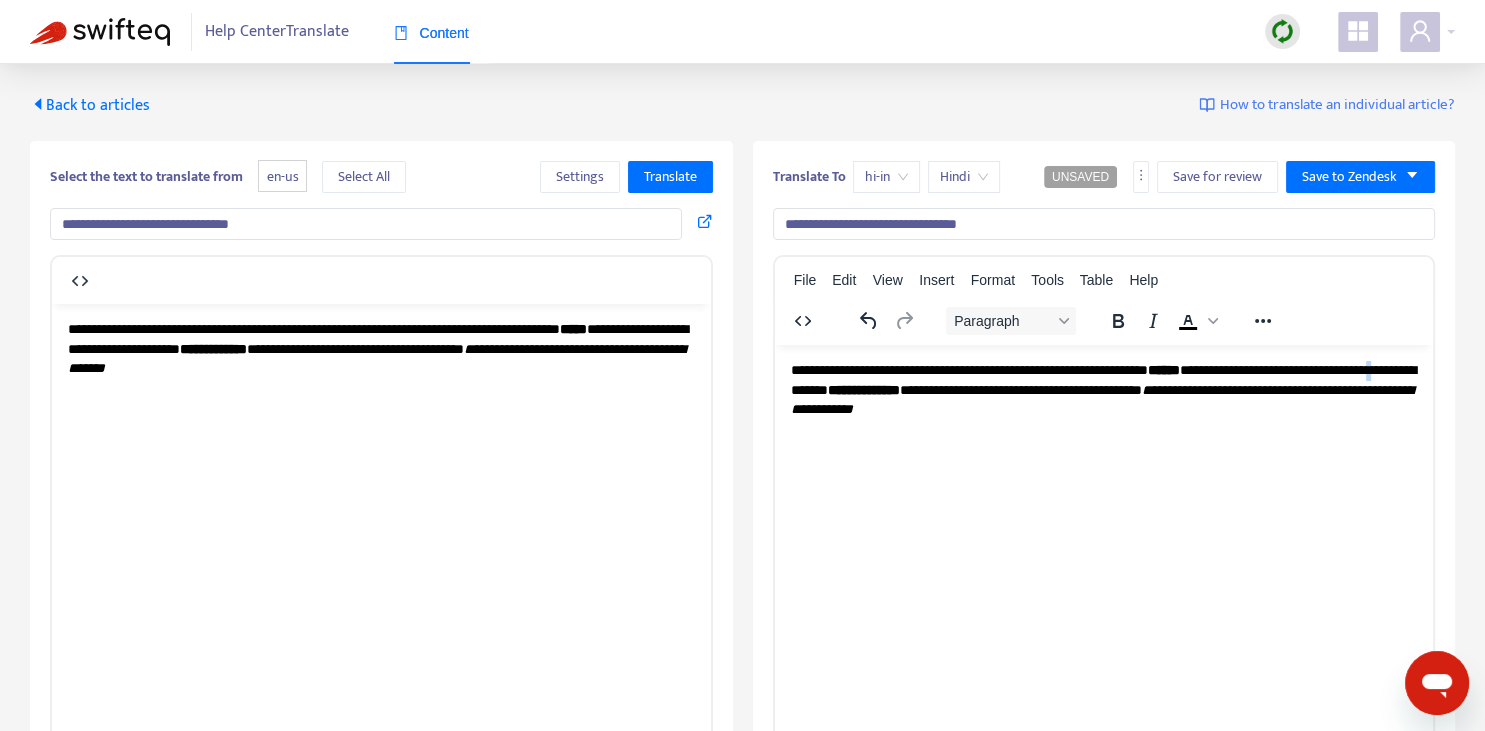 click on "**********" at bounding box center [1102, 388] 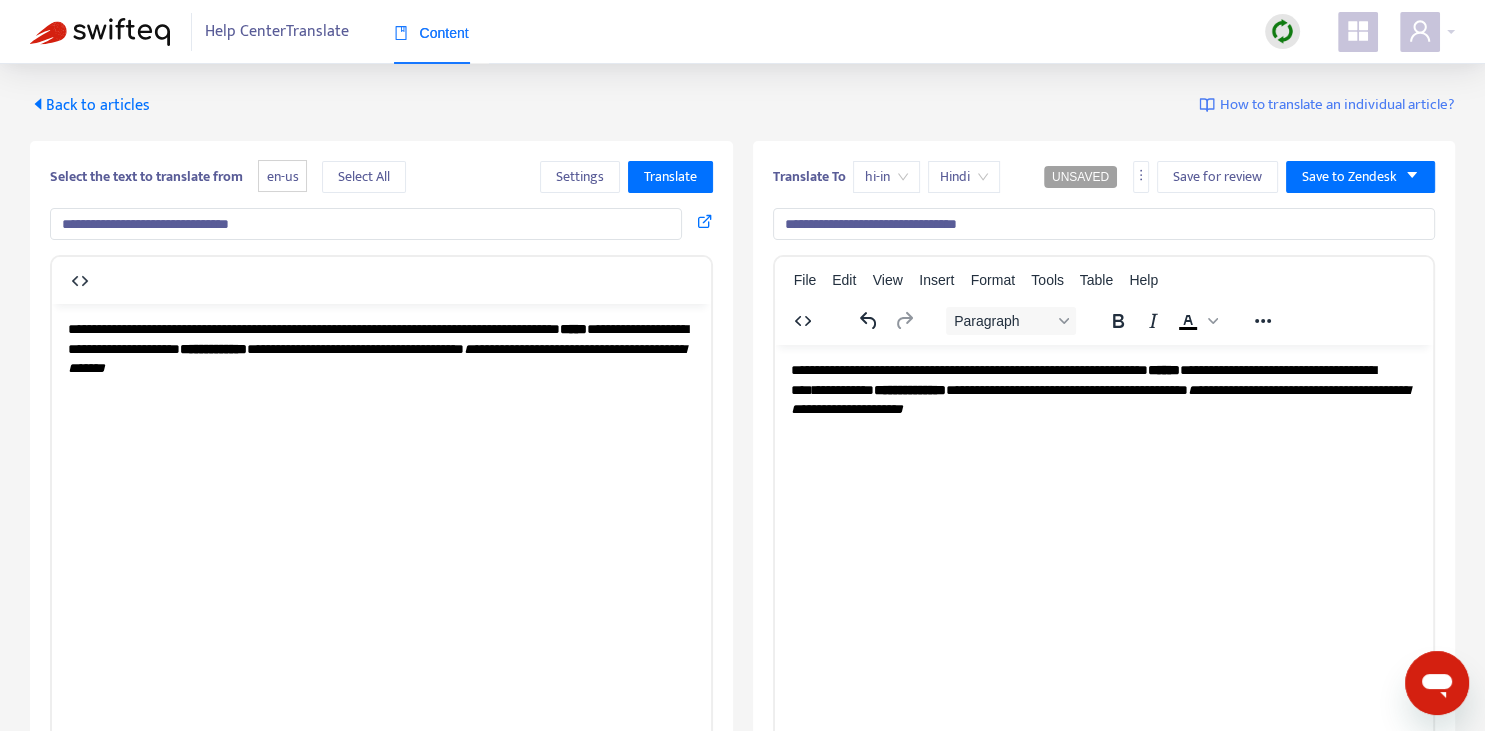 click on "**********" at bounding box center [1099, 388] 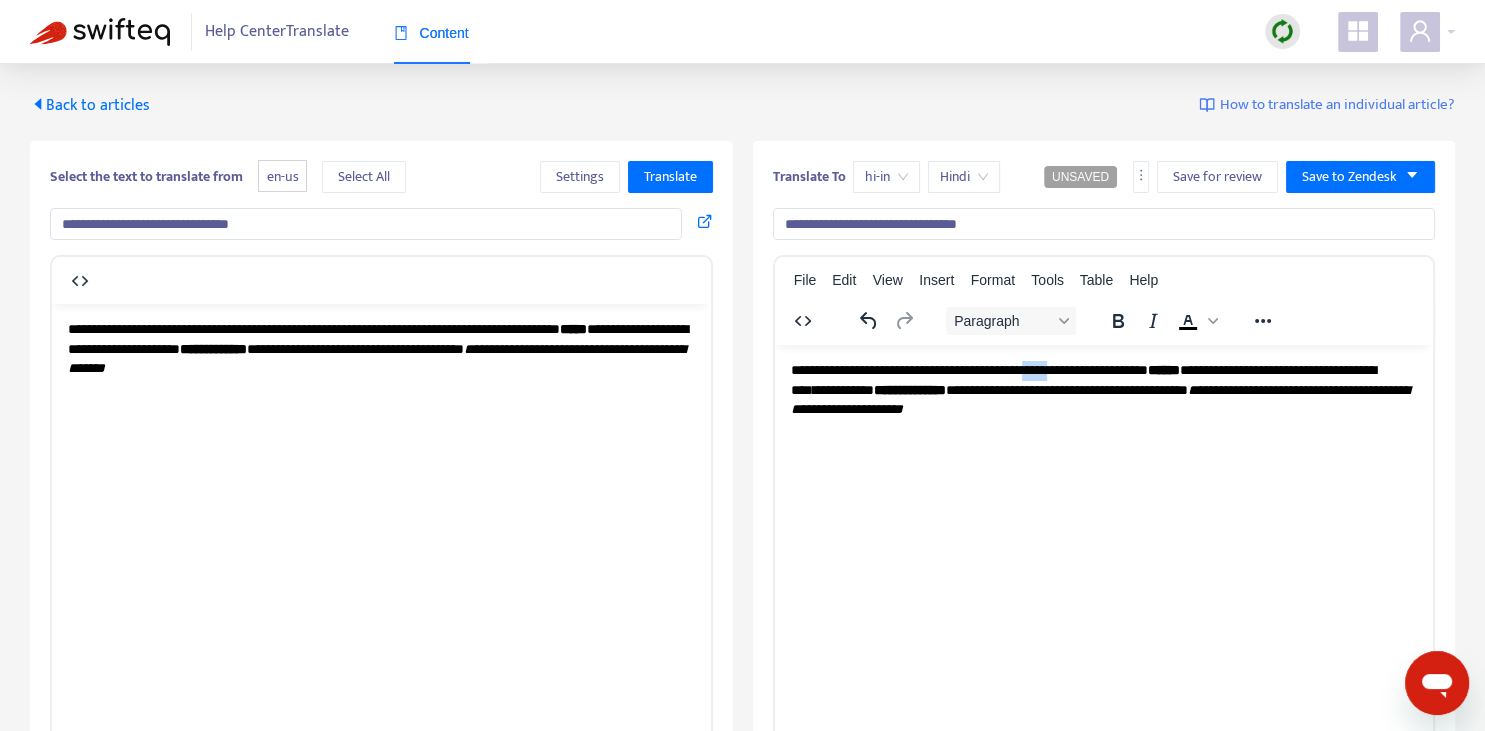 click on "**********" at bounding box center (1099, 388) 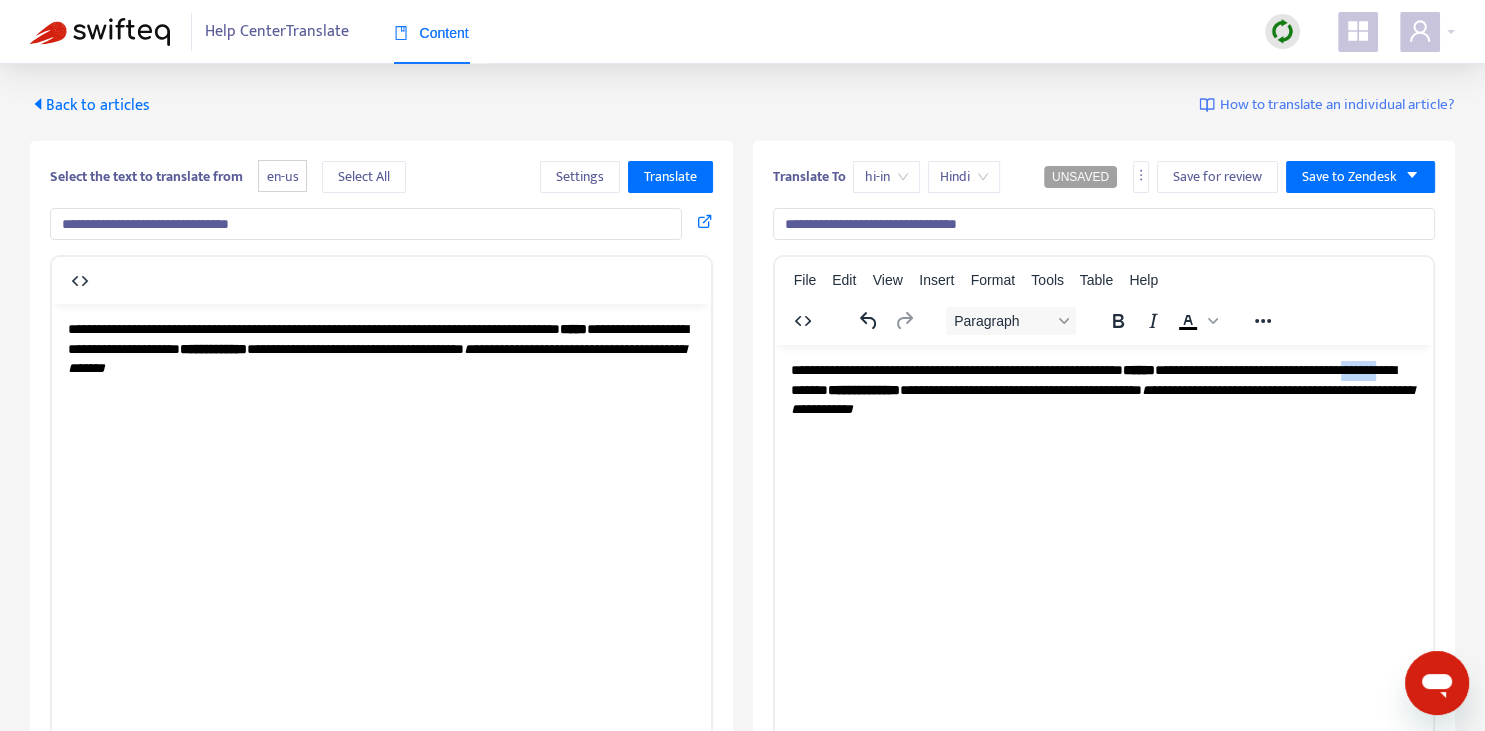 drag, startPoint x: 813, startPoint y: 389, endPoint x: 844, endPoint y: 386, distance: 31.144823 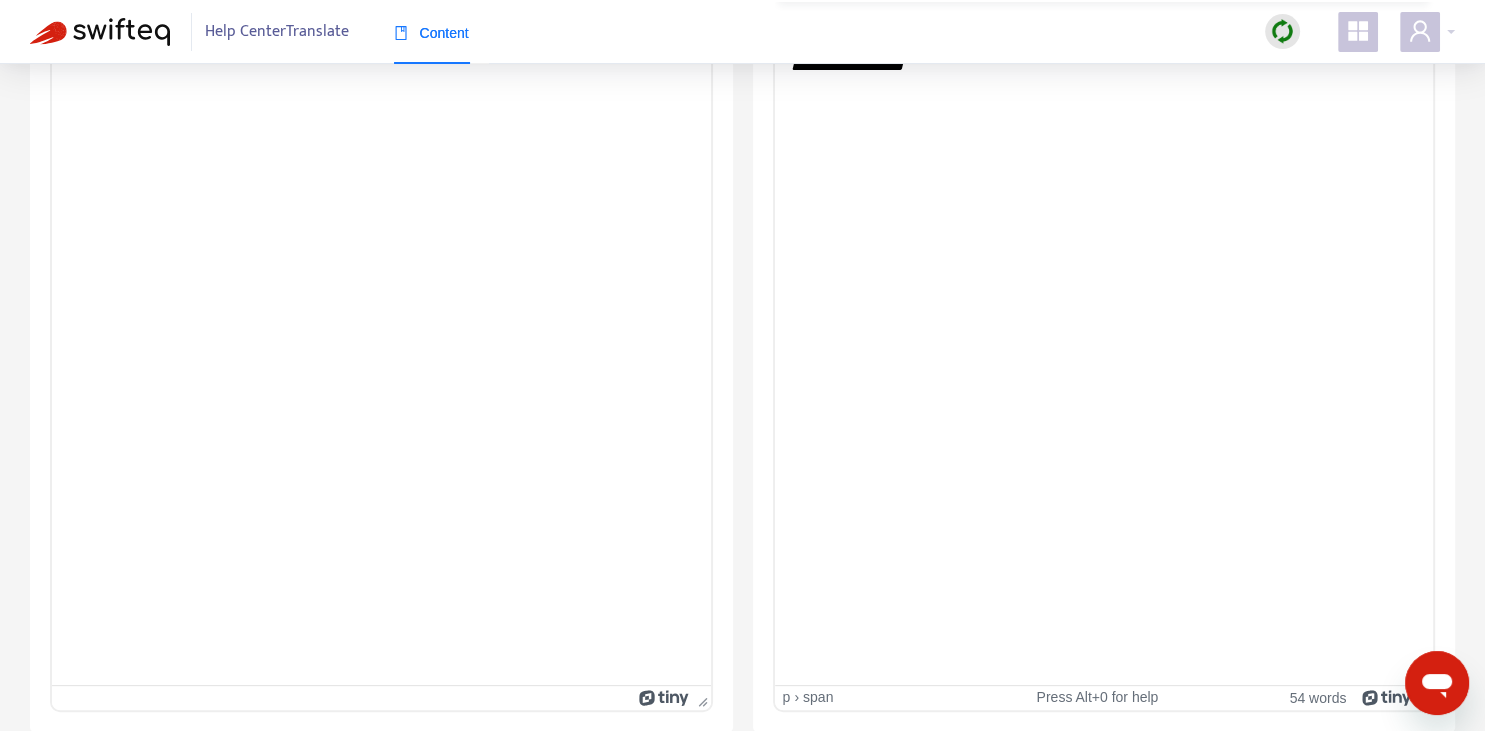 scroll, scrollTop: 0, scrollLeft: 0, axis: both 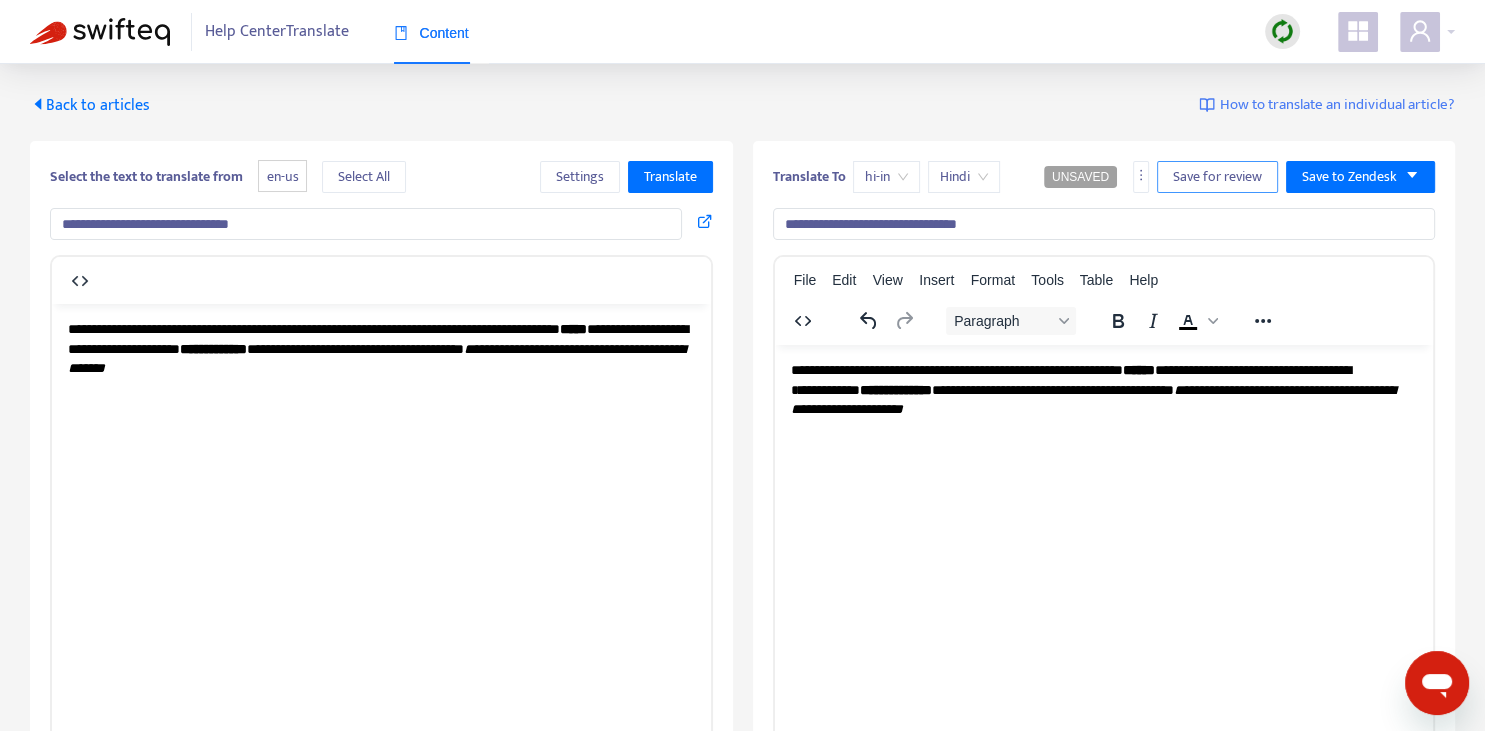 click on "Save for review" at bounding box center [1217, 177] 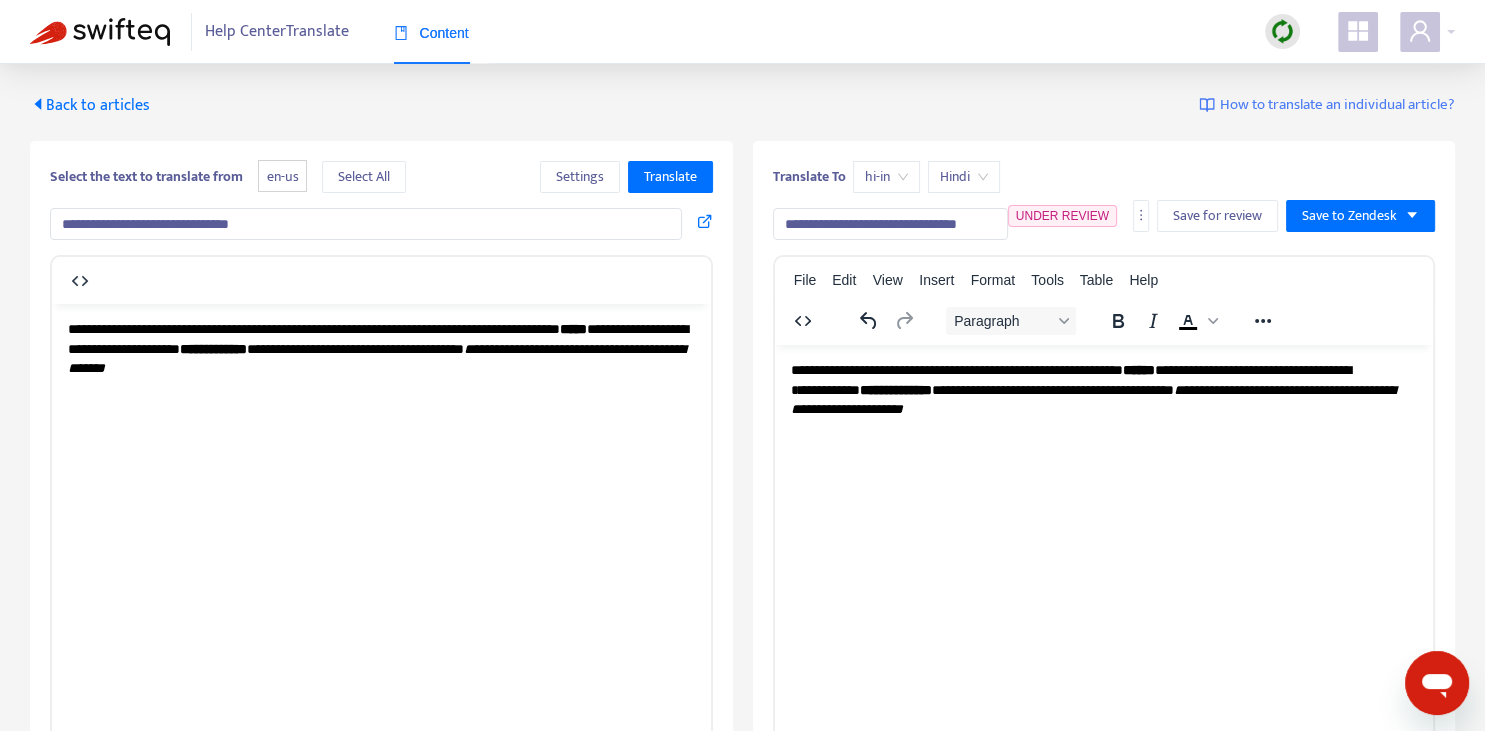 click on "Back to articles" at bounding box center (90, 105) 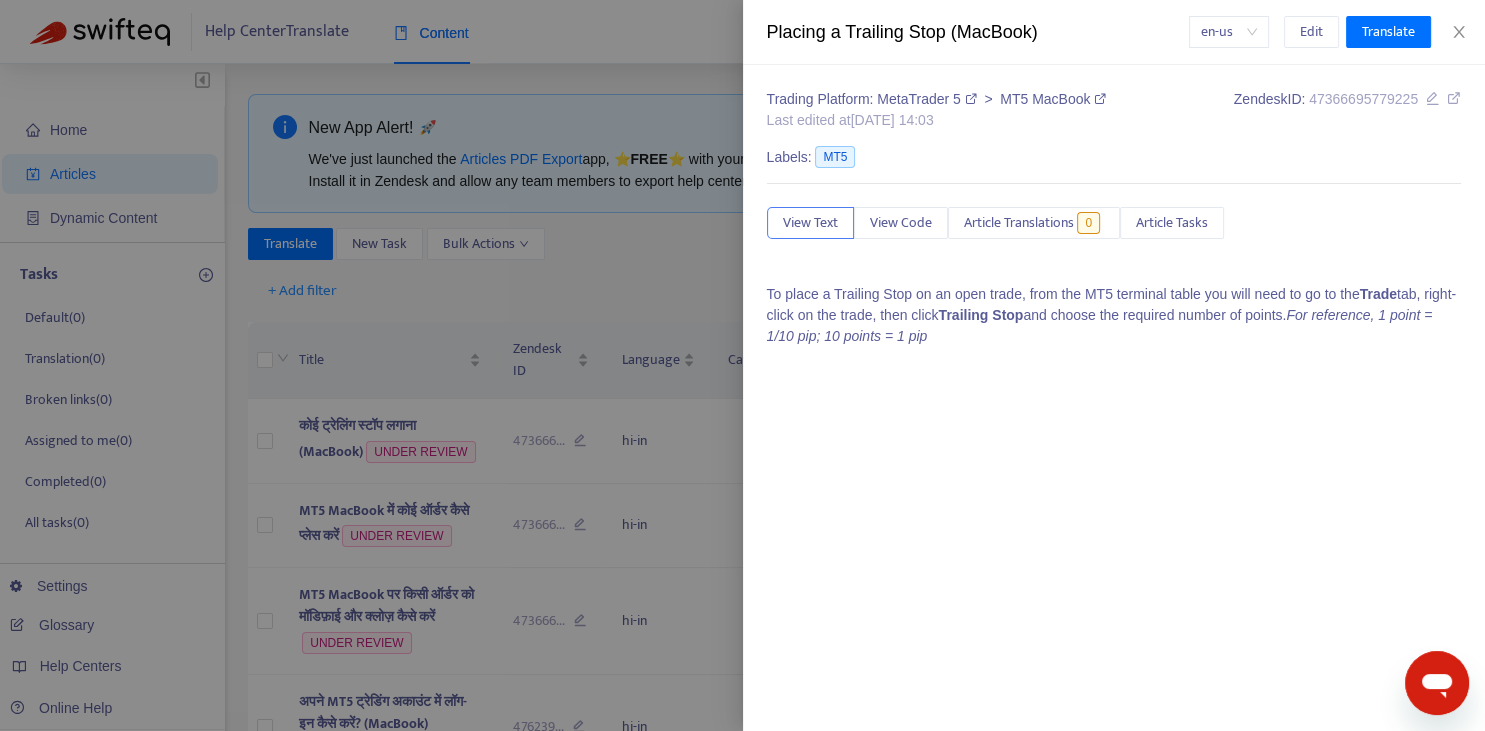 click at bounding box center [742, 365] 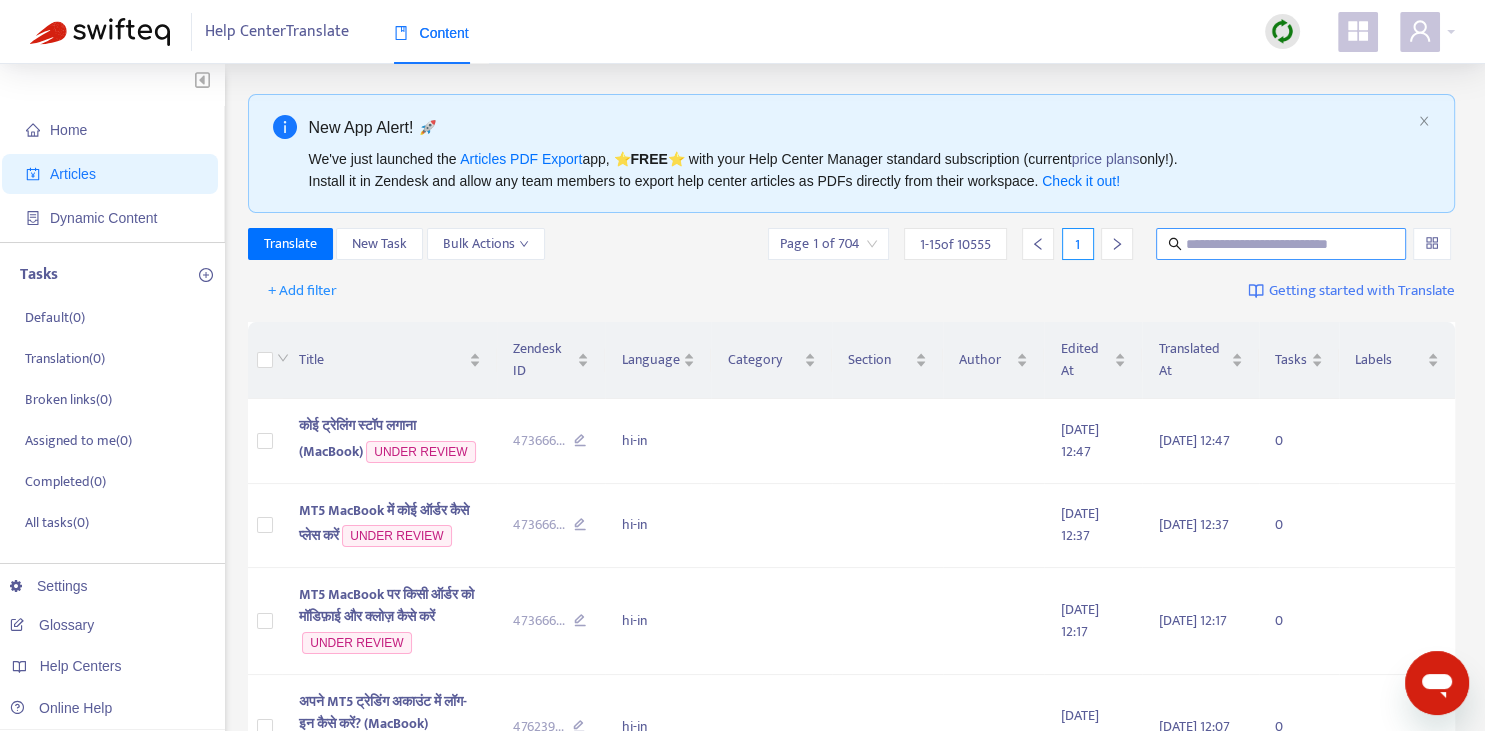 click at bounding box center (1282, 244) 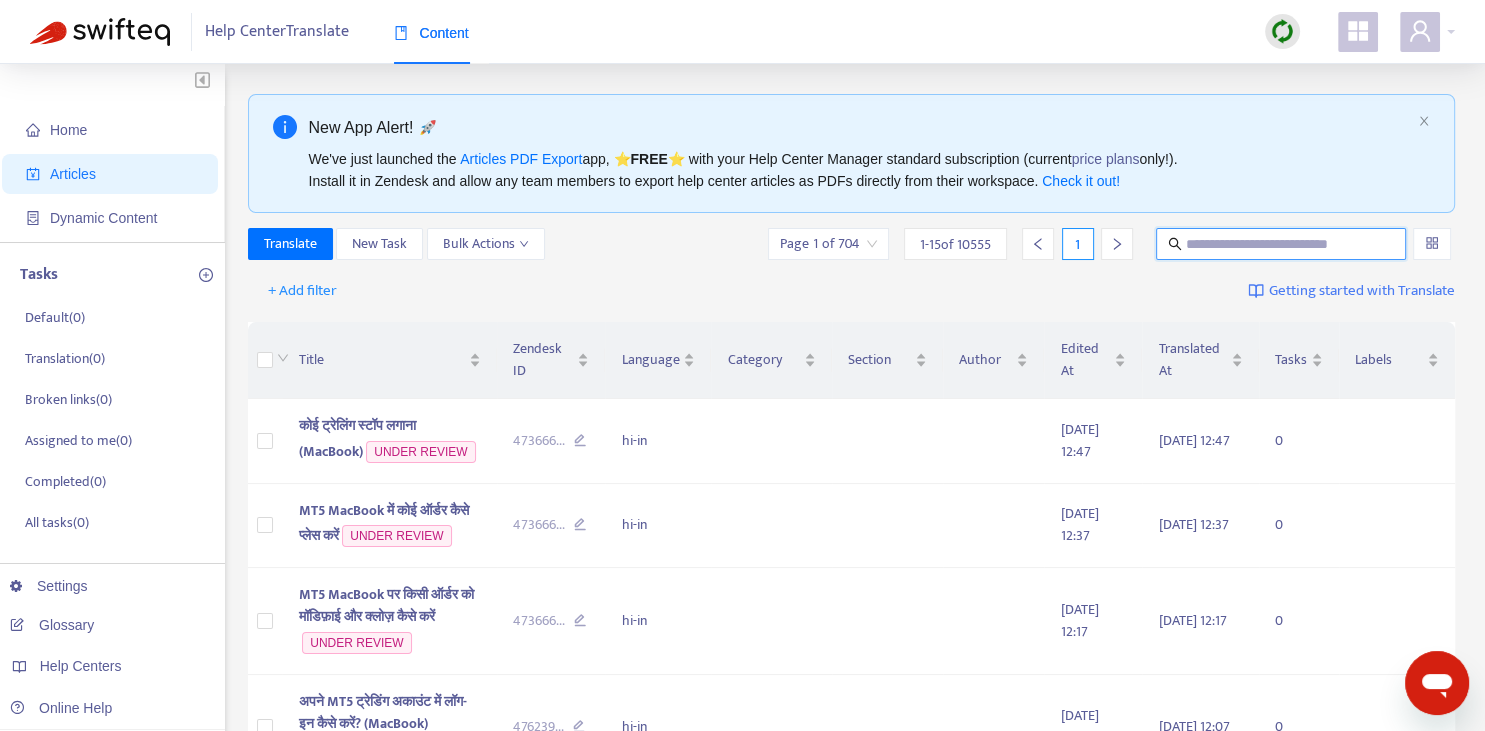paste on "**********" 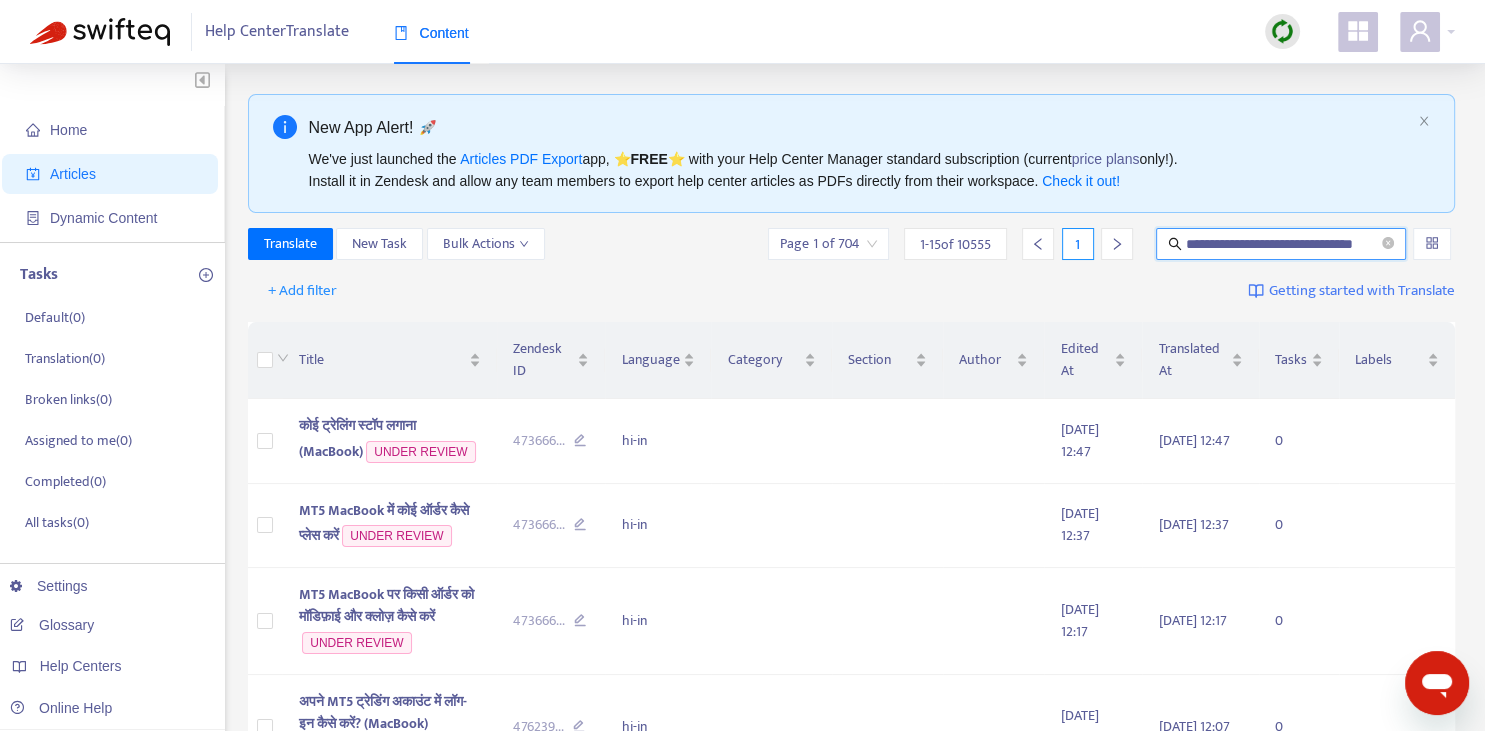 scroll, scrollTop: 0, scrollLeft: 32, axis: horizontal 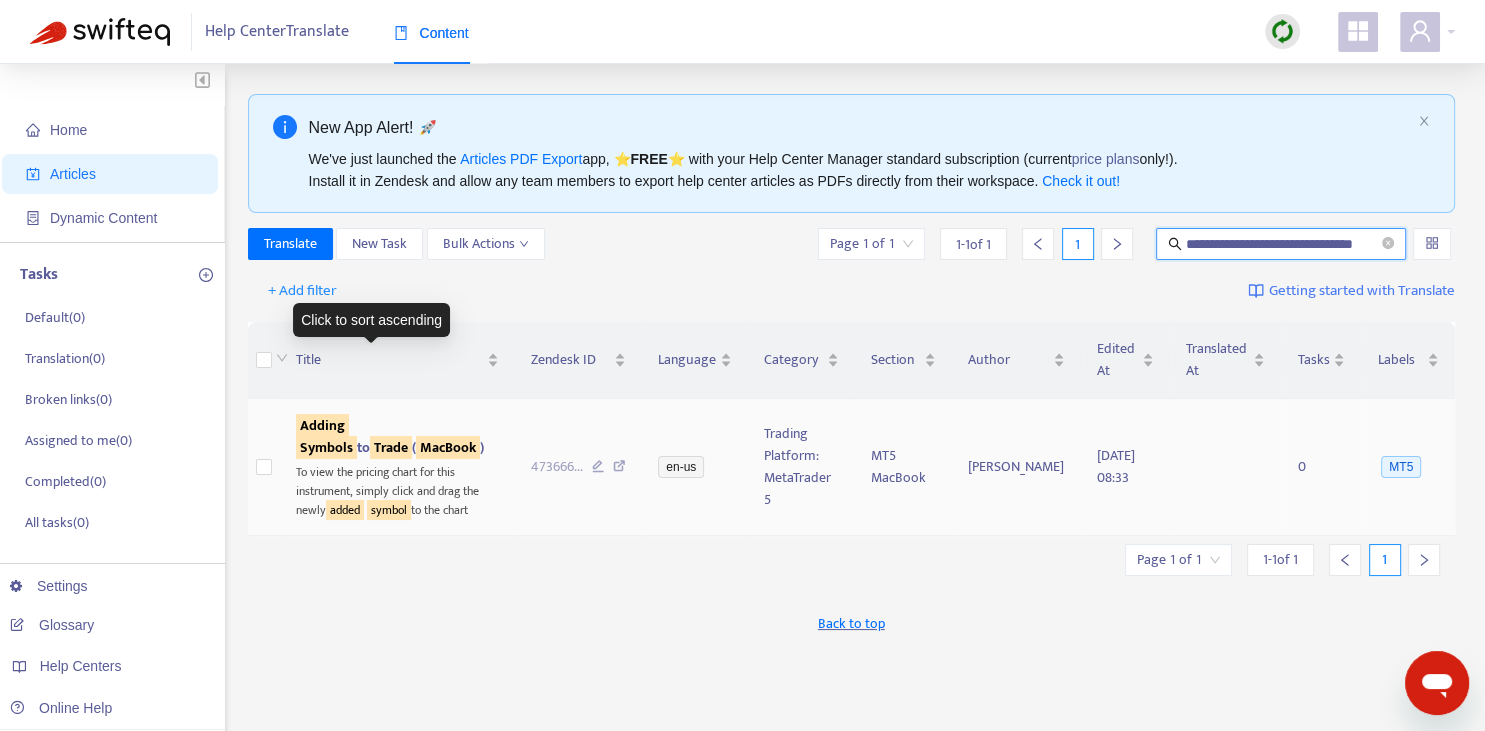 click on "MacBook" at bounding box center [448, 447] 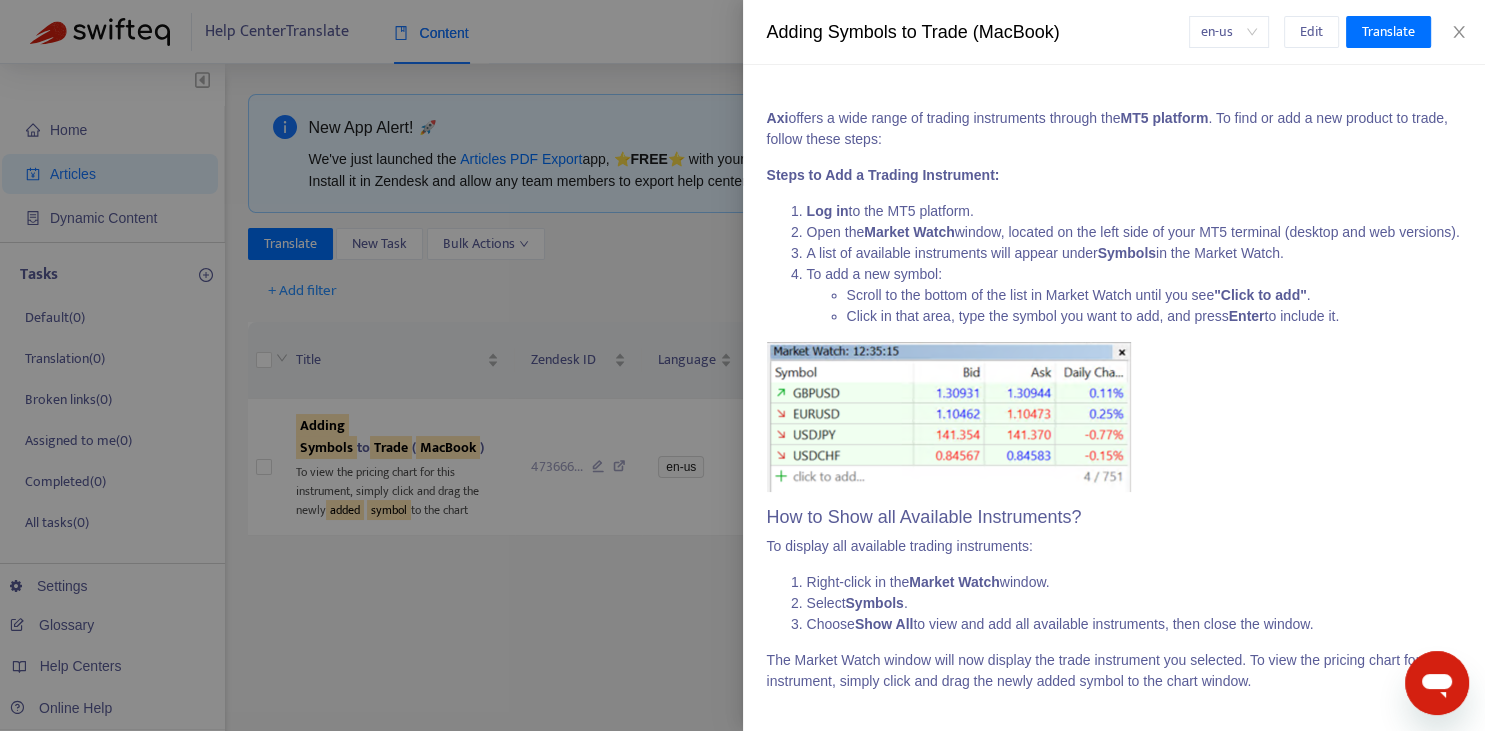 scroll, scrollTop: 0, scrollLeft: 0, axis: both 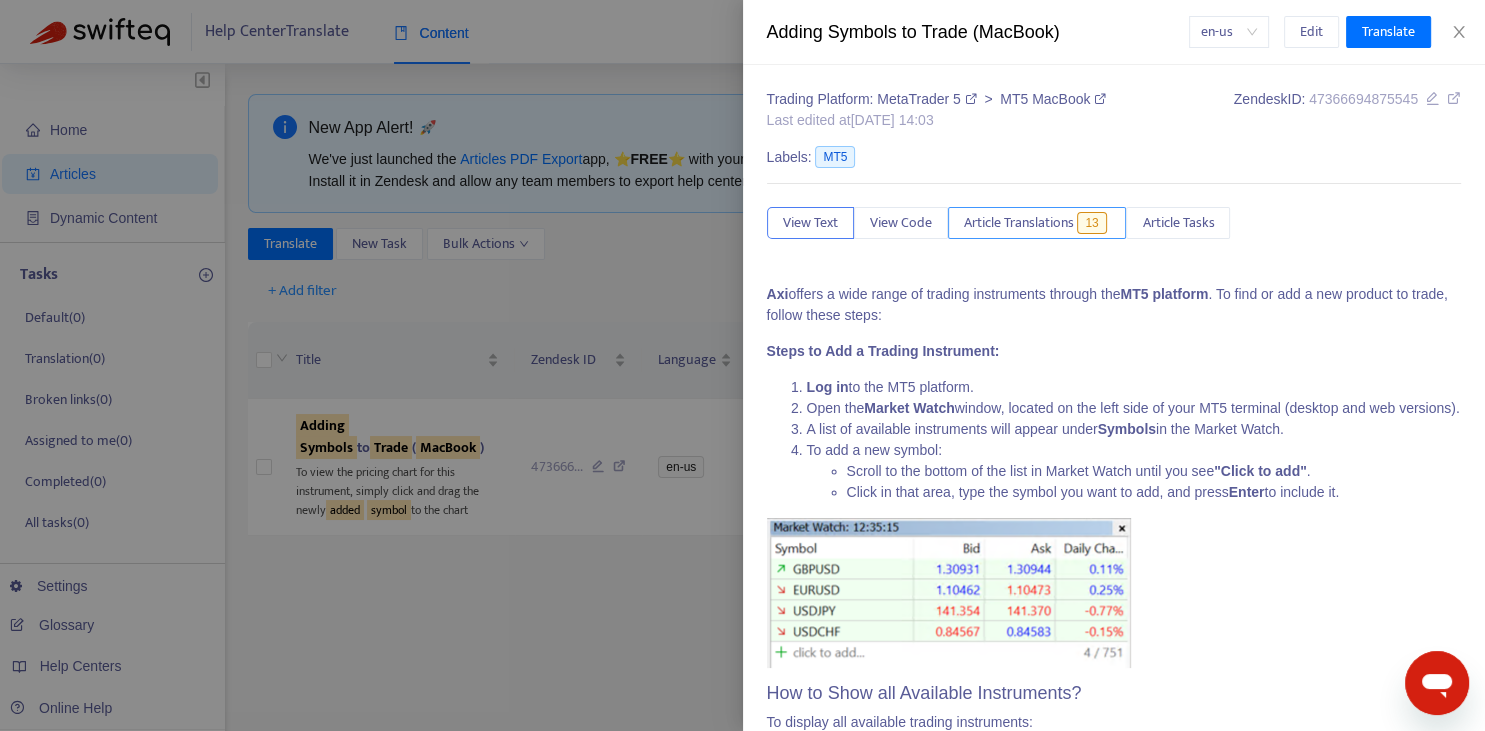 click on "Article Translations" at bounding box center [1019, 223] 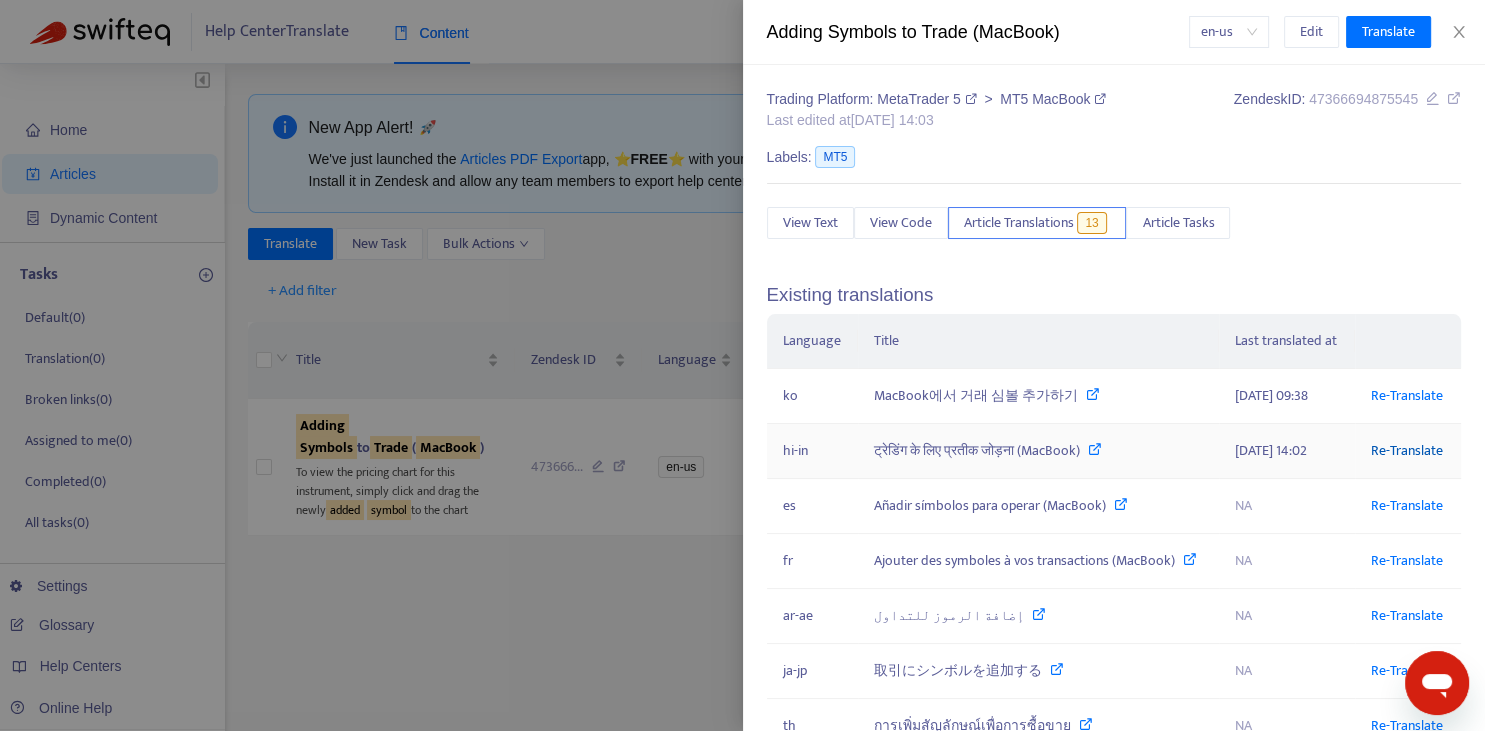 click on "Re-Translate" at bounding box center (1407, 450) 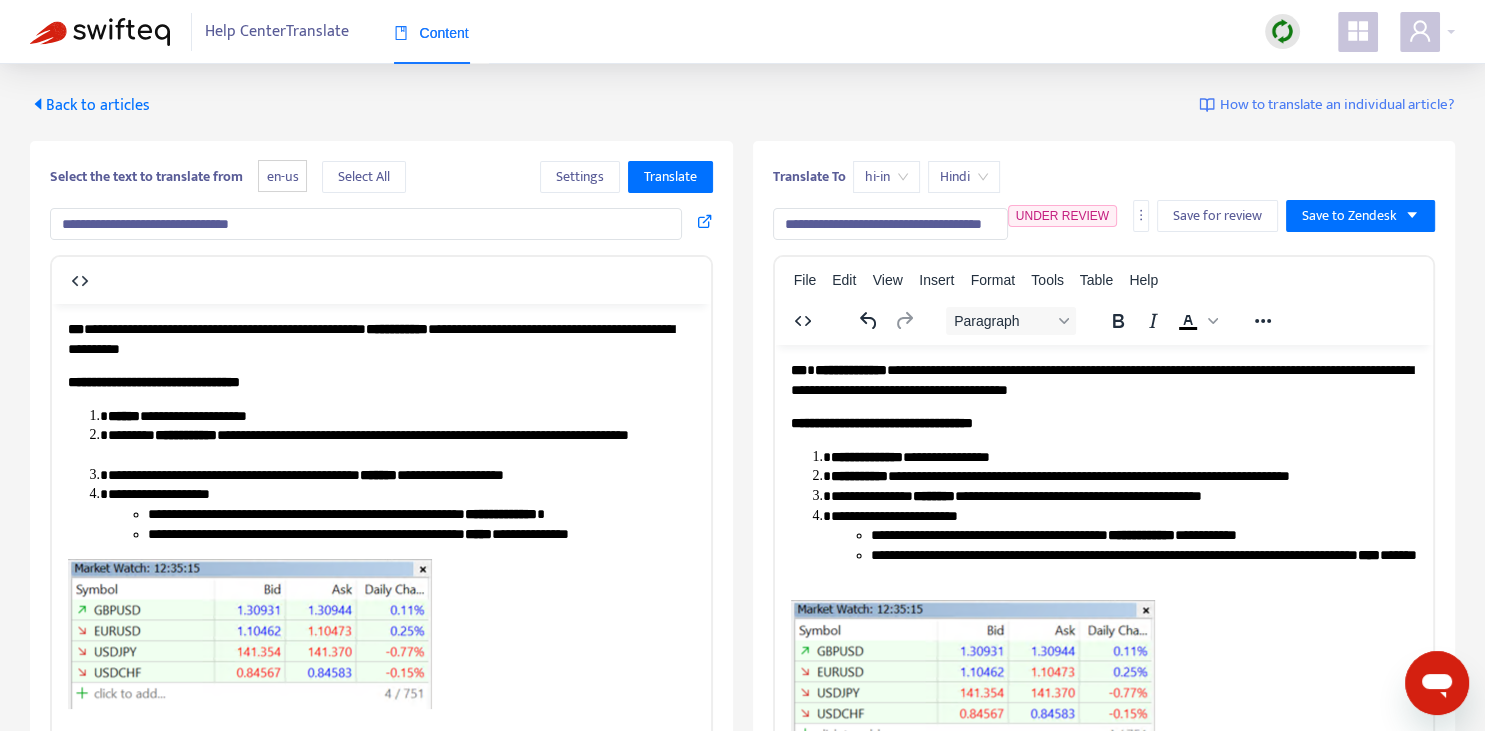 scroll, scrollTop: 343, scrollLeft: 0, axis: vertical 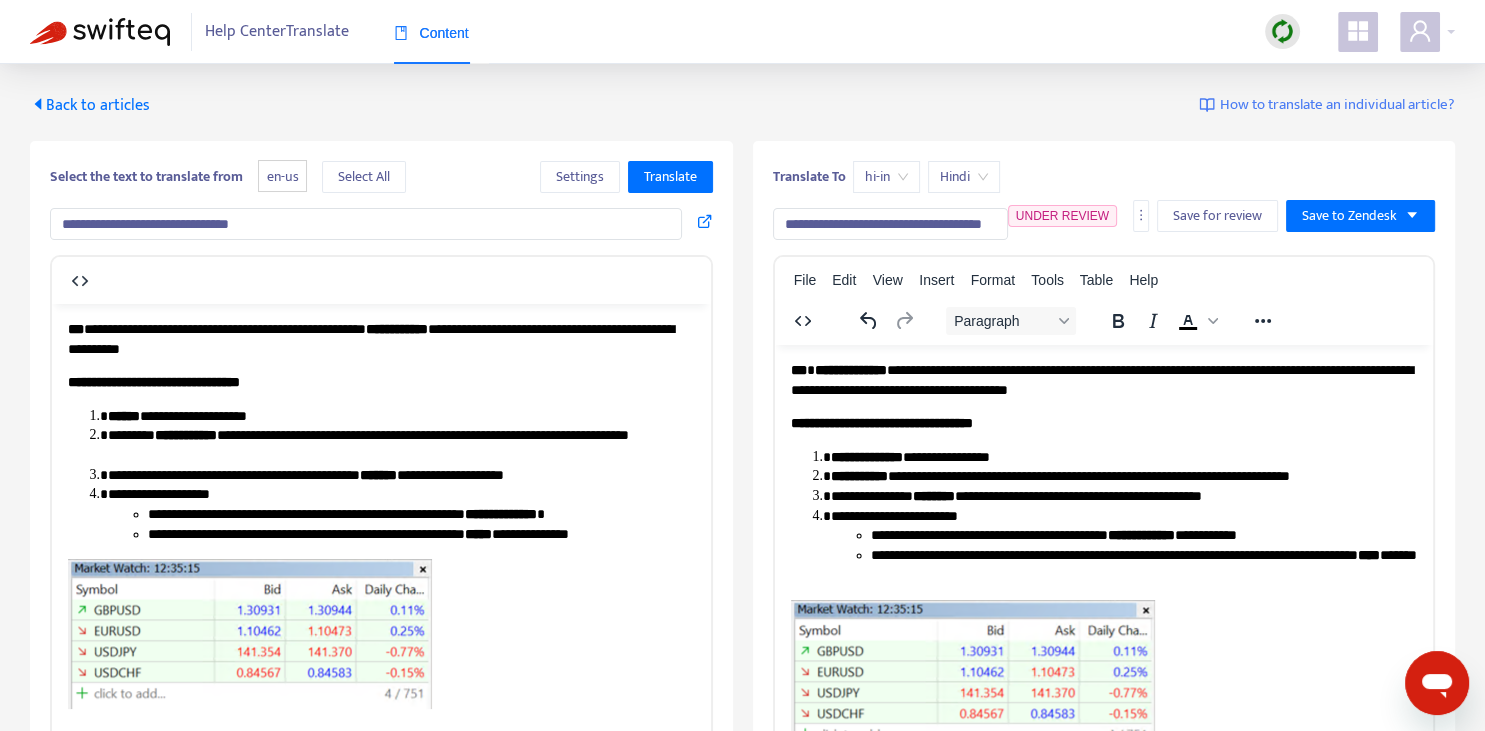 drag, startPoint x: 862, startPoint y: 223, endPoint x: 890, endPoint y: 223, distance: 28 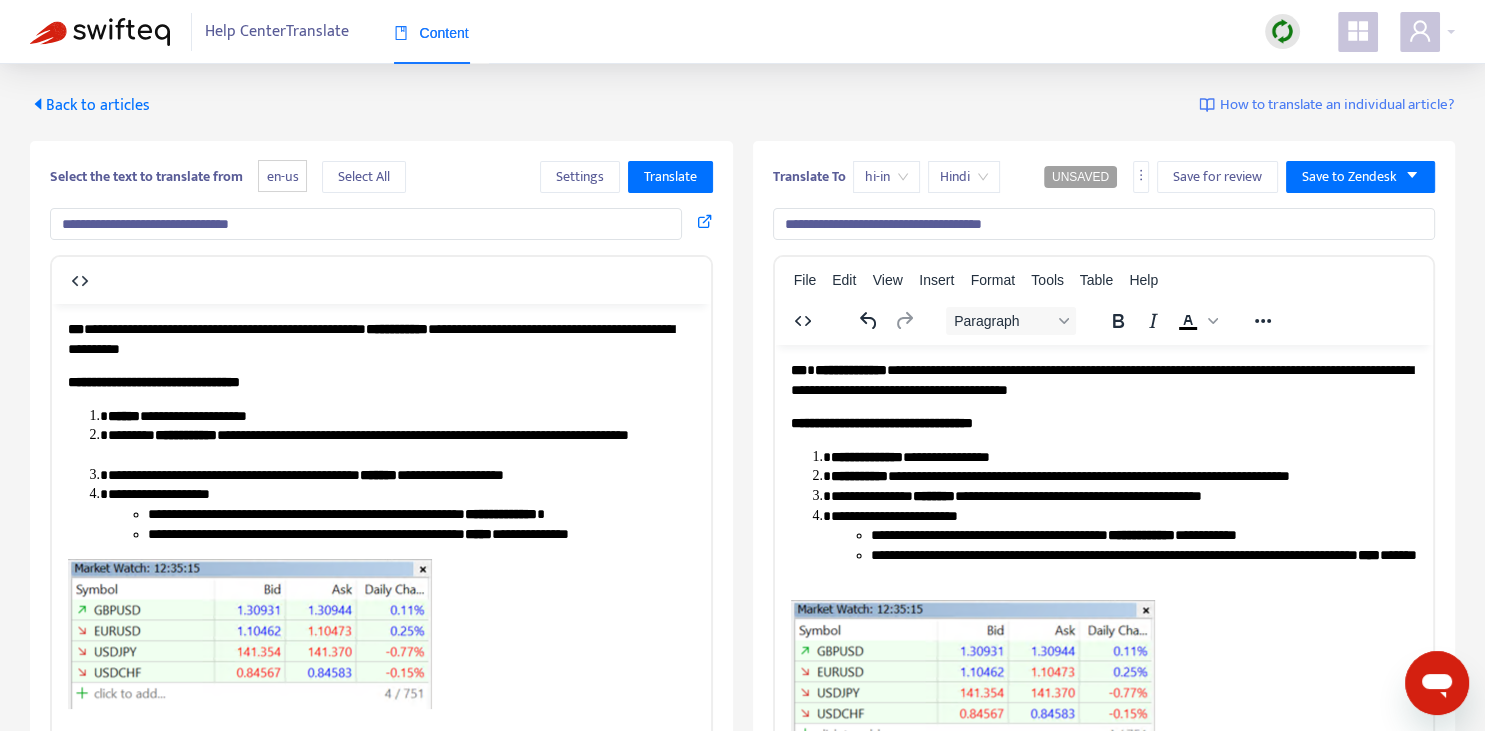 type on "**********" 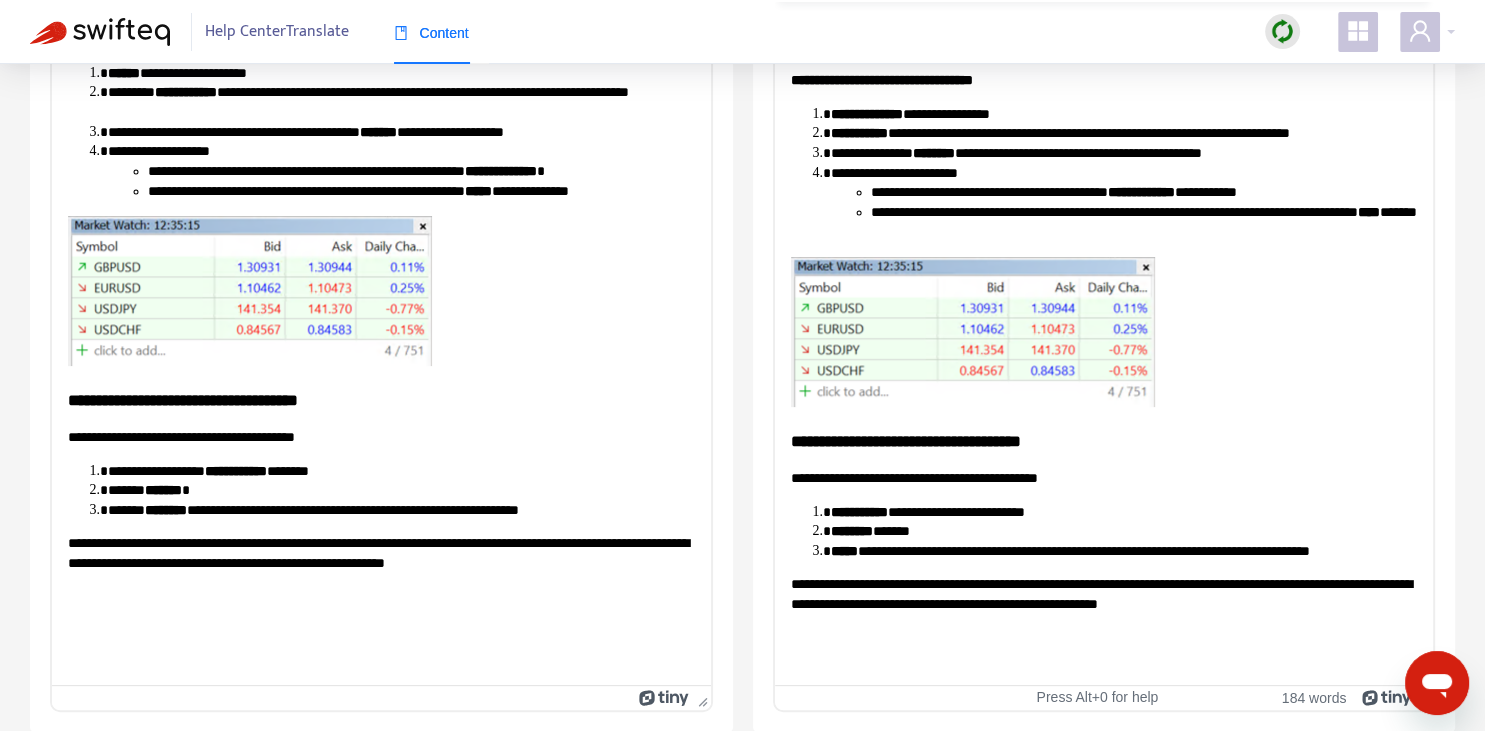 scroll, scrollTop: 0, scrollLeft: 0, axis: both 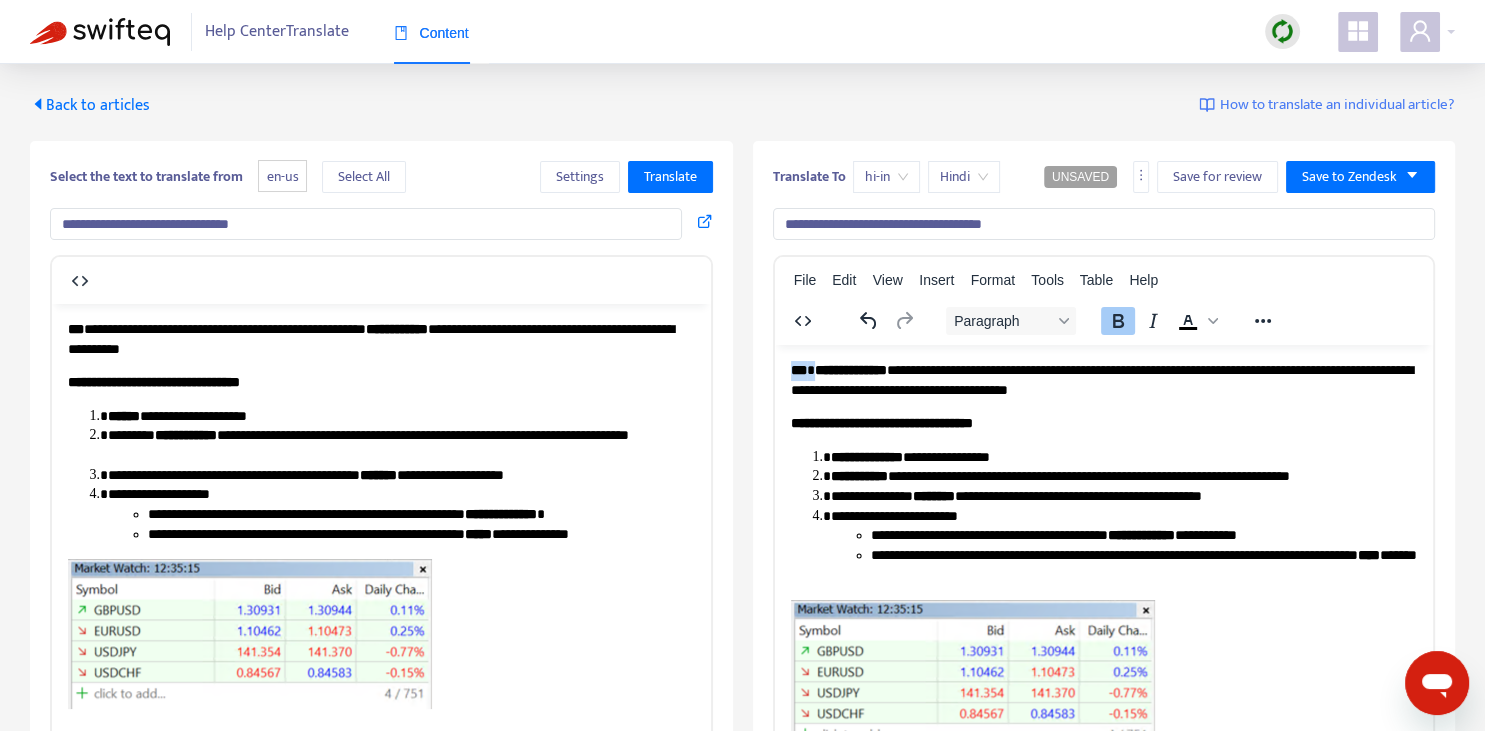 drag, startPoint x: 817, startPoint y: 366, endPoint x: 774, endPoint y: 362, distance: 43.185646 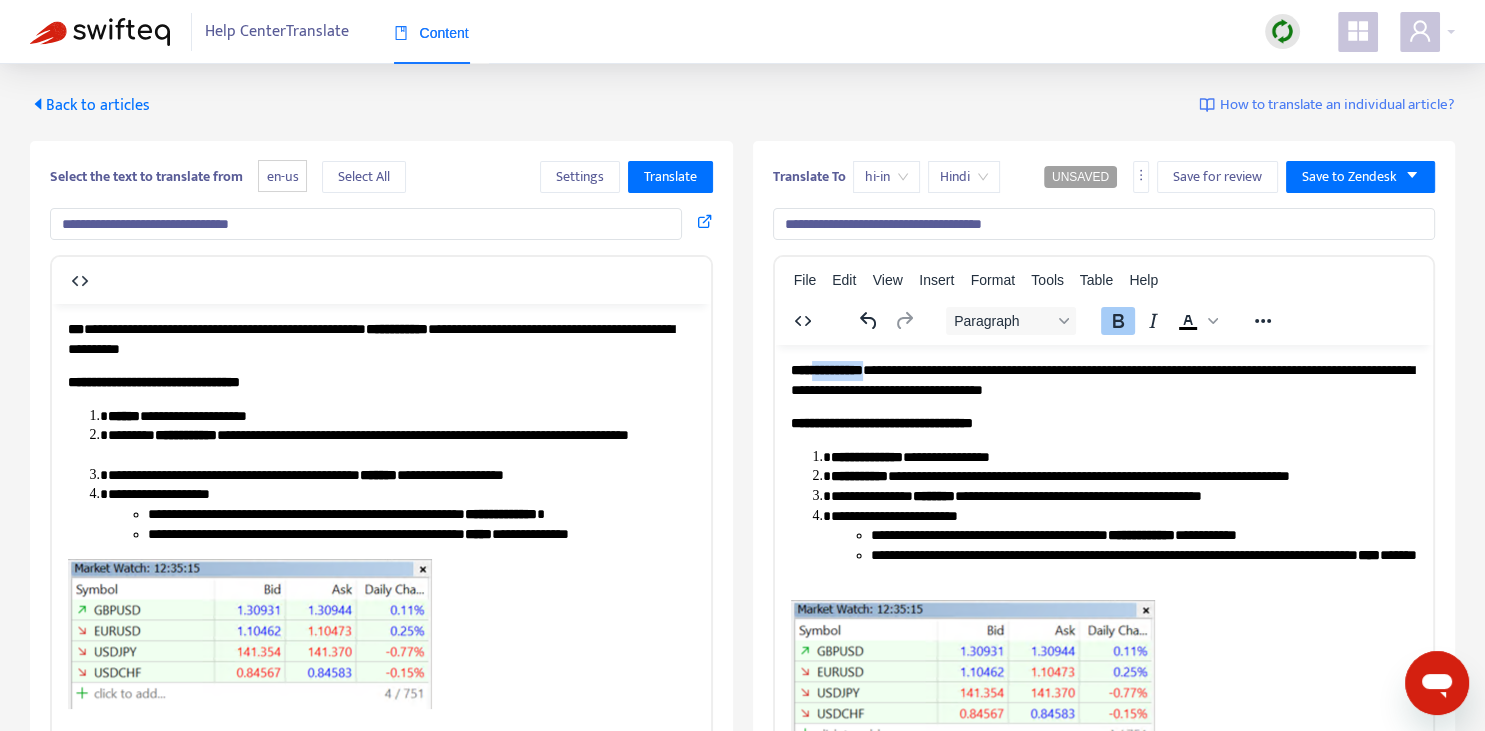 drag, startPoint x: 822, startPoint y: 365, endPoint x: 872, endPoint y: 366, distance: 50.01 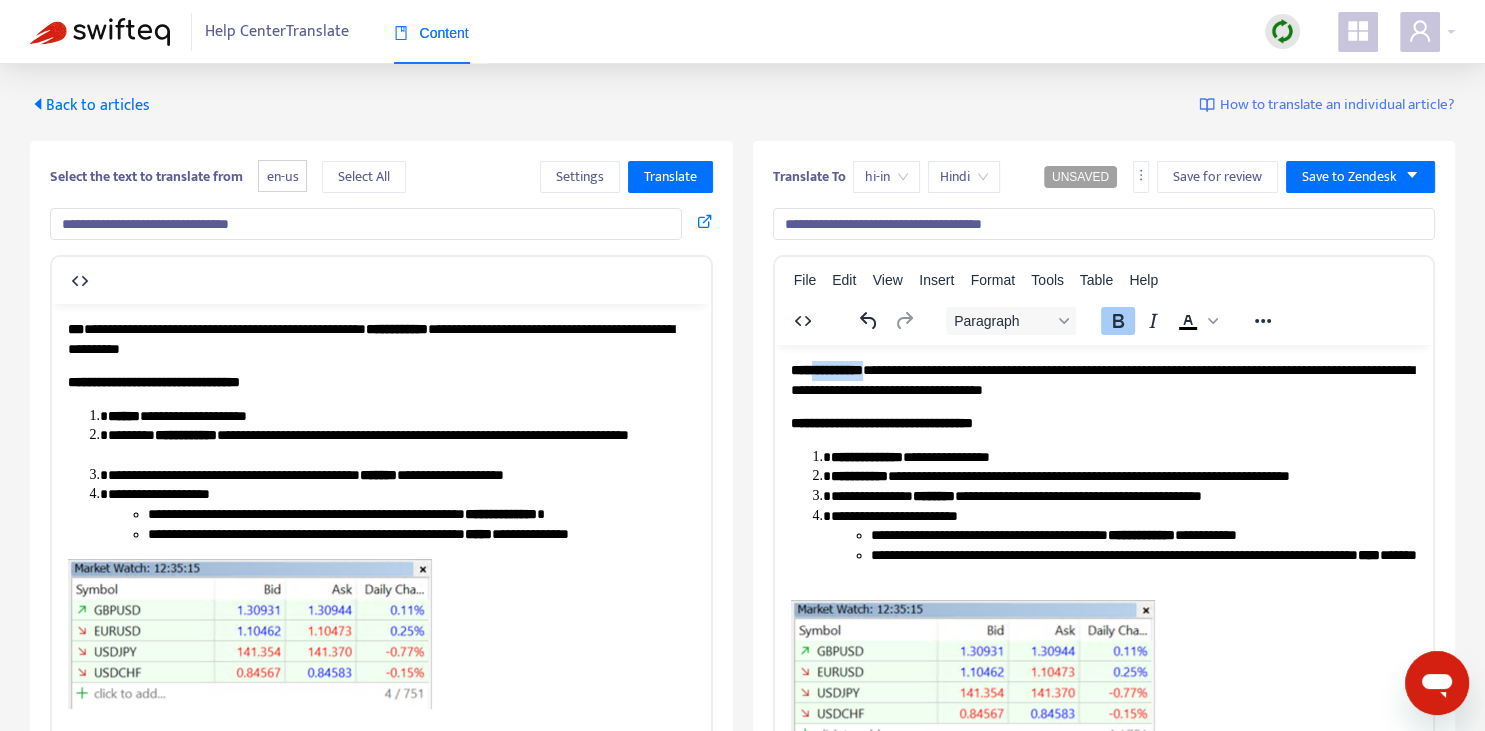 click on "**********" at bounding box center (826, 369) 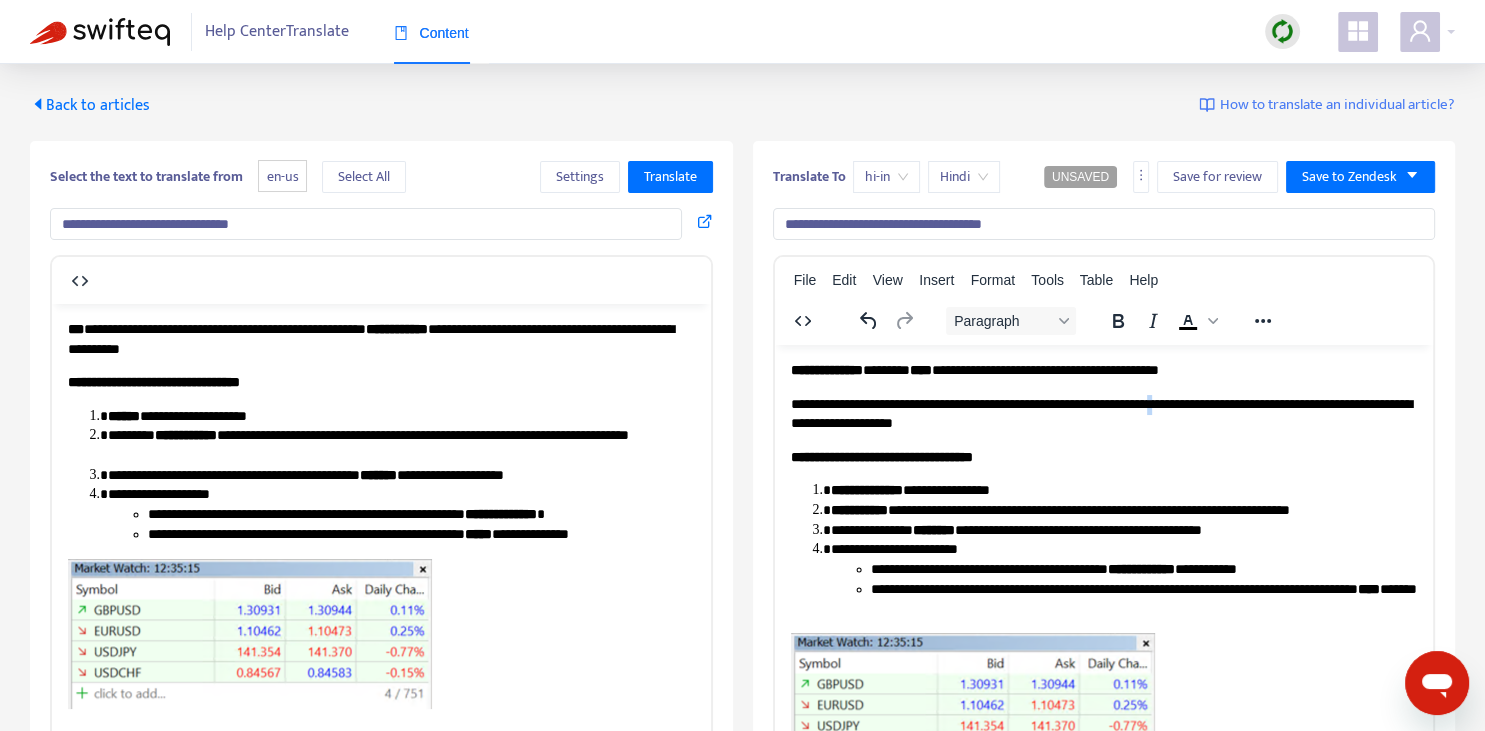 copy on "*" 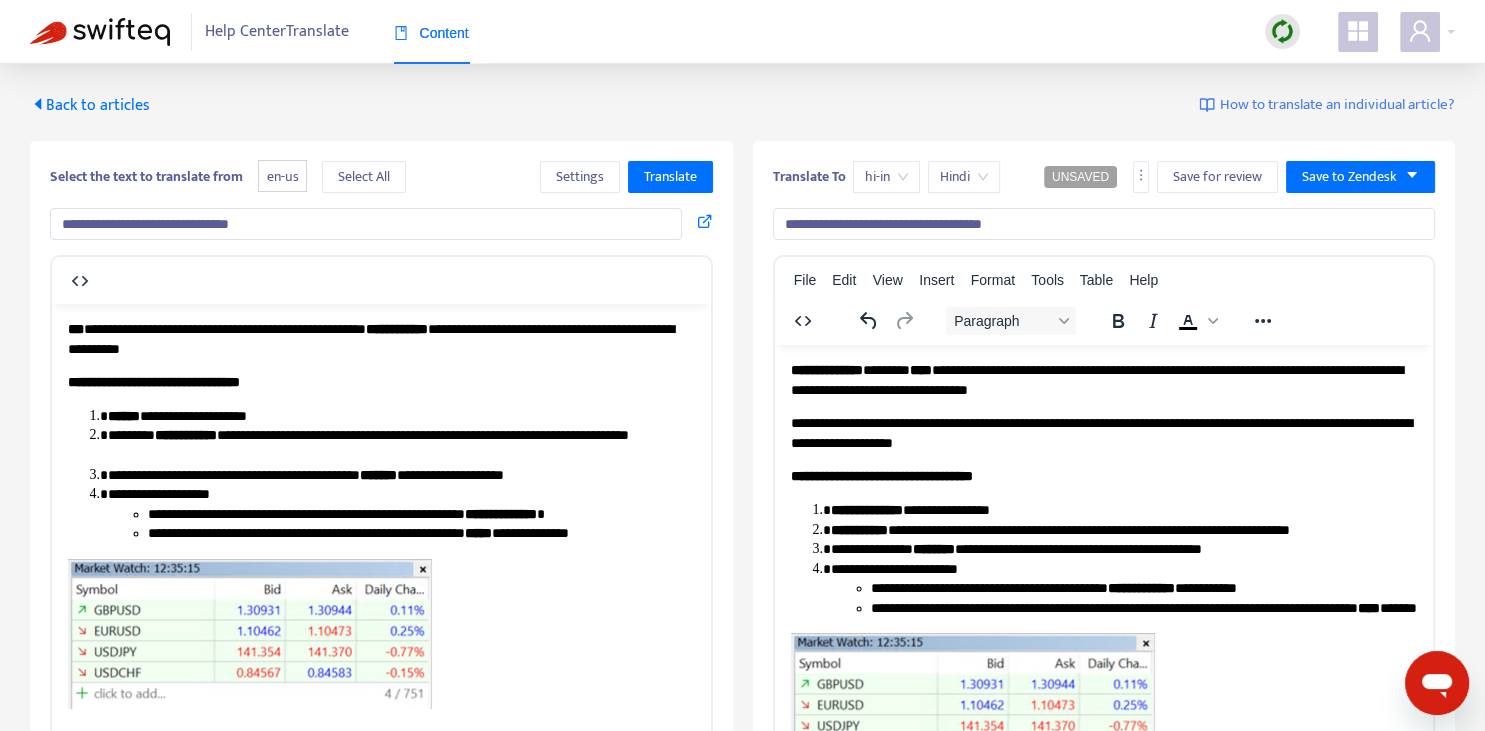 scroll, scrollTop: 0, scrollLeft: 0, axis: both 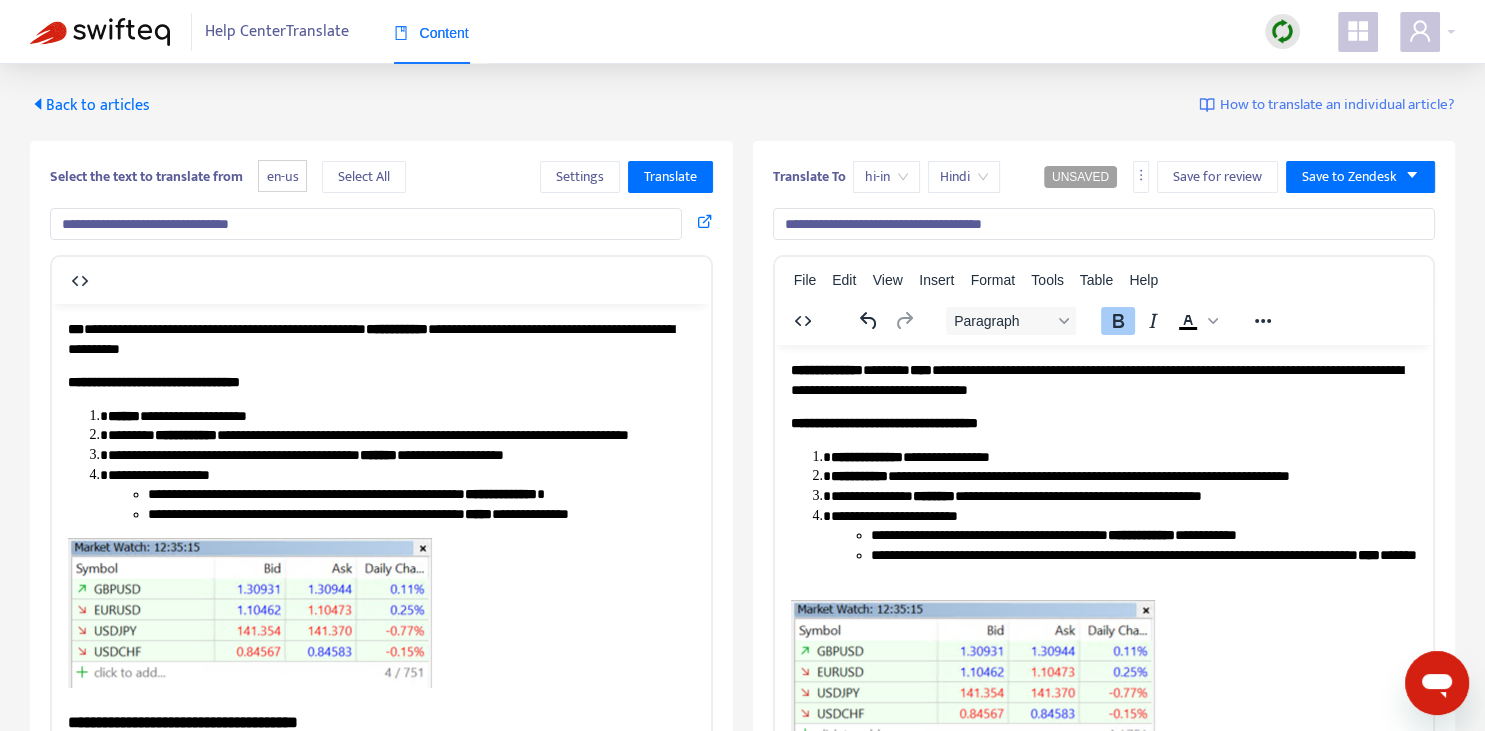 type 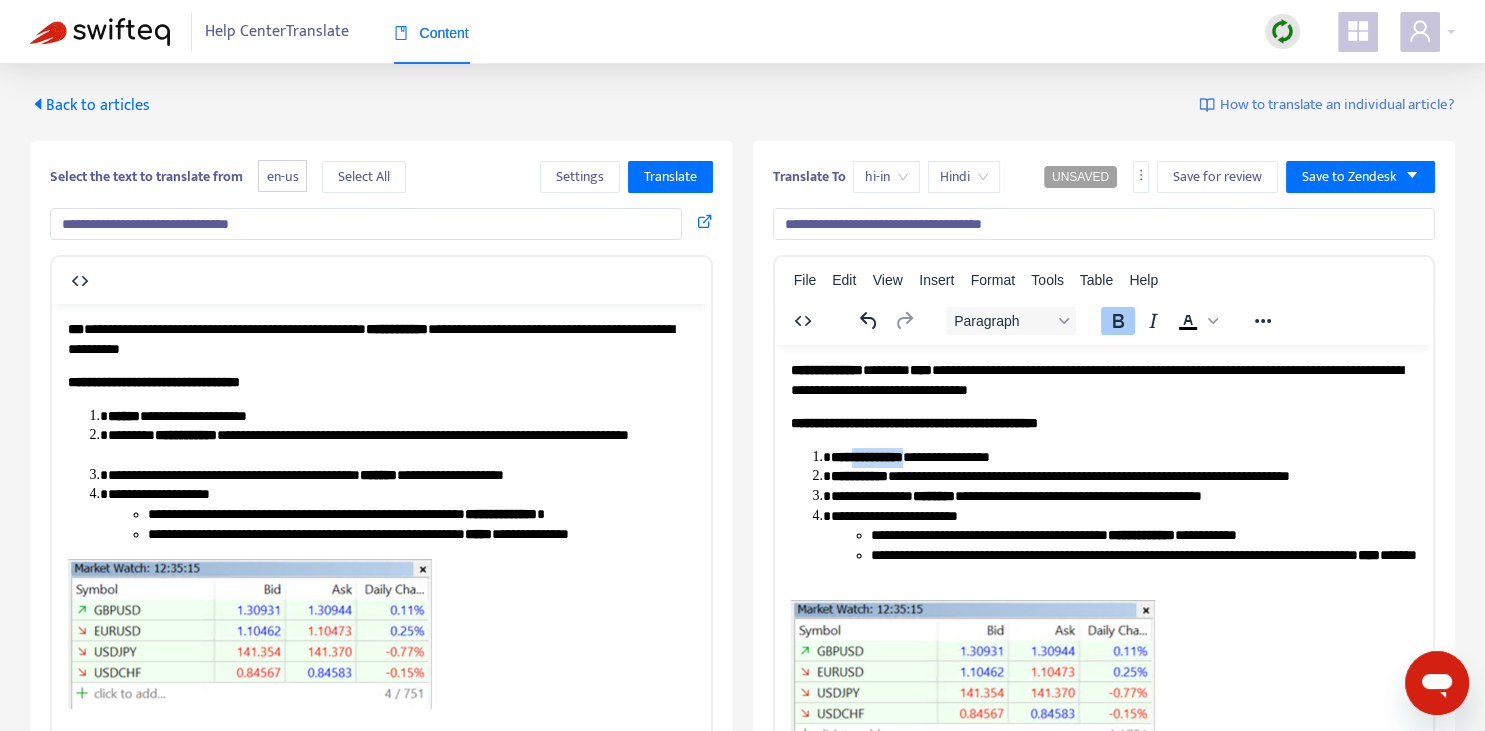 drag, startPoint x: 864, startPoint y: 452, endPoint x: 914, endPoint y: 449, distance: 50.08992 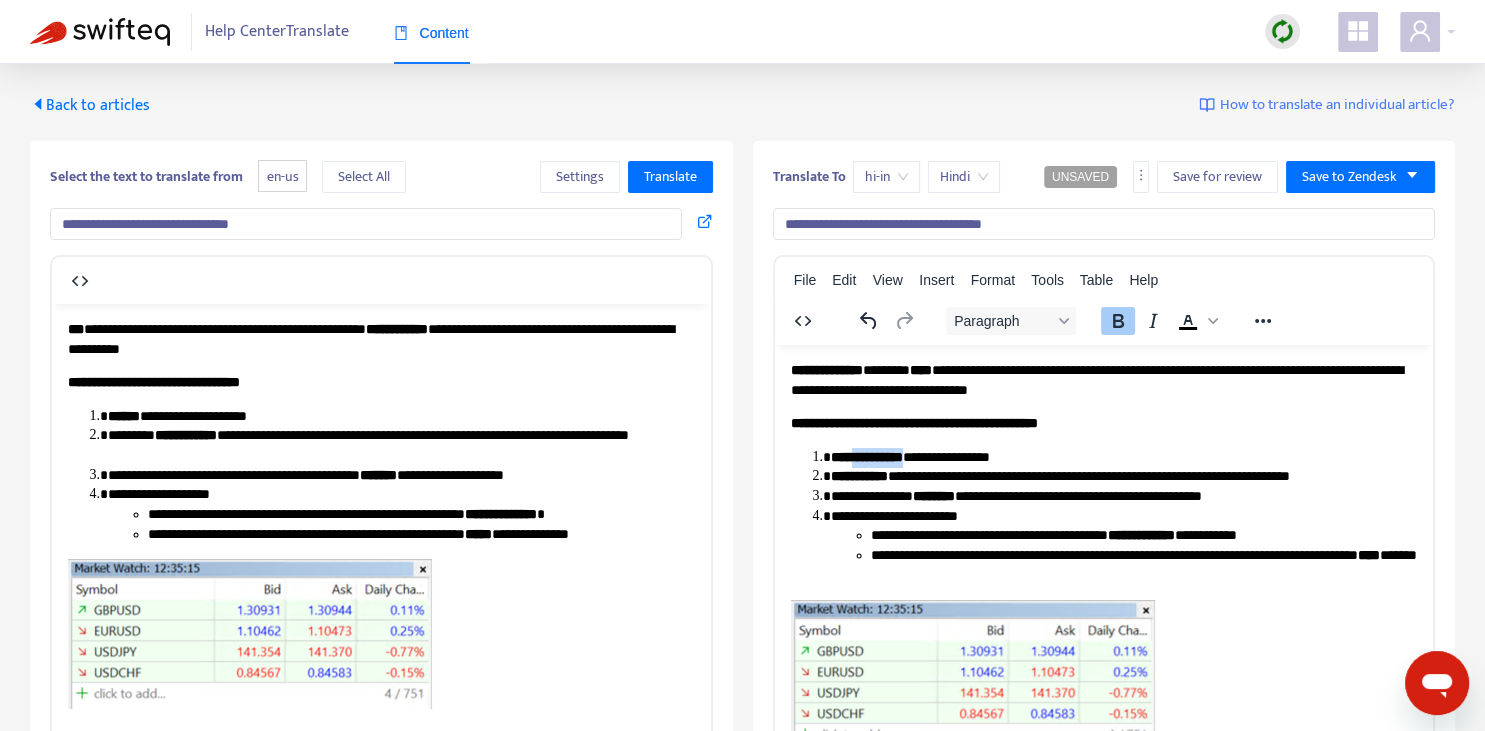 click on "**********" at bounding box center [1123, 457] 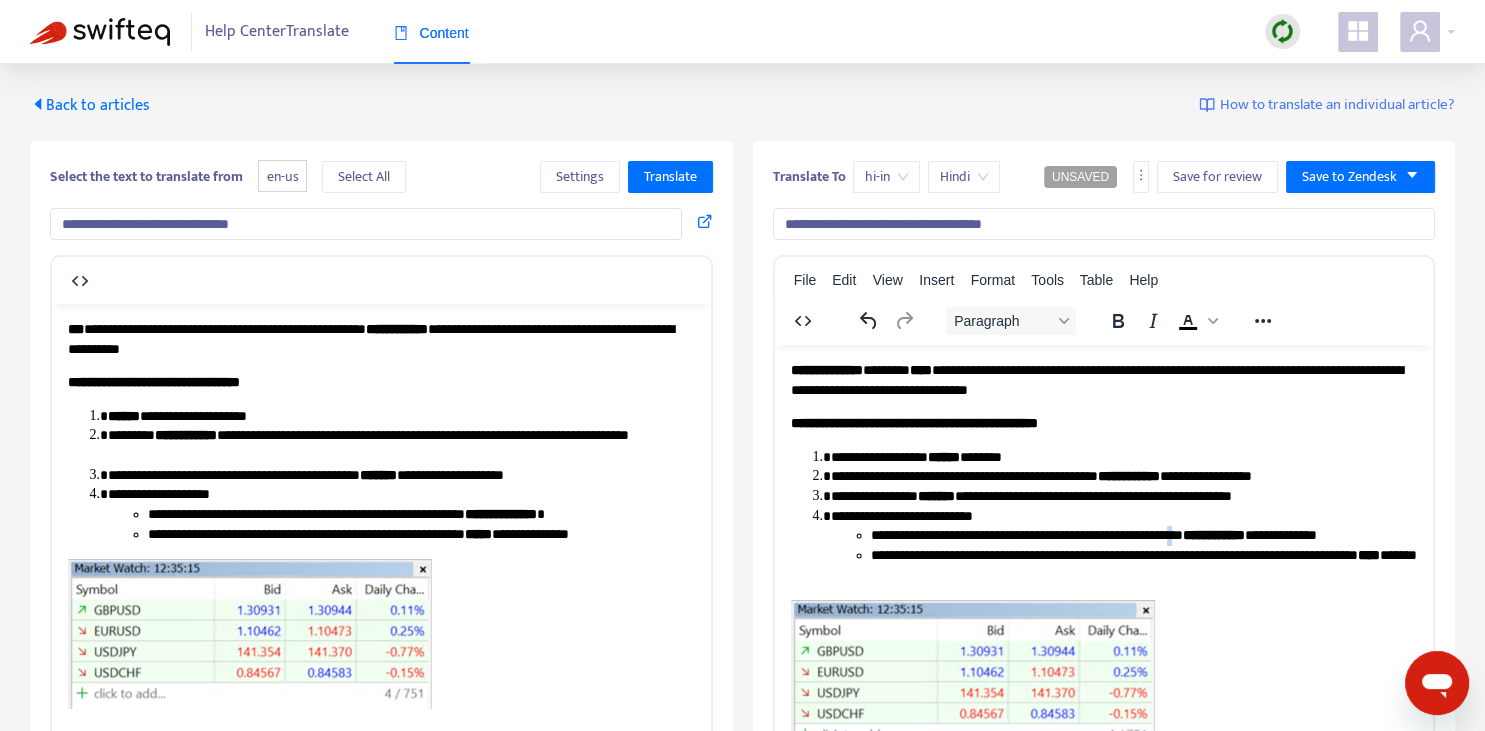 click on "**********" at bounding box center (1143, 535) 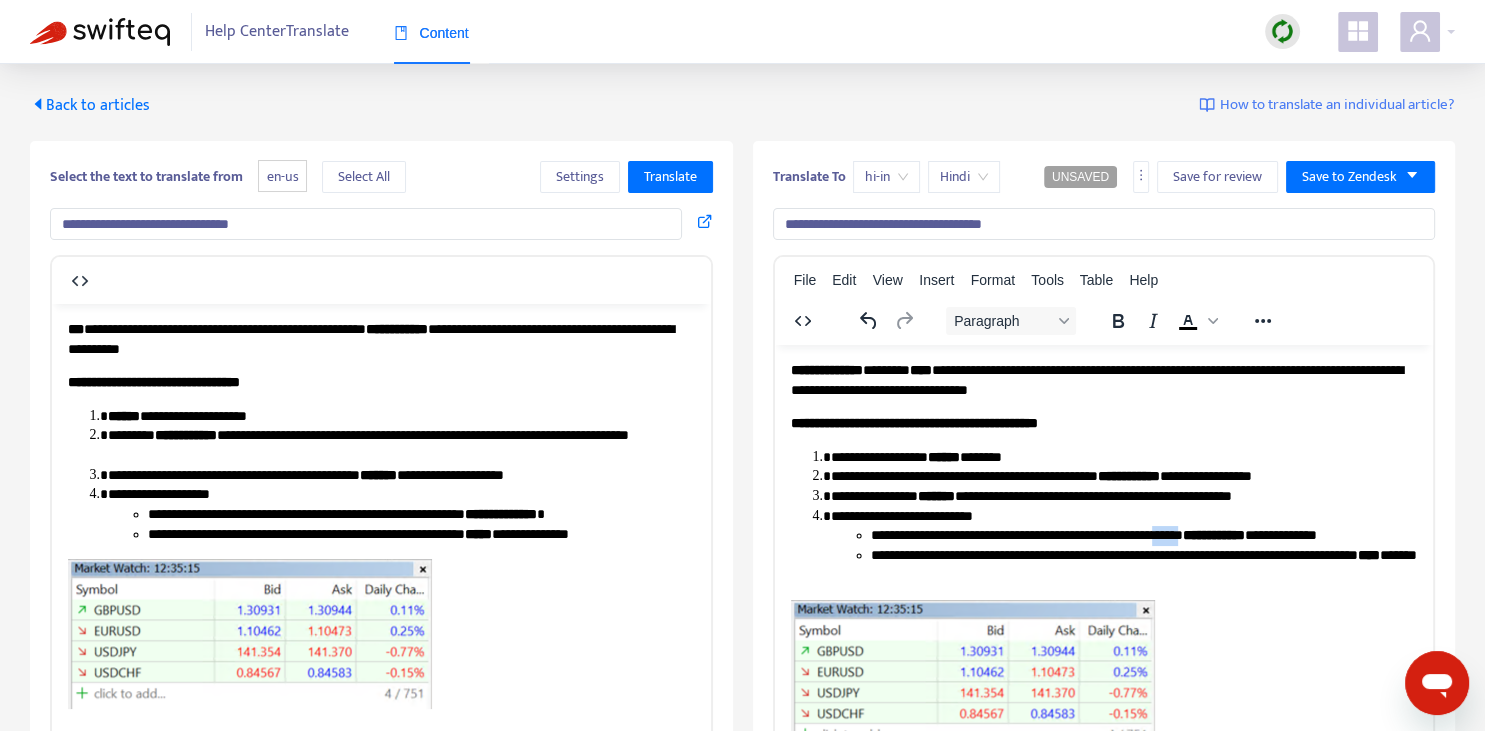 click on "**********" at bounding box center (1143, 535) 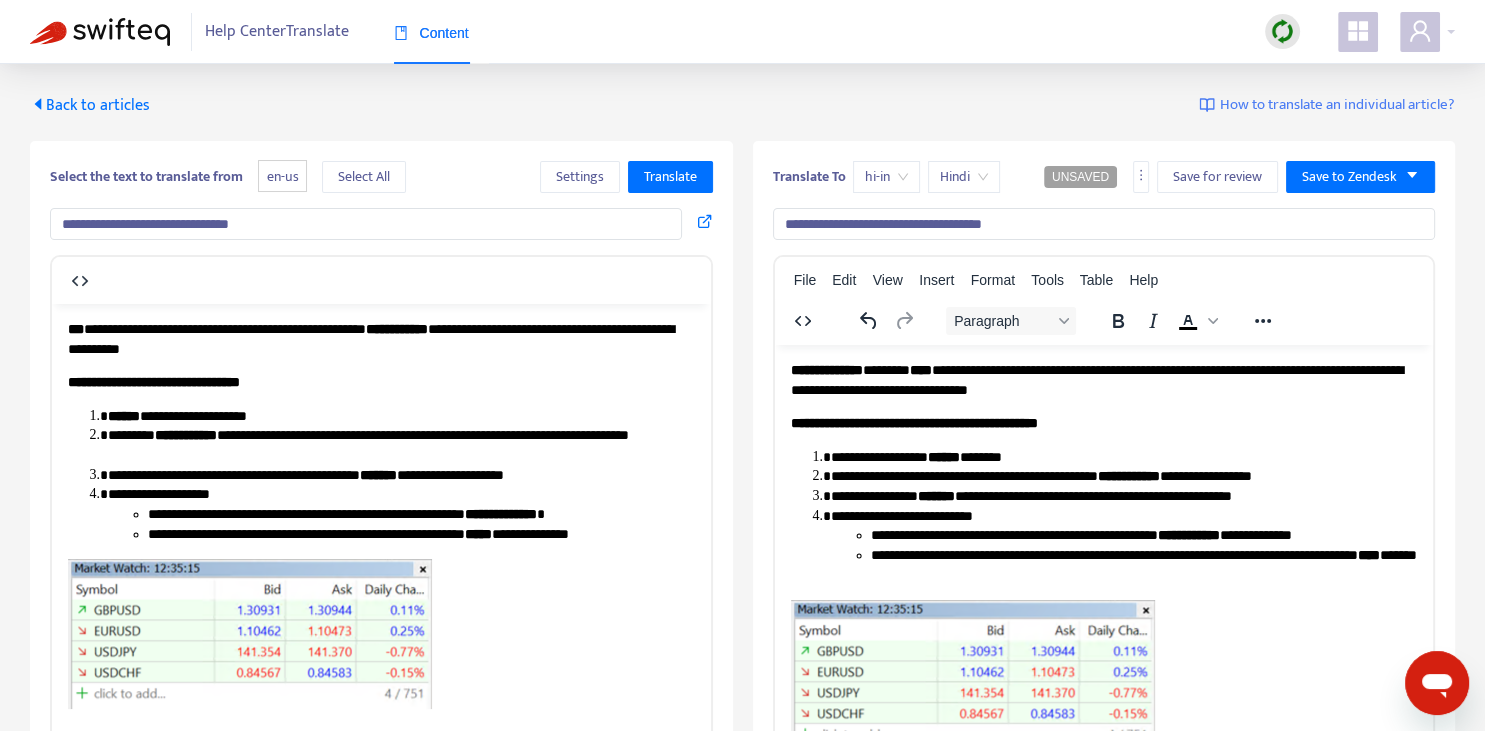click on "**********" at bounding box center [1143, 535] 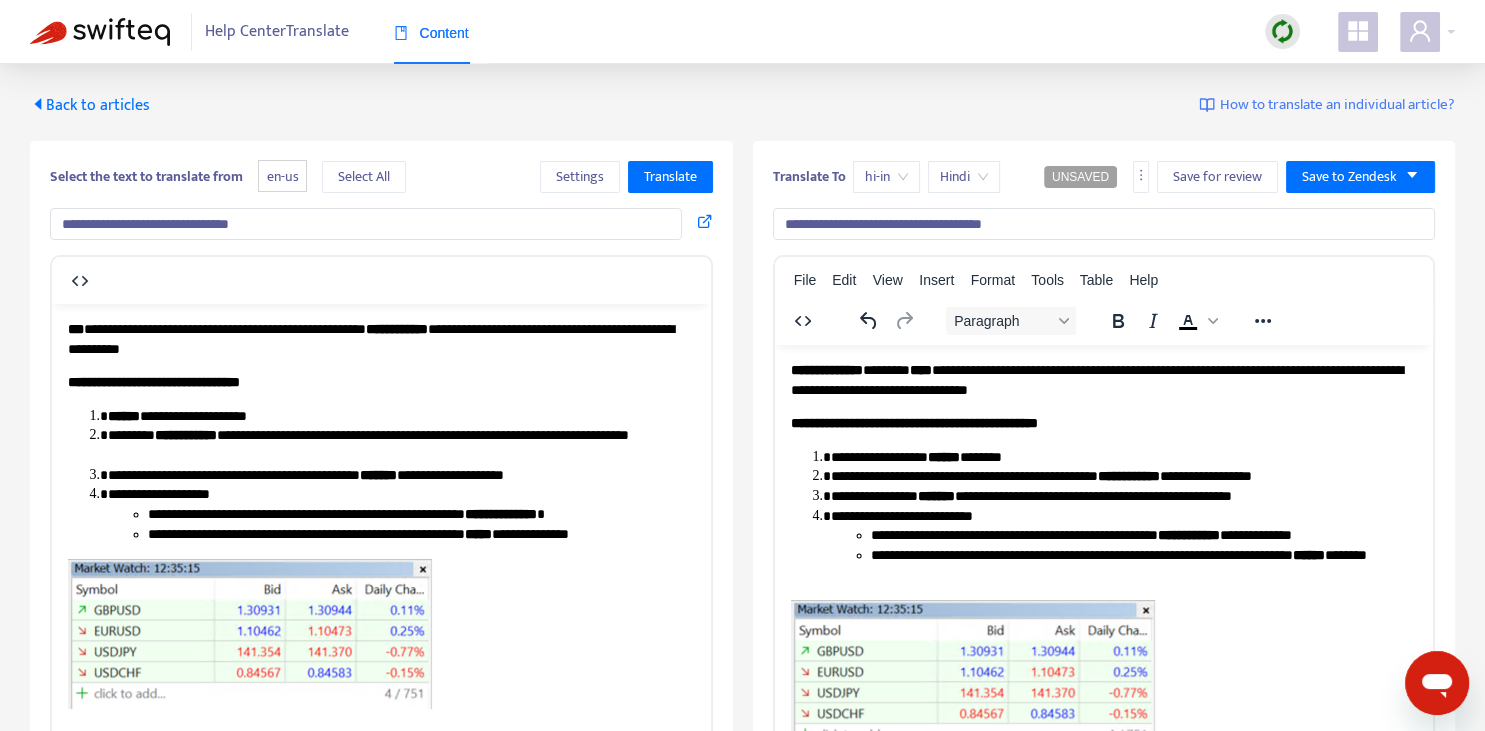 scroll, scrollTop: 343, scrollLeft: 0, axis: vertical 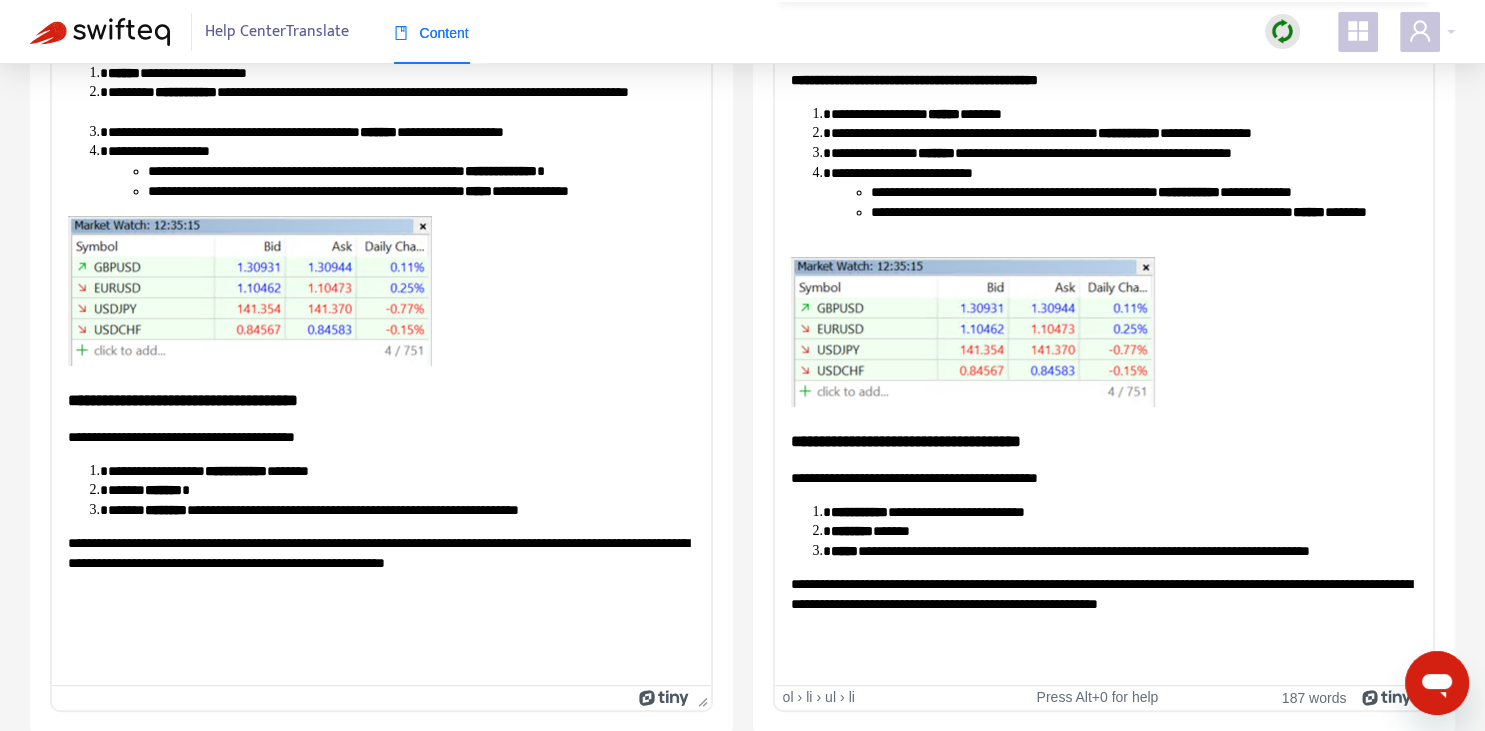 click on "**********" at bounding box center (1103, 440) 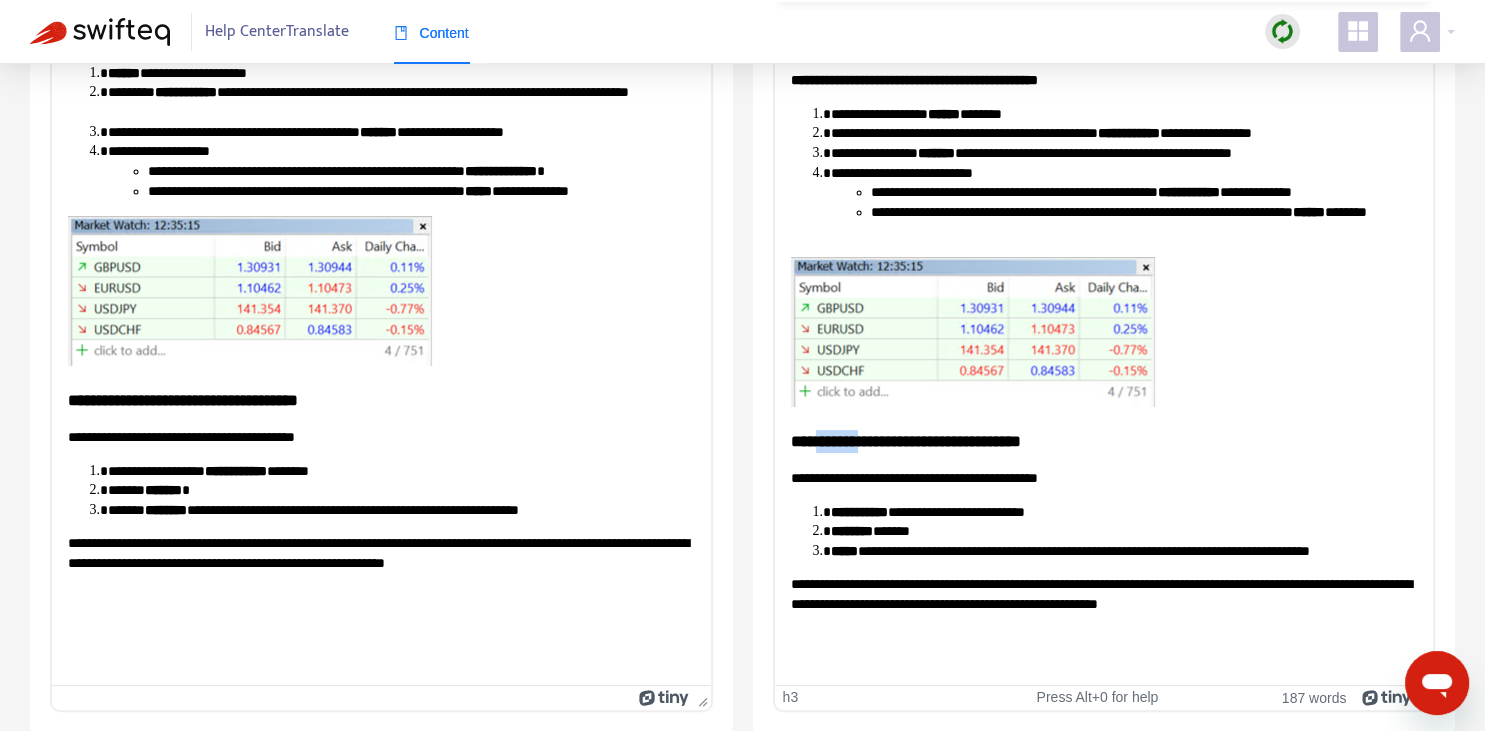 click on "**********" at bounding box center (1103, 440) 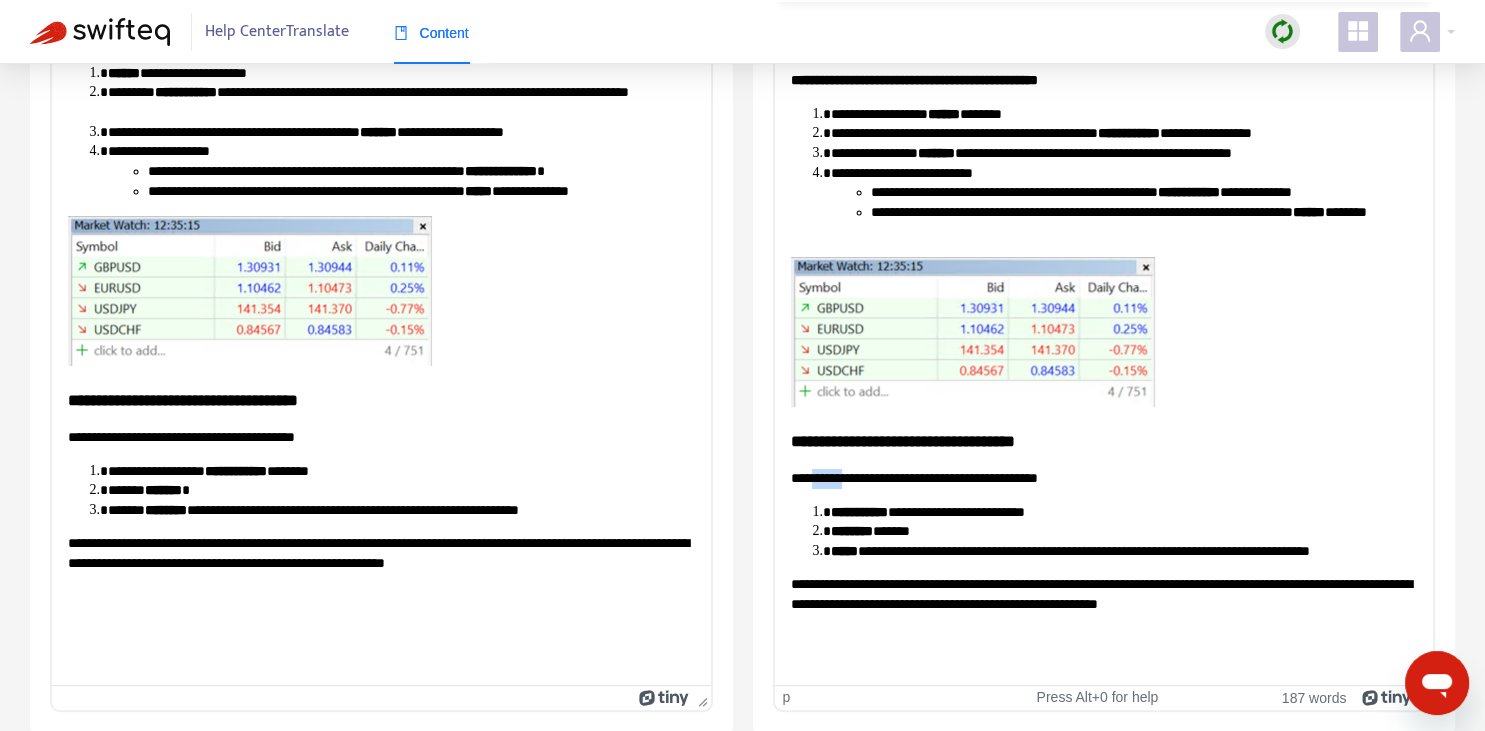 drag, startPoint x: 822, startPoint y: 471, endPoint x: 858, endPoint y: 476, distance: 36.345562 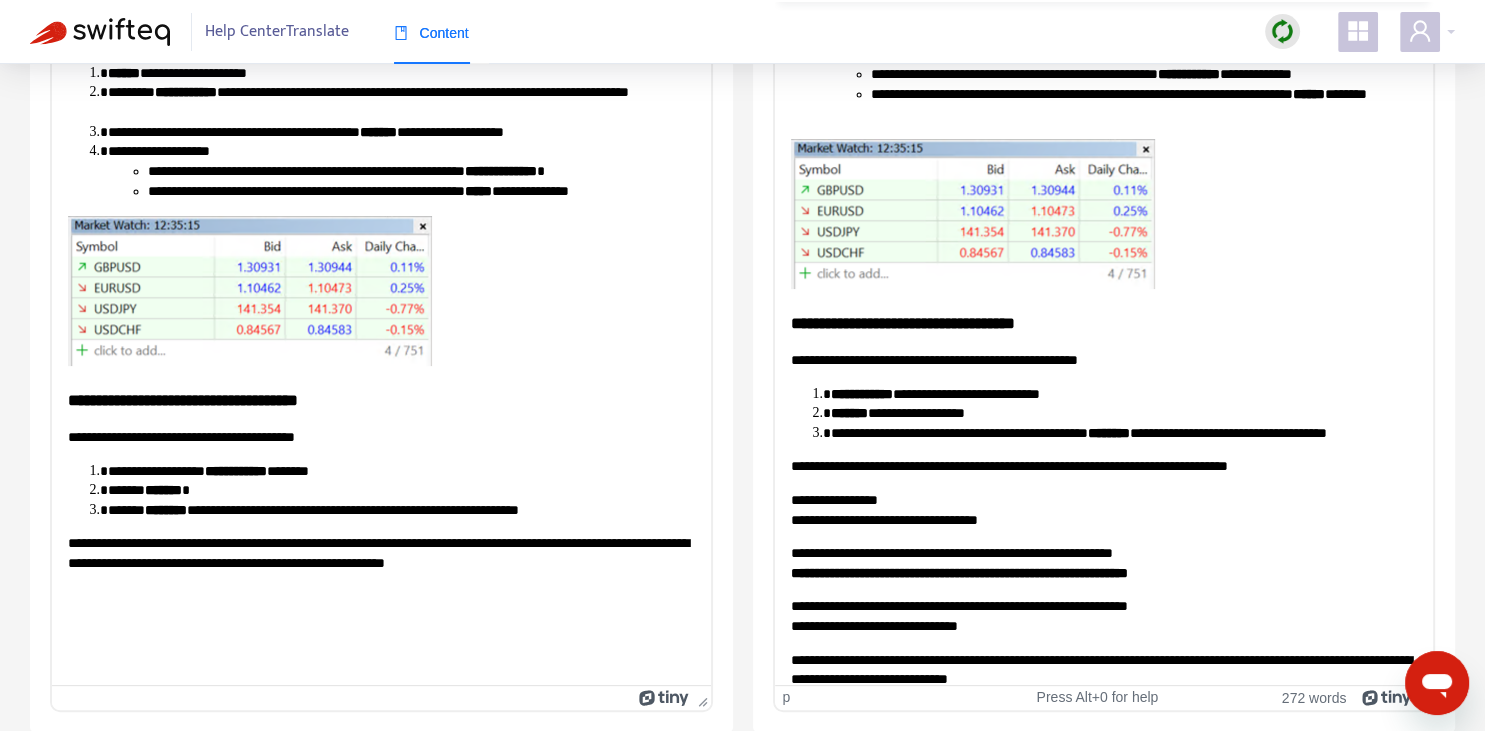 scroll, scrollTop: 0, scrollLeft: 0, axis: both 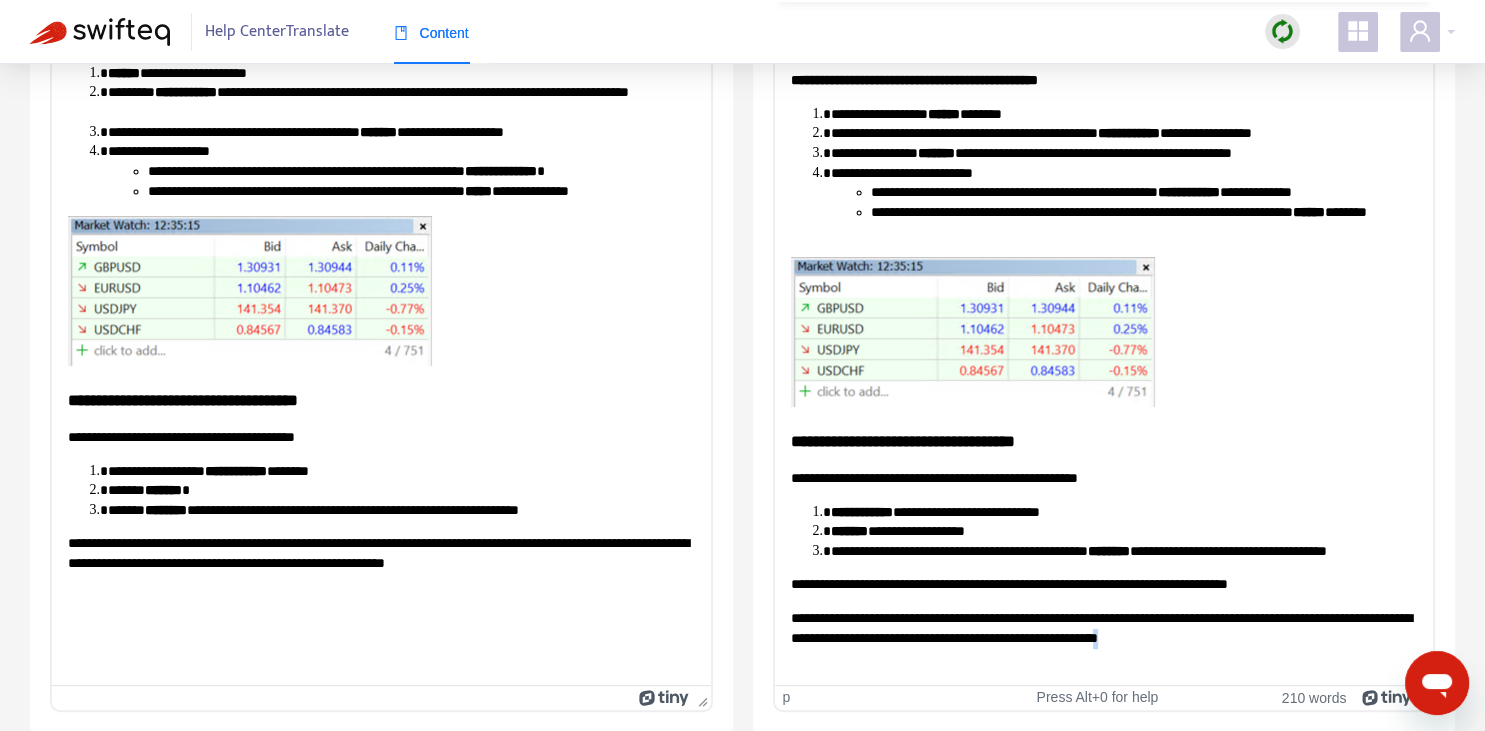 copy on "*" 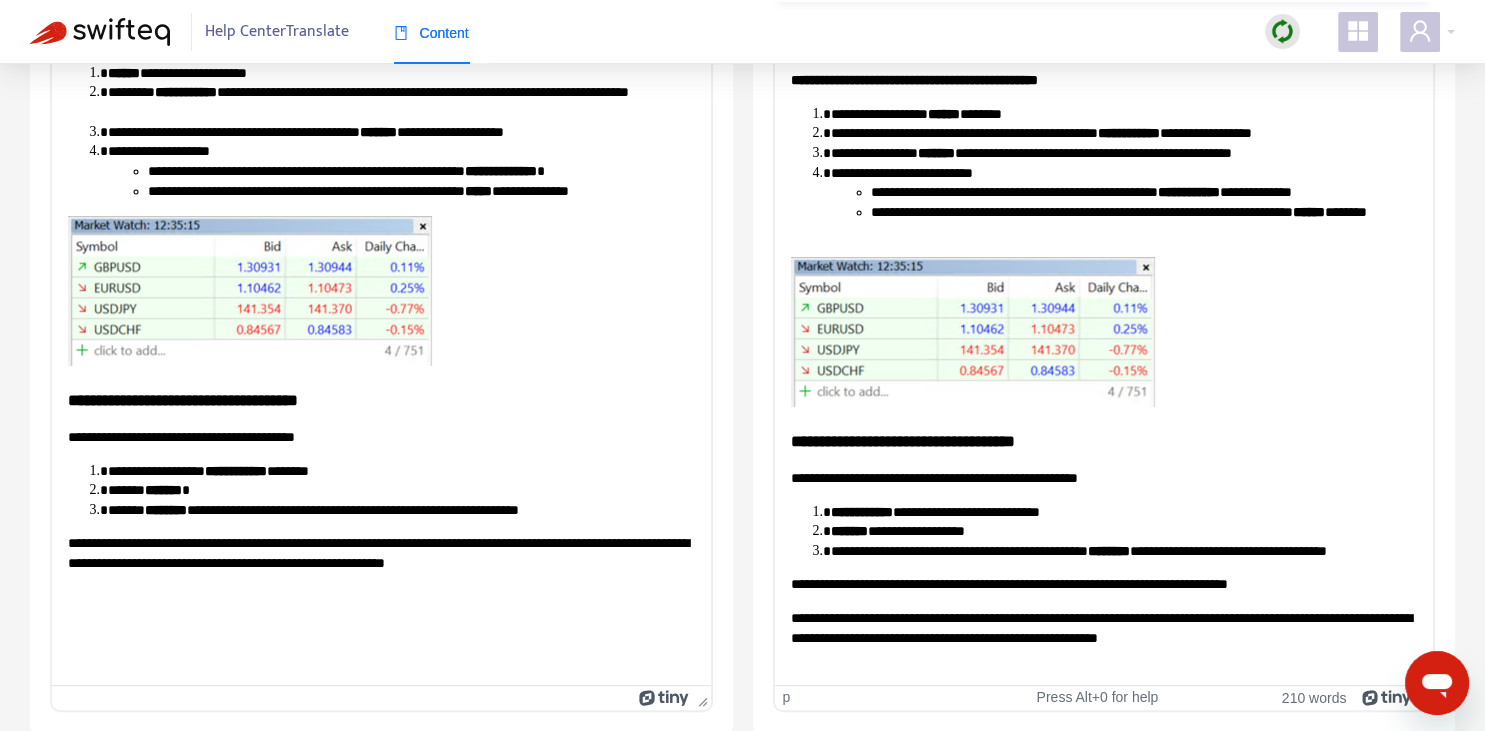 click on "**********" at bounding box center [1103, 584] 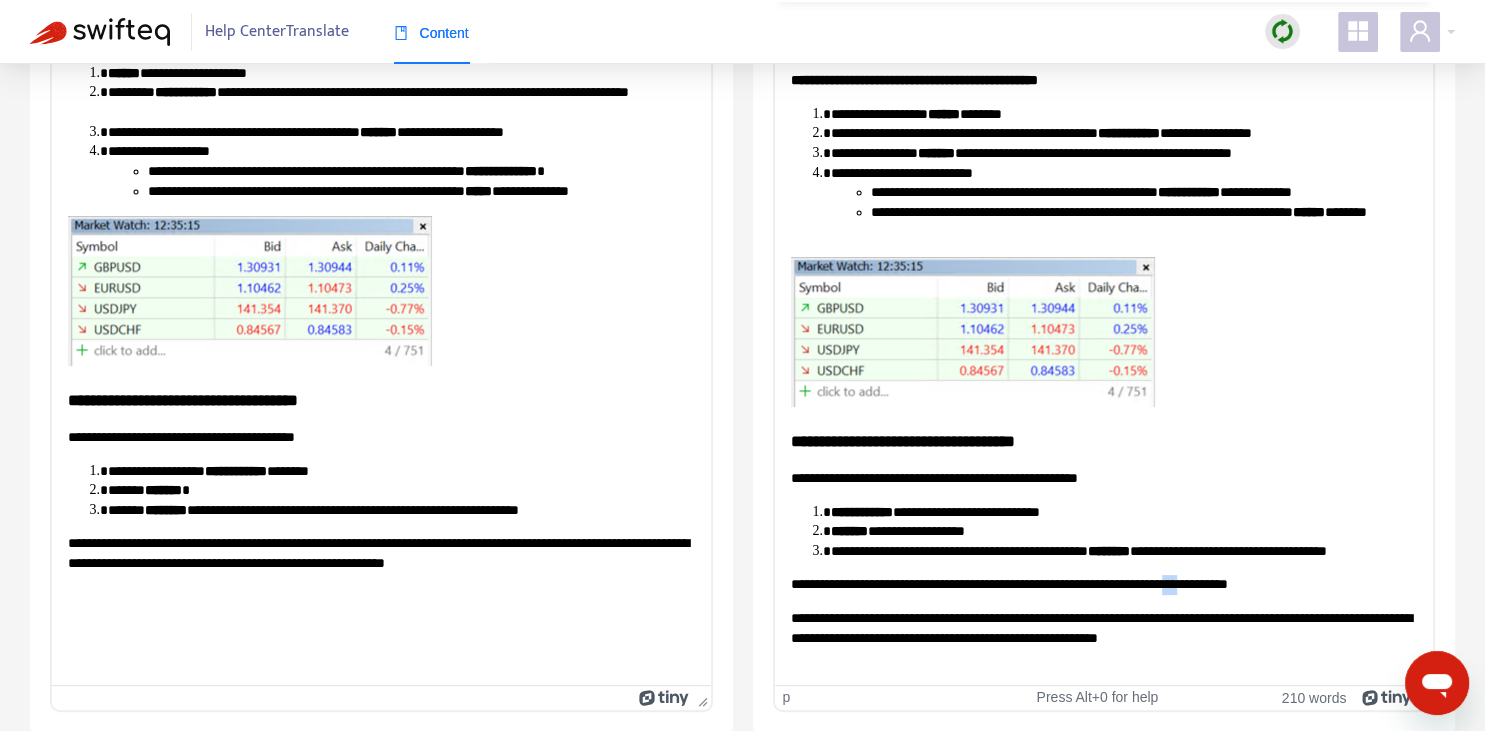 click on "**********" at bounding box center (1103, 584) 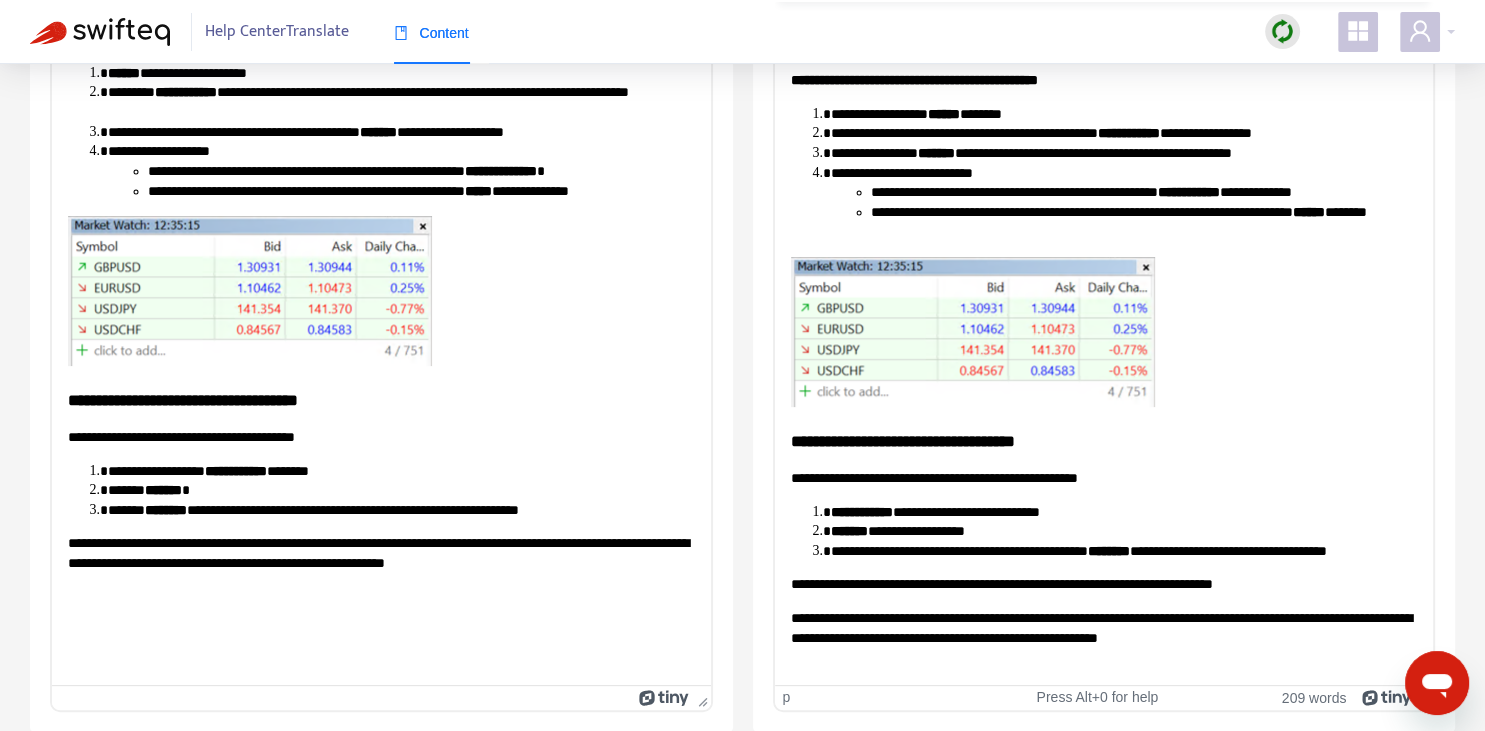 click on "**********" at bounding box center (1103, 584) 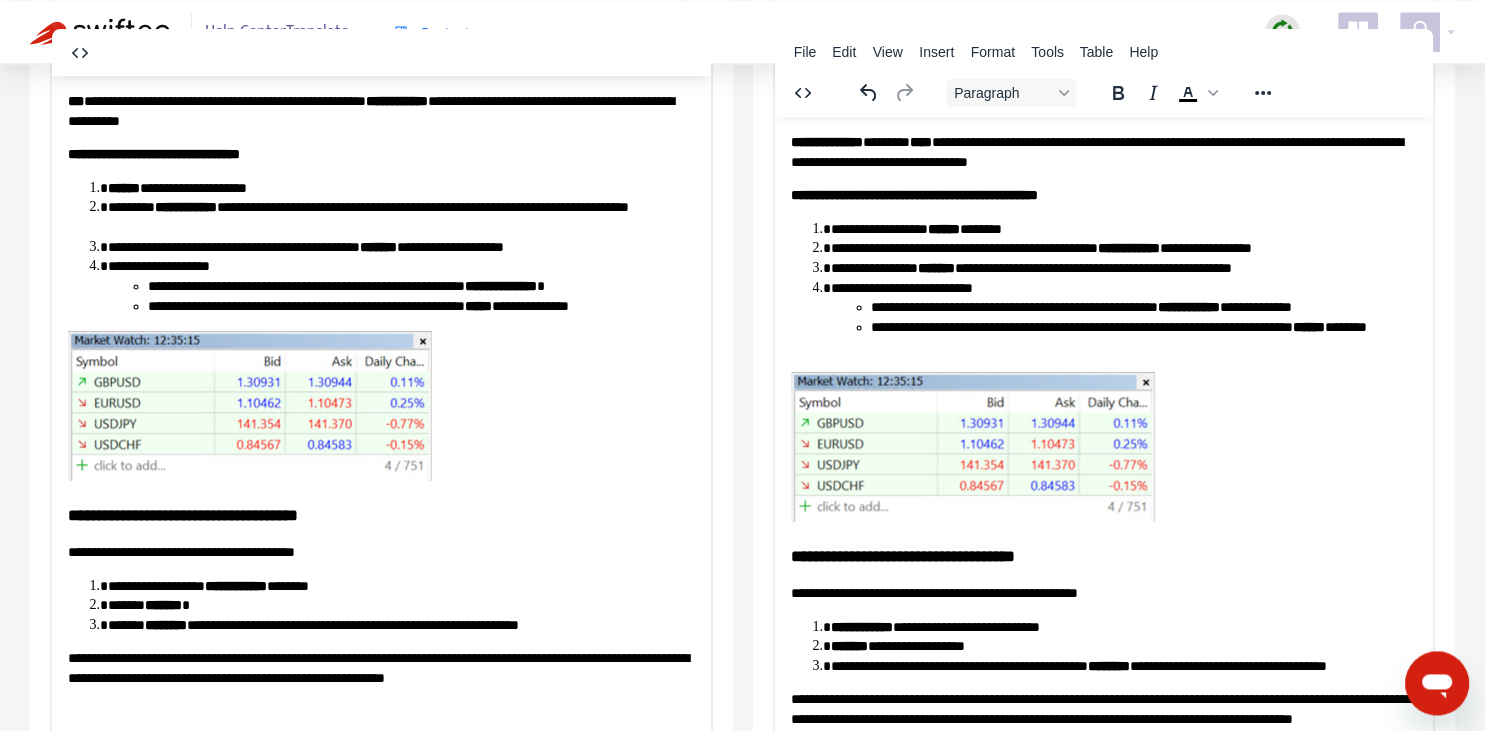 scroll, scrollTop: 343, scrollLeft: 0, axis: vertical 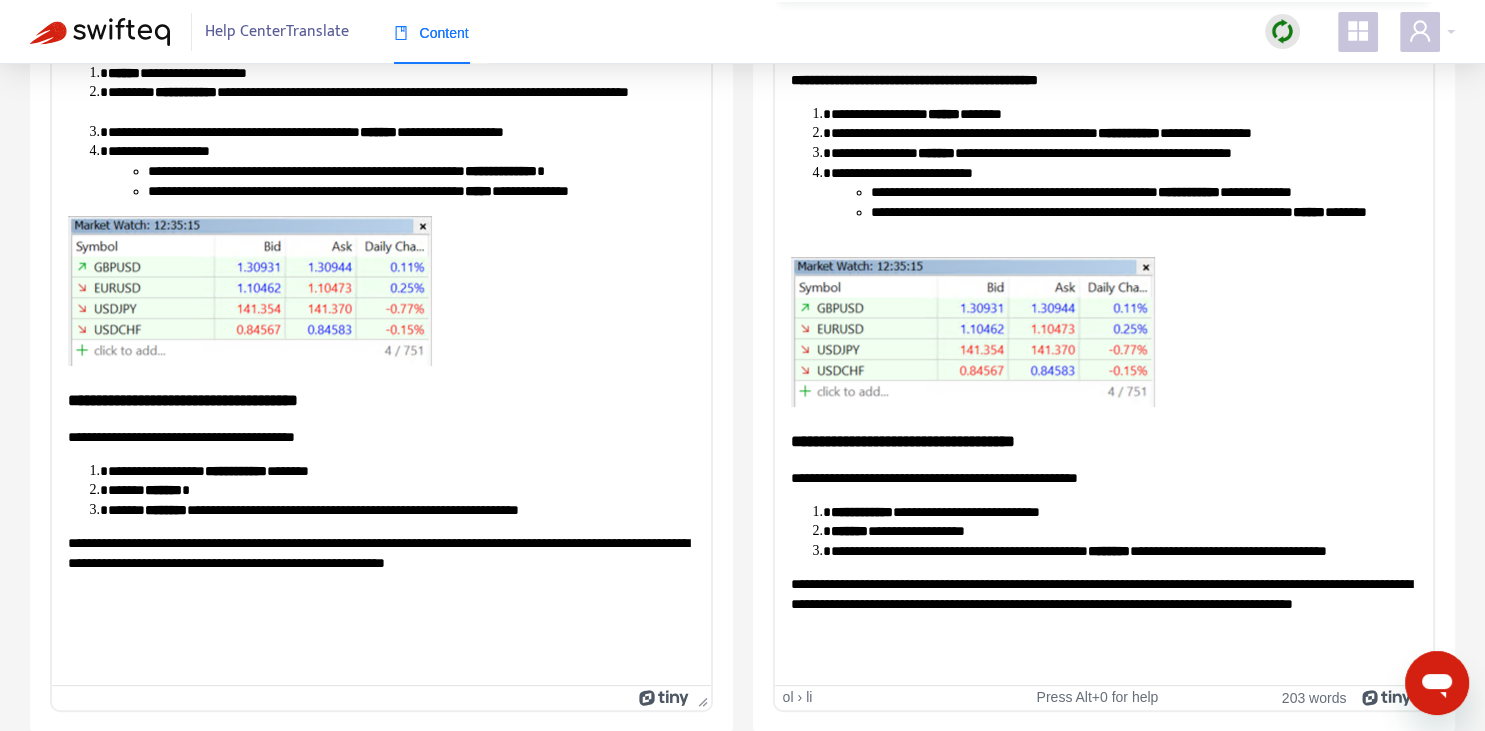 click on "**********" at bounding box center (1123, 551) 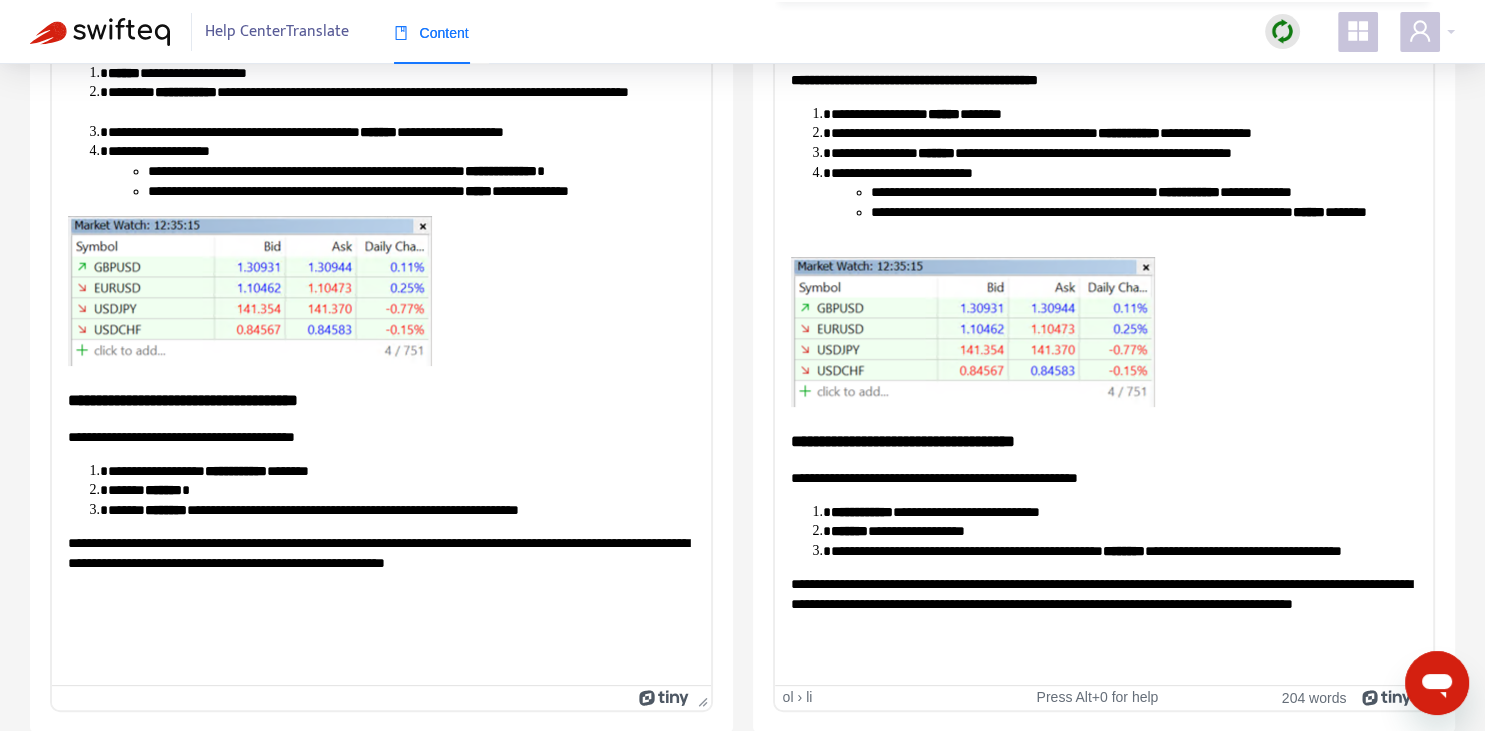 scroll, scrollTop: 0, scrollLeft: 0, axis: both 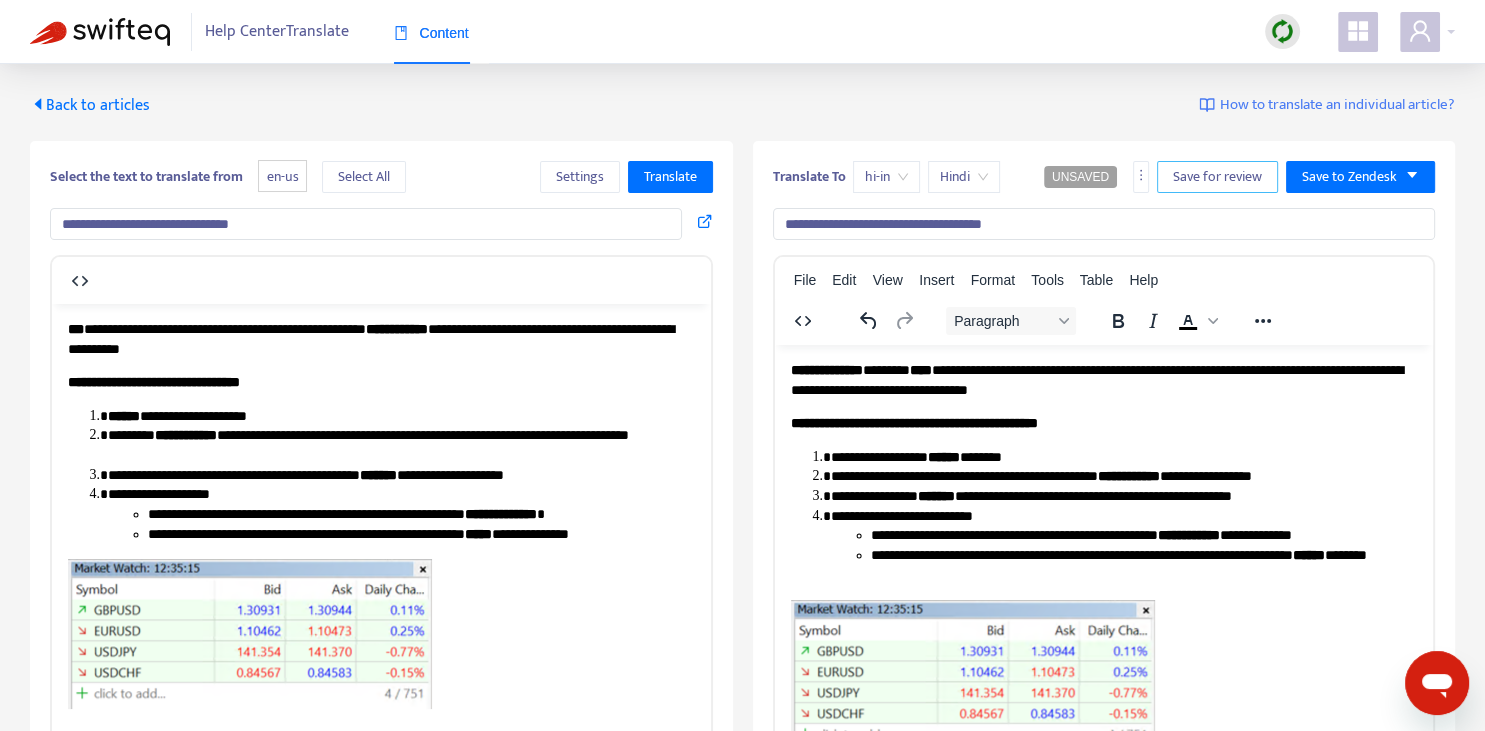 drag, startPoint x: 1215, startPoint y: 174, endPoint x: 1118, endPoint y: 10, distance: 190.53871 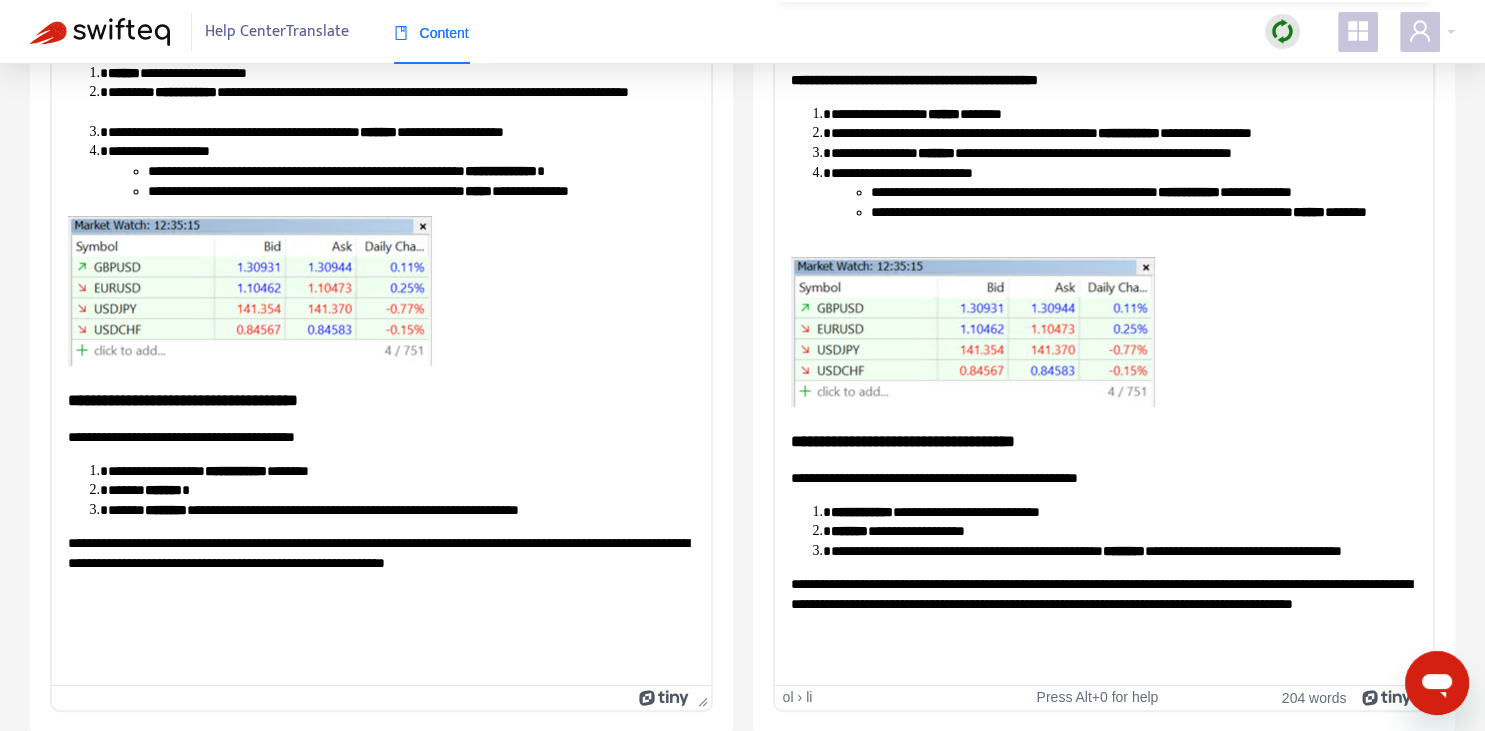 scroll, scrollTop: 0, scrollLeft: 0, axis: both 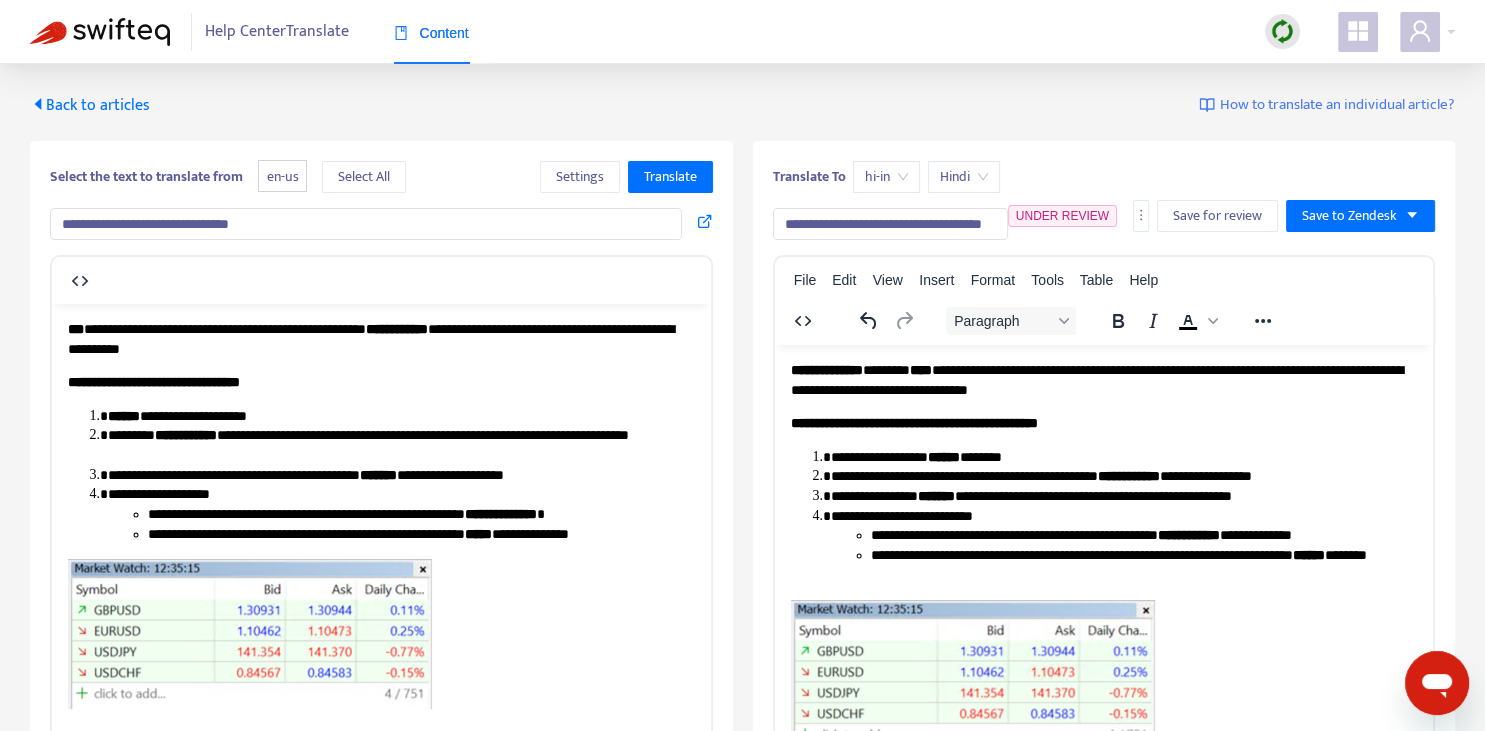 click on "Back to articles" at bounding box center [90, 105] 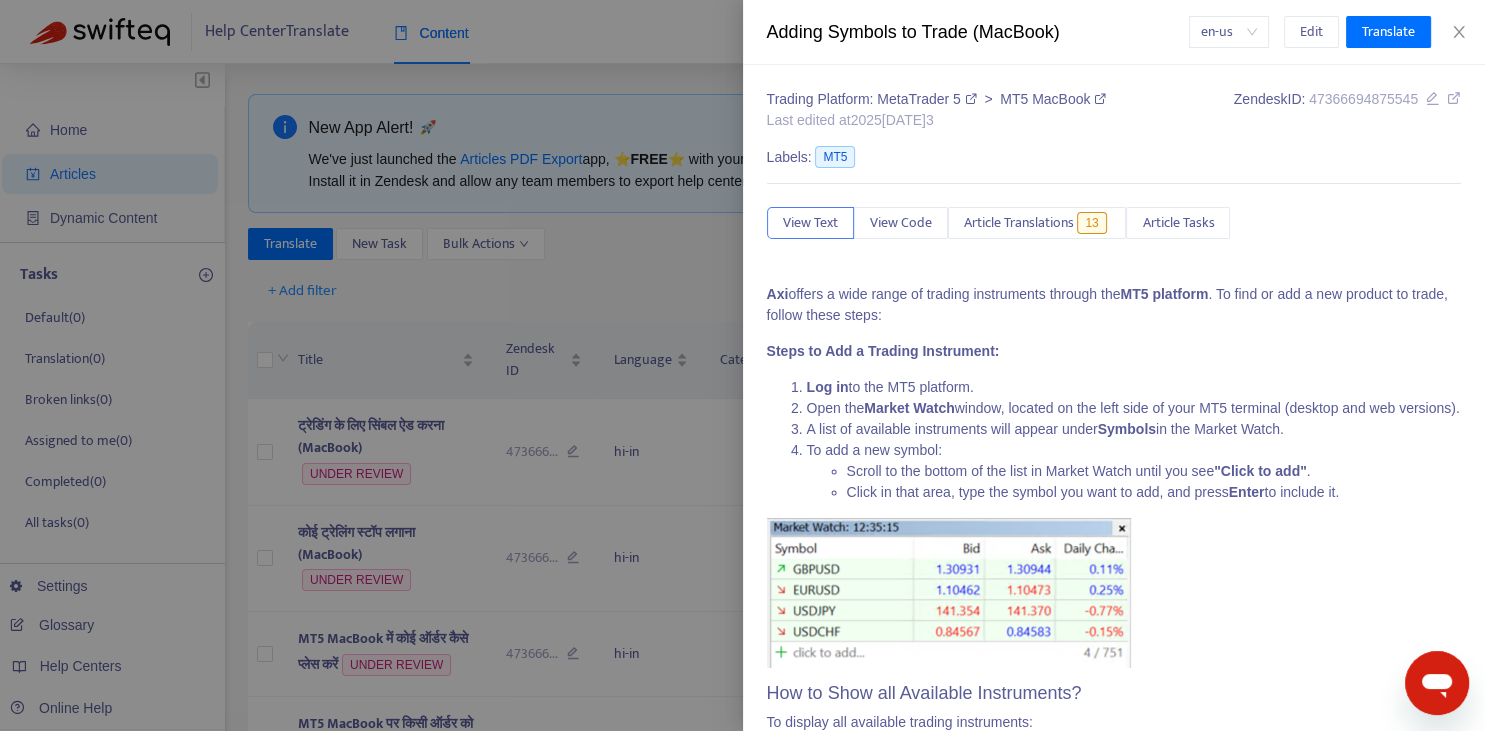 click at bounding box center [742, 365] 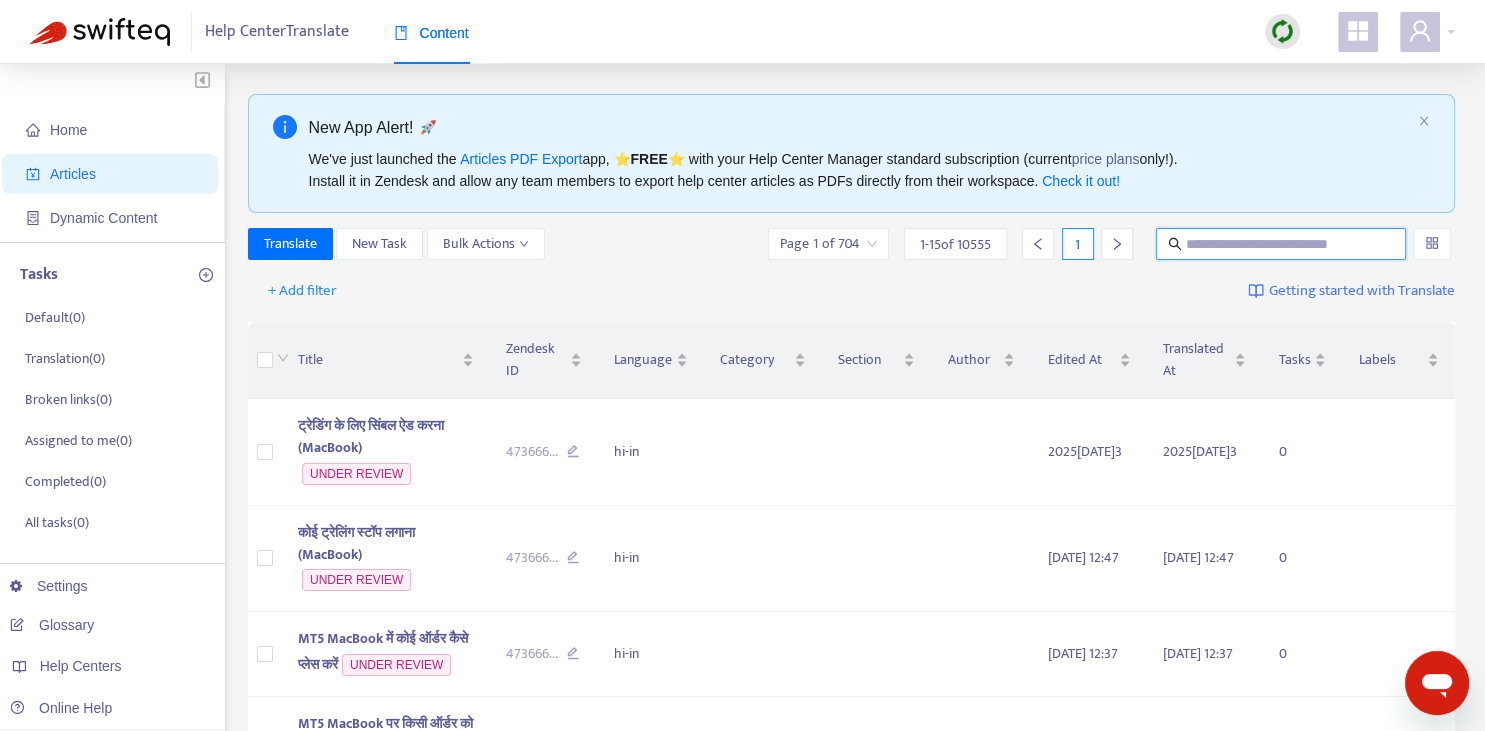 click at bounding box center [1282, 244] 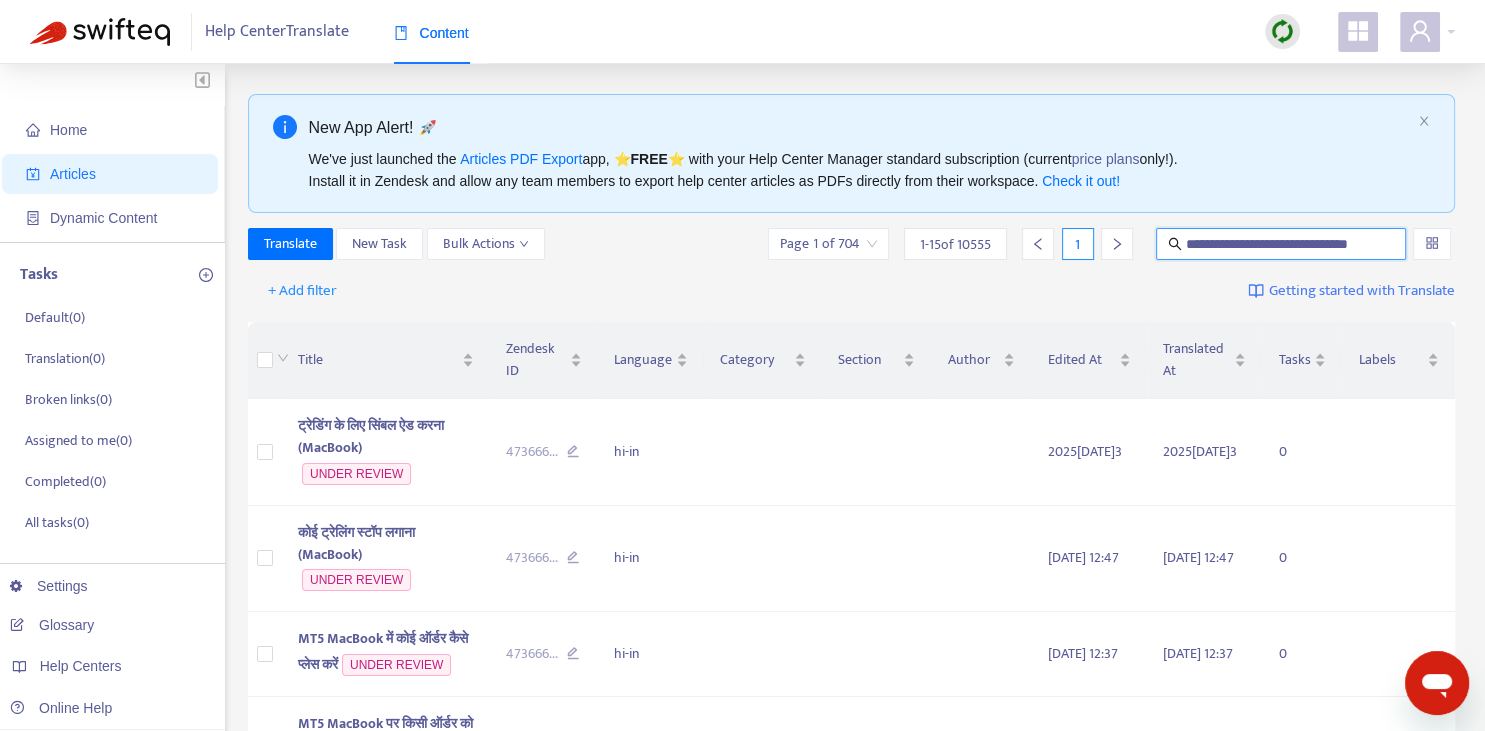 scroll, scrollTop: 0, scrollLeft: 30, axis: horizontal 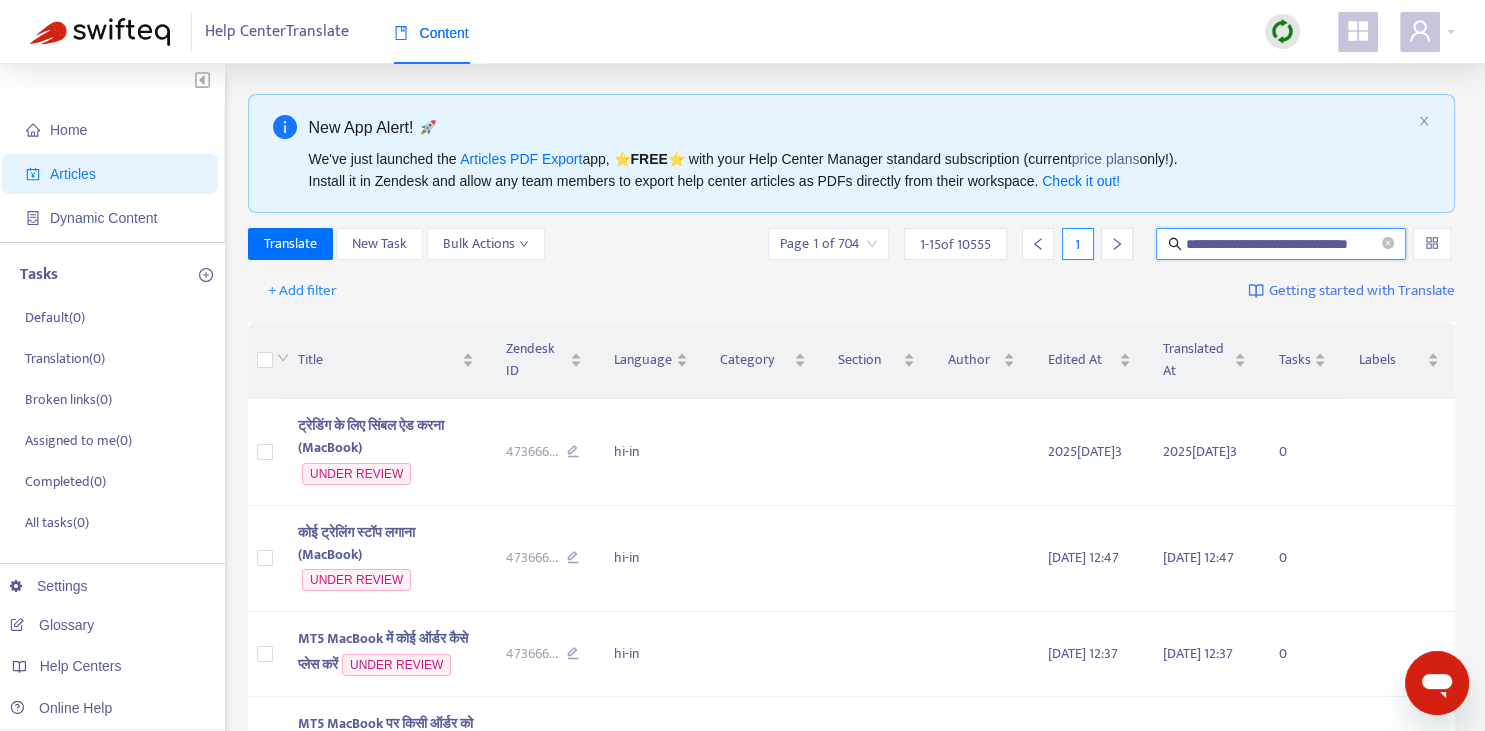 type on "**********" 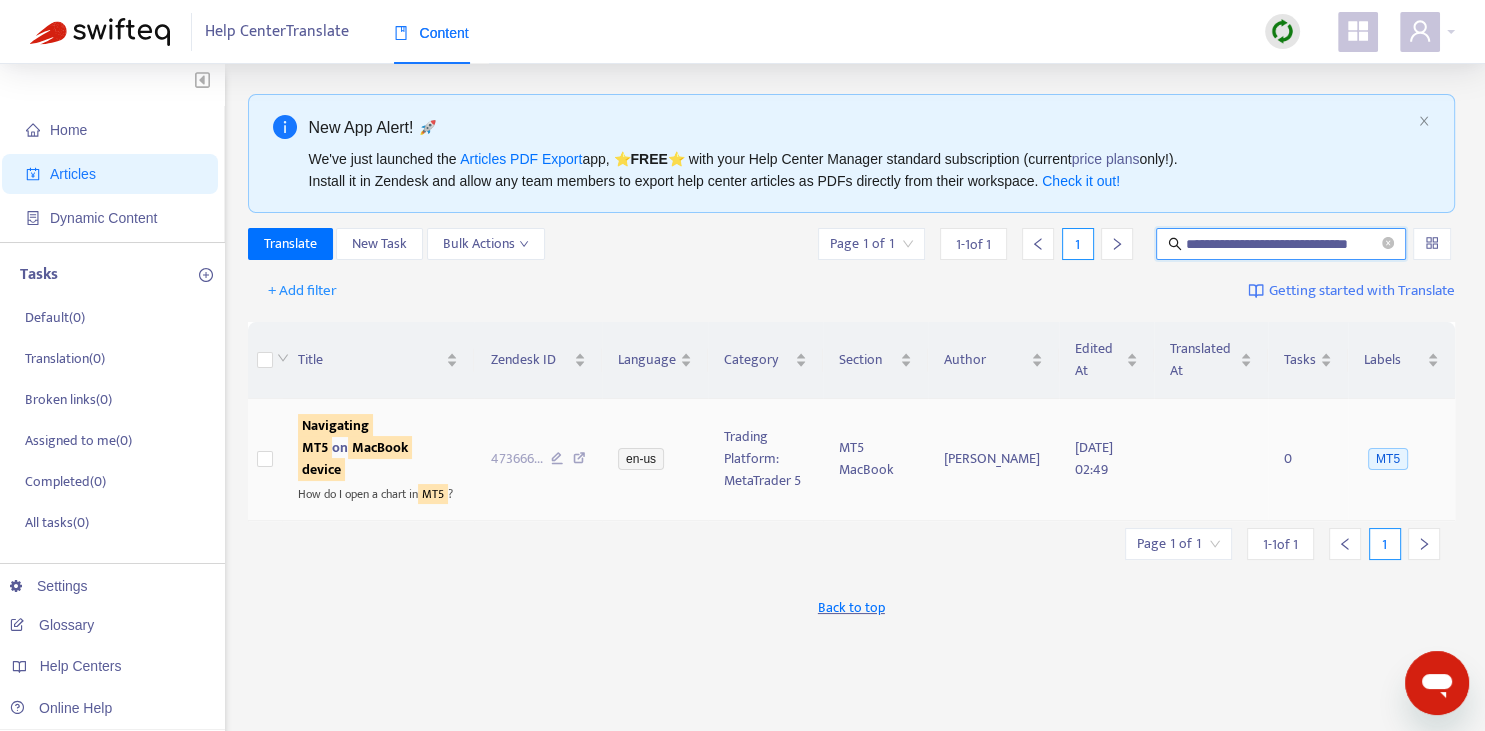click on "device" at bounding box center (321, 469) 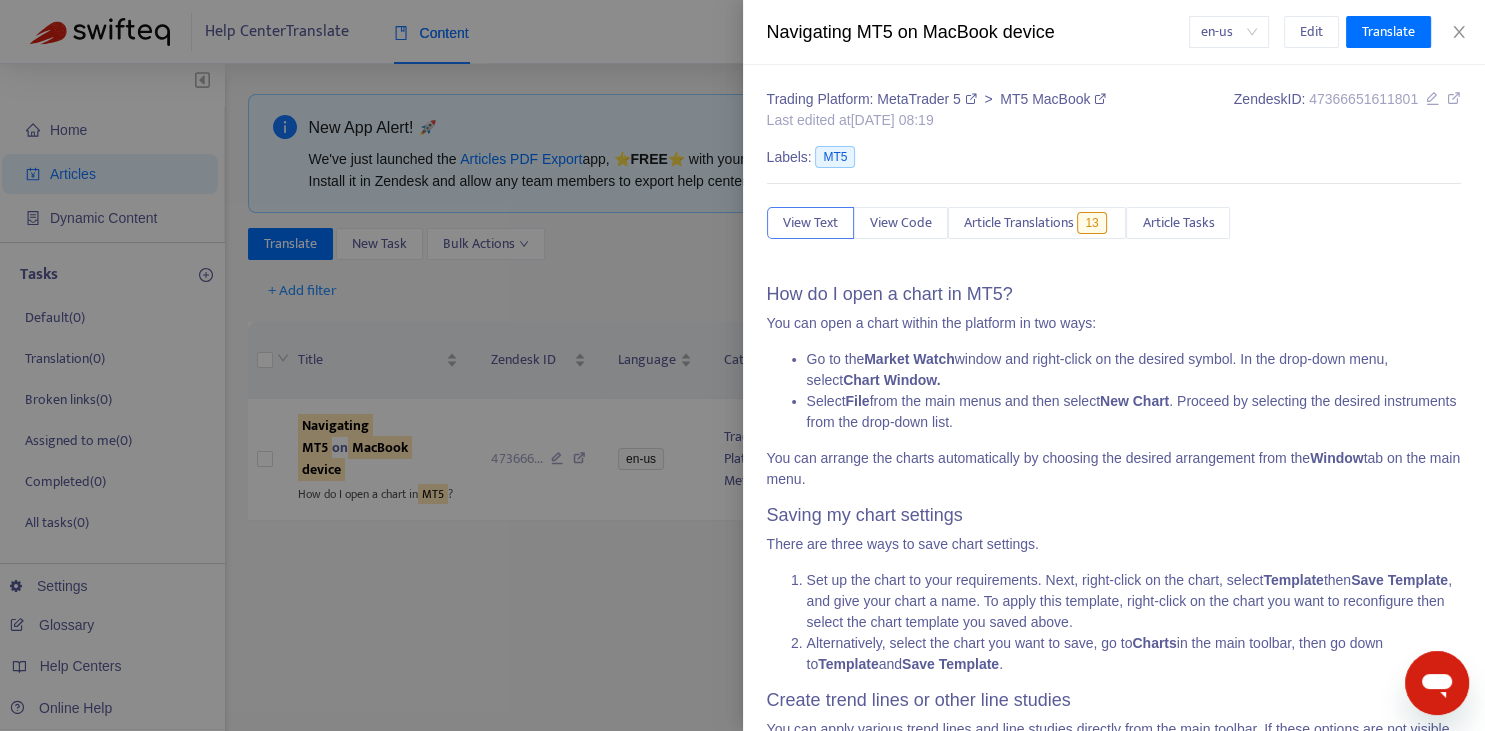 scroll, scrollTop: 91, scrollLeft: 0, axis: vertical 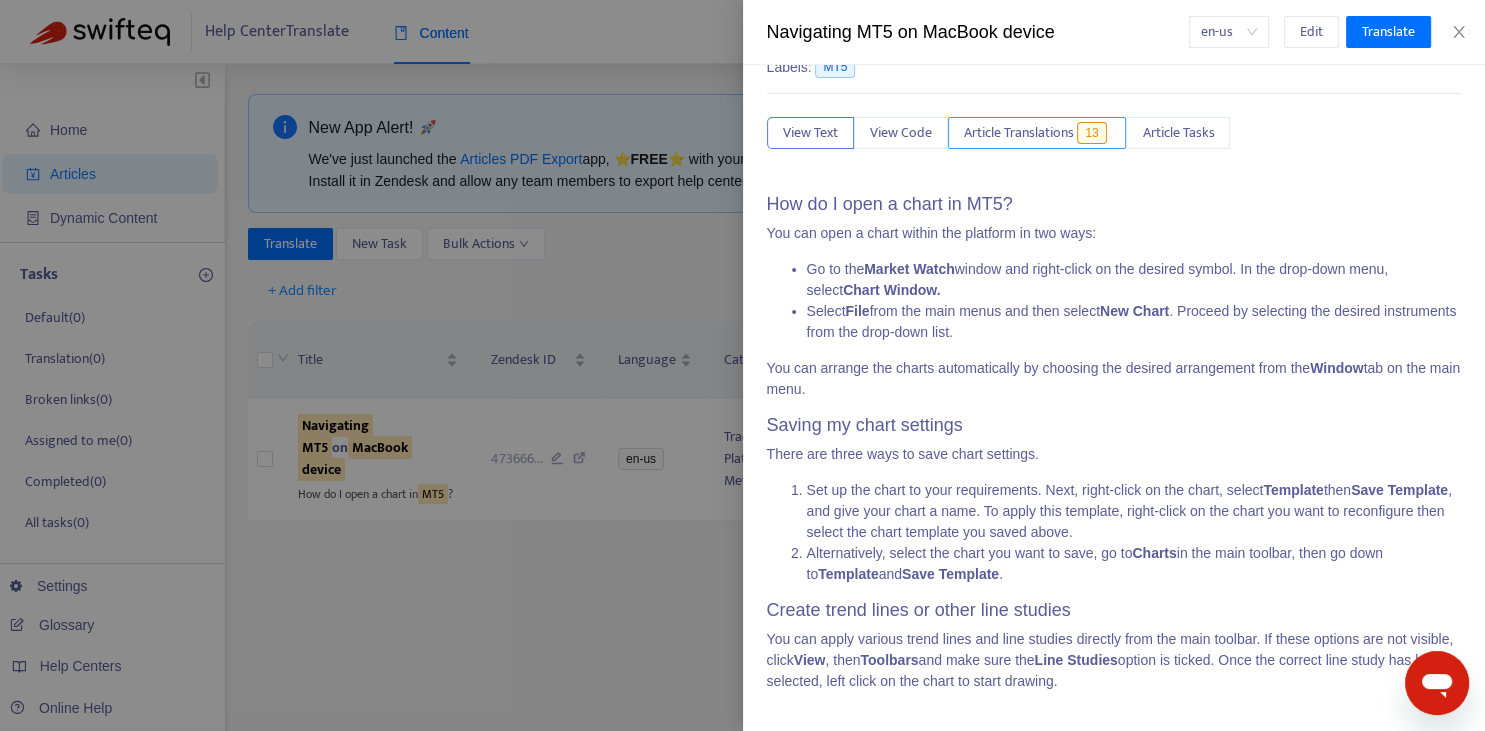click on "Article Translations" at bounding box center [1019, 133] 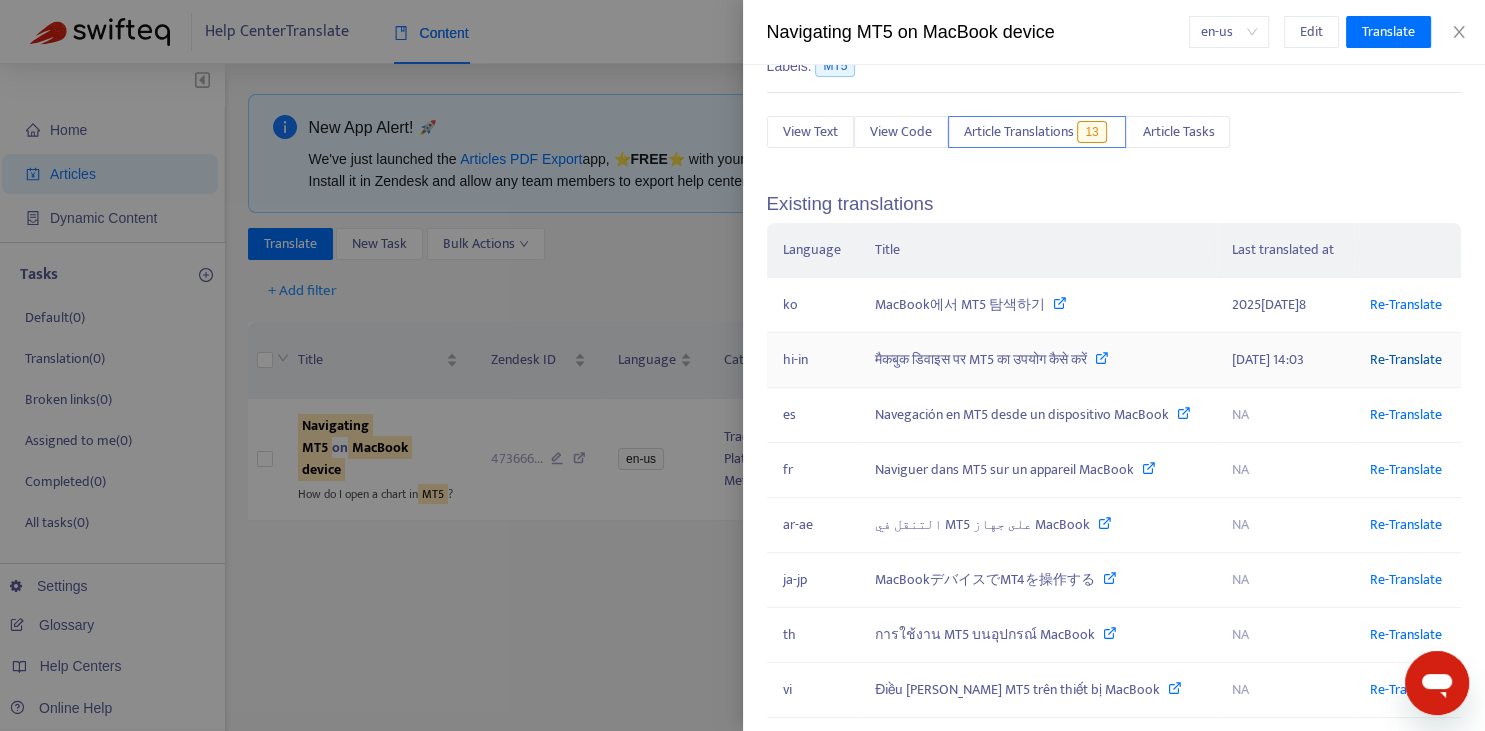 click on "Re-Translate" at bounding box center [1406, 359] 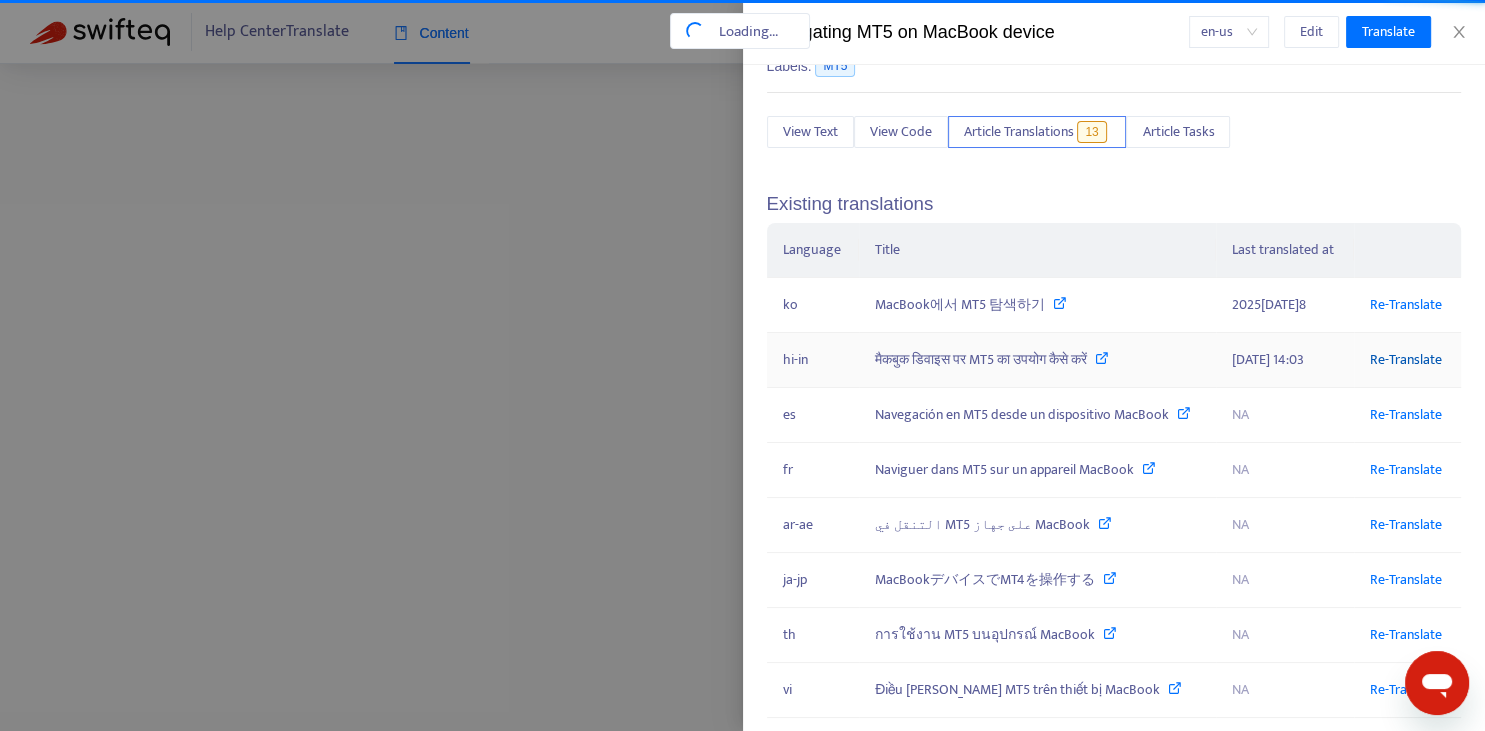scroll, scrollTop: 0, scrollLeft: 30, axis: horizontal 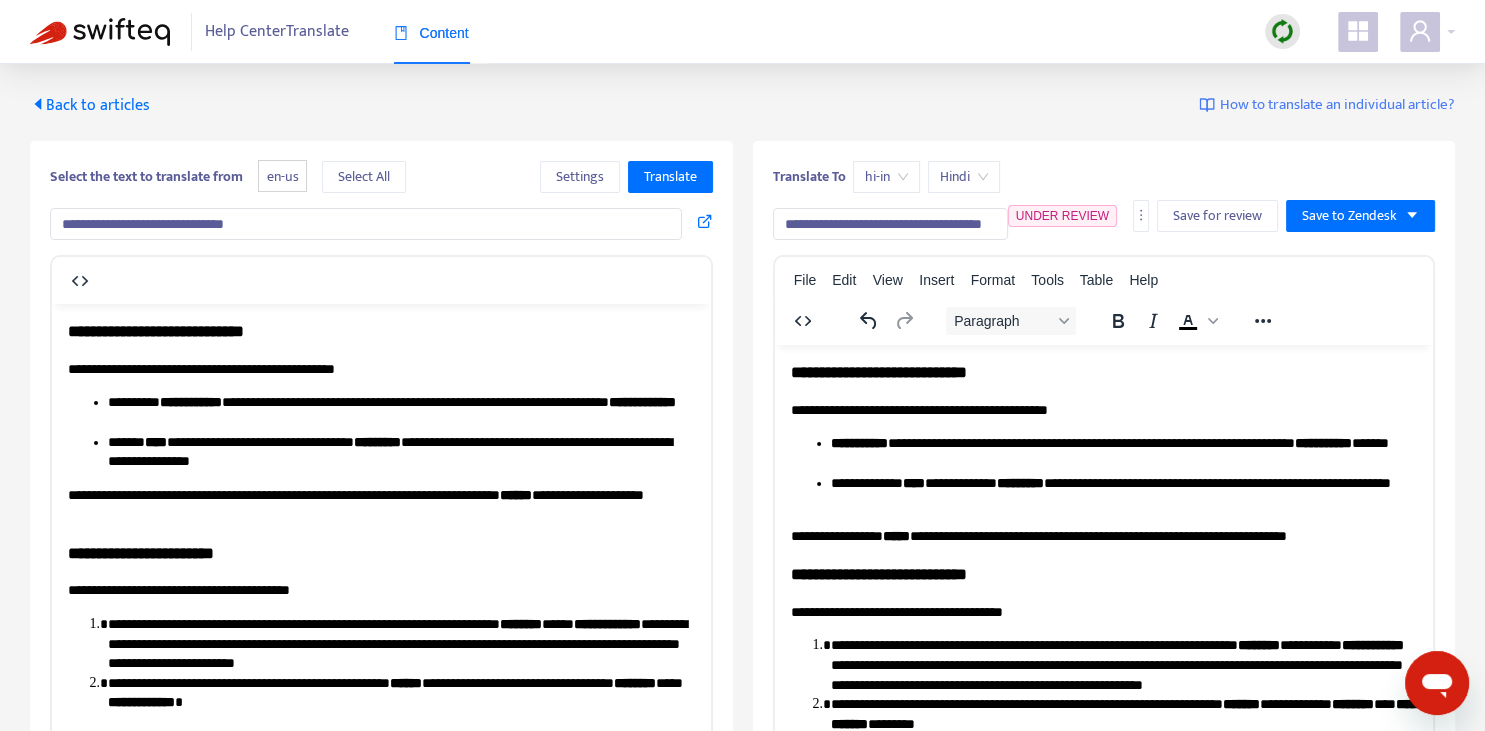 drag, startPoint x: 824, startPoint y: 223, endPoint x: 766, endPoint y: 210, distance: 59.439045 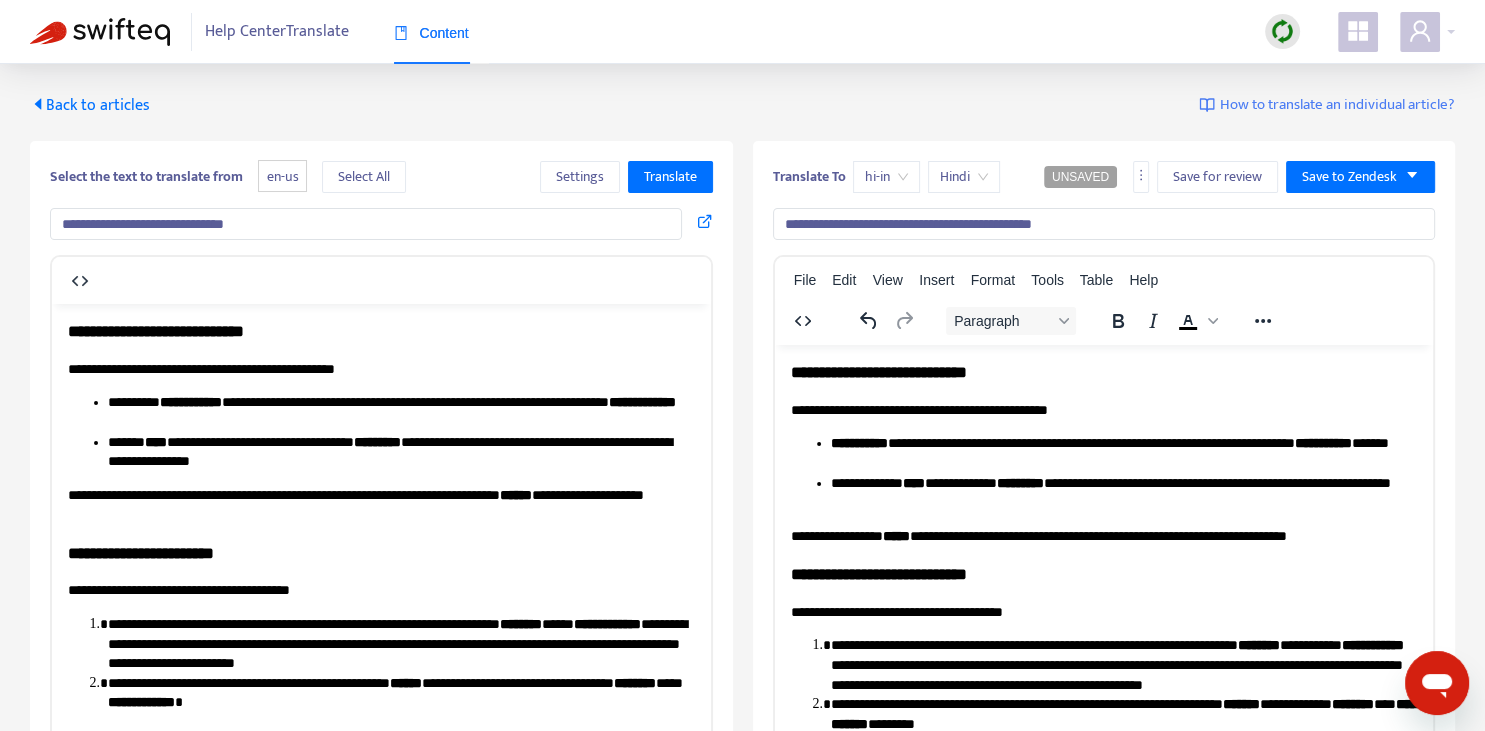 type on "**********" 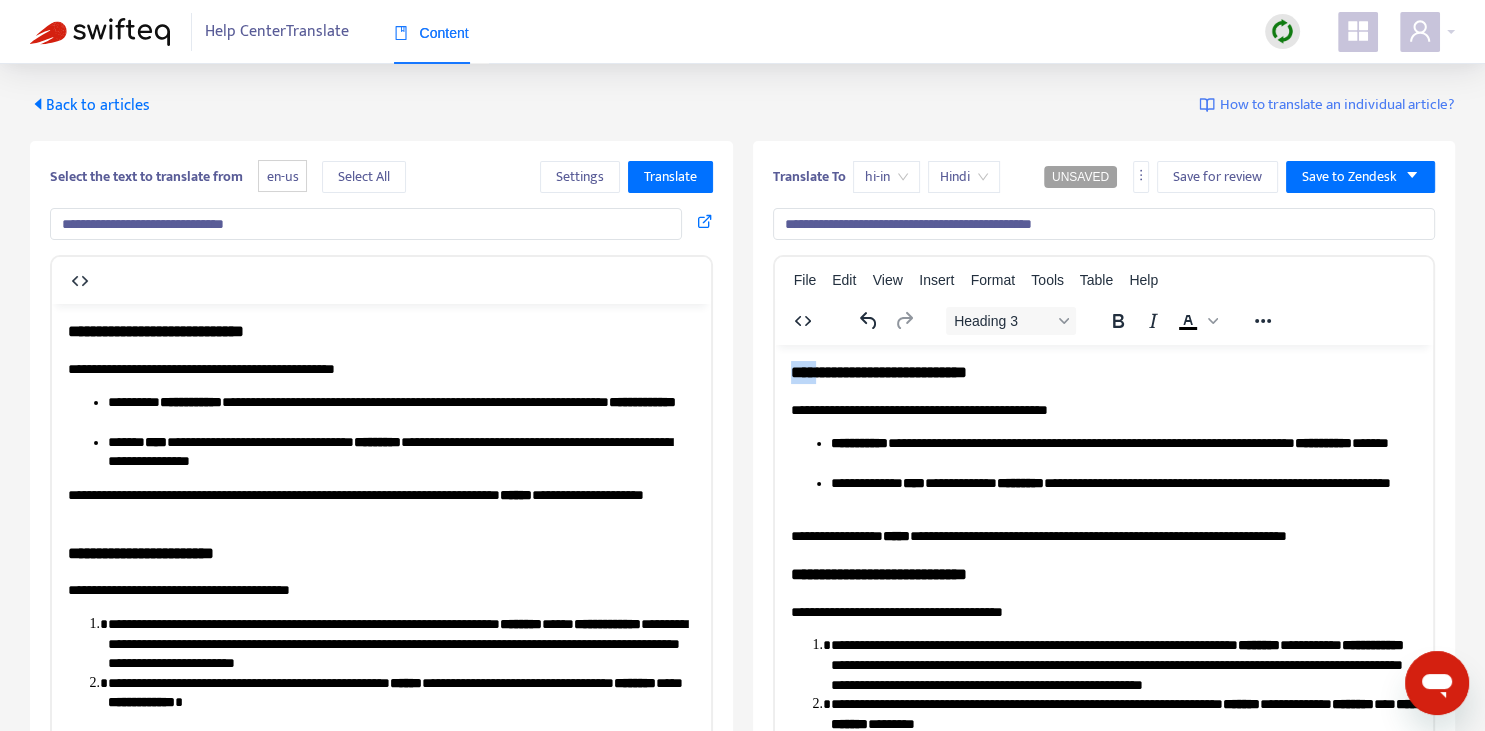 drag, startPoint x: 813, startPoint y: 368, endPoint x: 787, endPoint y: 364, distance: 26.305893 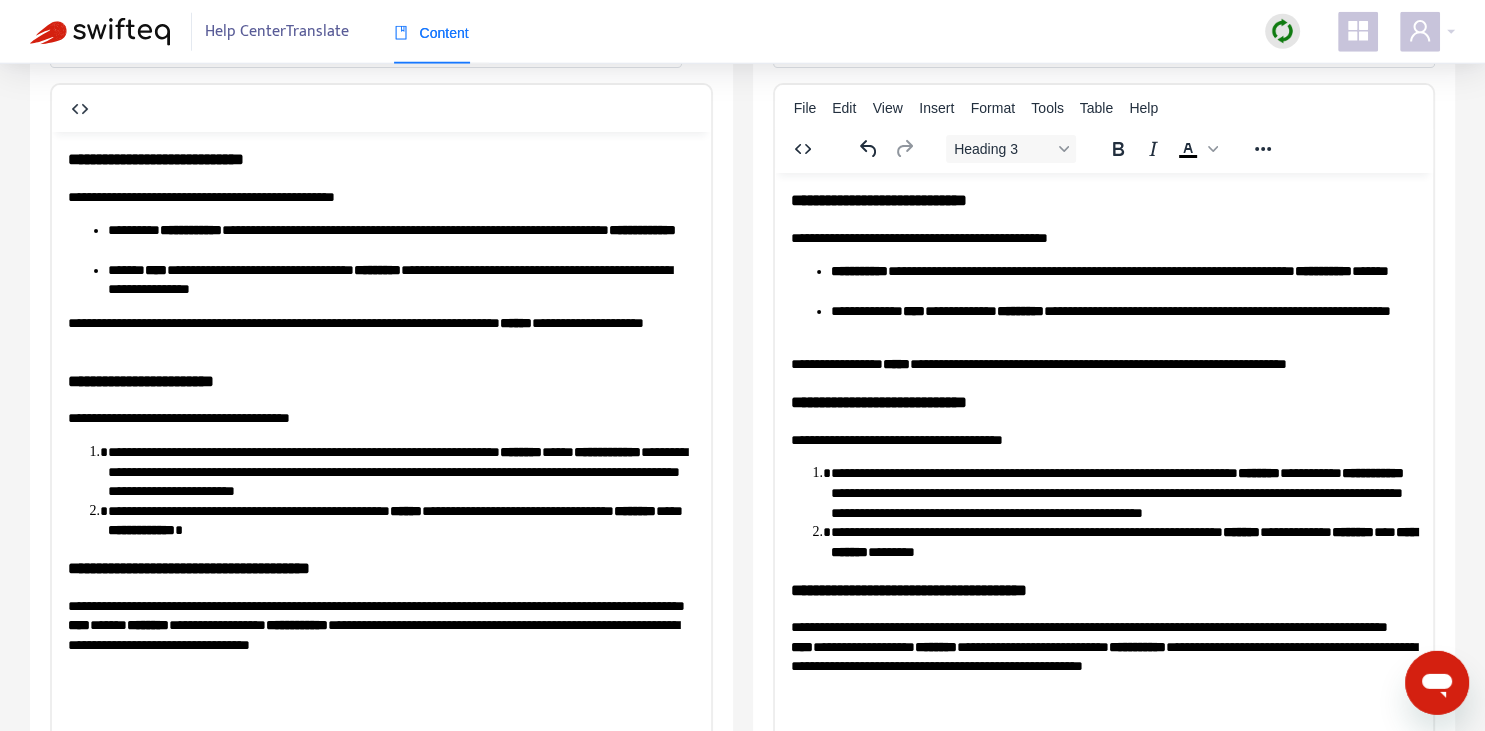scroll, scrollTop: 140, scrollLeft: 0, axis: vertical 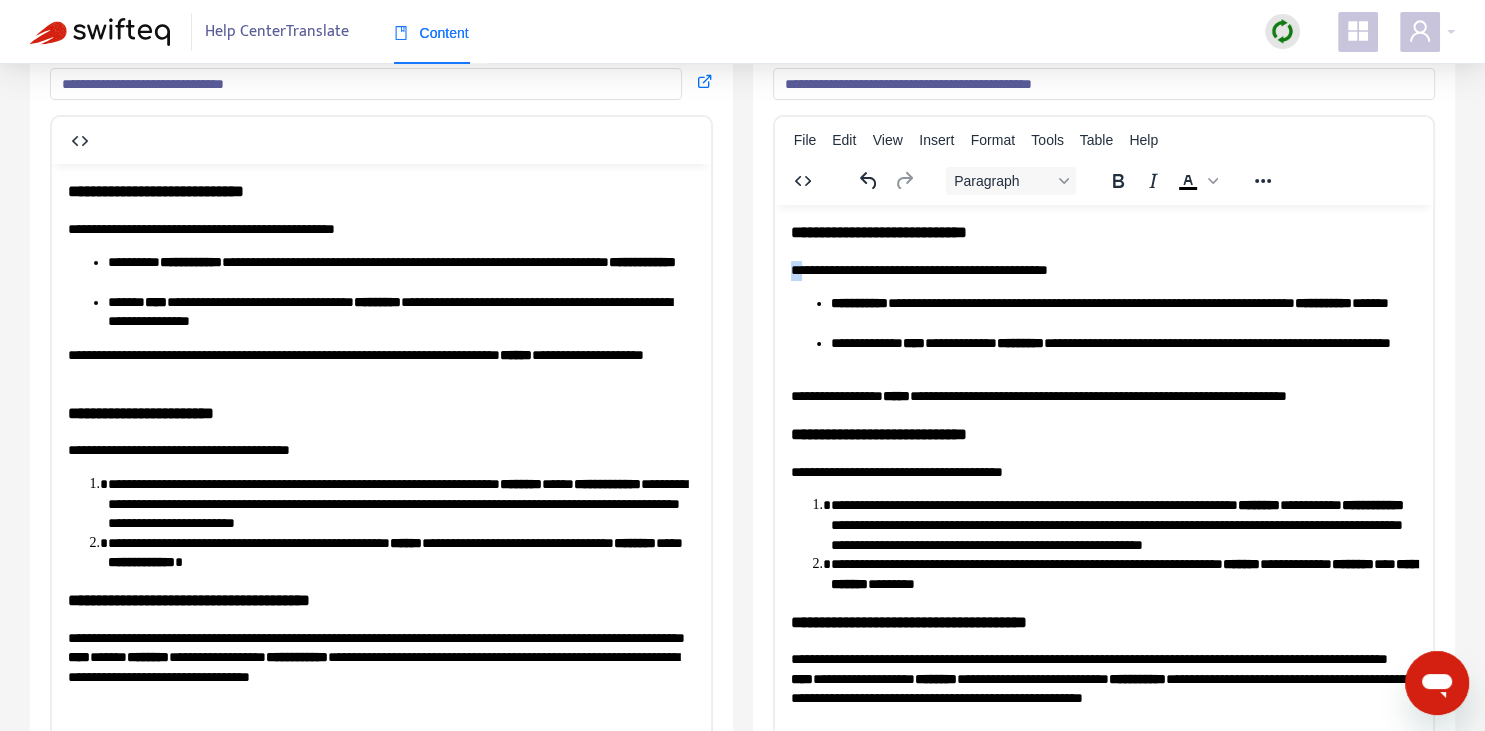 drag, startPoint x: 812, startPoint y: 265, endPoint x: 794, endPoint y: 261, distance: 18.439089 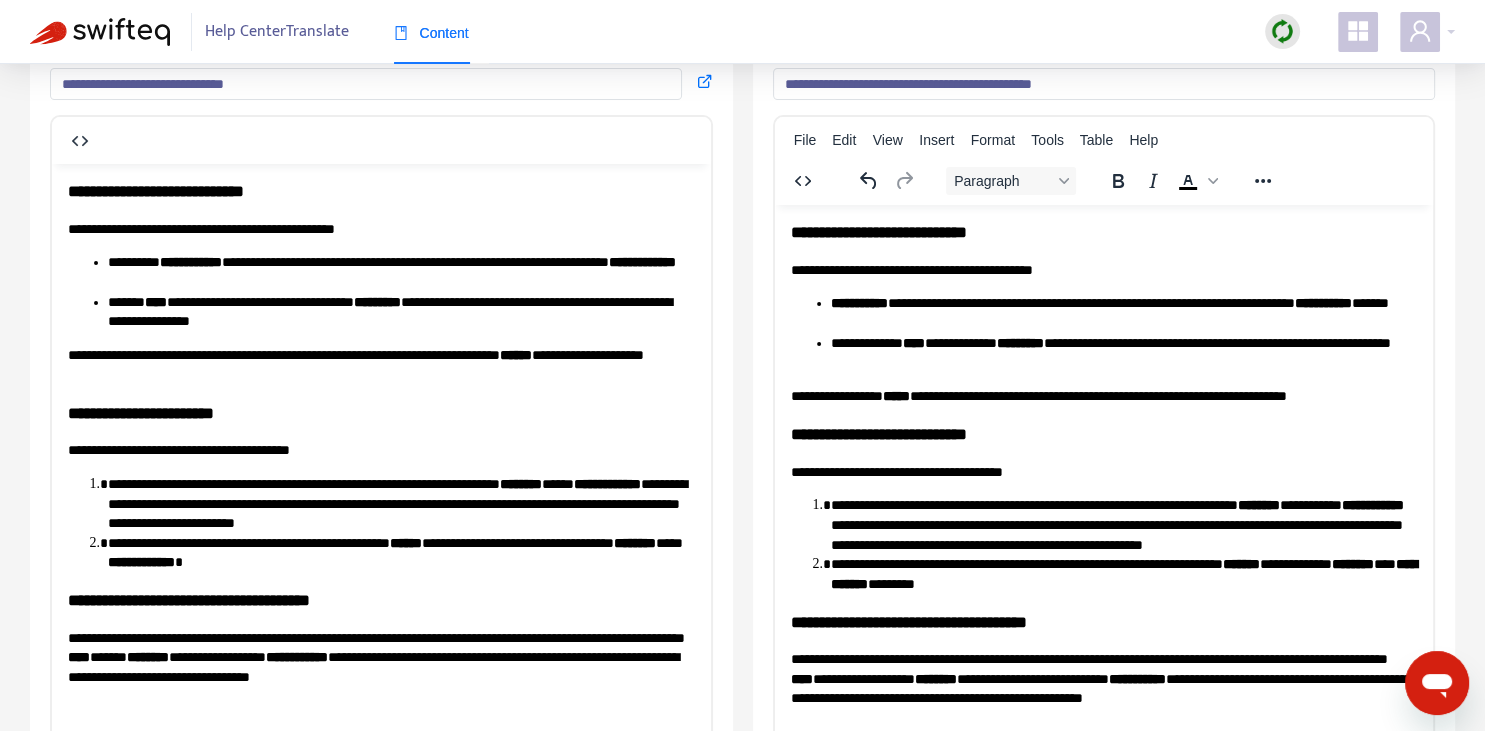 click on "**********" at bounding box center (1103, 270) 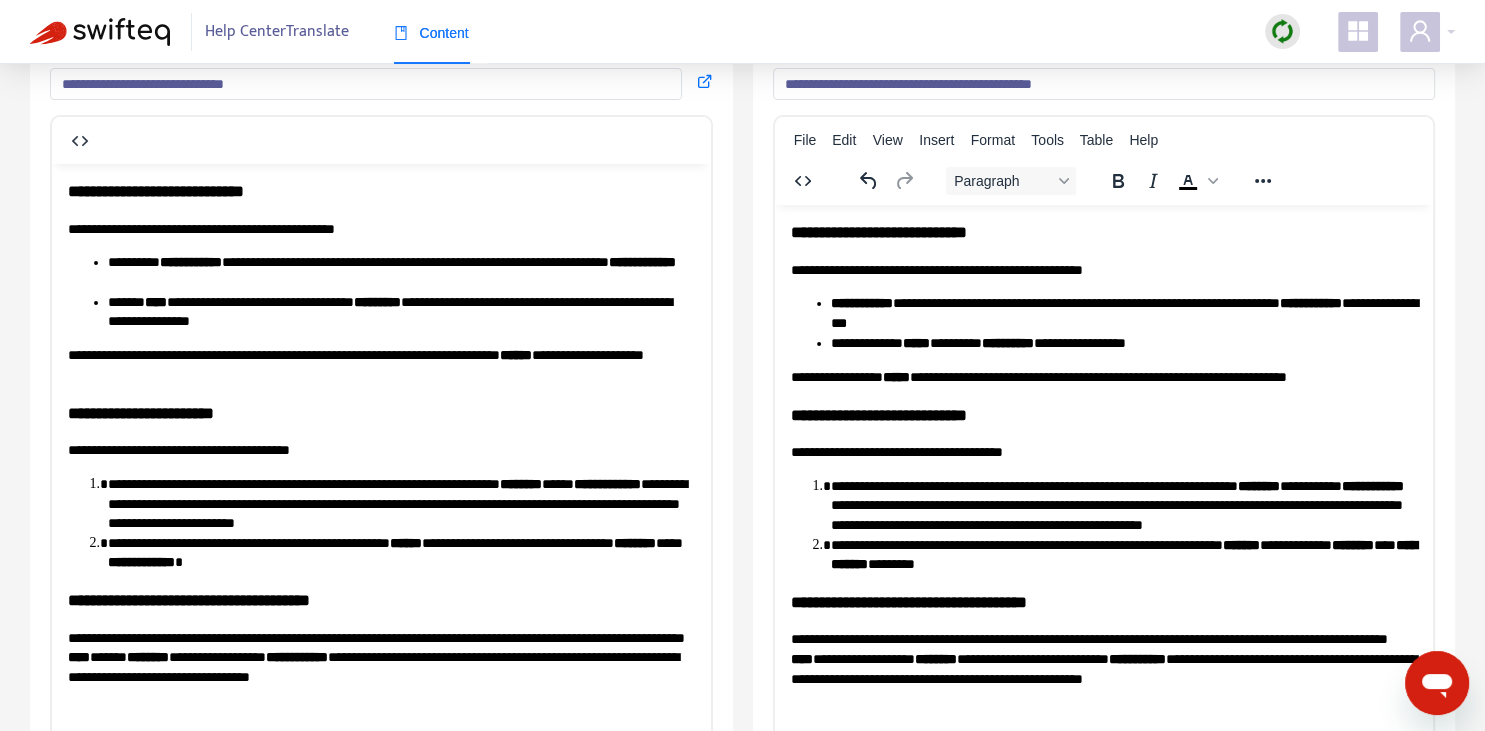 copy on "*" 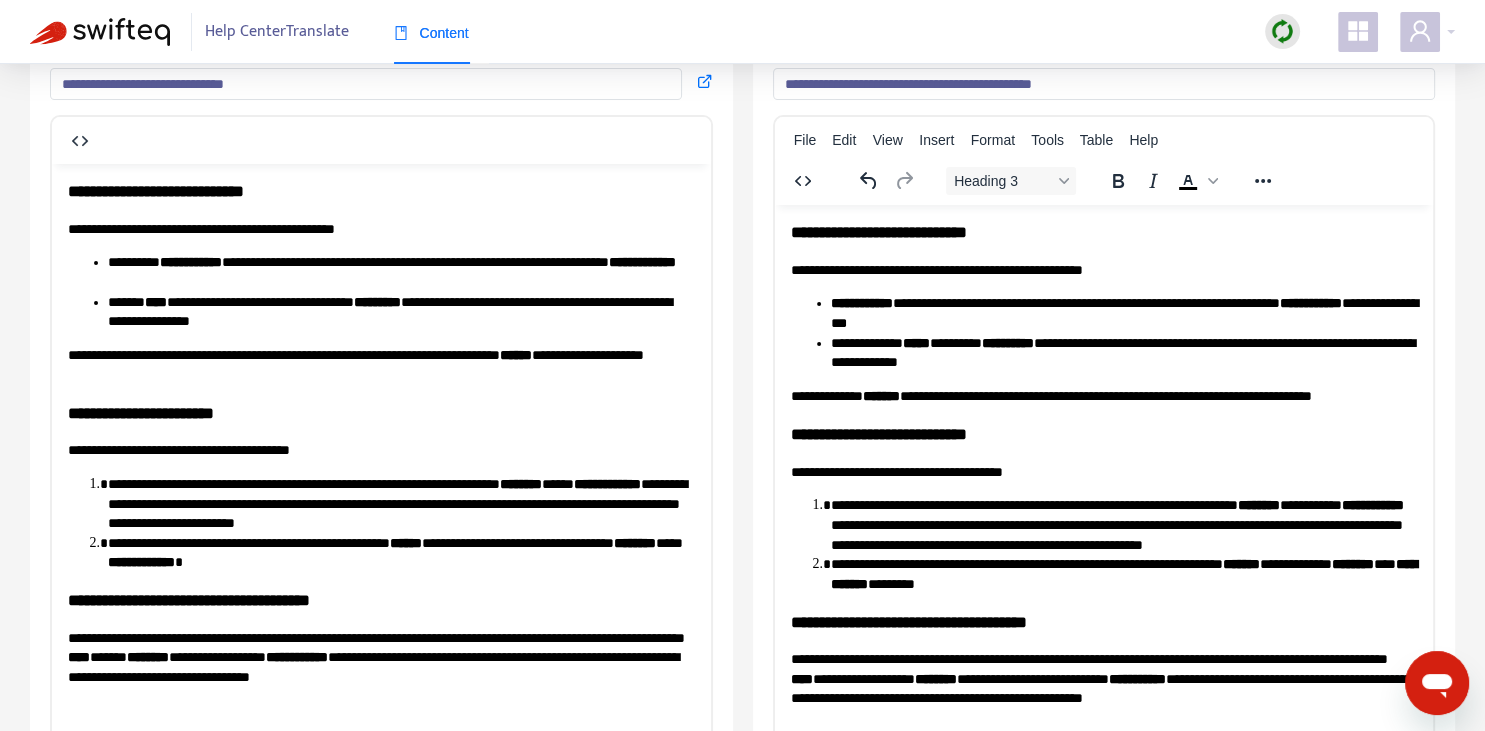 click on "**********" at bounding box center (1103, 433) 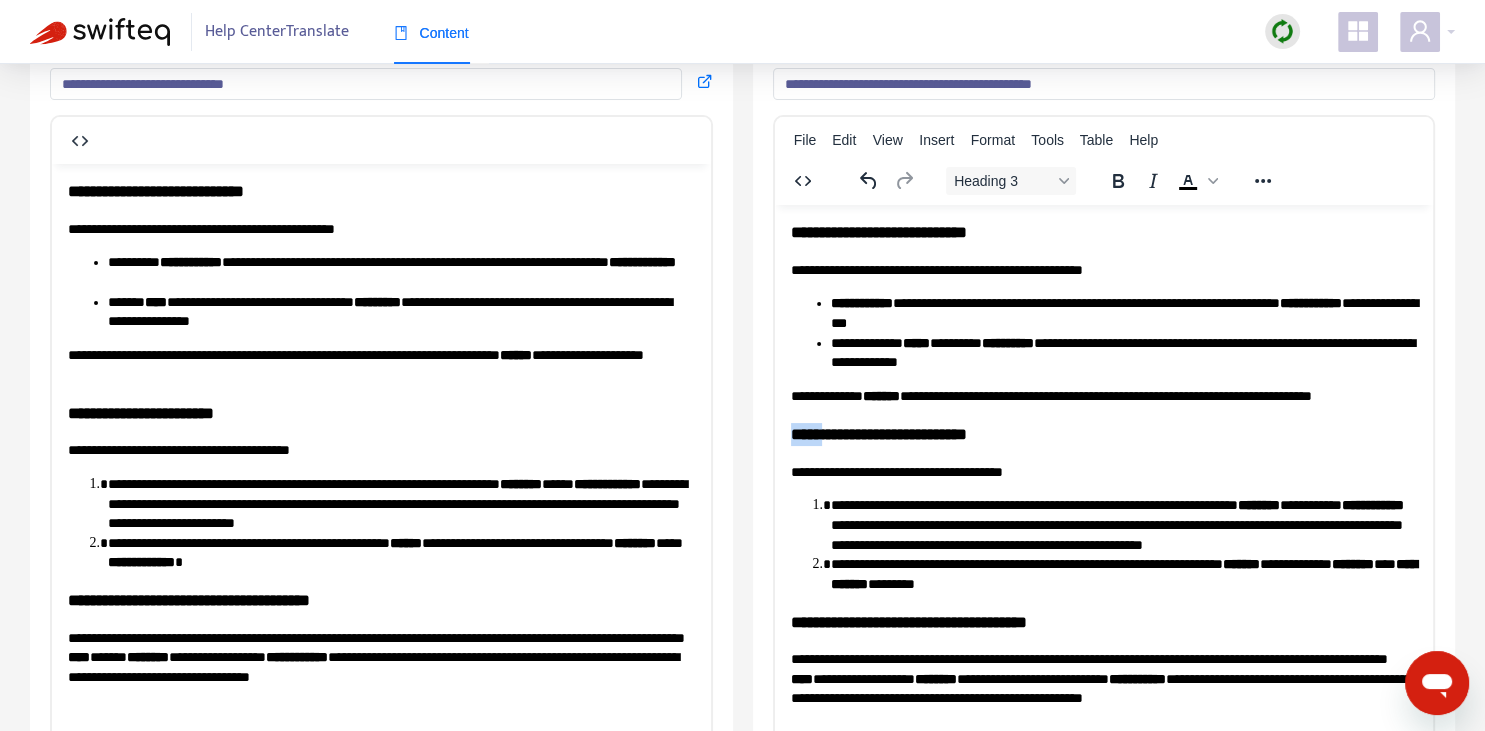 click on "**********" at bounding box center (1103, 433) 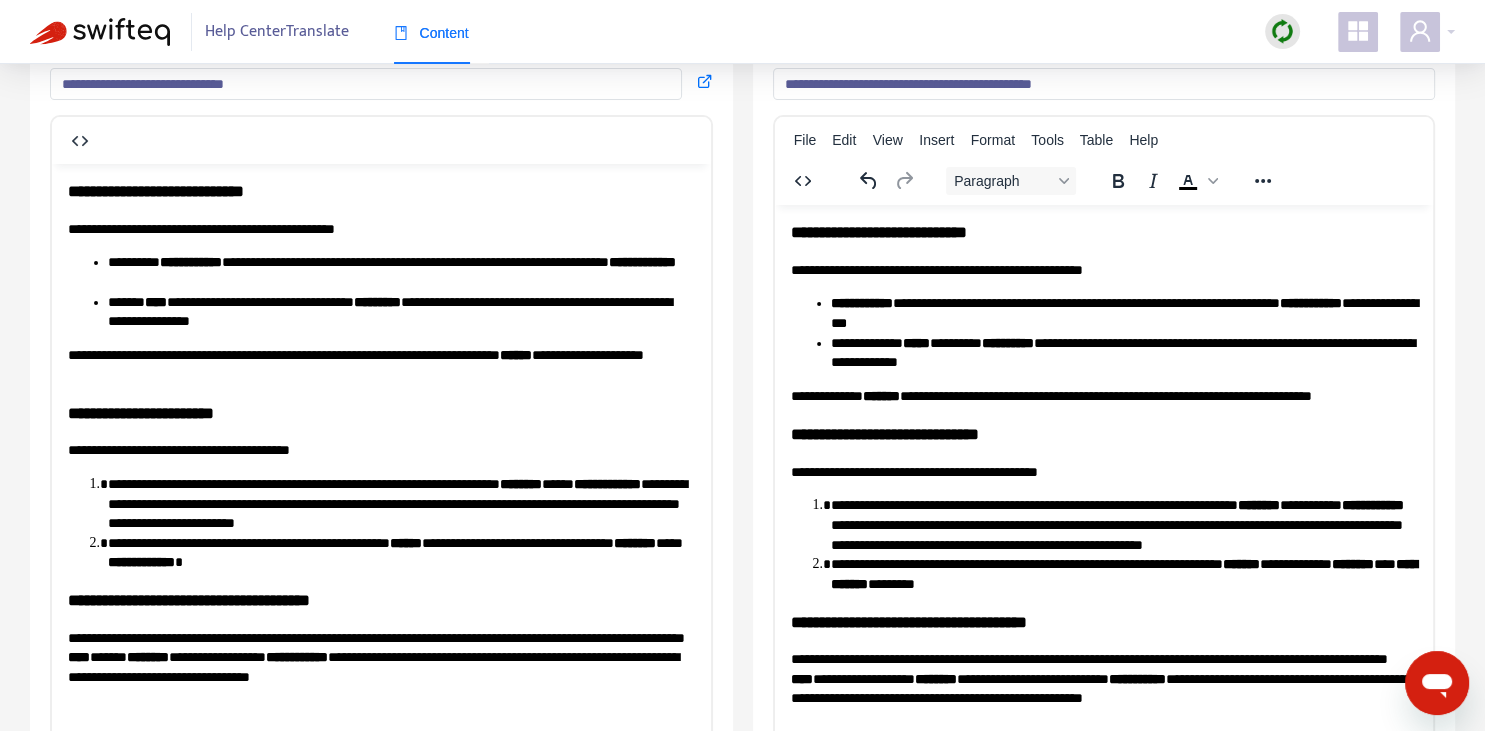 scroll, scrollTop: 343, scrollLeft: 0, axis: vertical 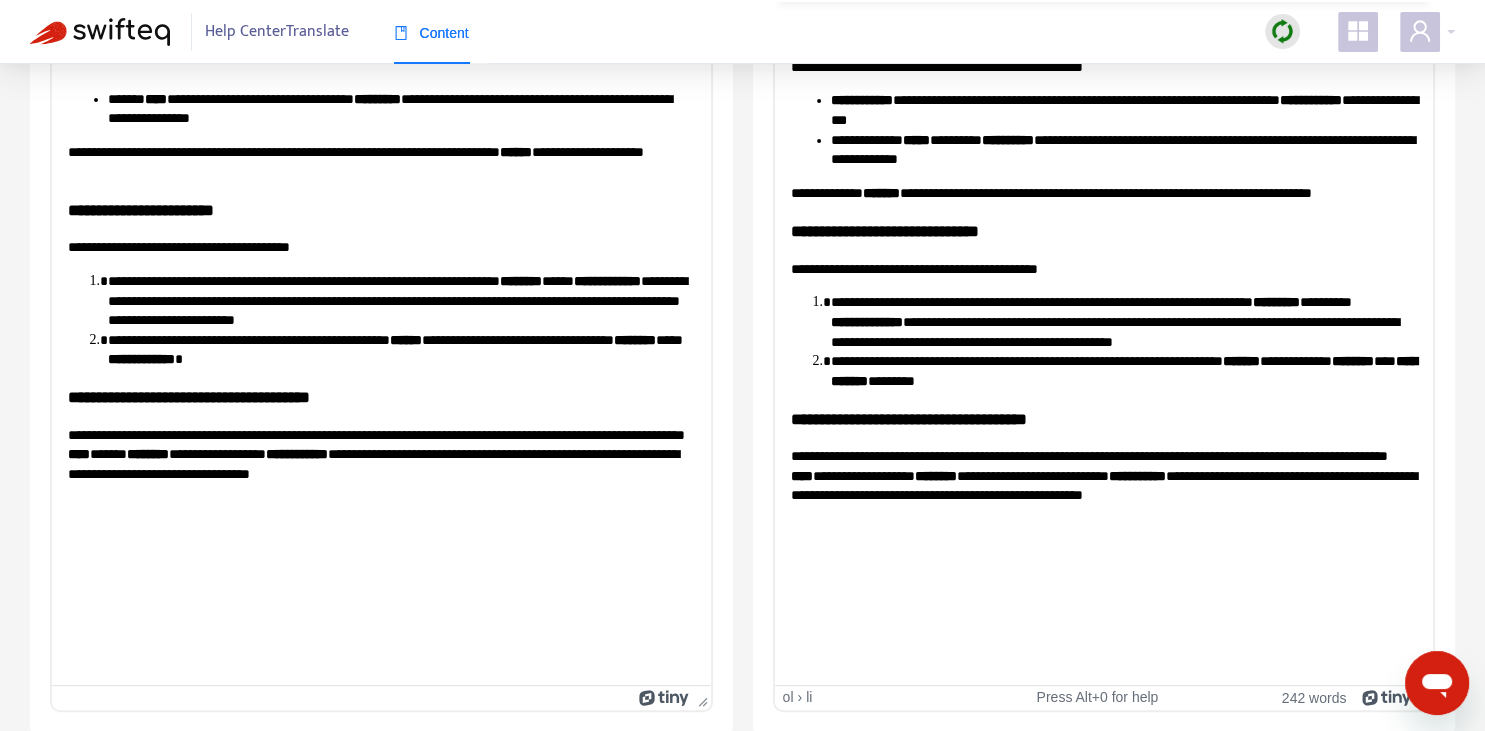 click on "**********" at bounding box center [1123, 370] 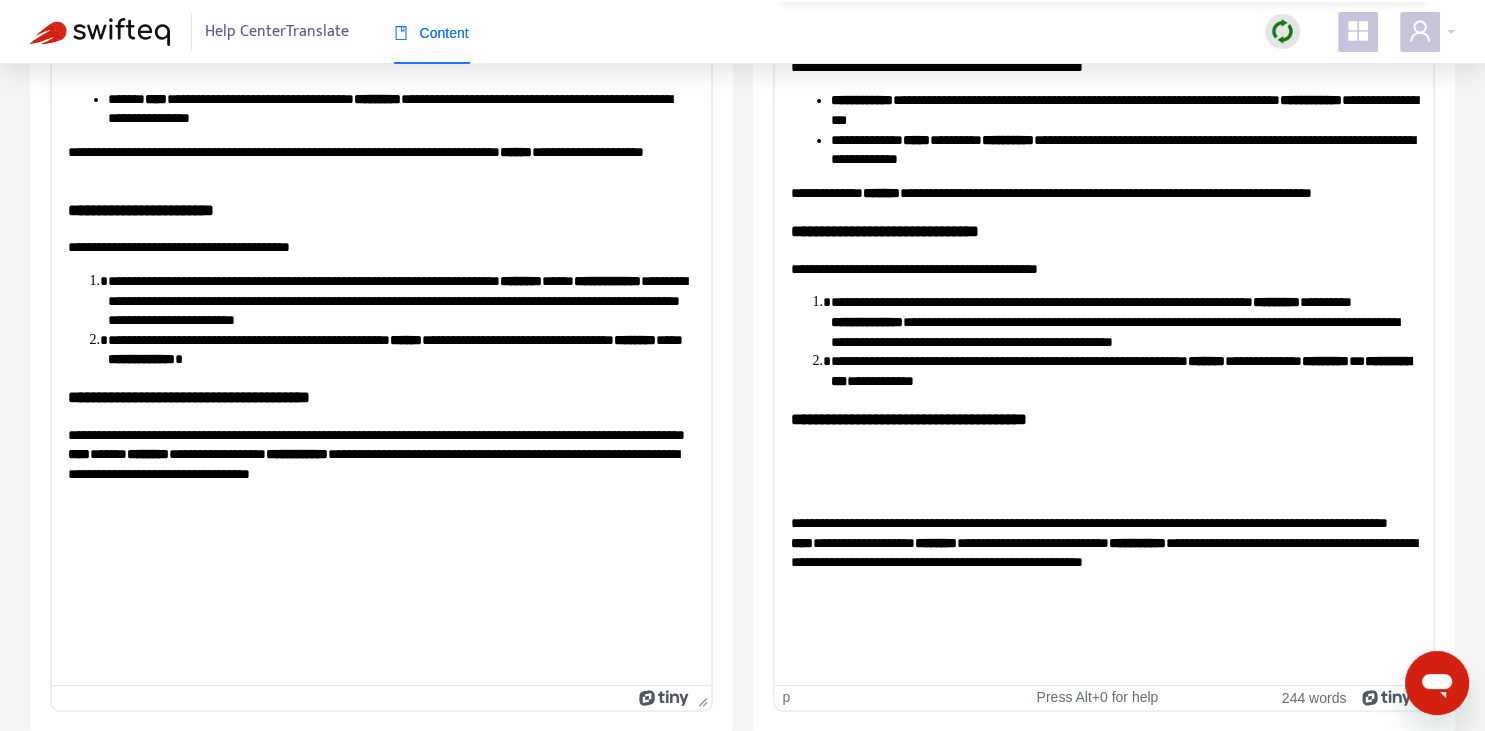 scroll, scrollTop: 272, scrollLeft: 0, axis: vertical 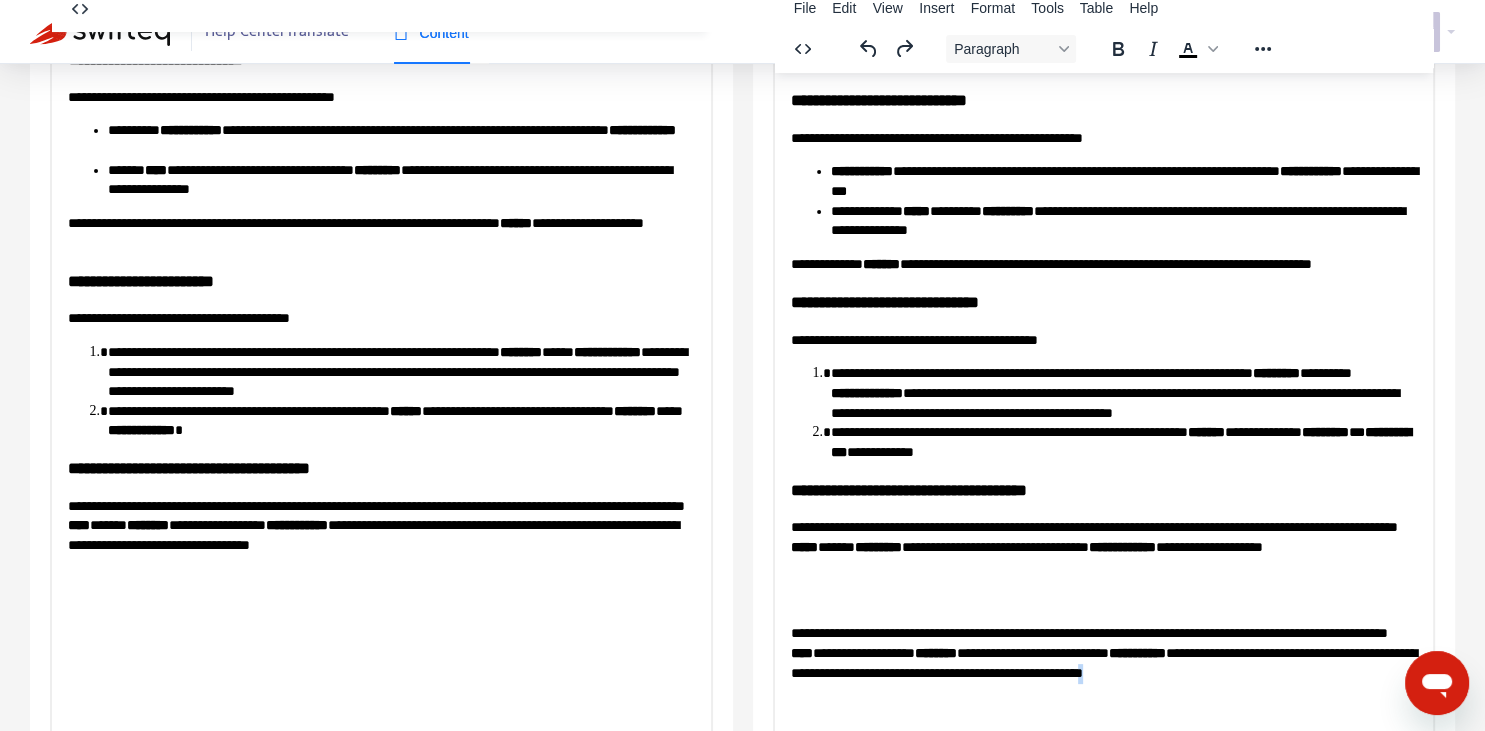 click on "**********" at bounding box center [1103, 652] 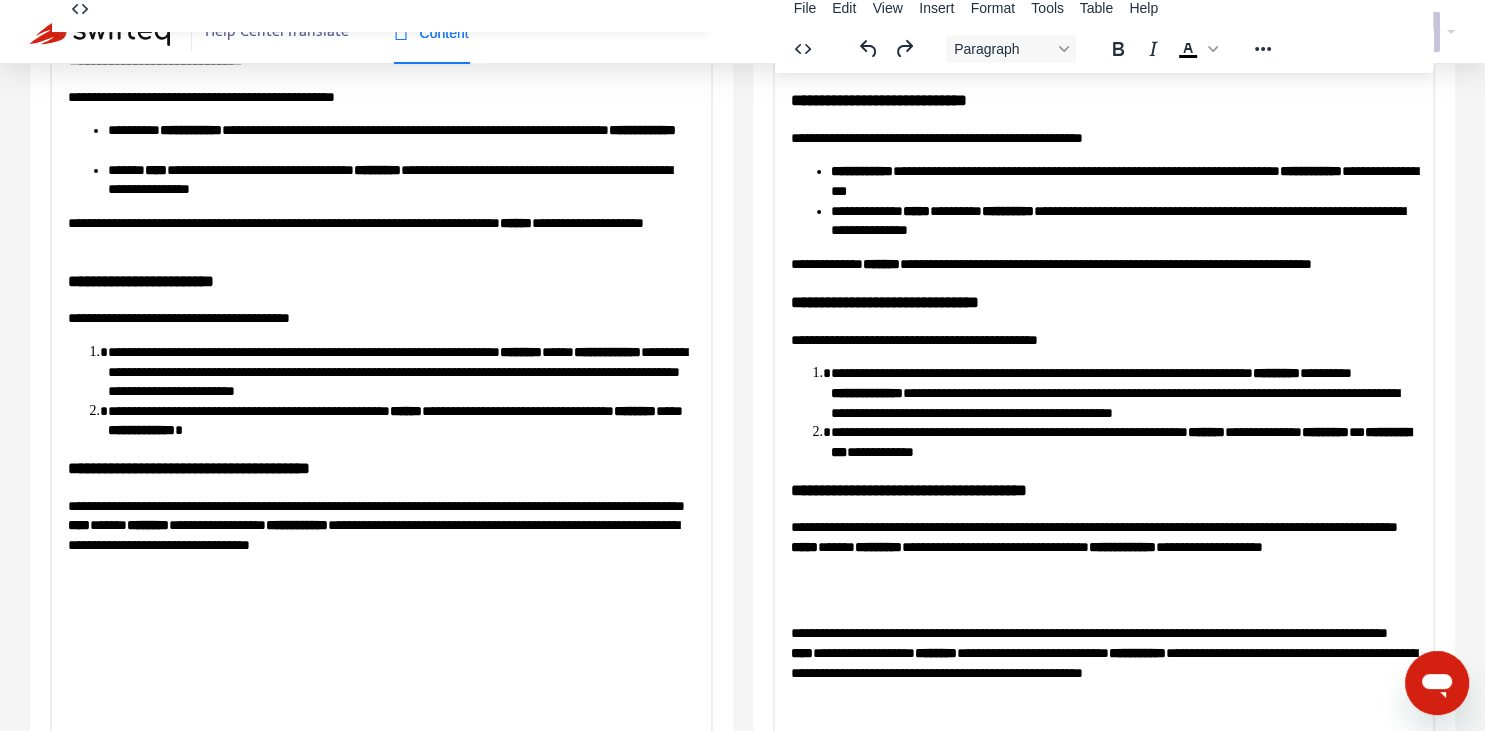 click on "**********" at bounding box center [1103, 546] 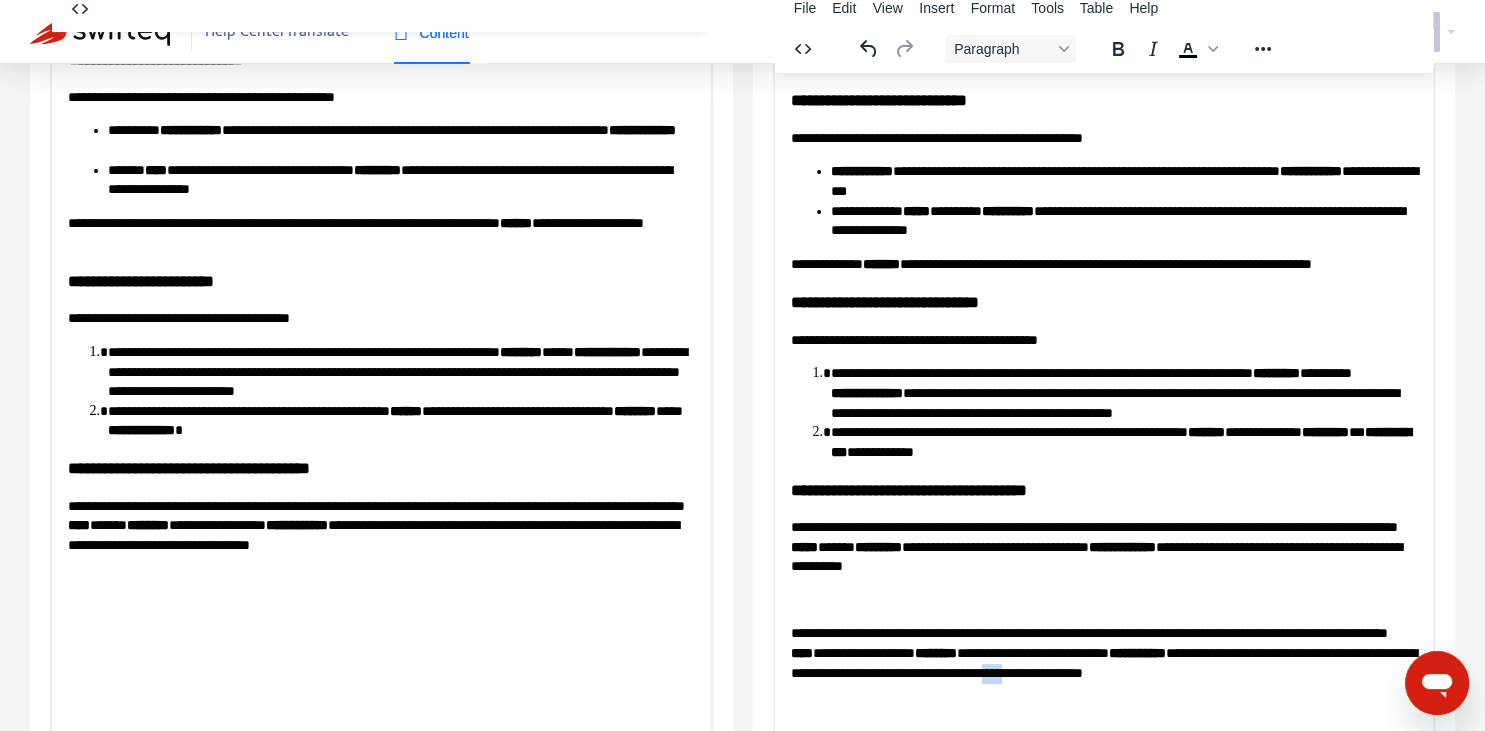 drag, startPoint x: 1142, startPoint y: 666, endPoint x: 1153, endPoint y: 666, distance: 11 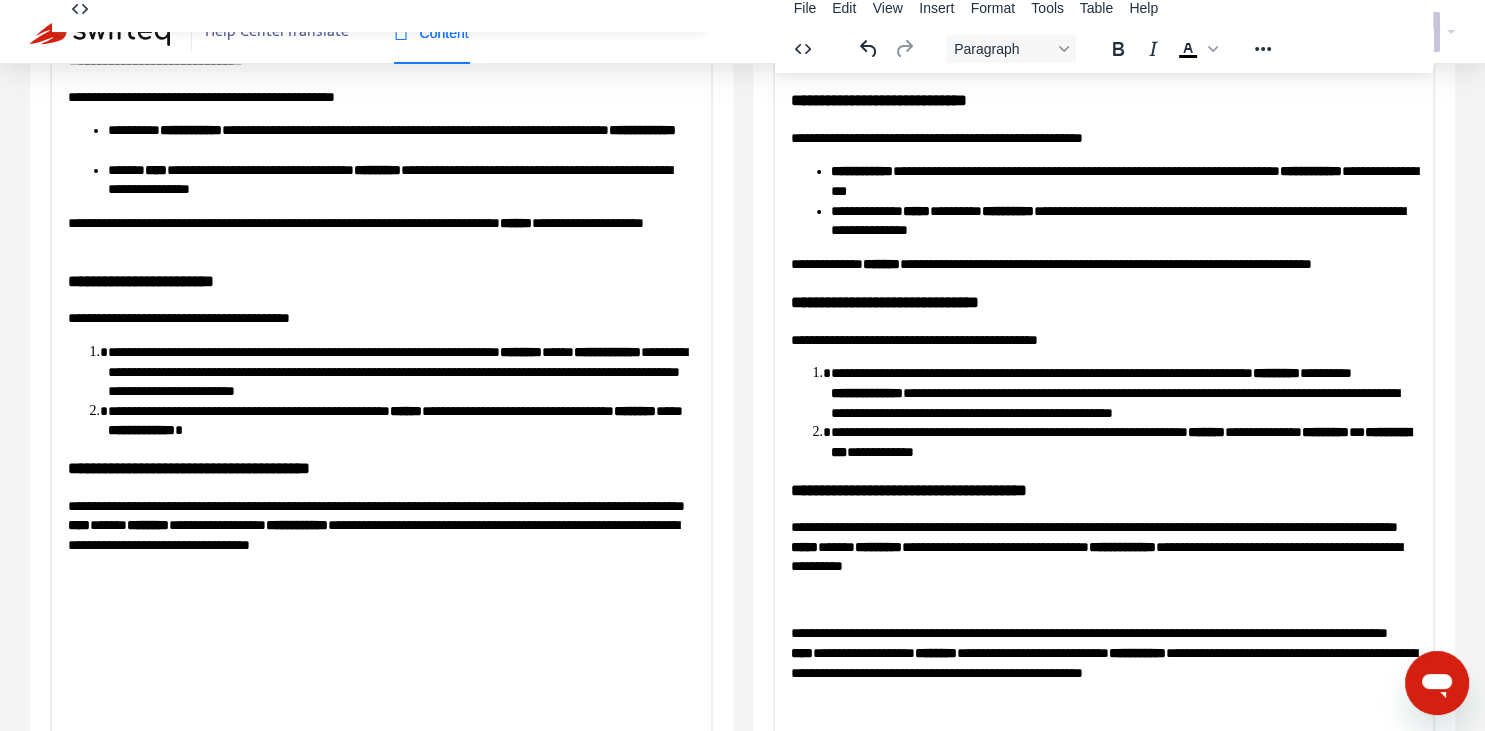 click on "**********" at bounding box center (1103, 546) 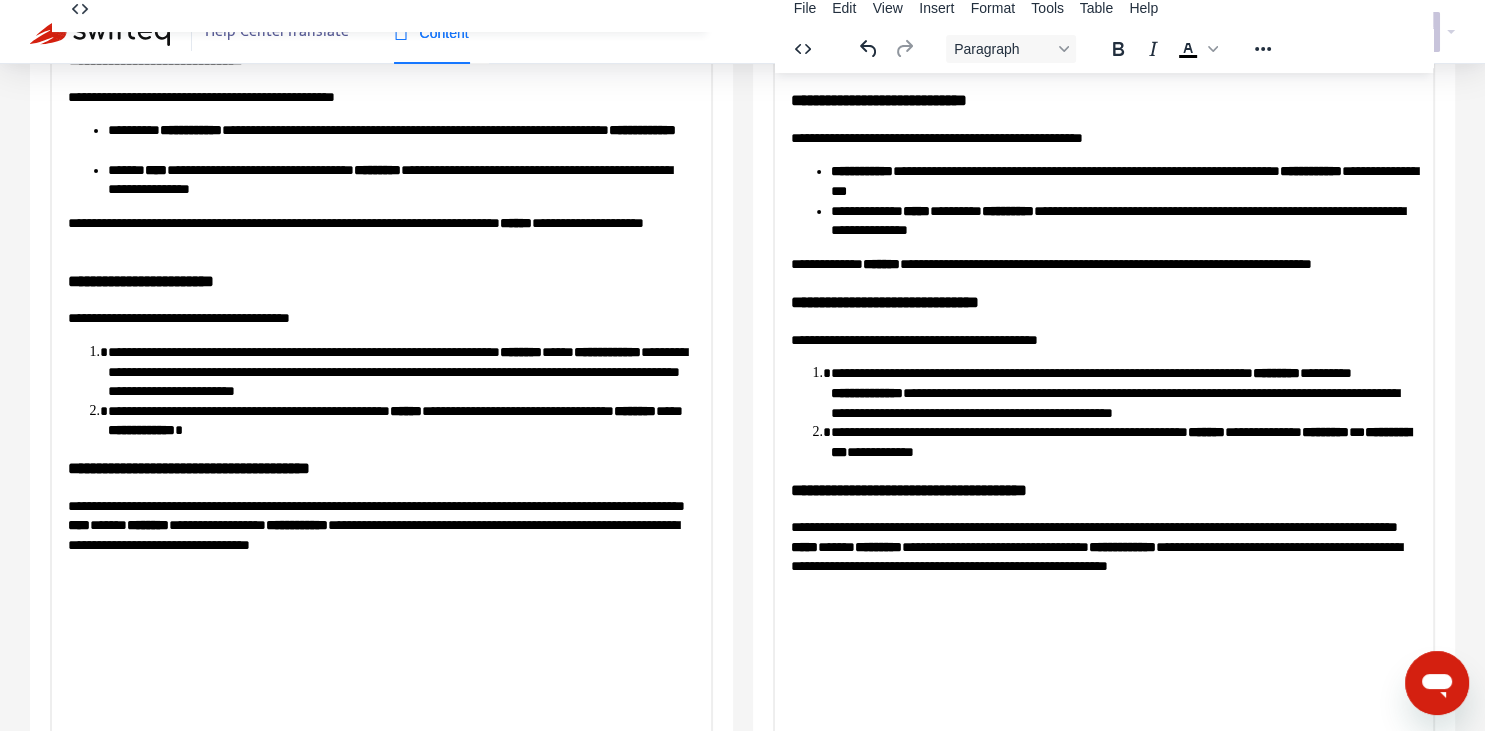 copy on "*" 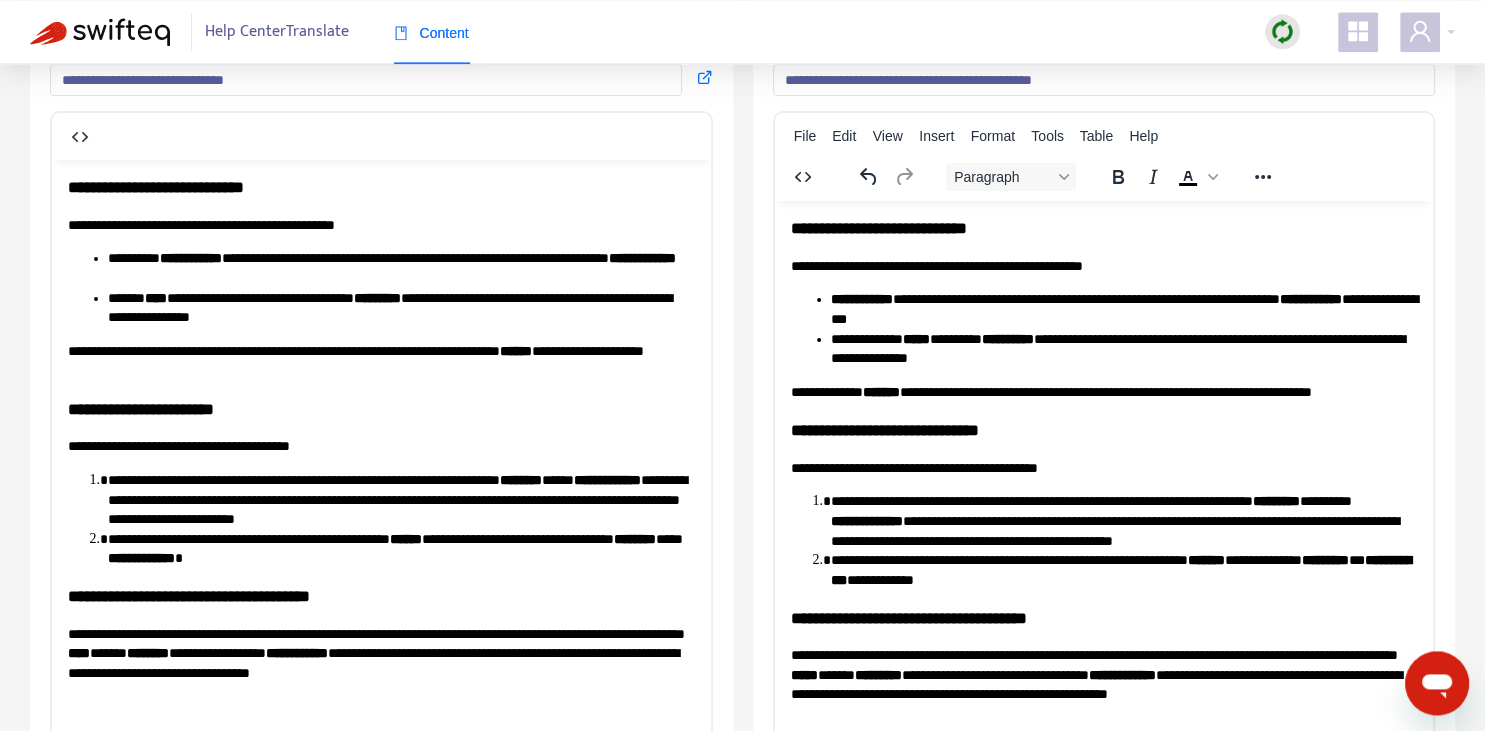 scroll, scrollTop: 0, scrollLeft: 0, axis: both 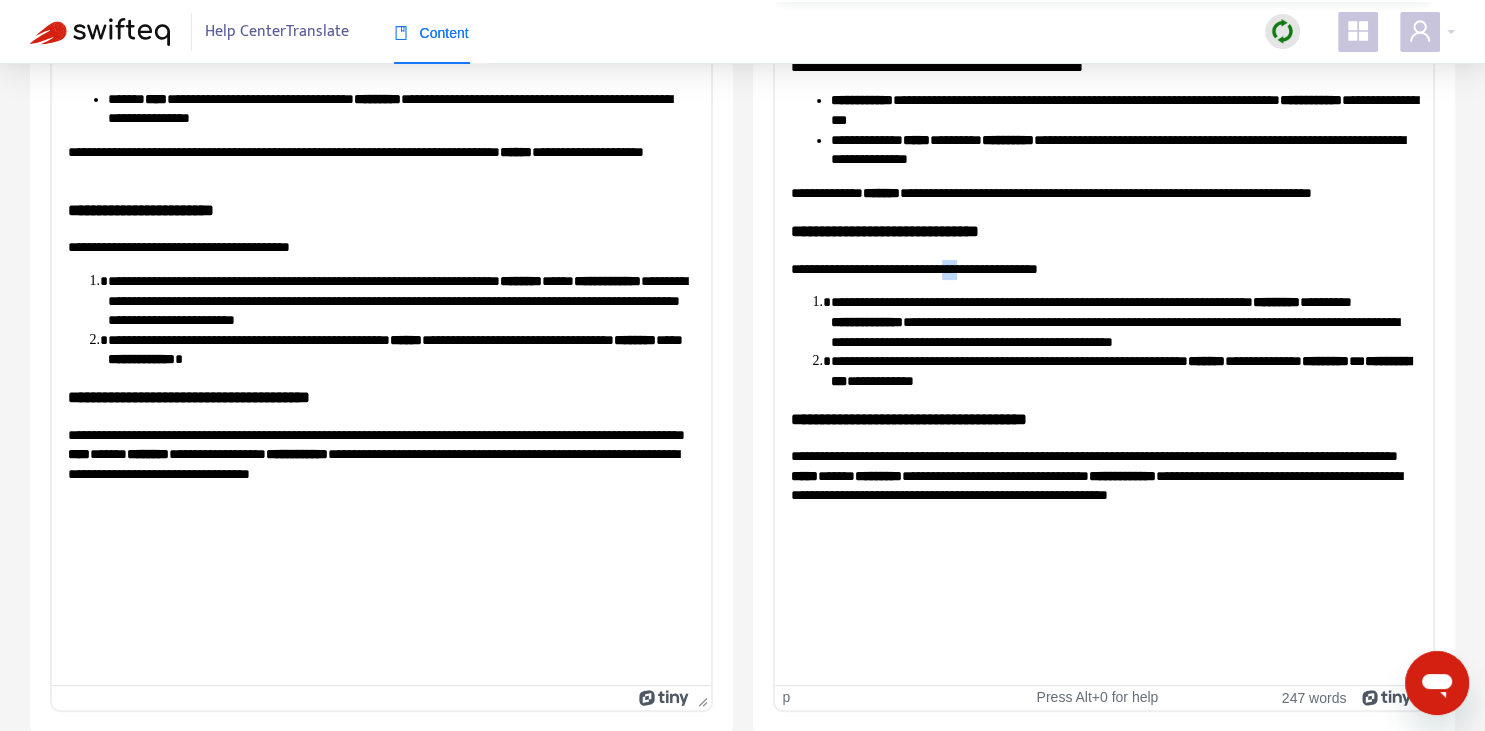 drag, startPoint x: 962, startPoint y: 270, endPoint x: 948, endPoint y: 266, distance: 14.56022 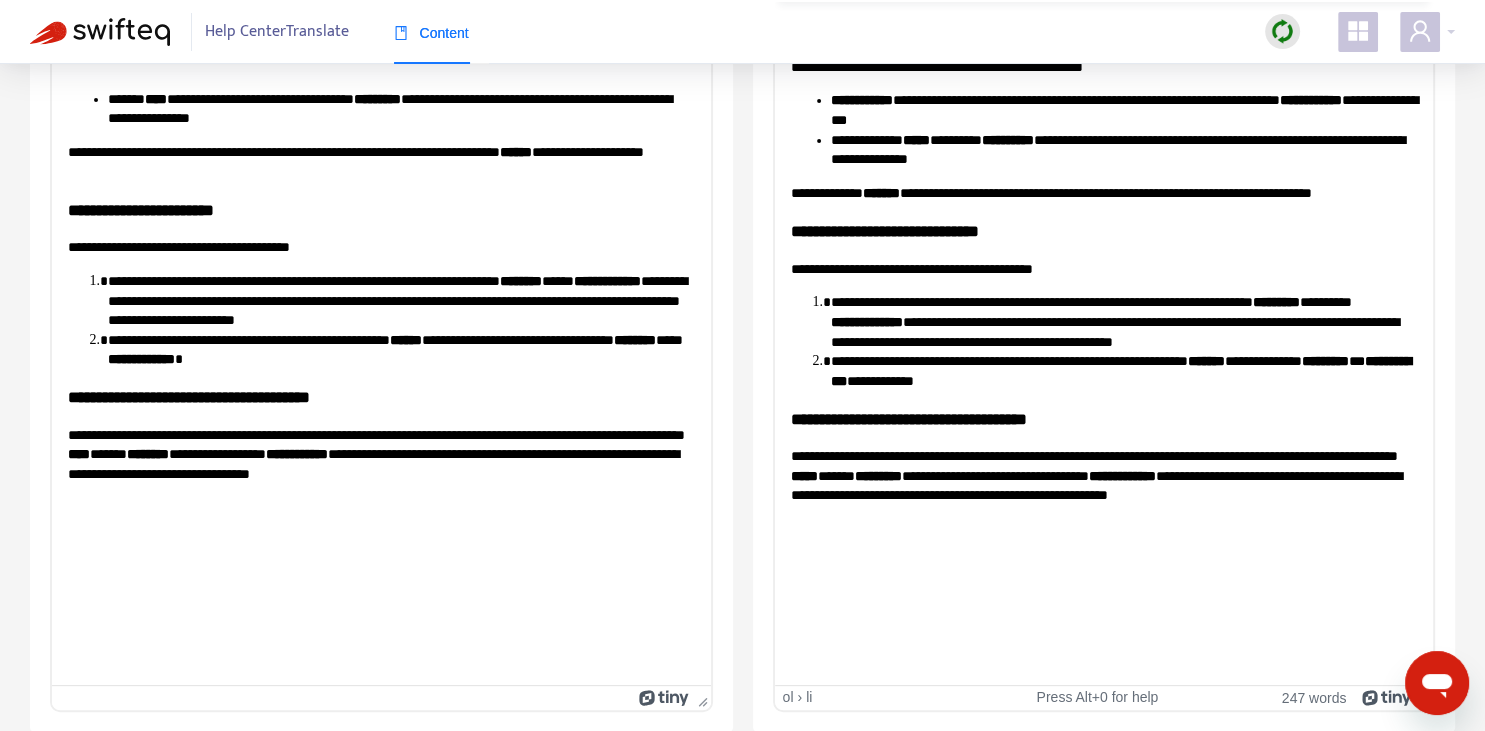 click on "**********" at bounding box center (1123, 370) 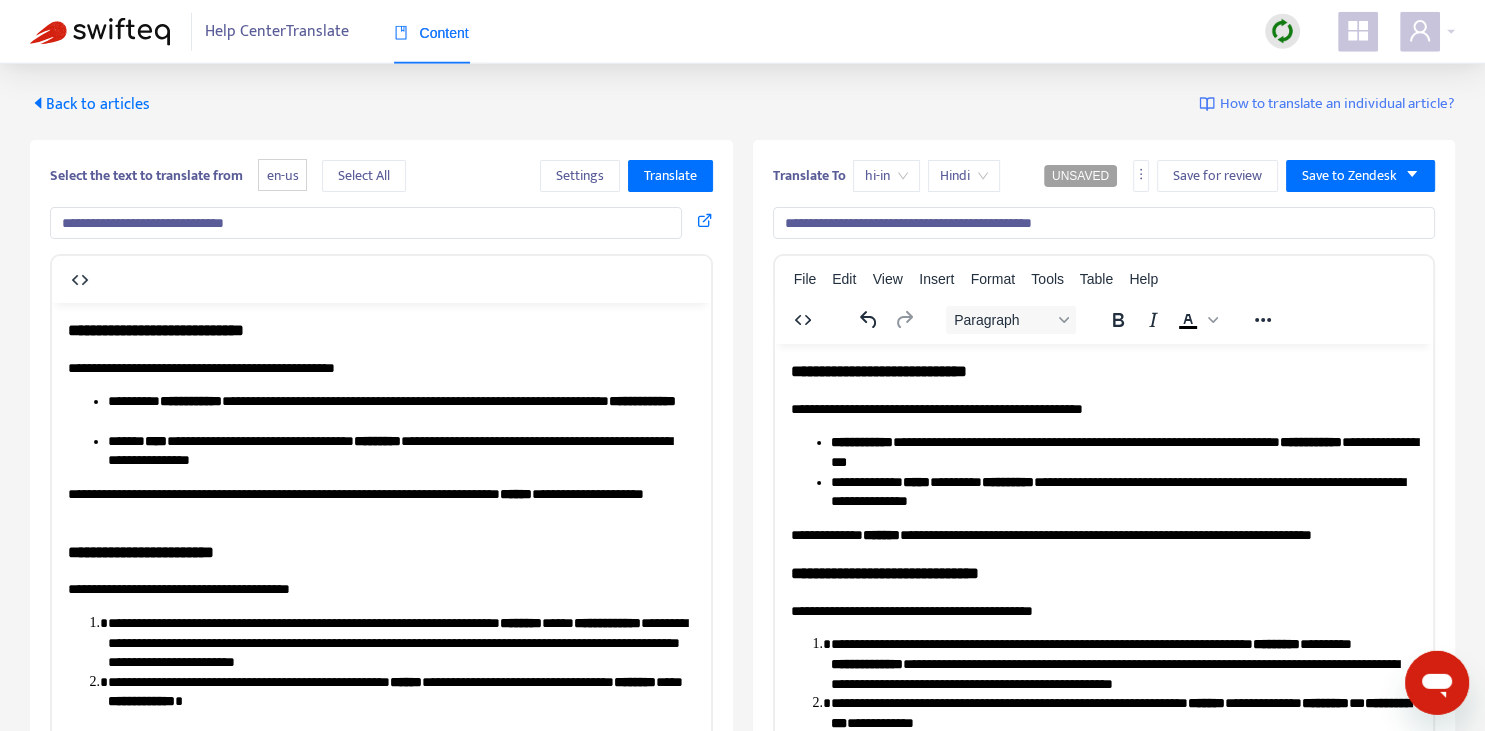 scroll, scrollTop: 0, scrollLeft: 0, axis: both 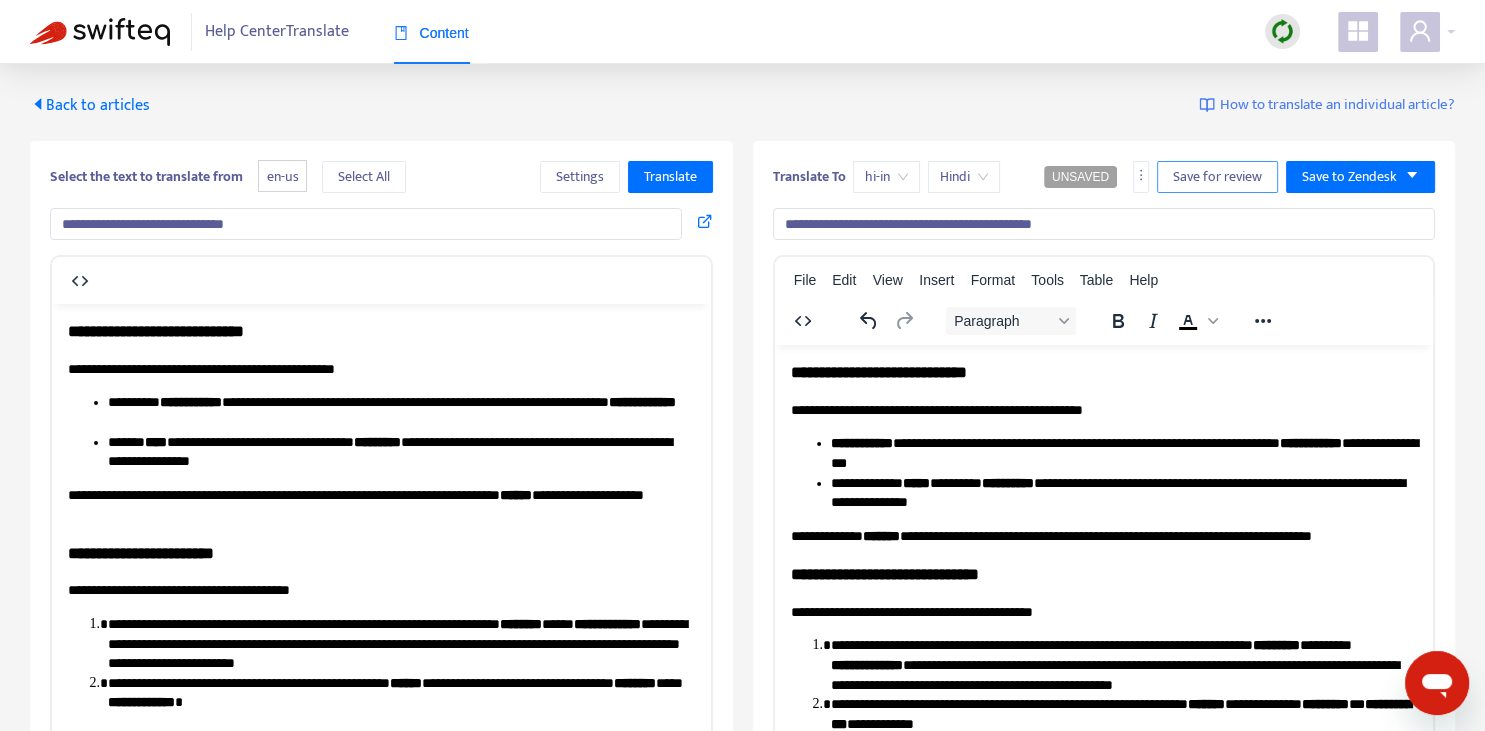 click on "Save for review" at bounding box center [1217, 177] 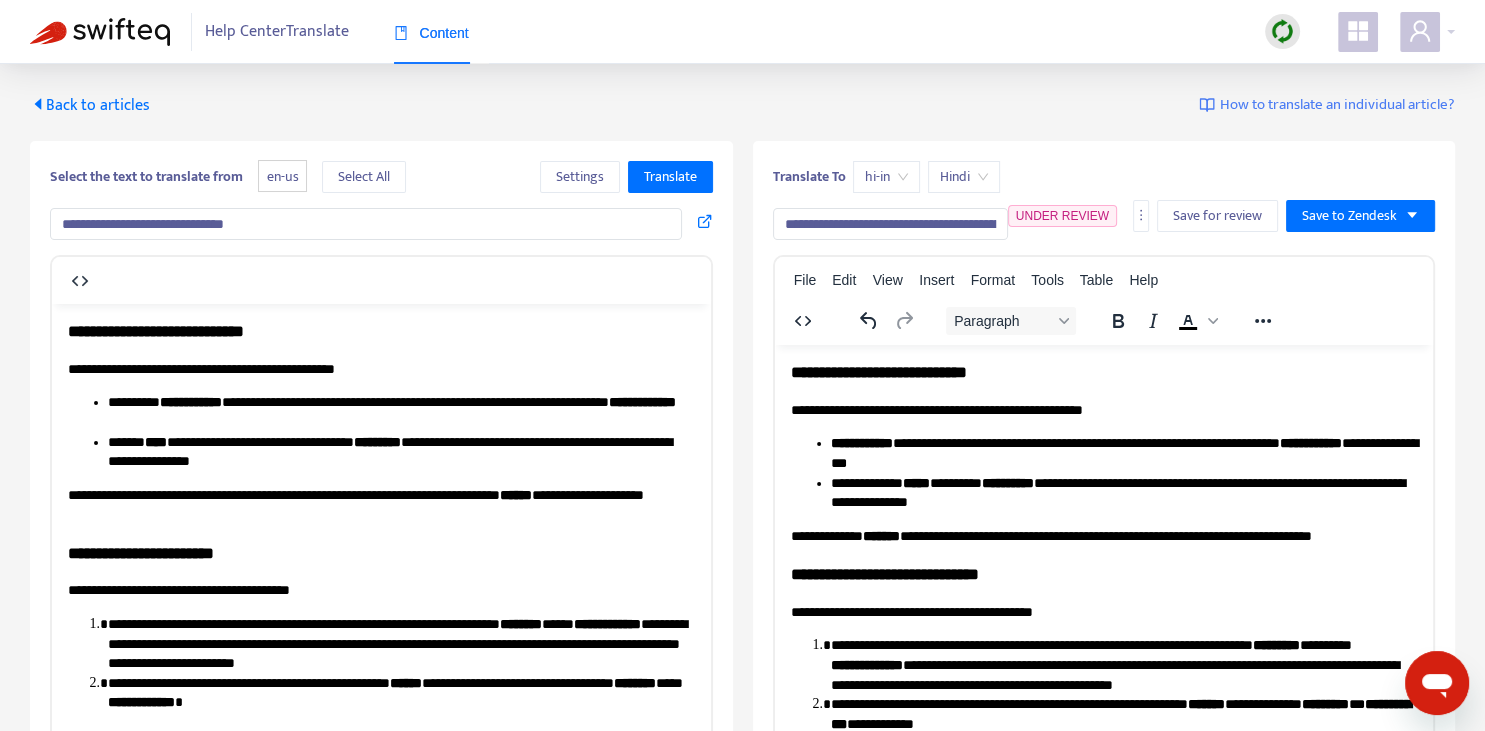 click on "Back to articles" at bounding box center (90, 105) 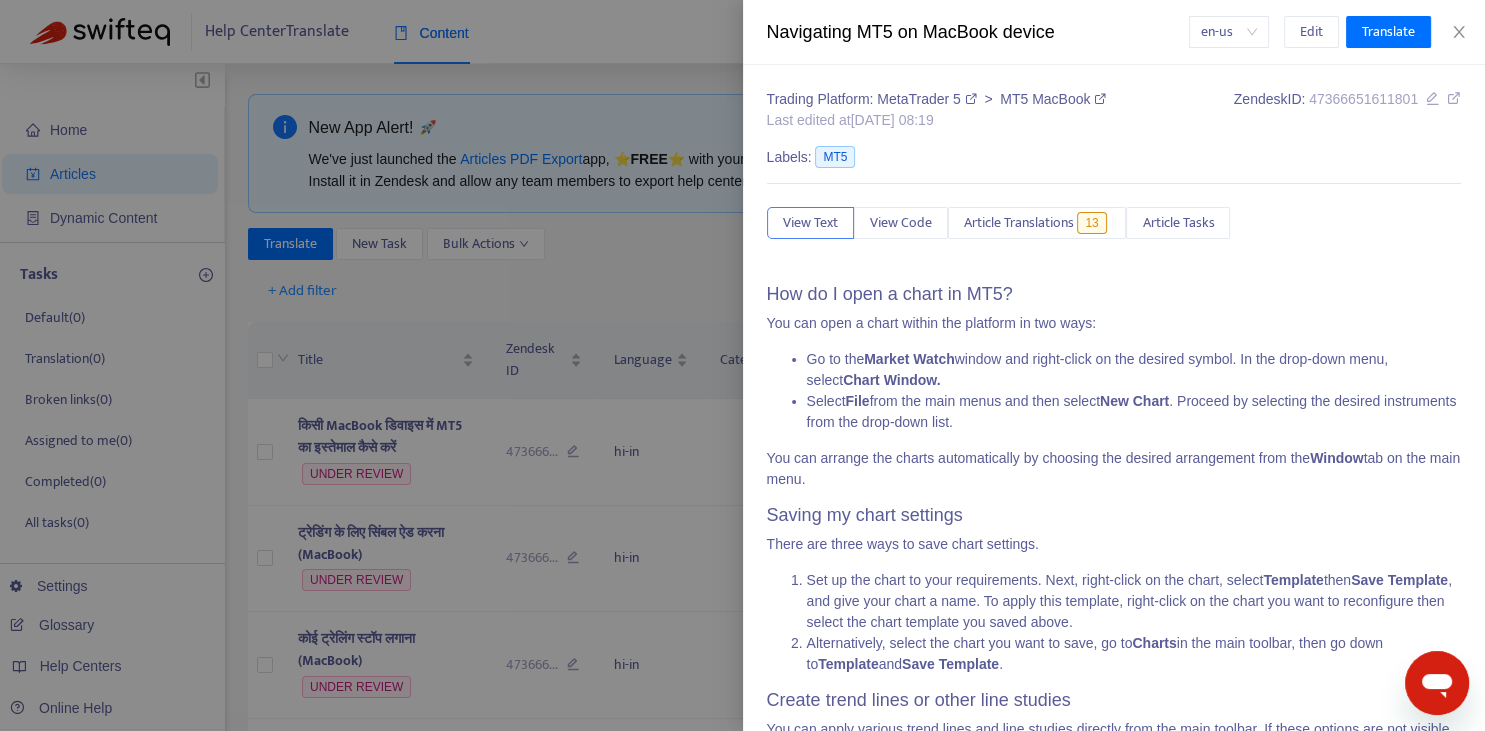 click at bounding box center [742, 365] 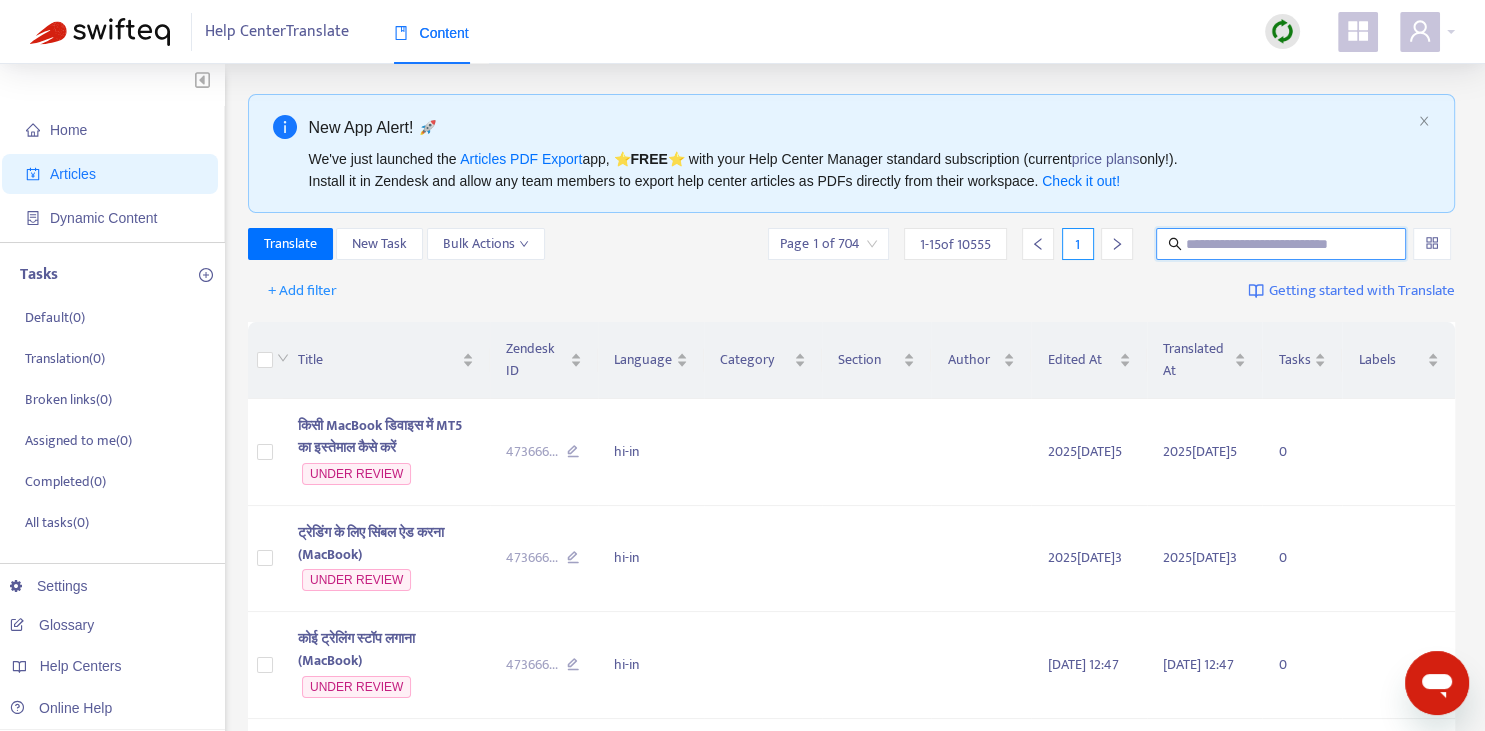 click at bounding box center [1282, 244] 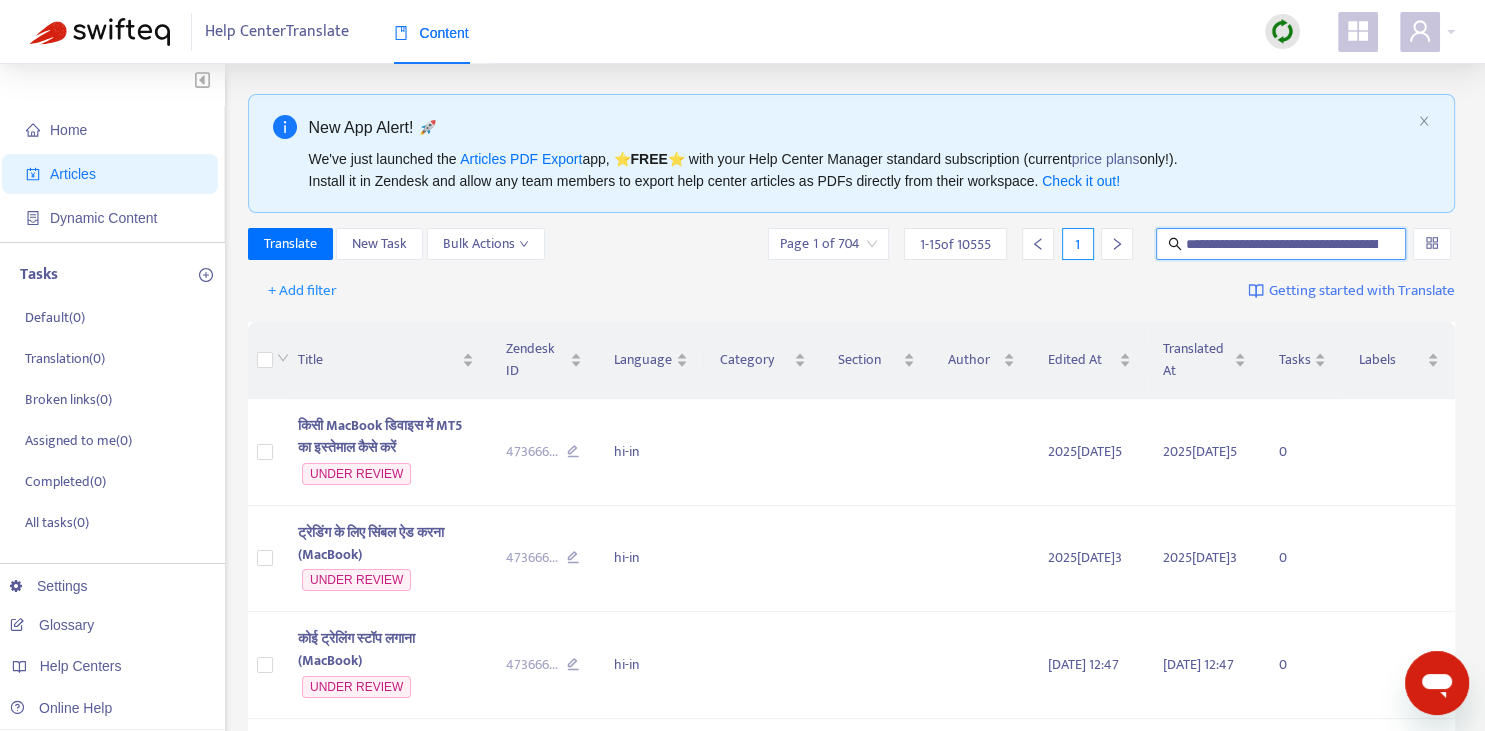 scroll, scrollTop: 0, scrollLeft: 81, axis: horizontal 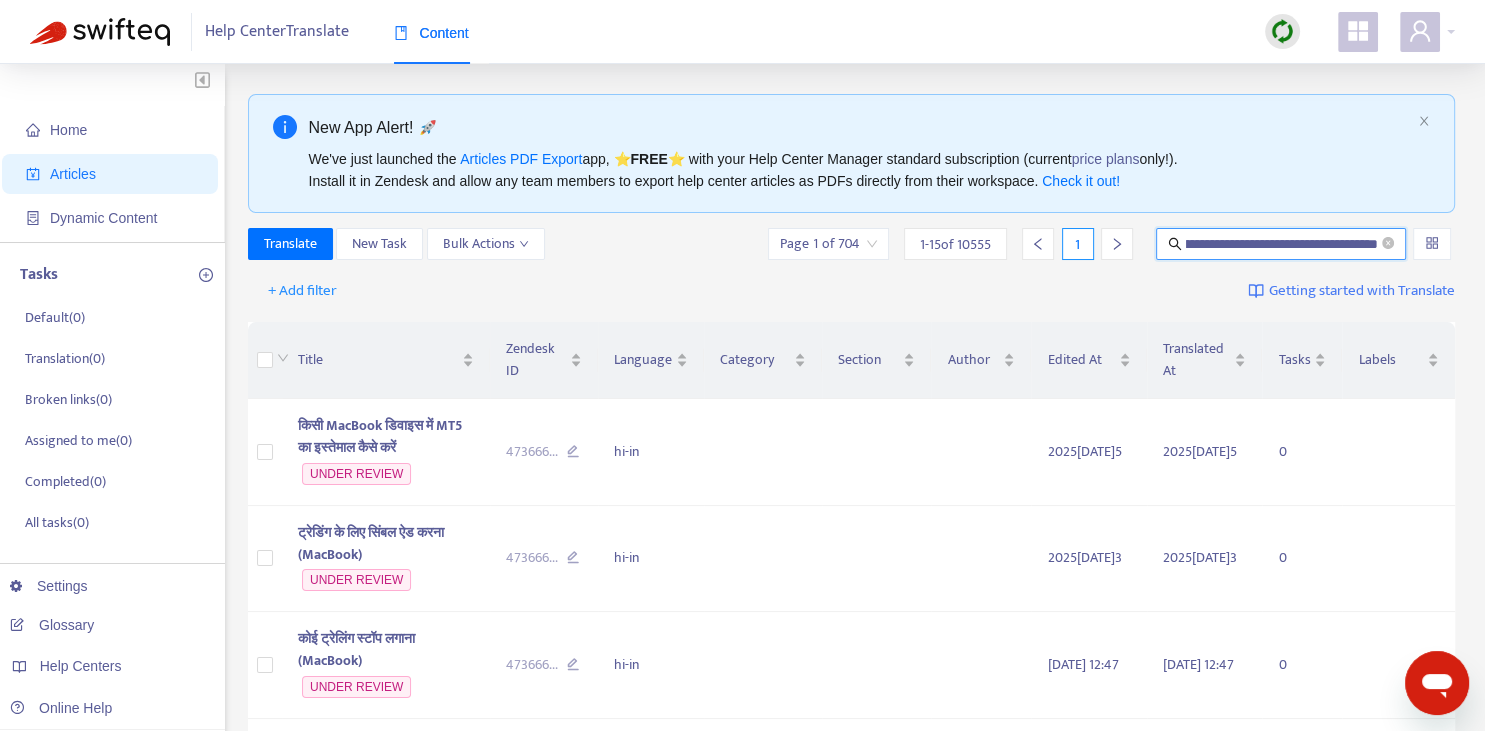 type on "**********" 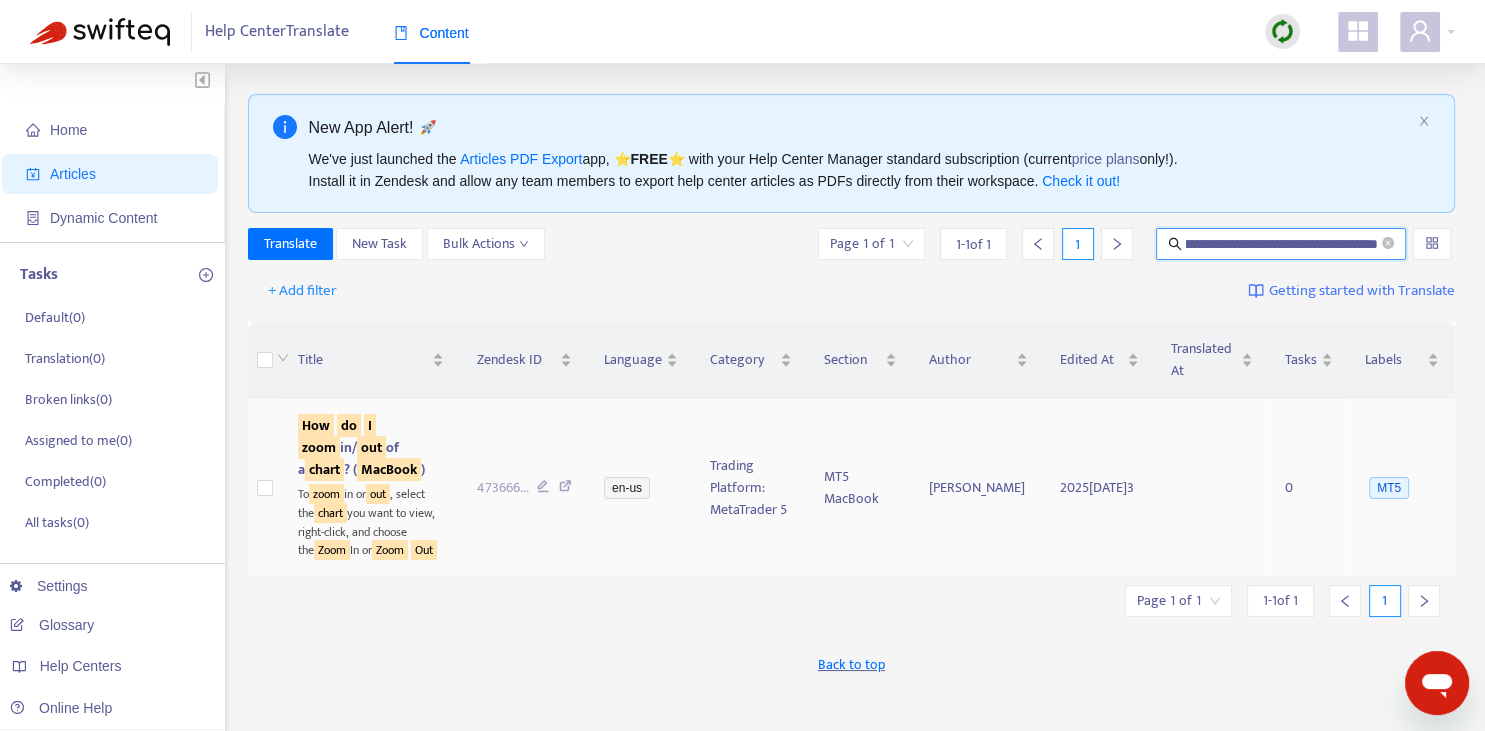 click on "chart" at bounding box center (324, 469) 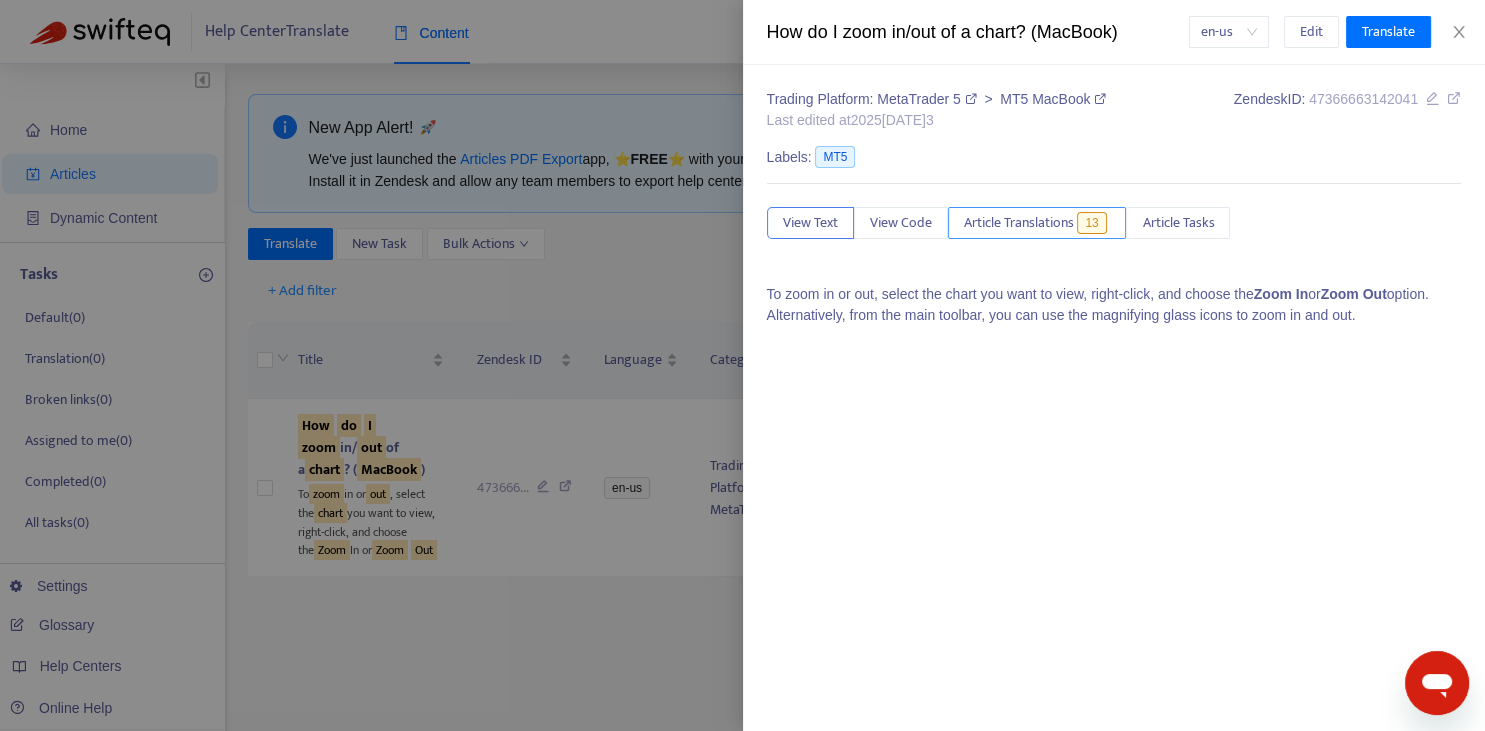 click on "Article Translations" at bounding box center [1019, 223] 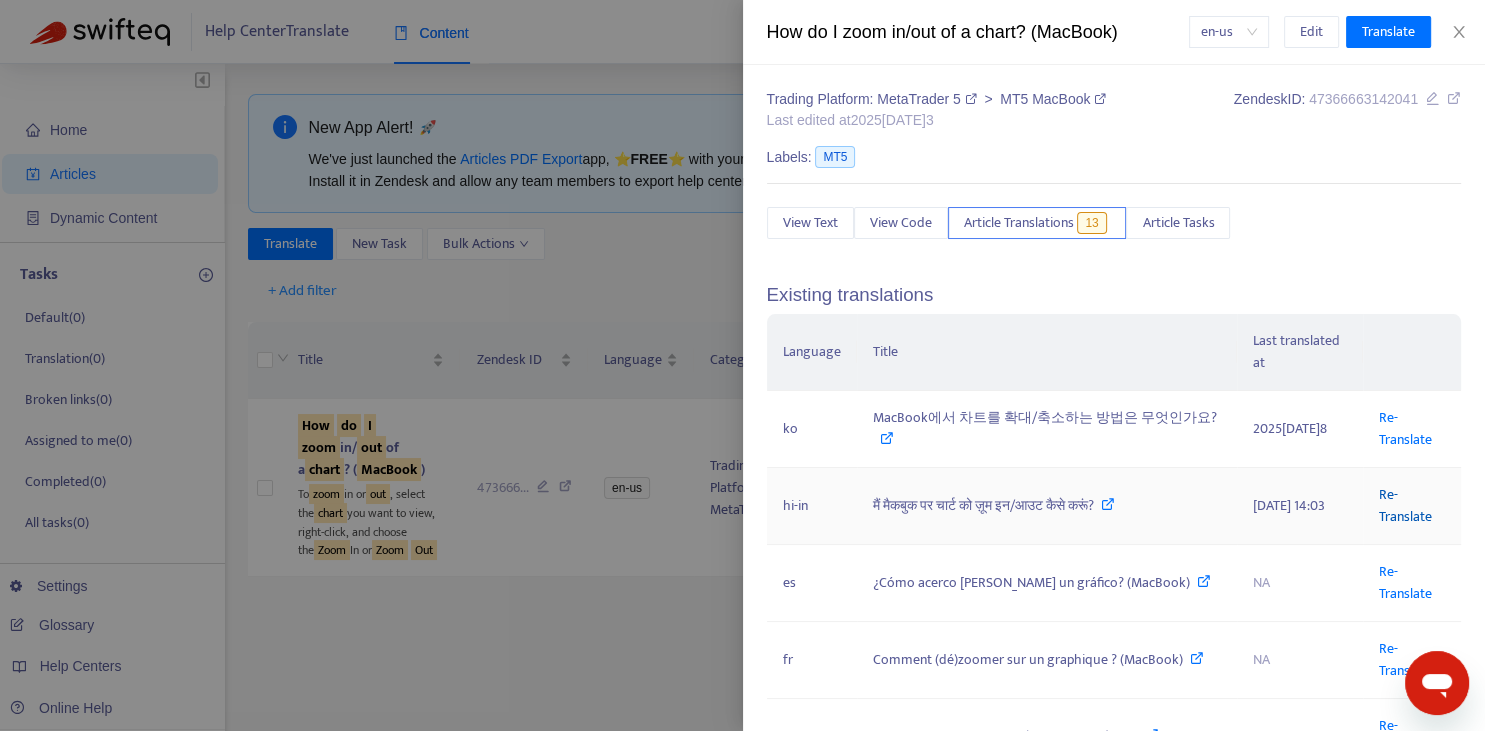 click on "Re-Translate" at bounding box center [1405, 505] 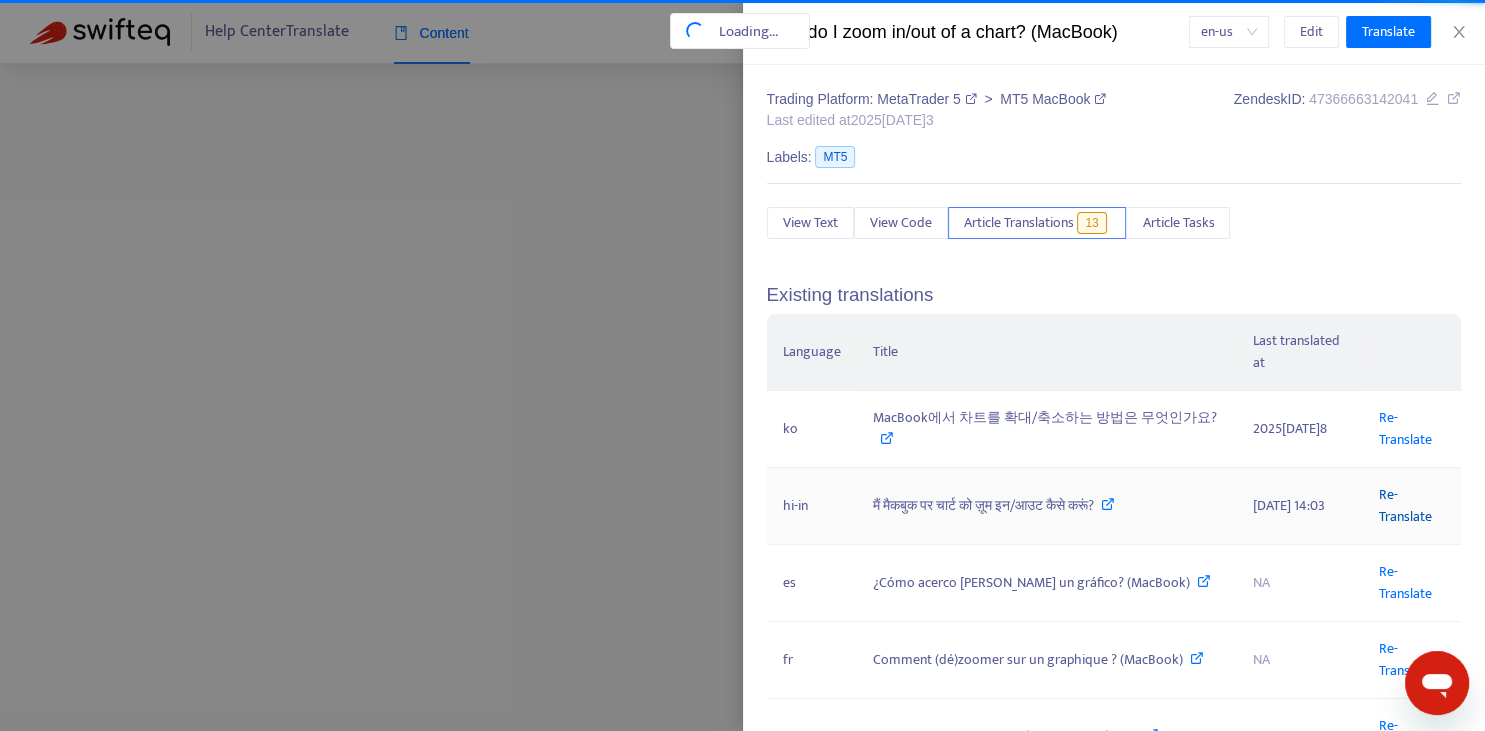 scroll, scrollTop: 0, scrollLeft: 81, axis: horizontal 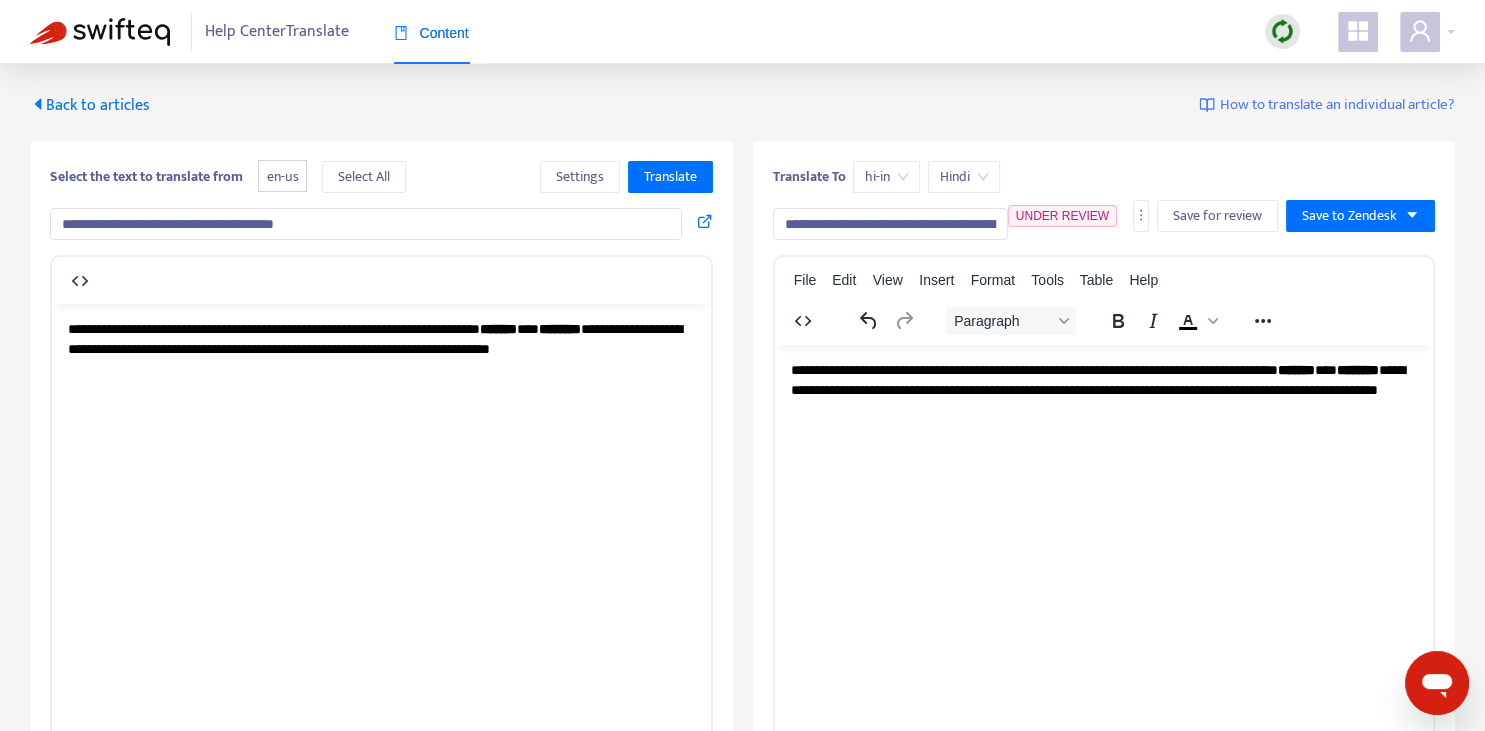 click on "**********" at bounding box center [890, 224] 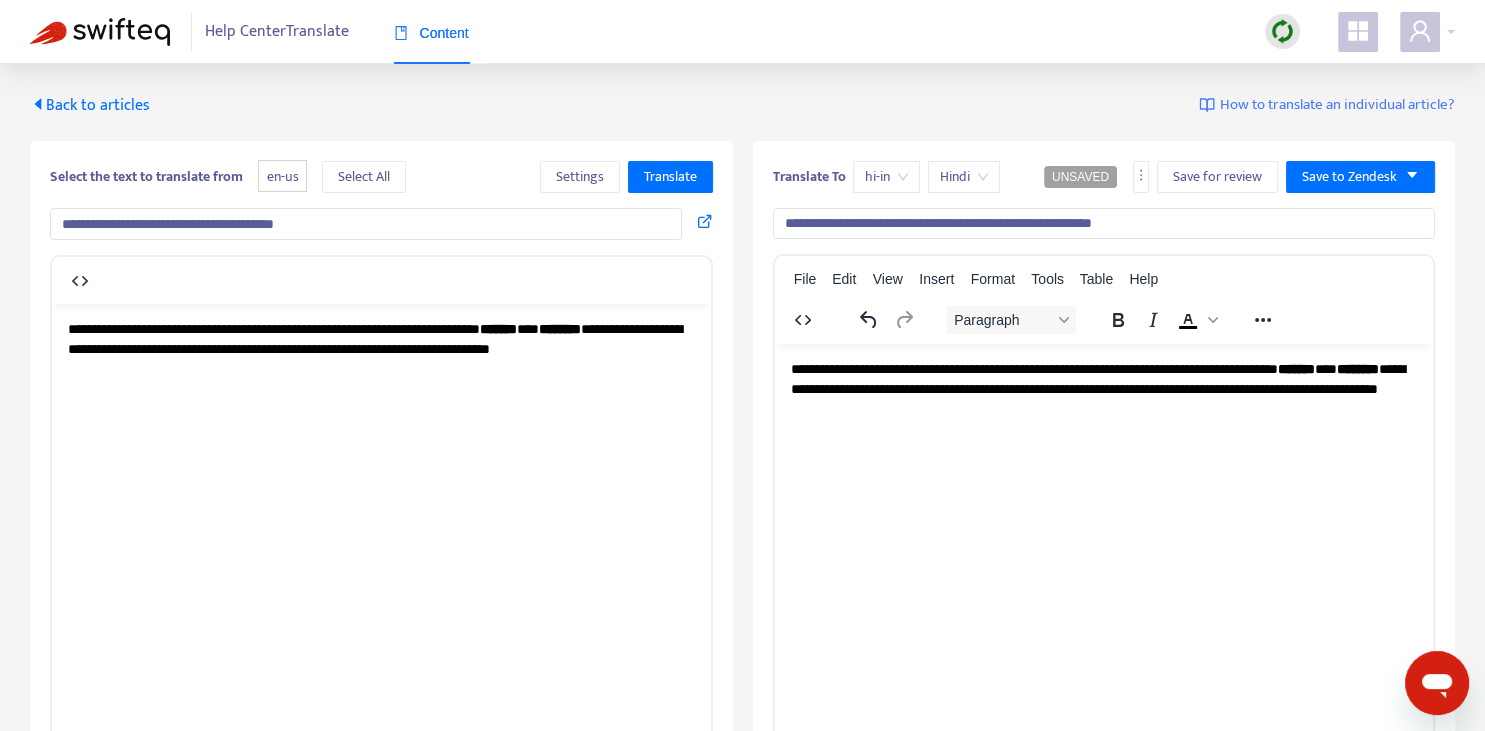 scroll, scrollTop: 0, scrollLeft: 0, axis: both 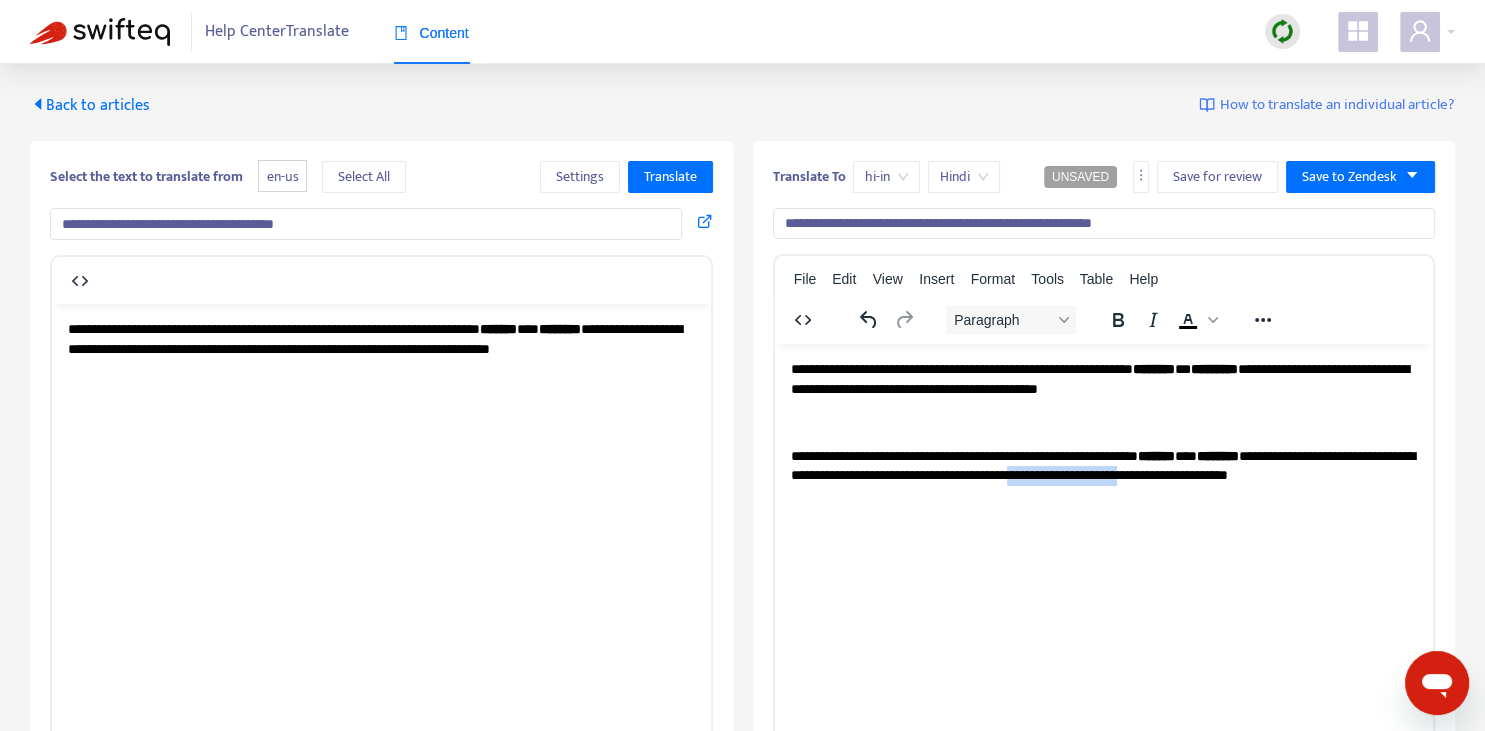 drag, startPoint x: 1187, startPoint y: 469, endPoint x: 1316, endPoint y: 470, distance: 129.00388 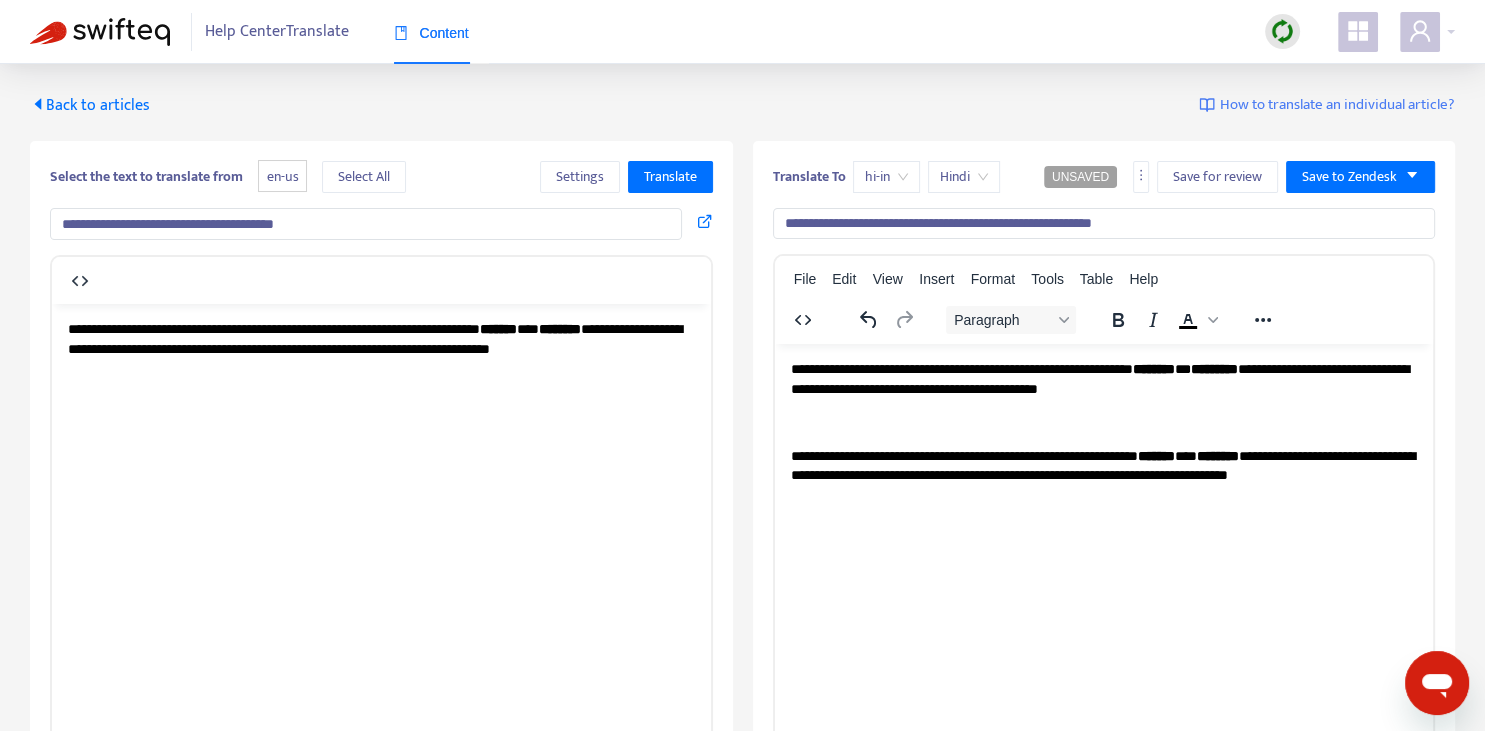 click on "**********" at bounding box center (1103, 379) 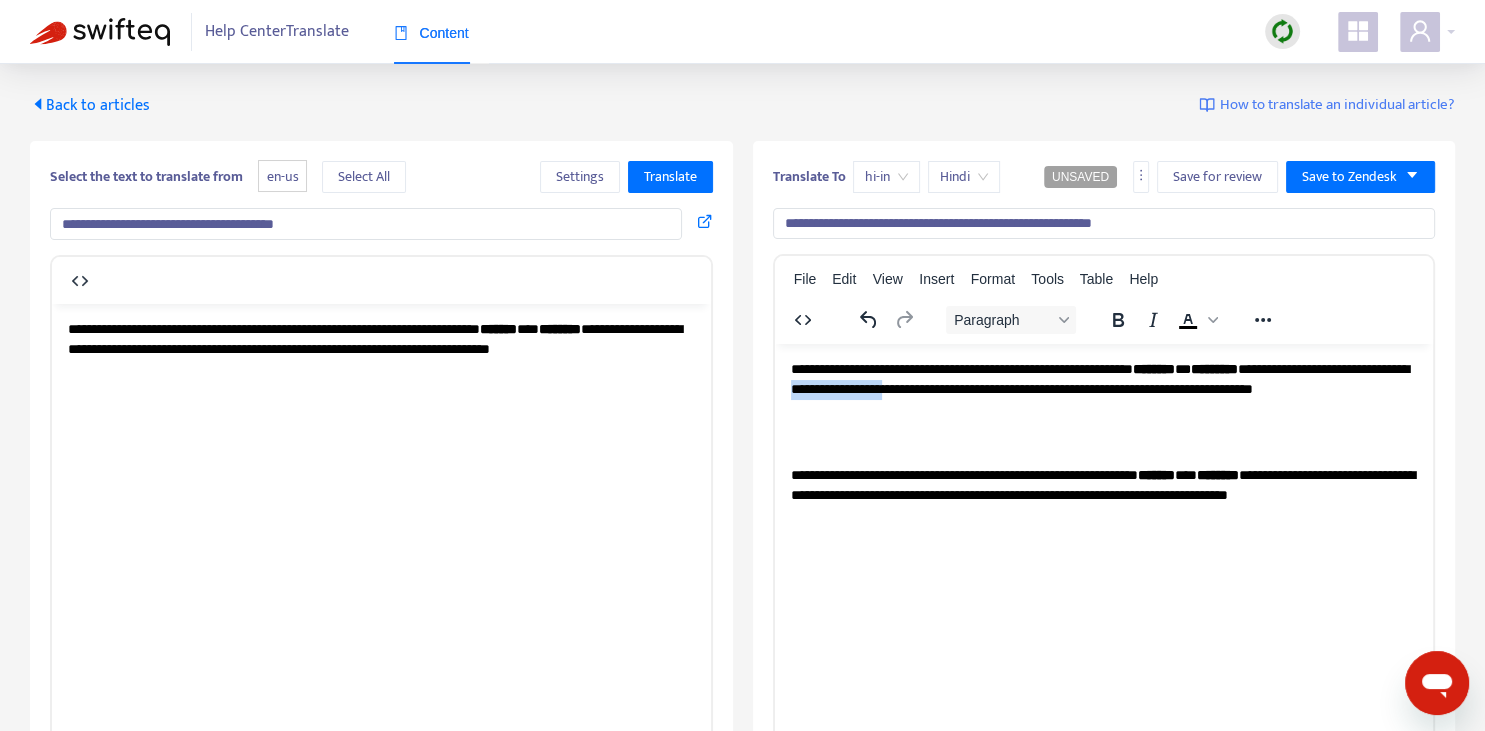 drag, startPoint x: 942, startPoint y: 391, endPoint x: 1075, endPoint y: 381, distance: 133.37541 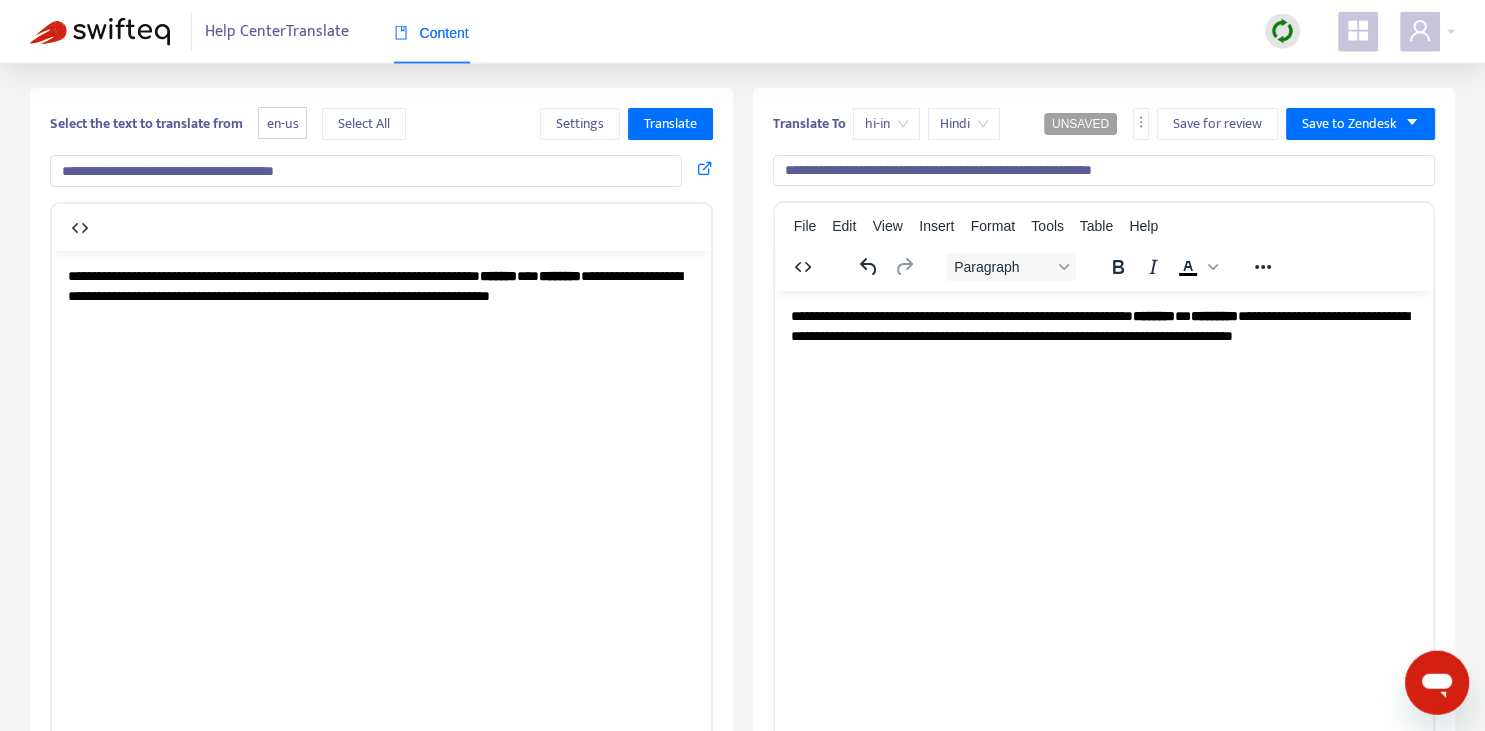 scroll, scrollTop: 0, scrollLeft: 0, axis: both 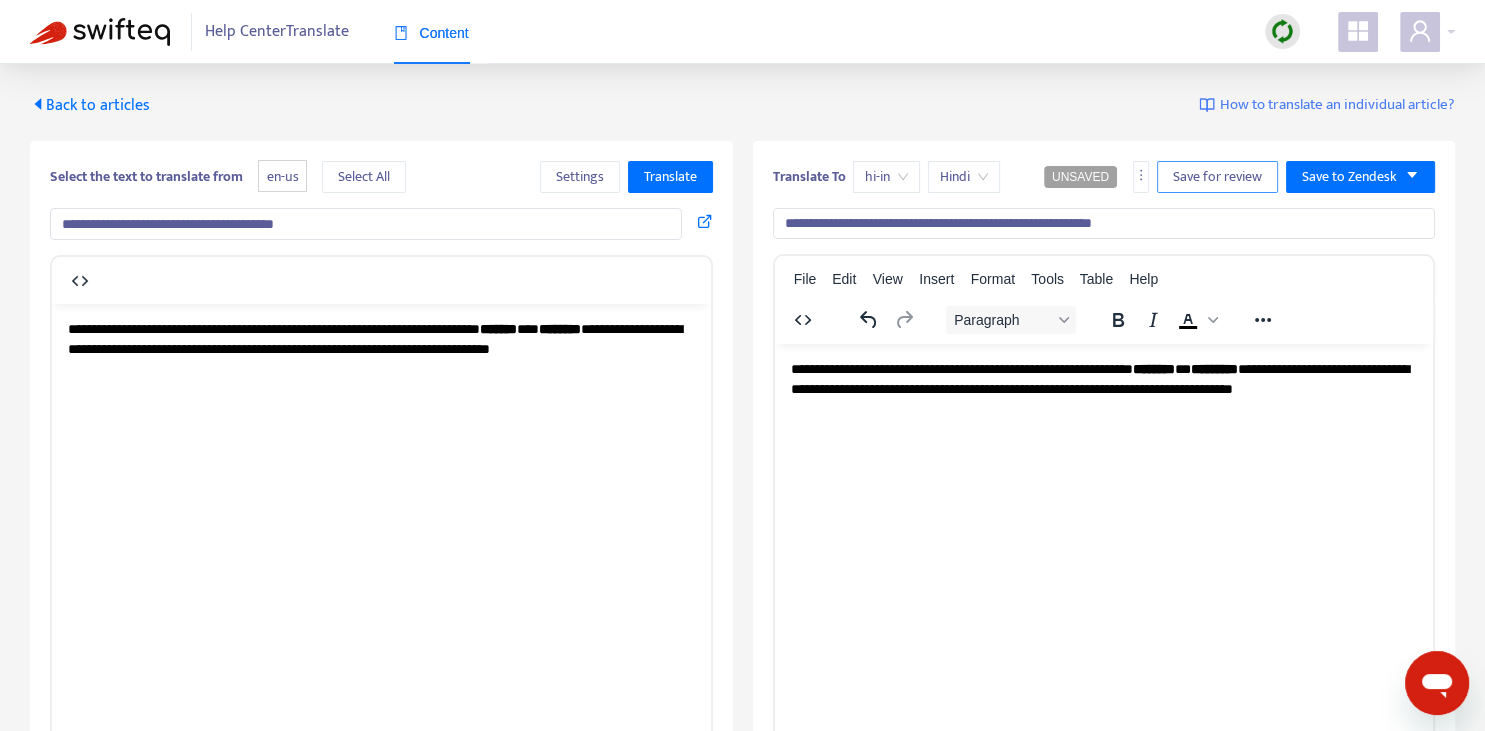 click on "Save for review" at bounding box center (1217, 177) 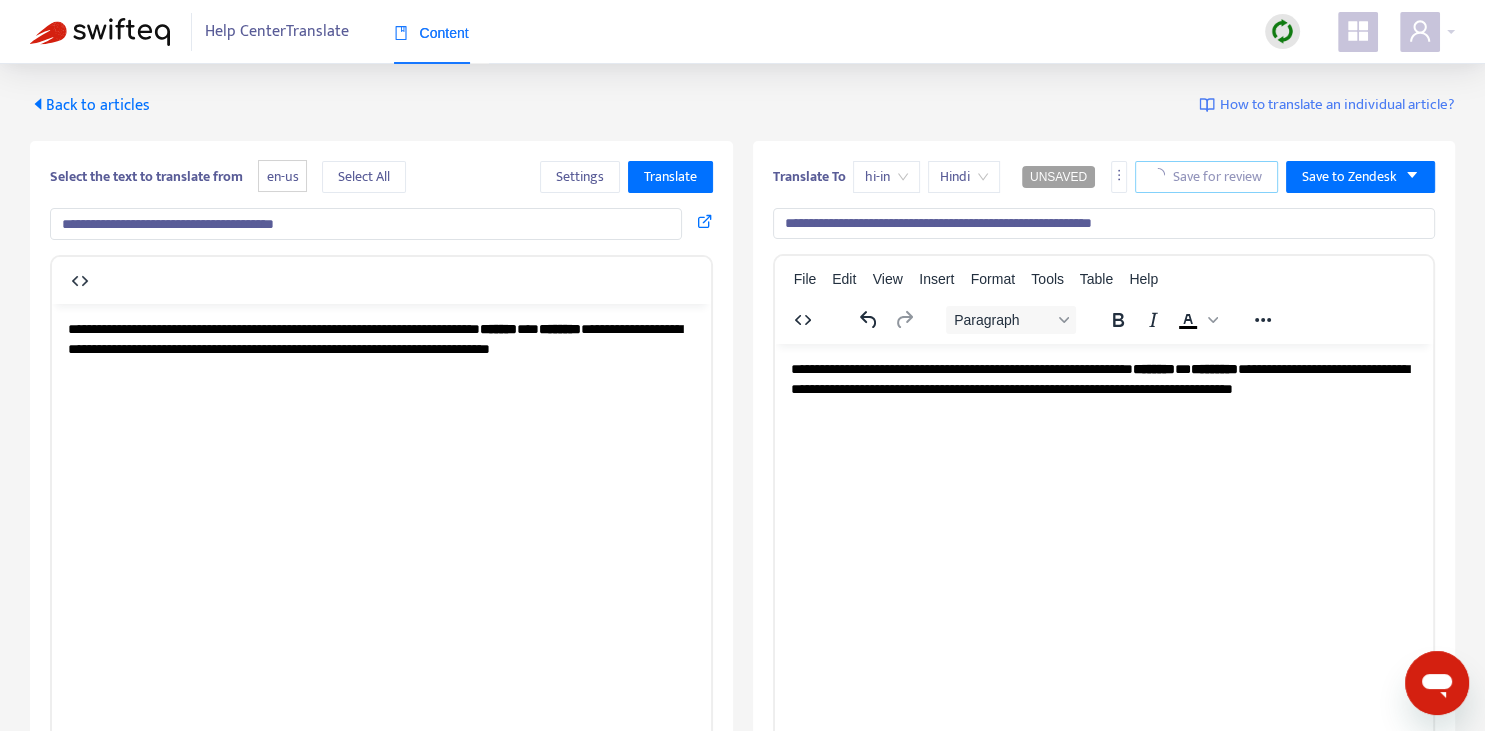 scroll, scrollTop: 343, scrollLeft: 0, axis: vertical 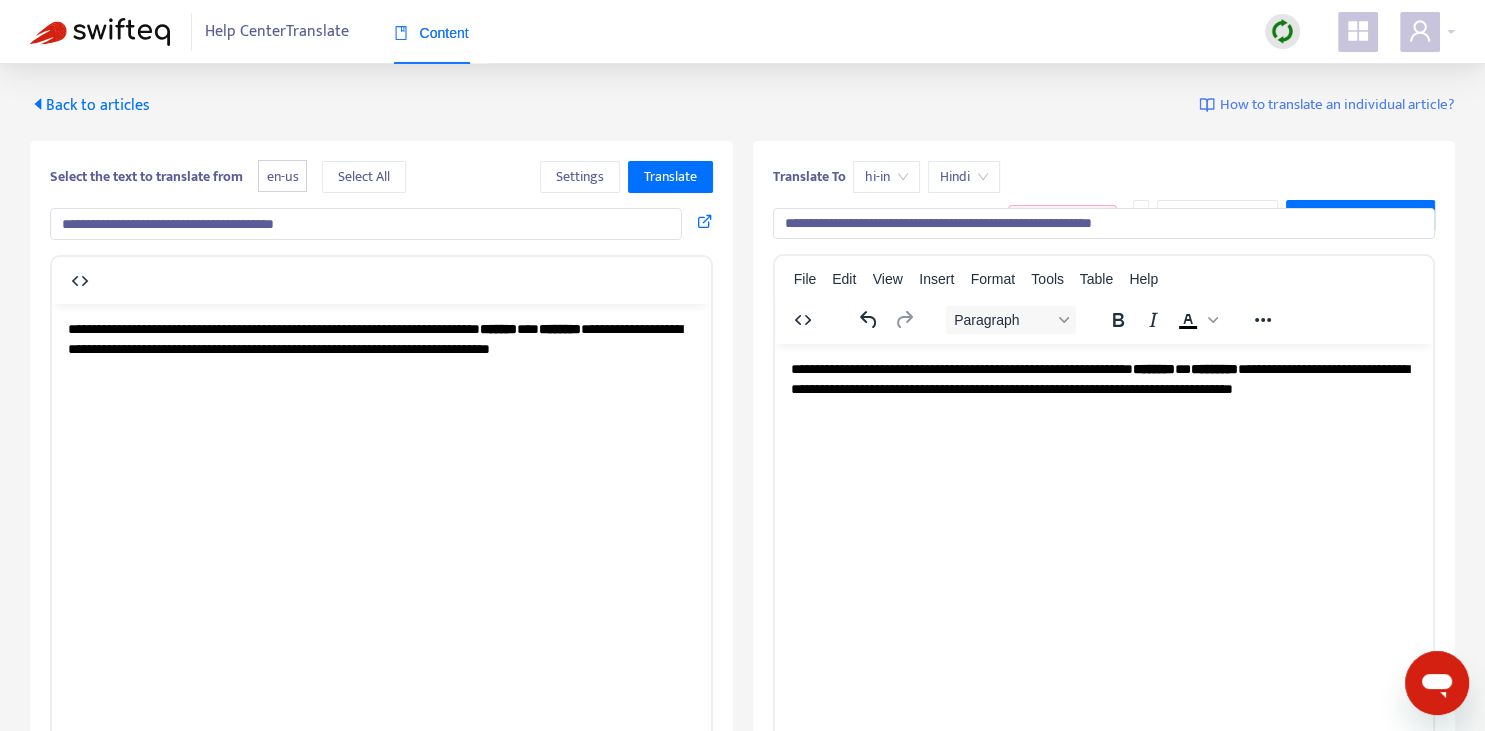 click on "Back to articles" at bounding box center (90, 105) 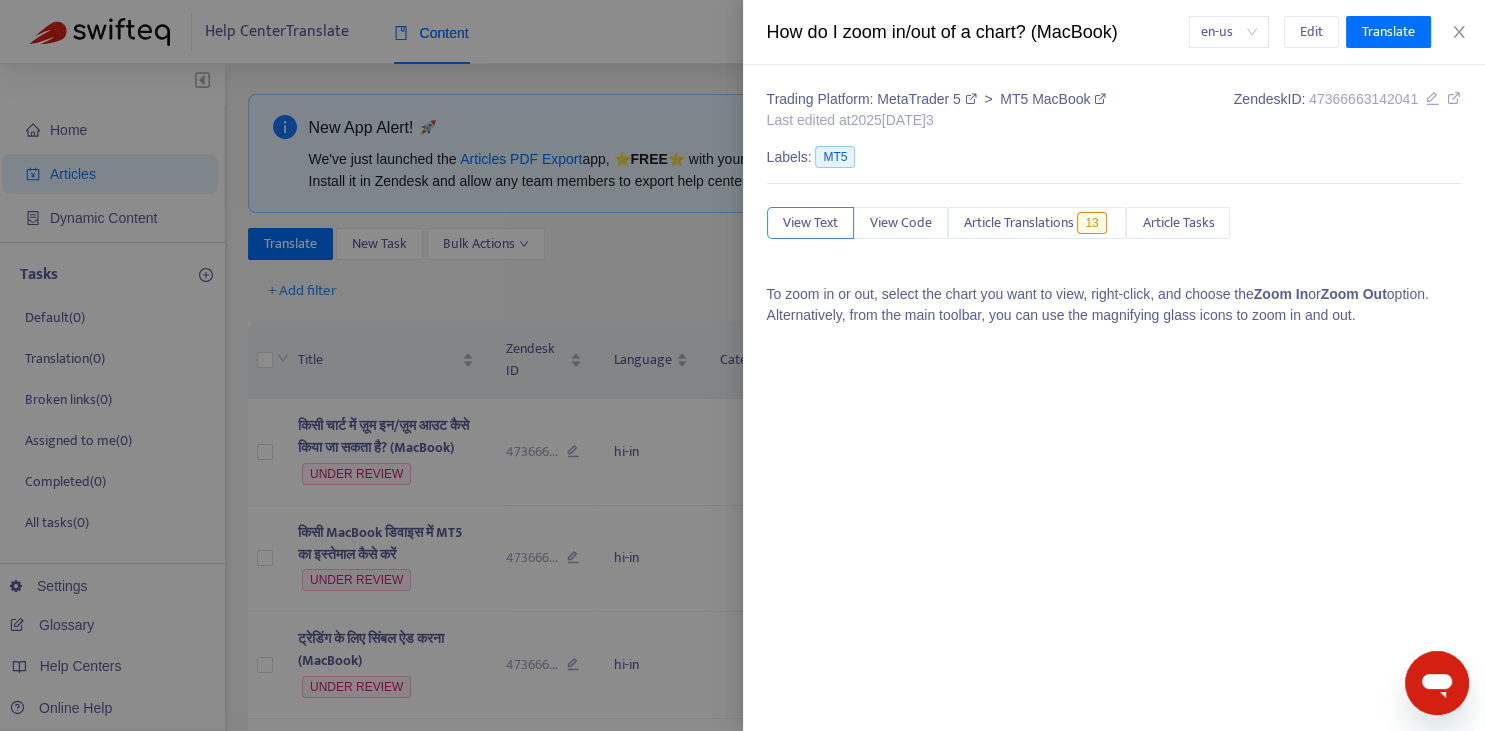 drag, startPoint x: 643, startPoint y: 256, endPoint x: 889, endPoint y: 247, distance: 246.16458 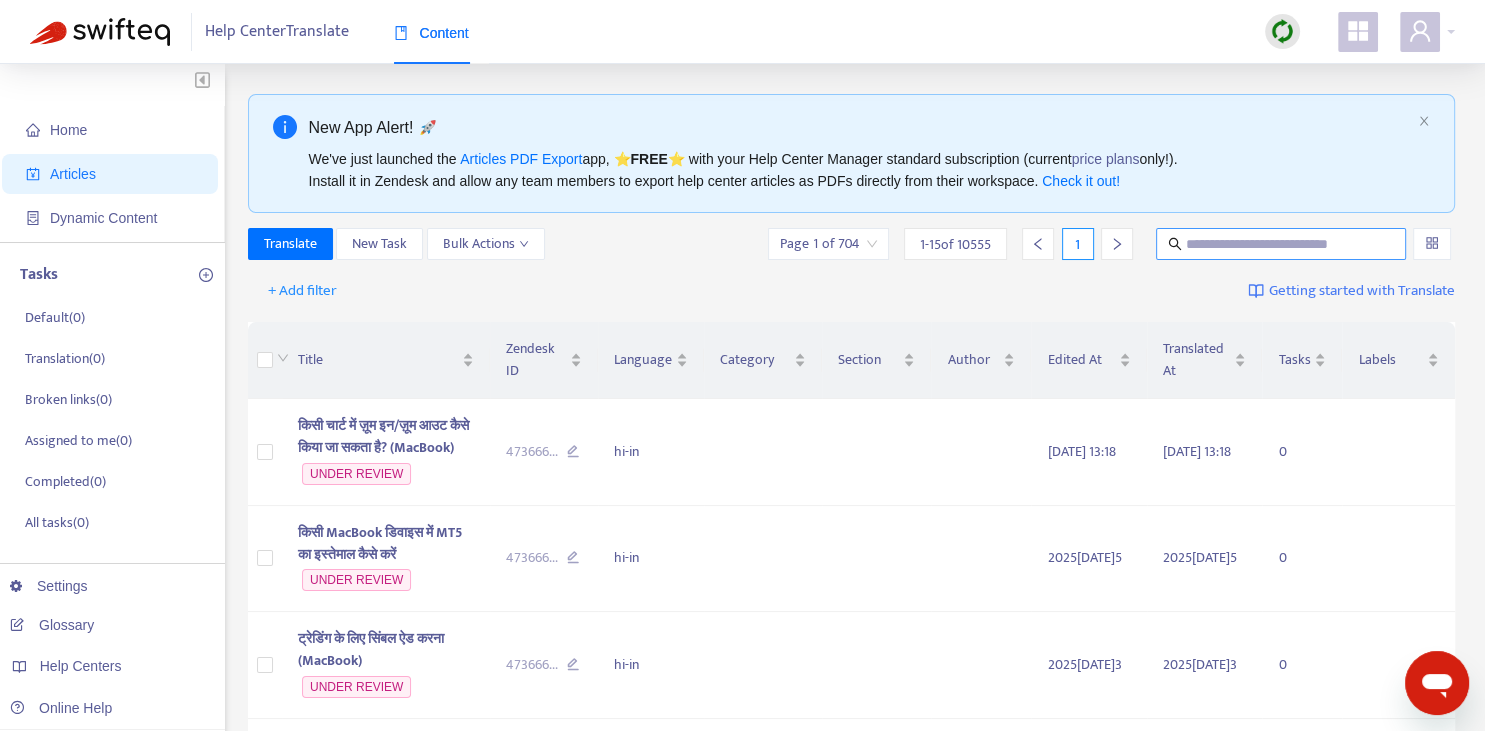 click at bounding box center (1282, 244) 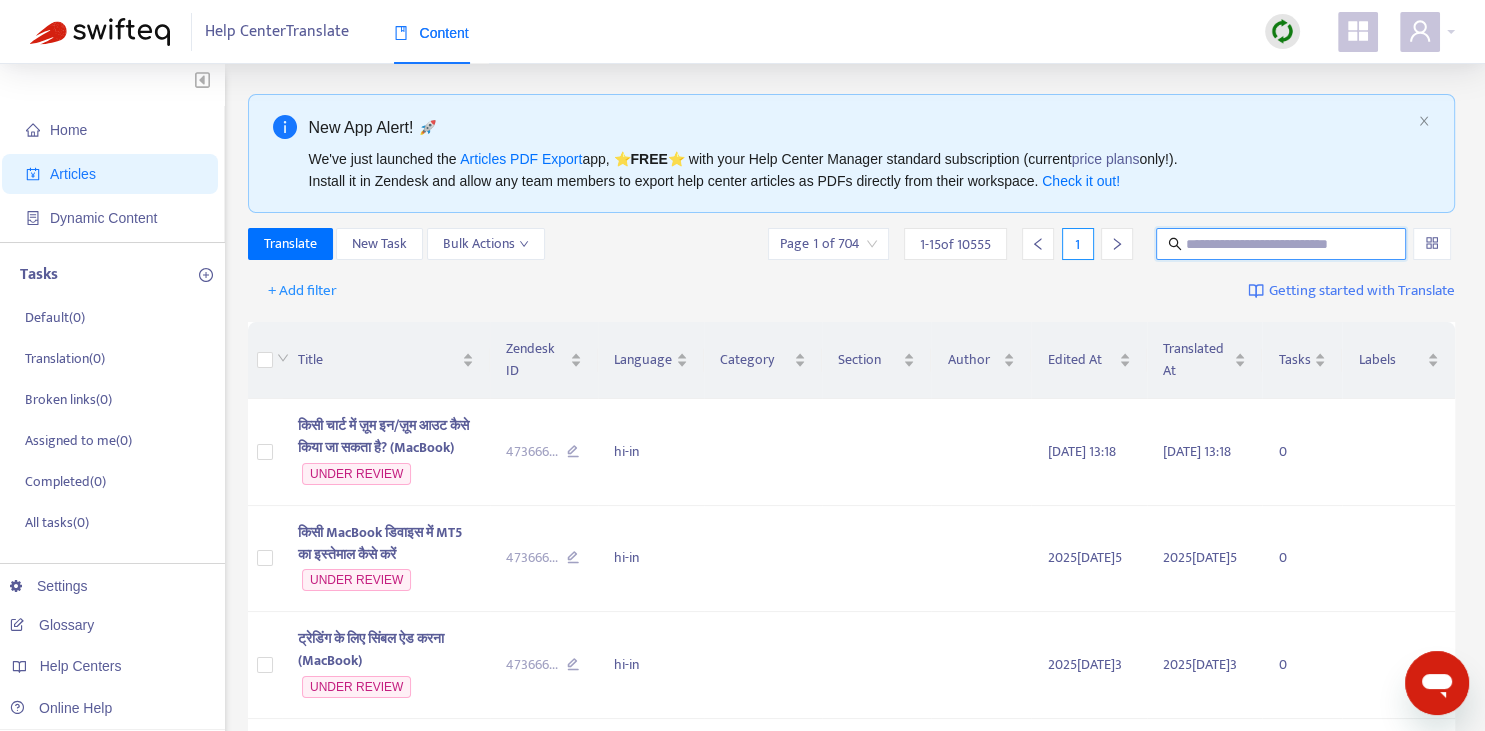 paste on "**********" 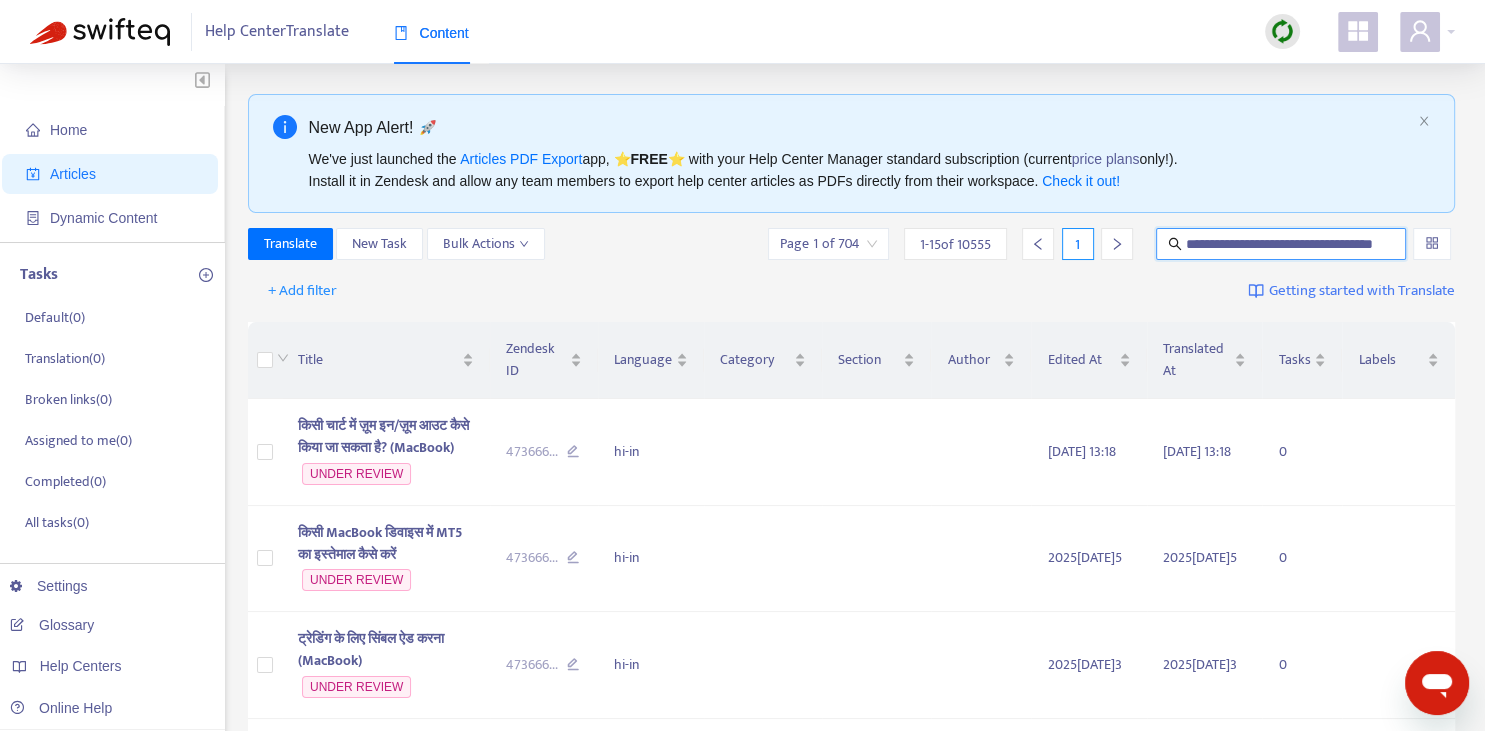 scroll, scrollTop: 0, scrollLeft: 47, axis: horizontal 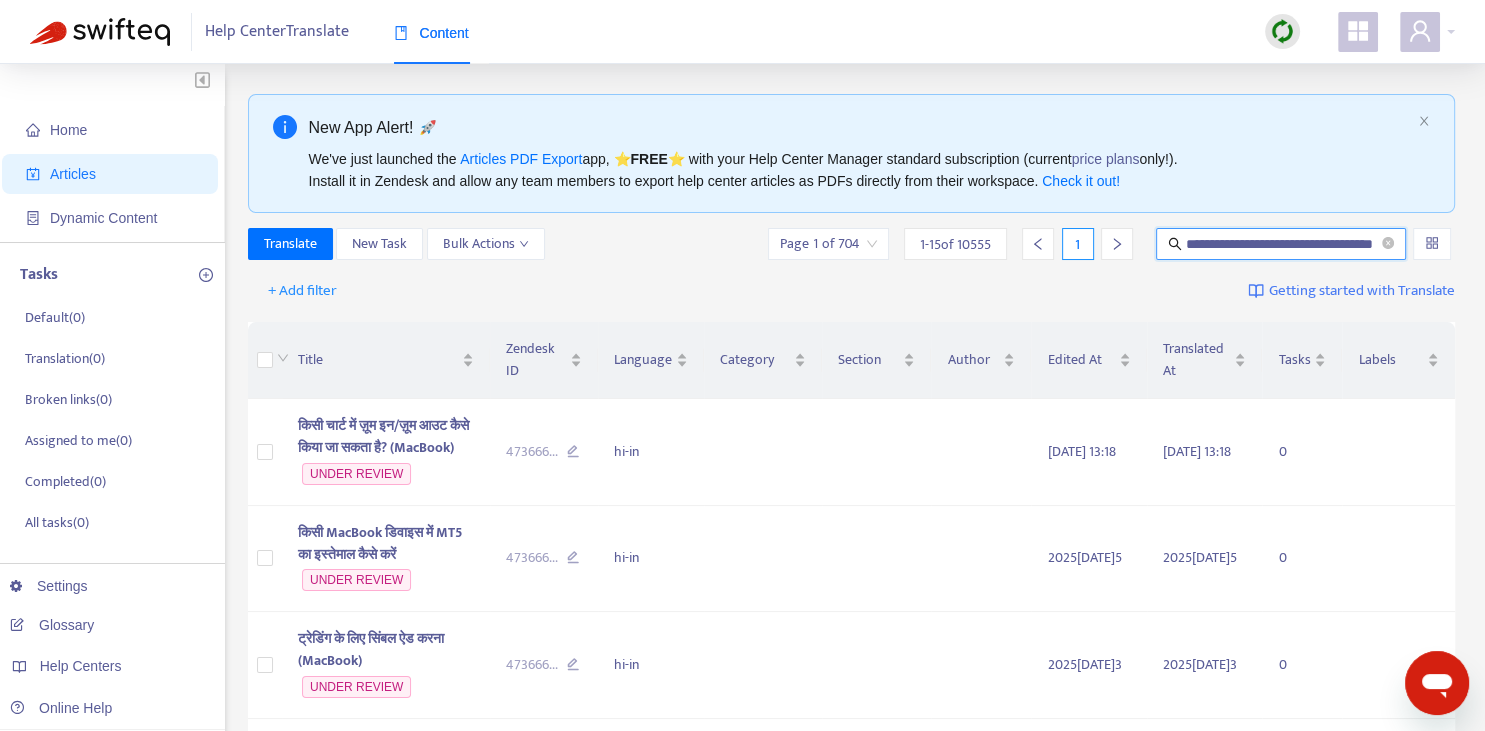 type on "**********" 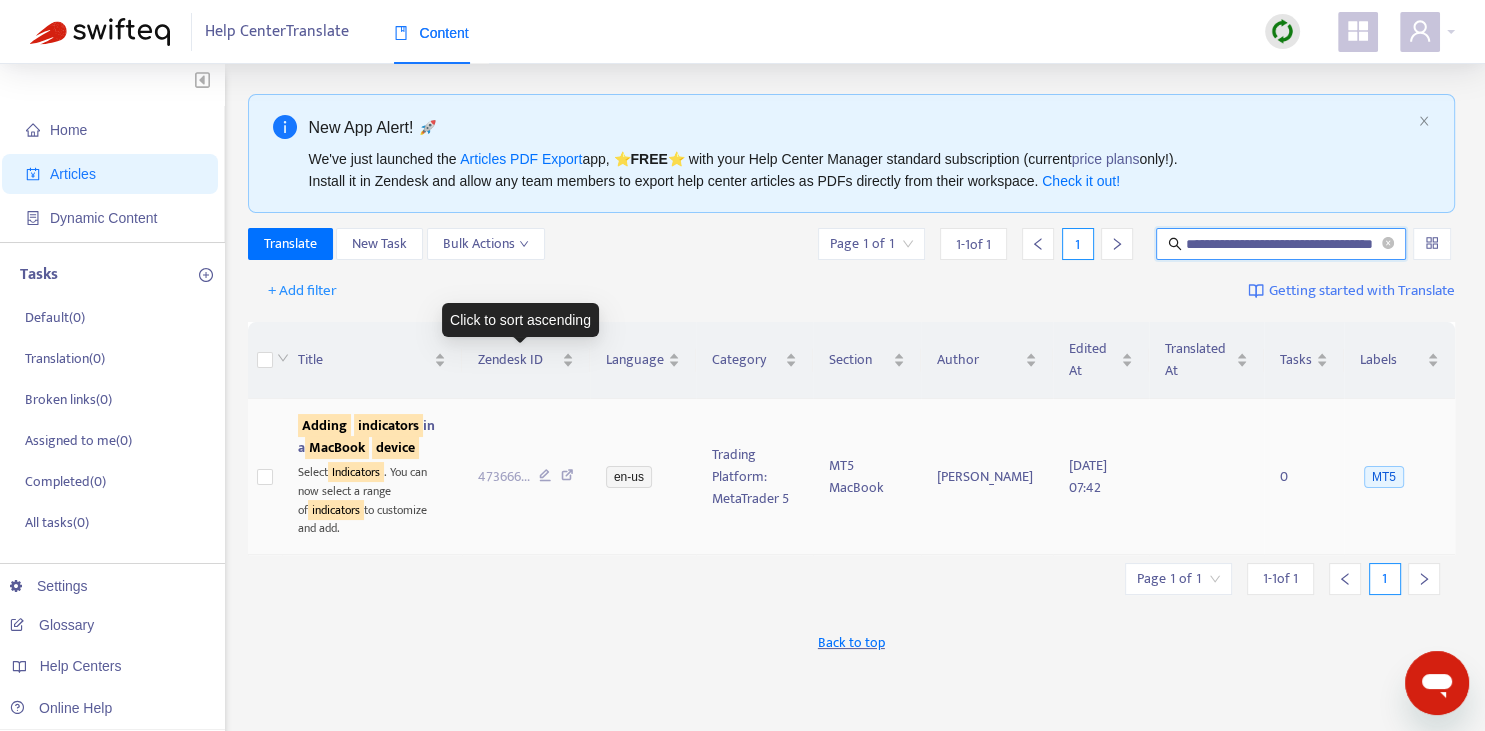 click on "indicators" at bounding box center [388, 425] 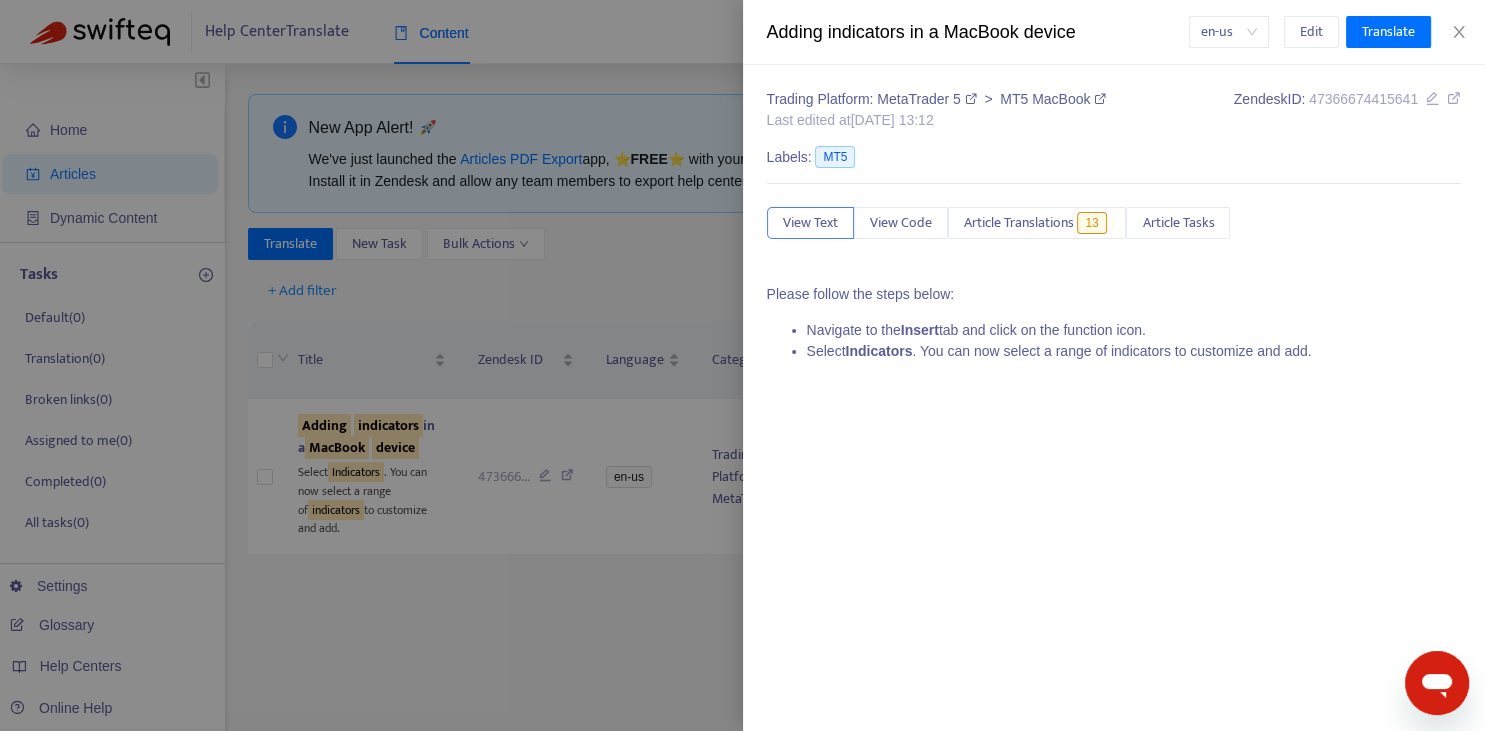 click at bounding box center (742, 365) 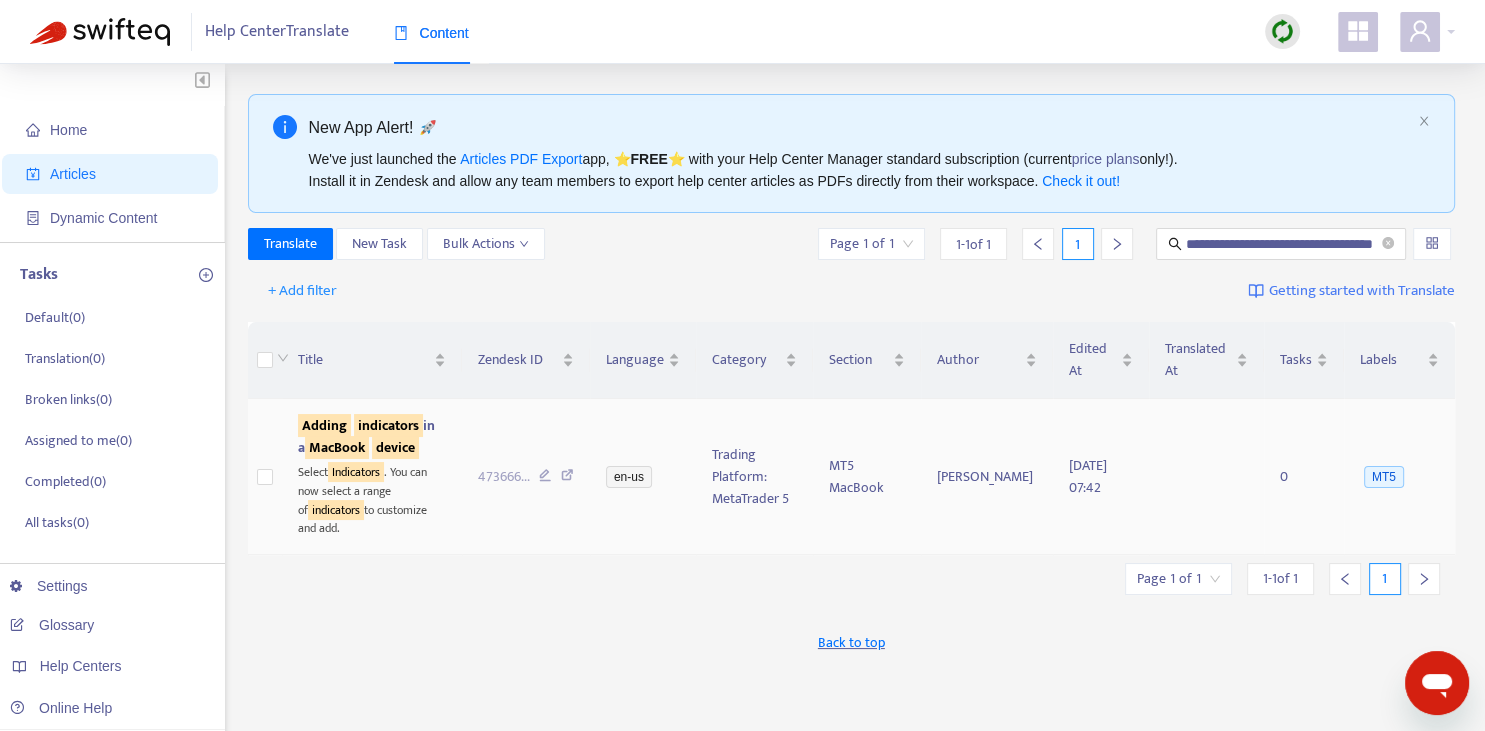 click on "device" at bounding box center [395, 447] 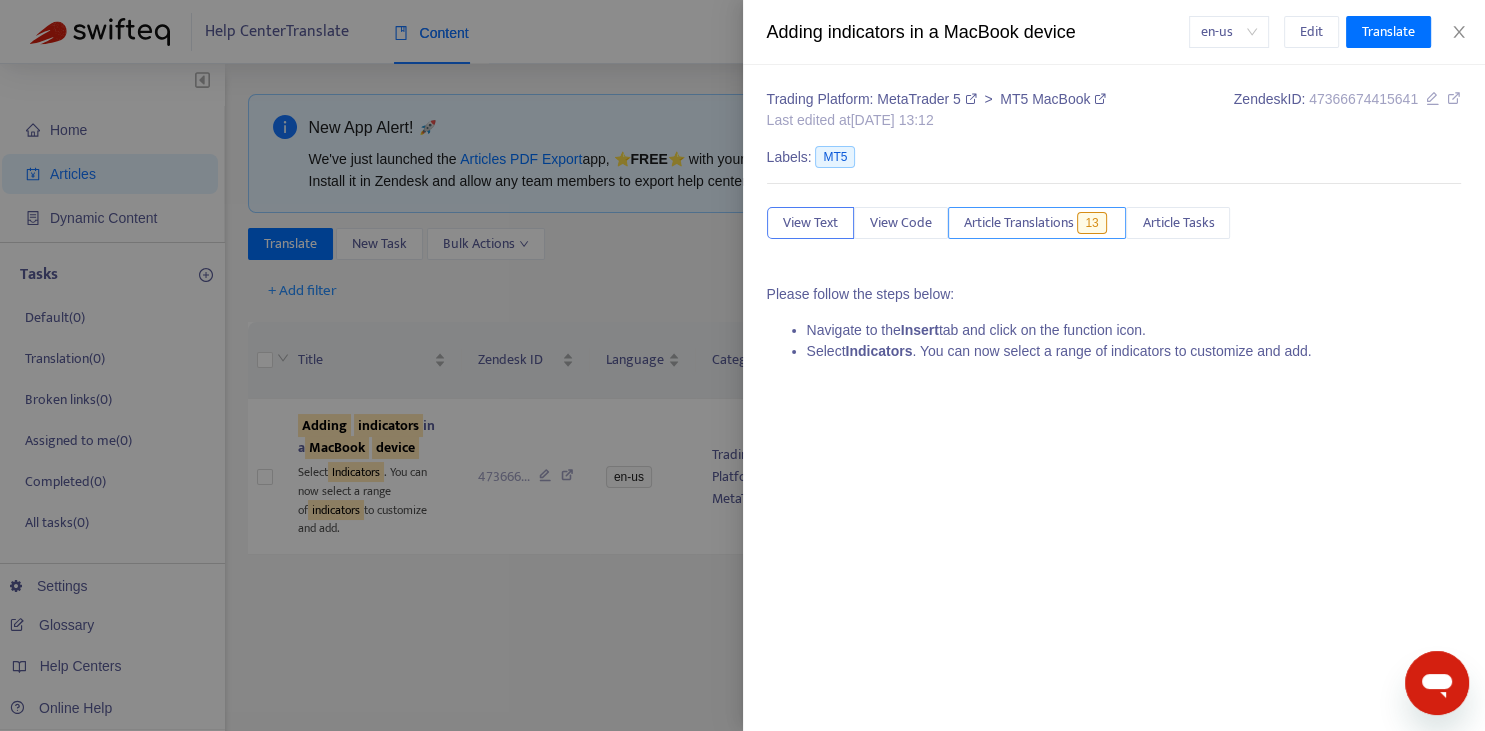 click on "Article Translations" at bounding box center [1019, 223] 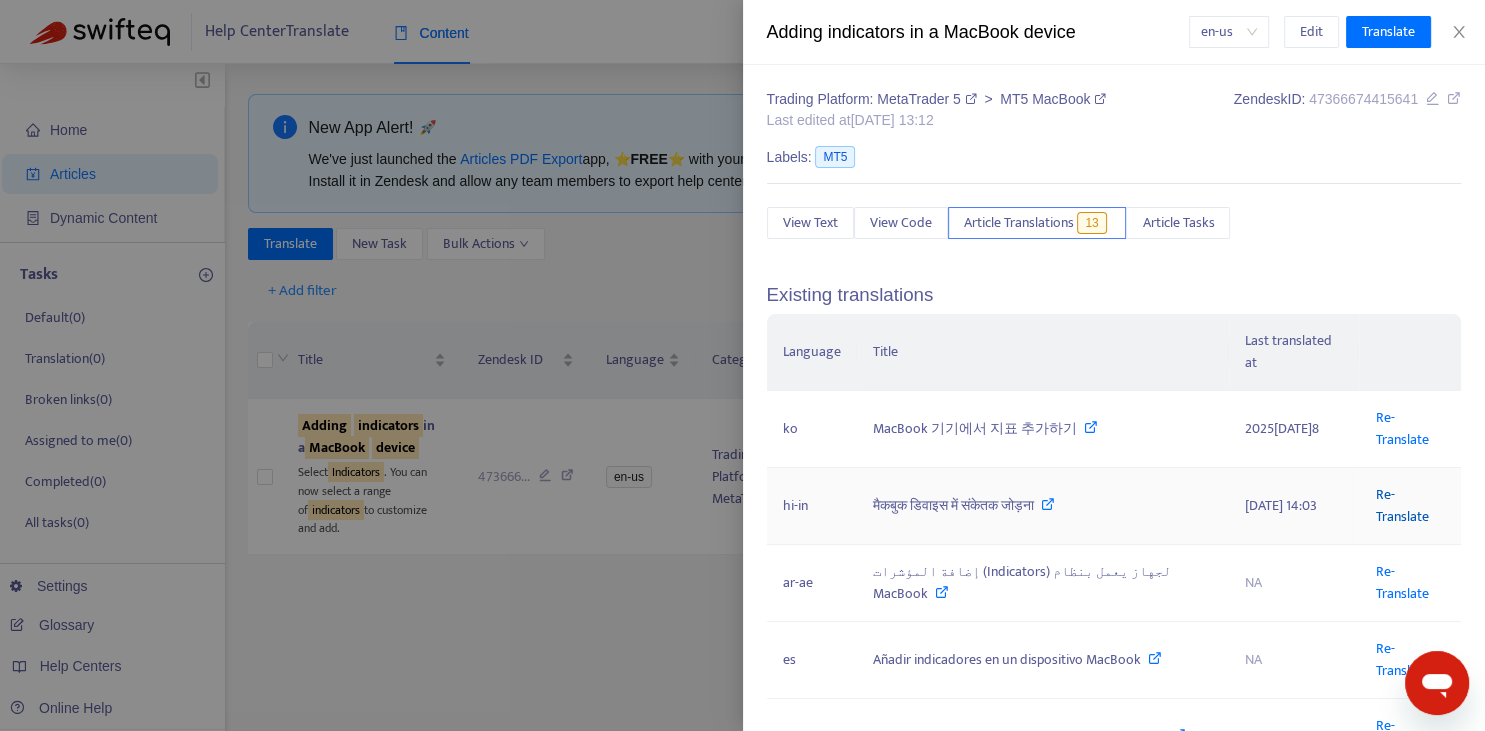 click on "Re-Translate" at bounding box center [1401, 505] 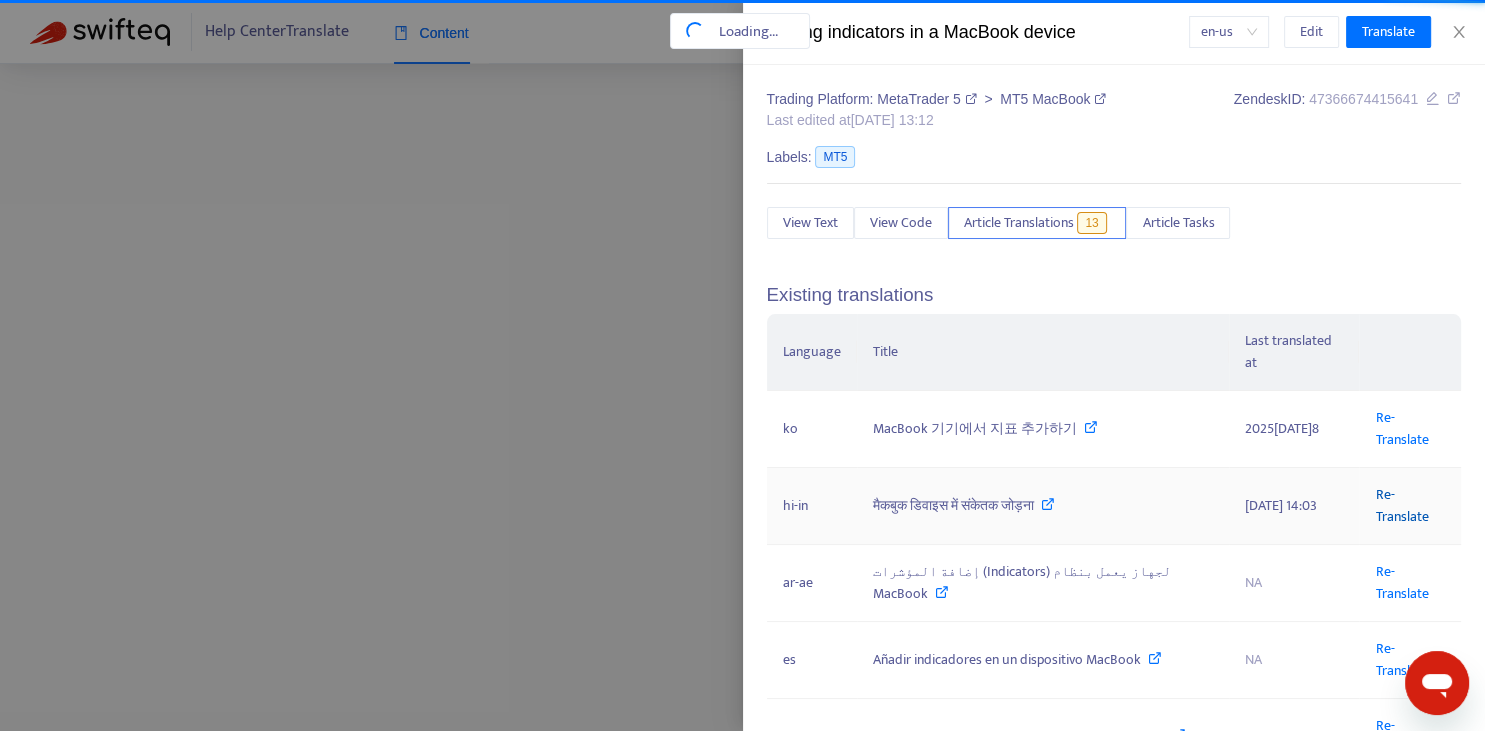 scroll, scrollTop: 0, scrollLeft: 47, axis: horizontal 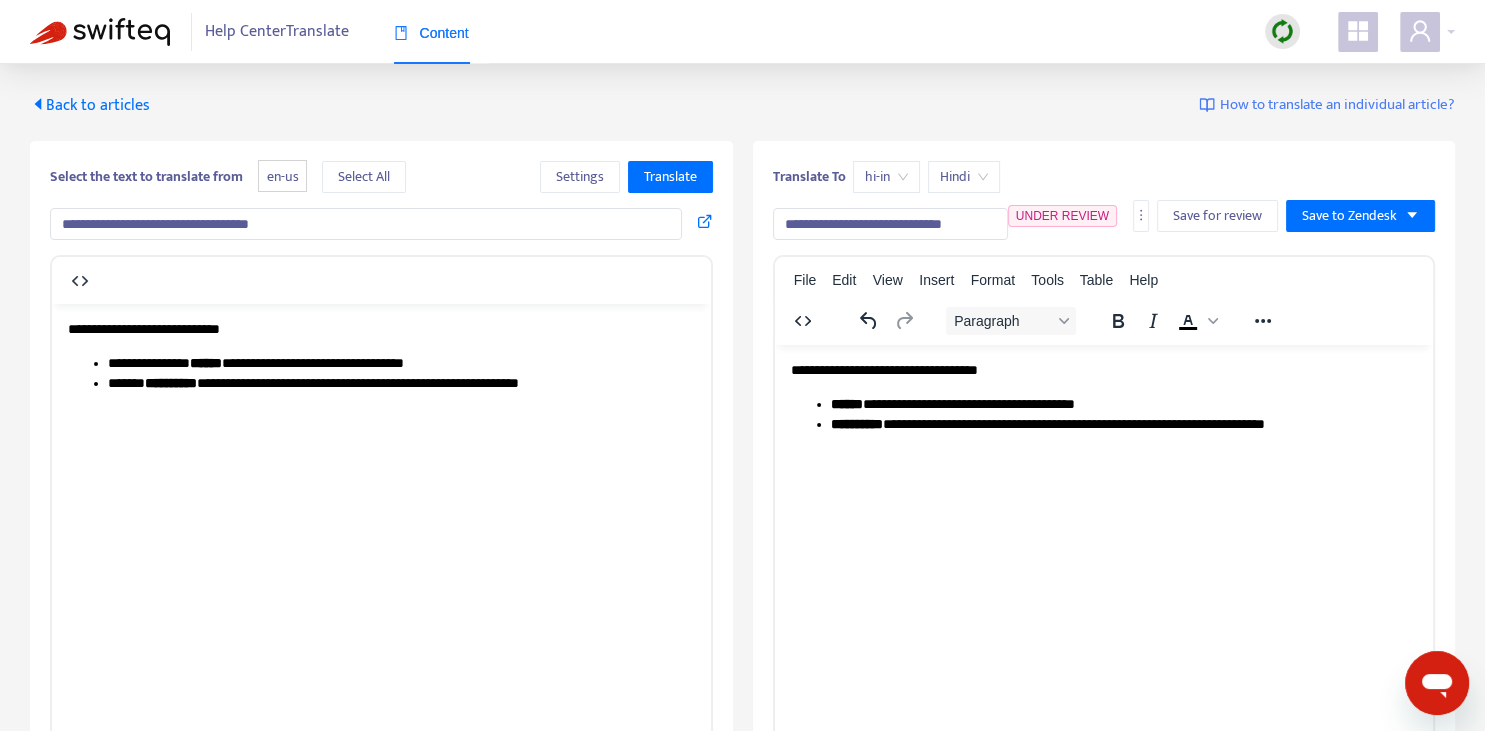drag, startPoint x: 784, startPoint y: 231, endPoint x: 826, endPoint y: 233, distance: 42.047592 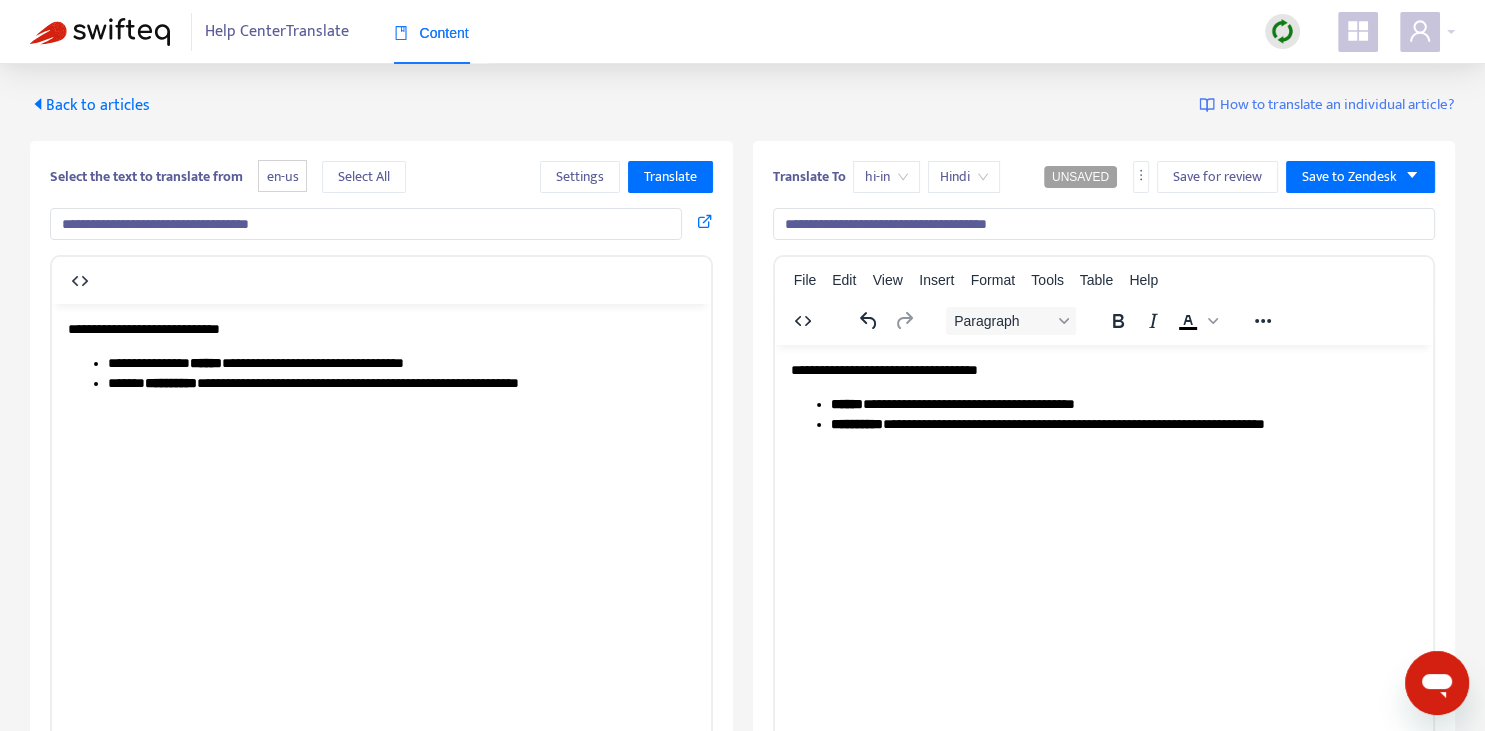 type on "**********" 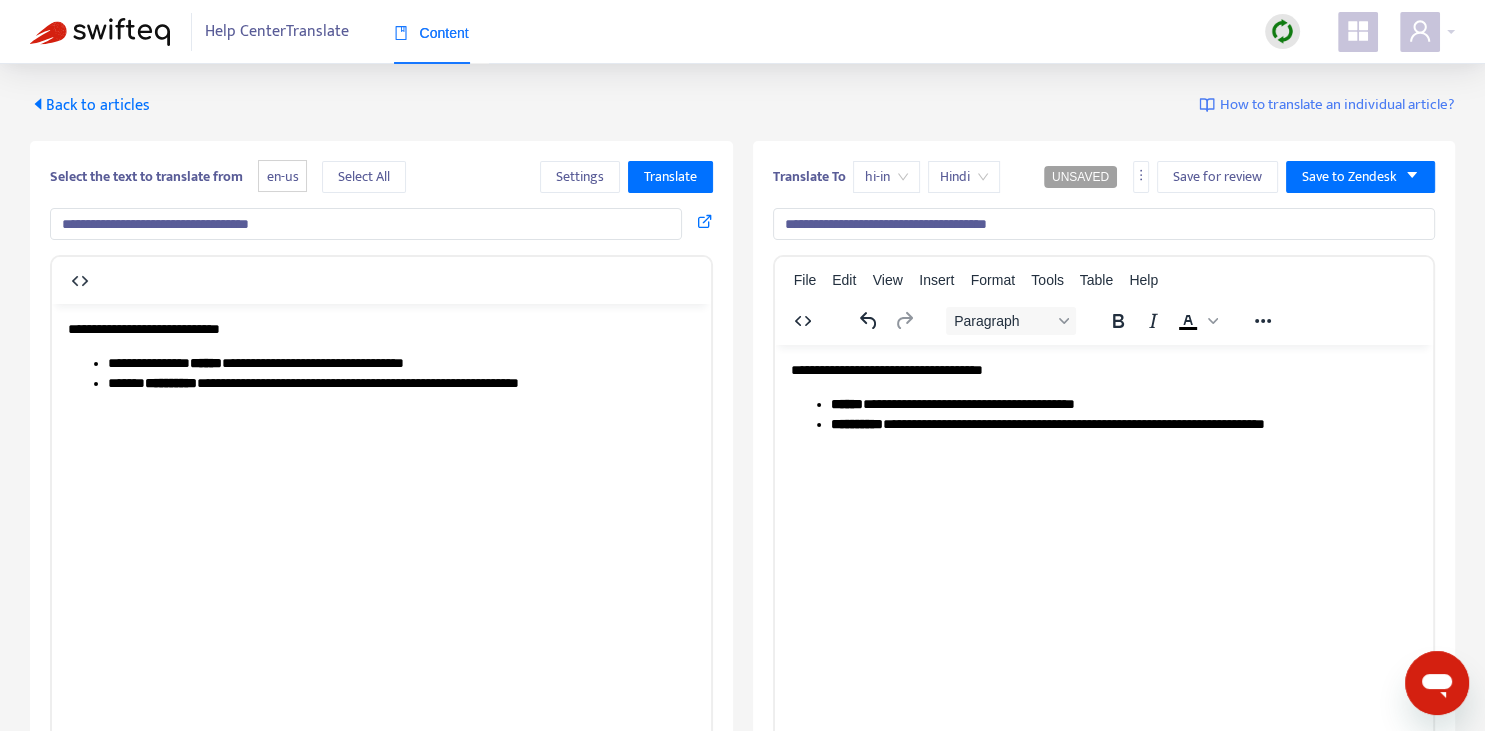 type 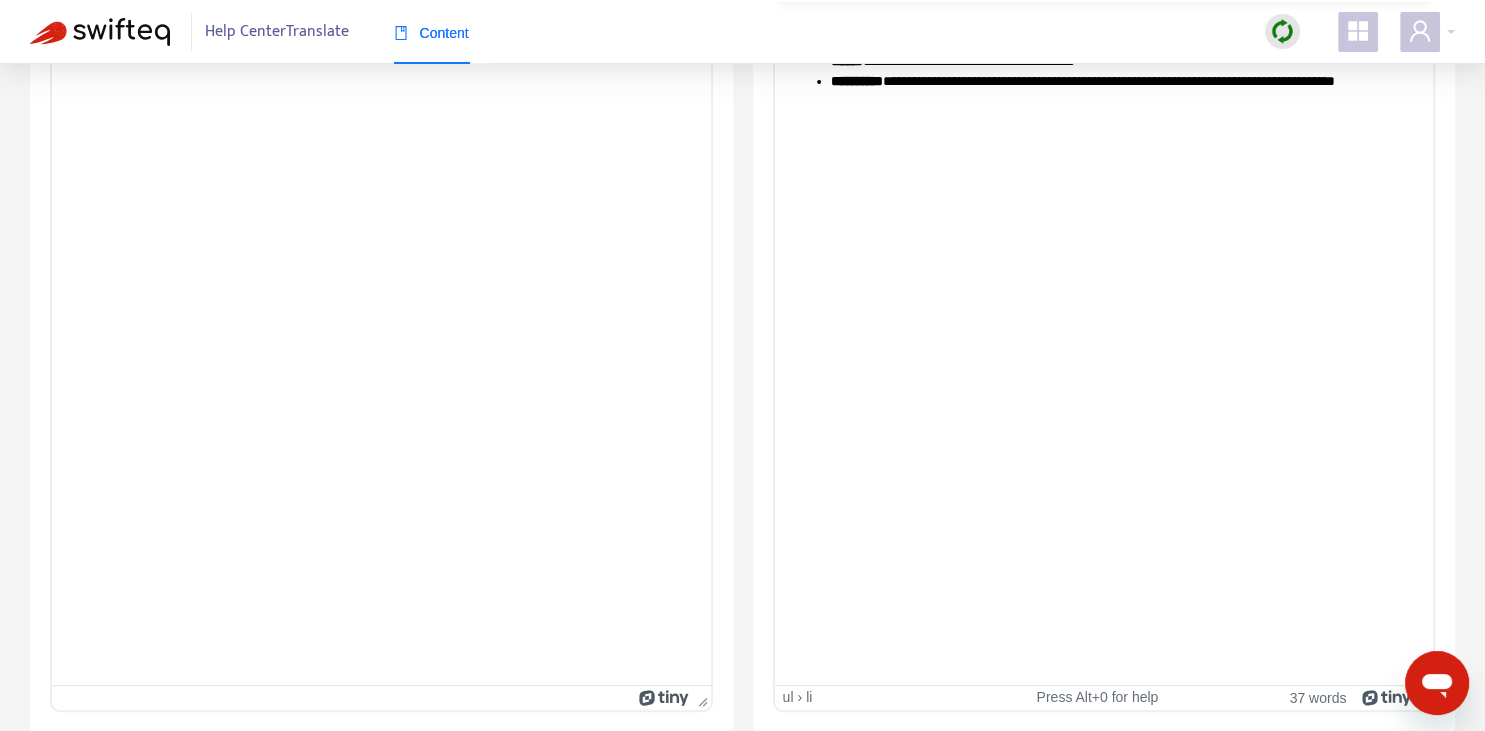 scroll, scrollTop: 0, scrollLeft: 0, axis: both 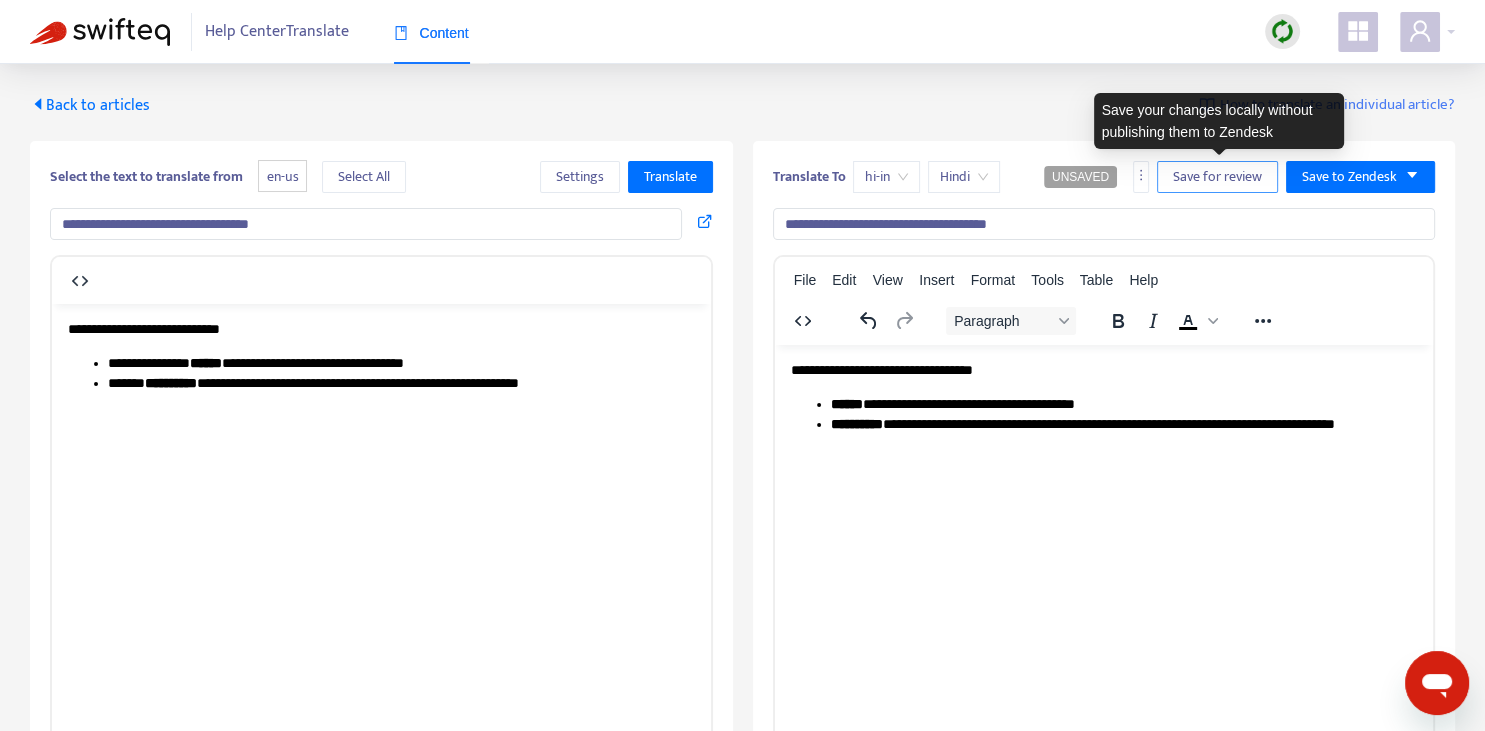 click on "Save for review" at bounding box center [1217, 177] 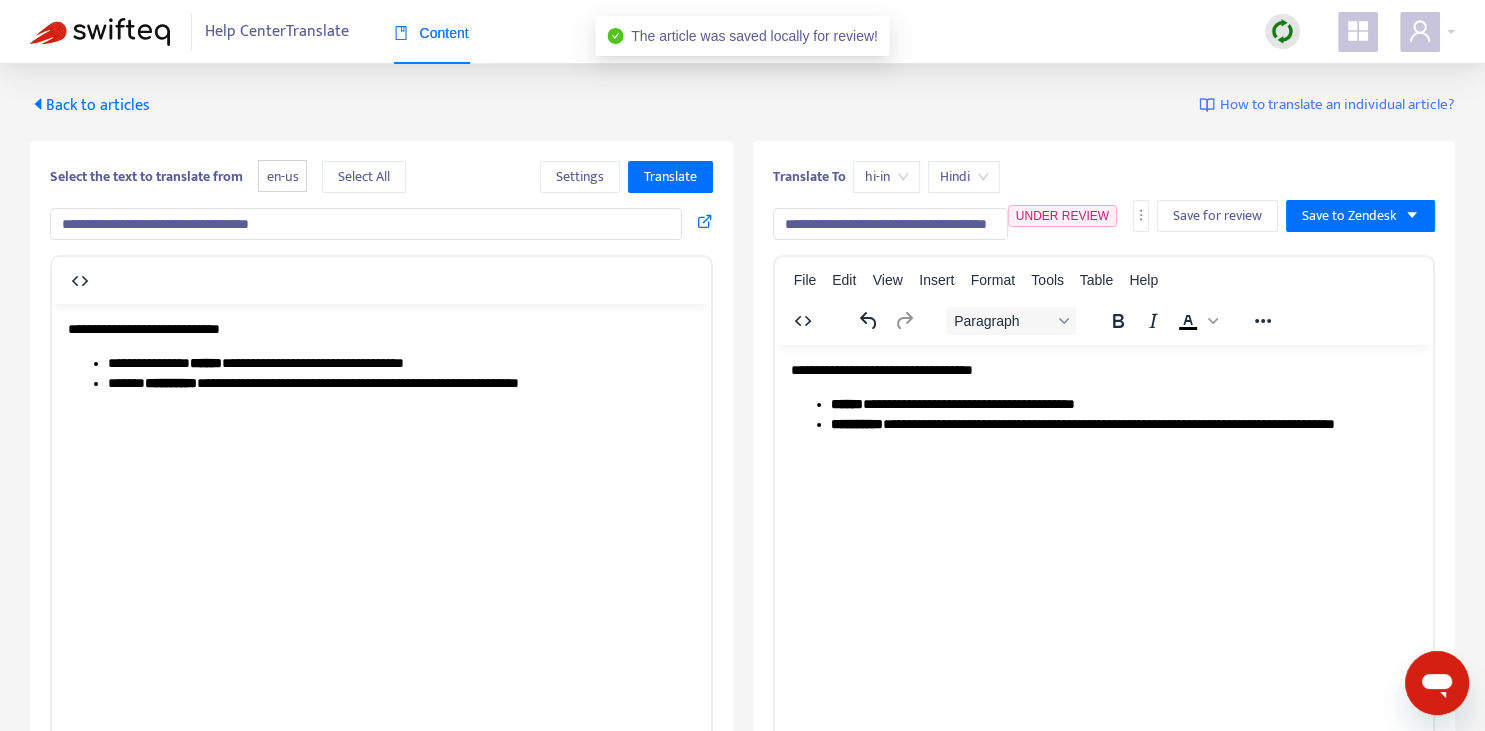 click on "Back to articles" at bounding box center [90, 105] 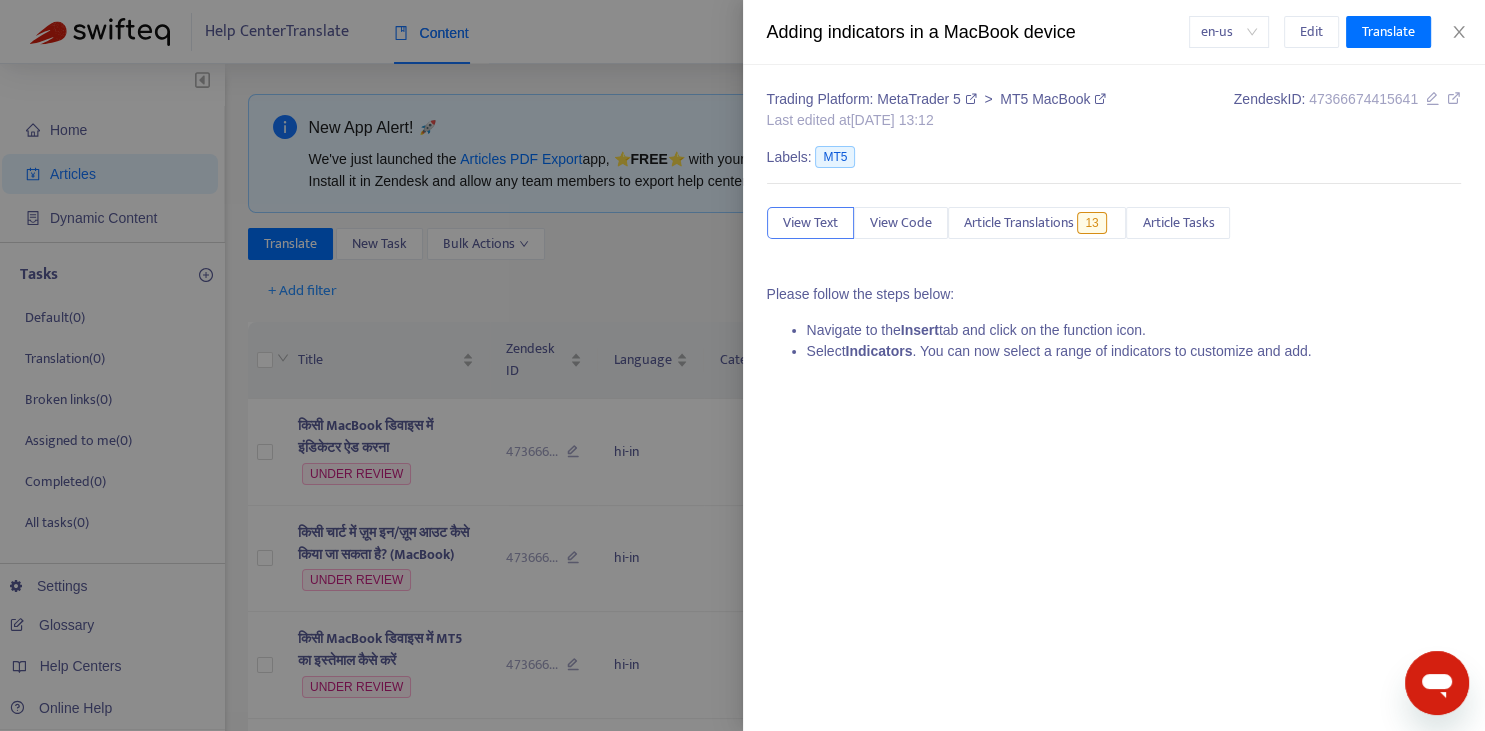 click at bounding box center [742, 365] 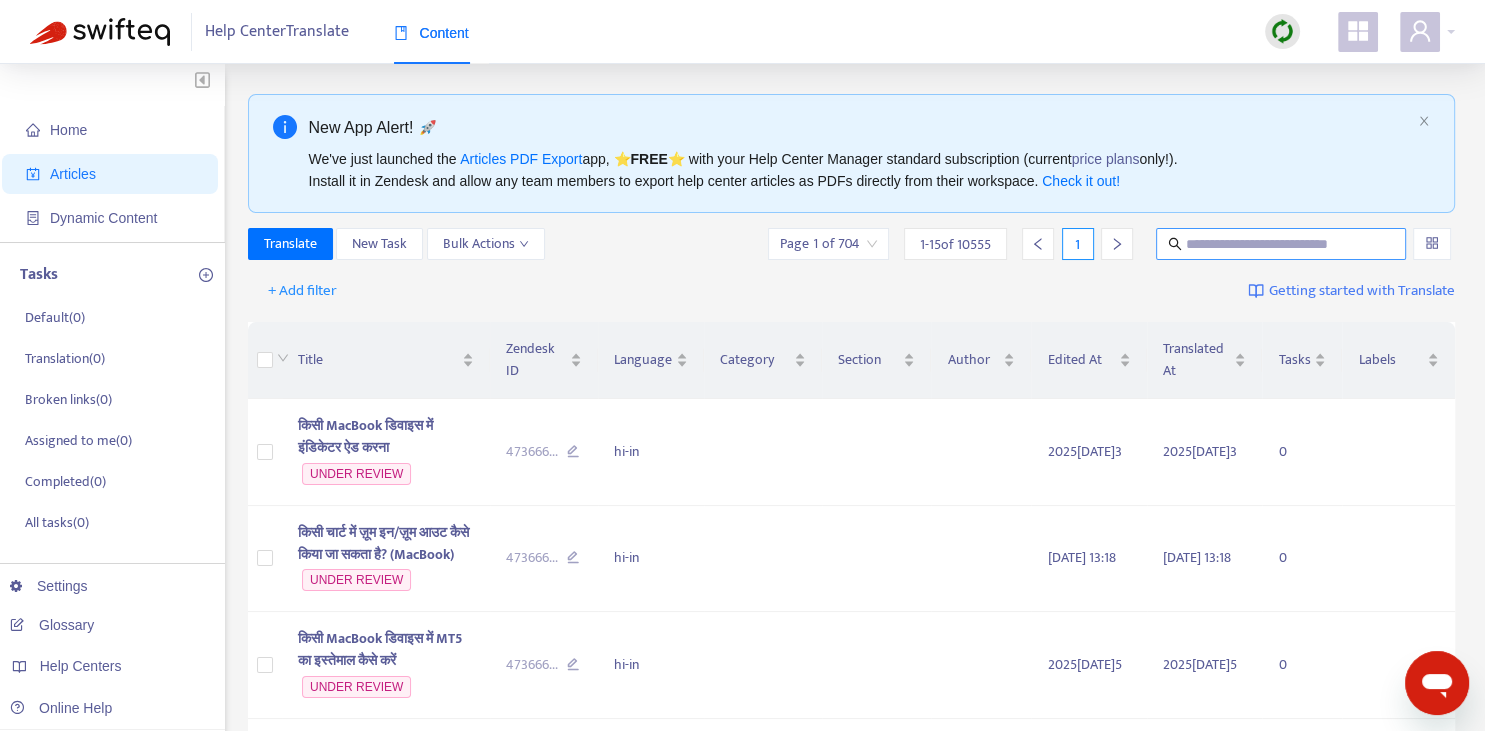 click at bounding box center [1281, 244] 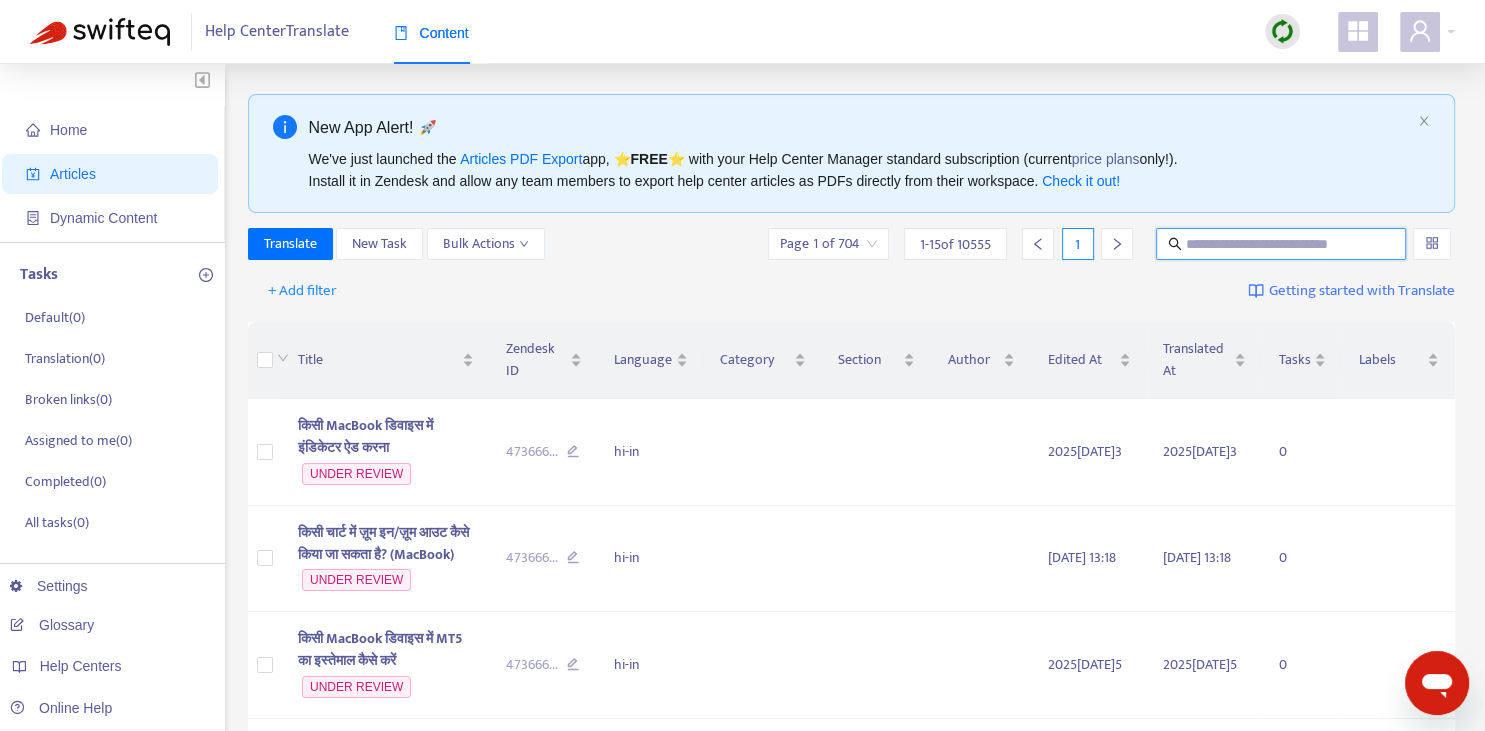 paste on "**********" 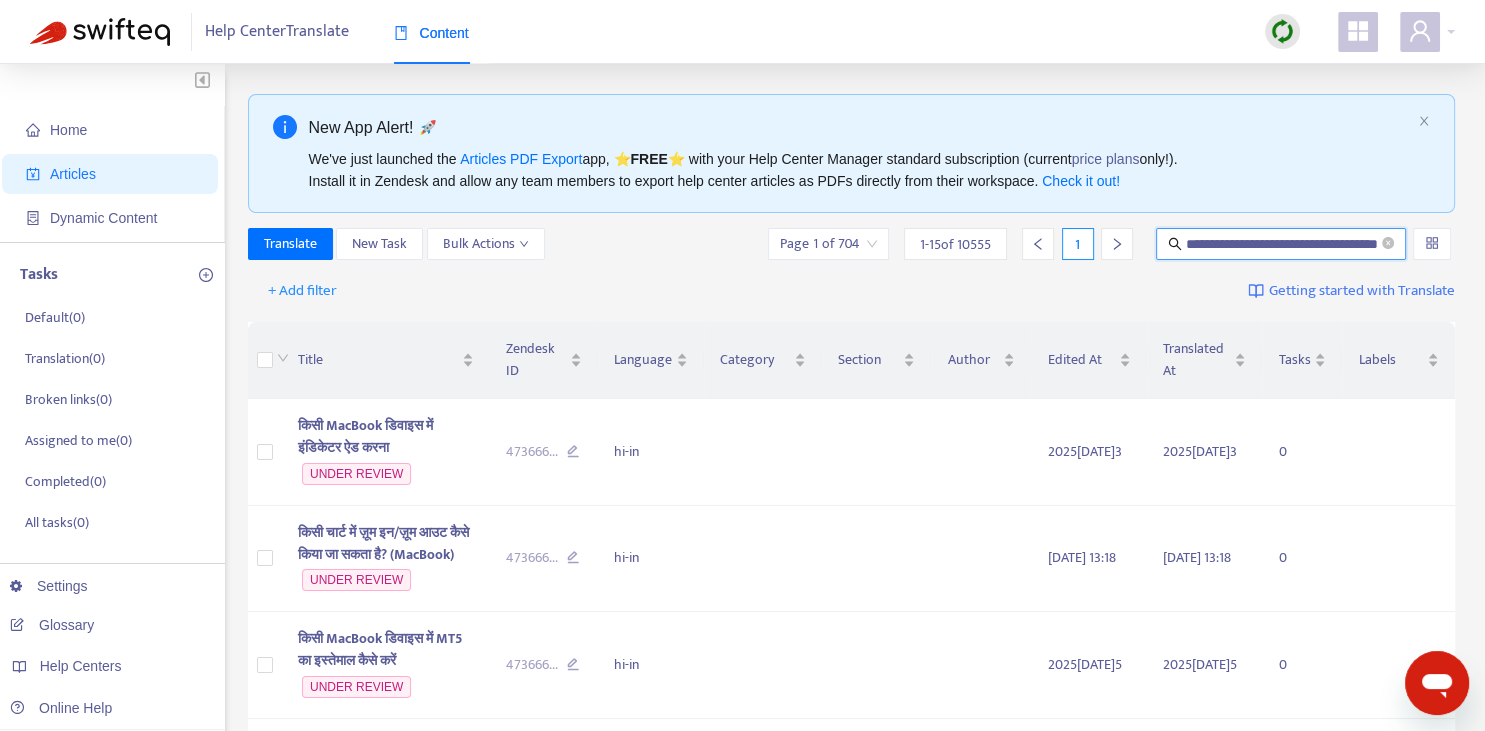 scroll, scrollTop: 0, scrollLeft: 59, axis: horizontal 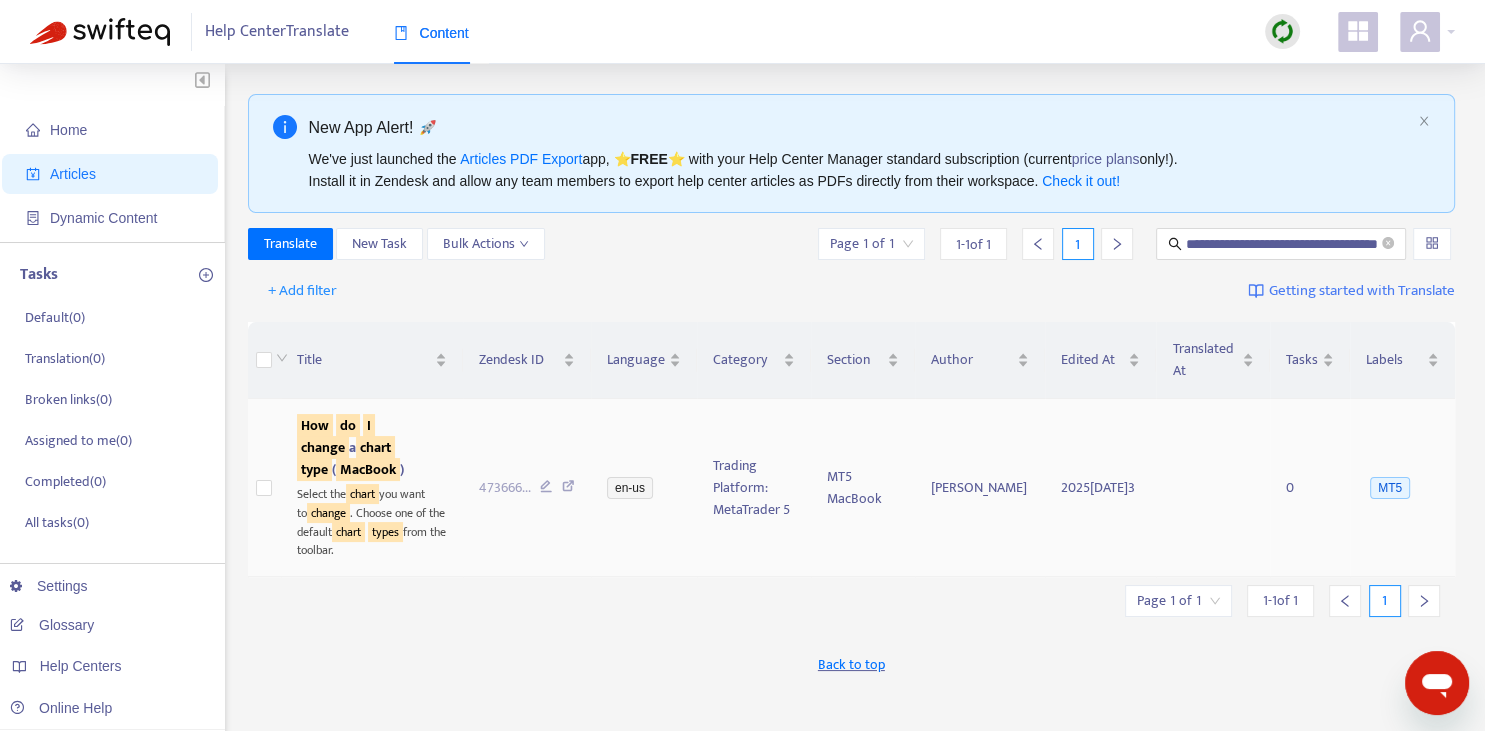click on "I" at bounding box center (369, 425) 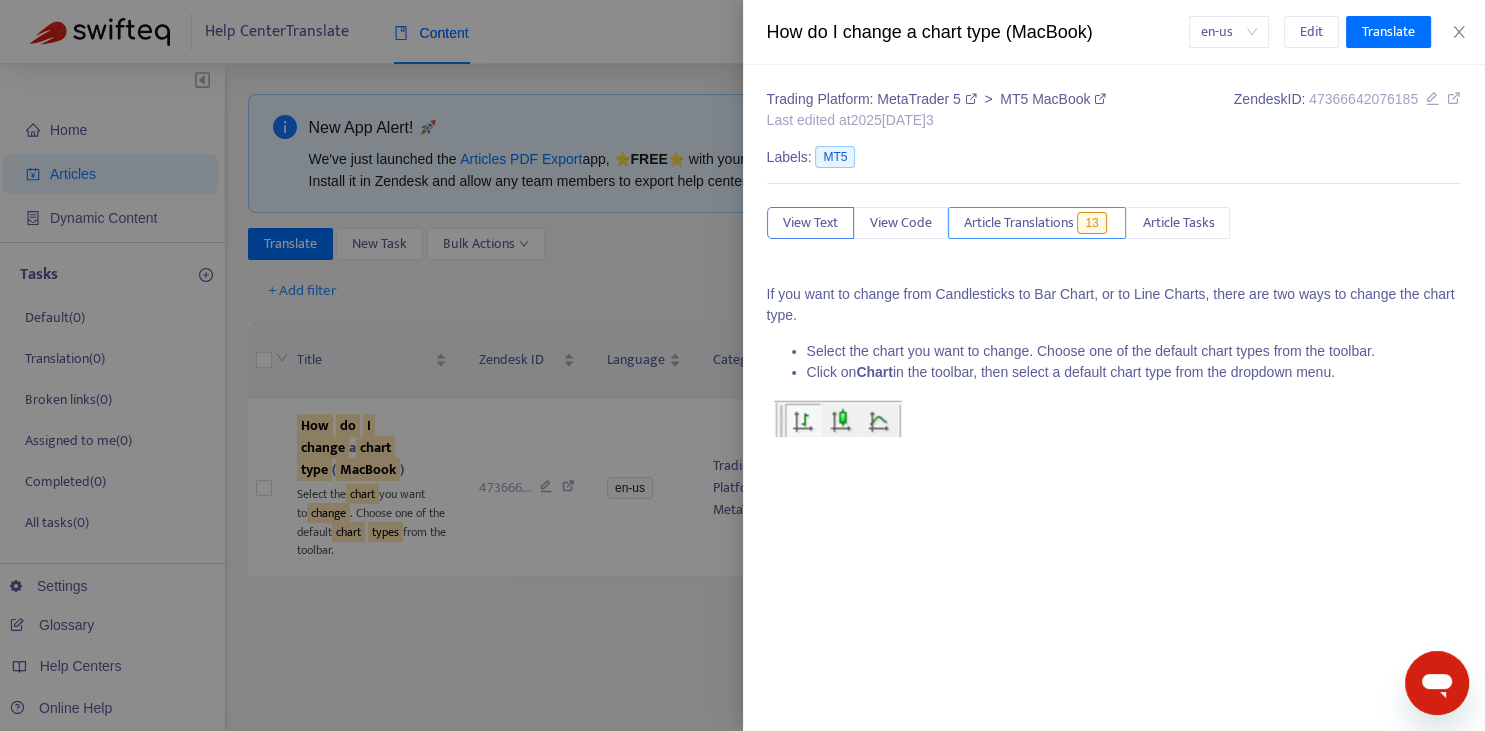 click on "Article Translations" at bounding box center [1019, 223] 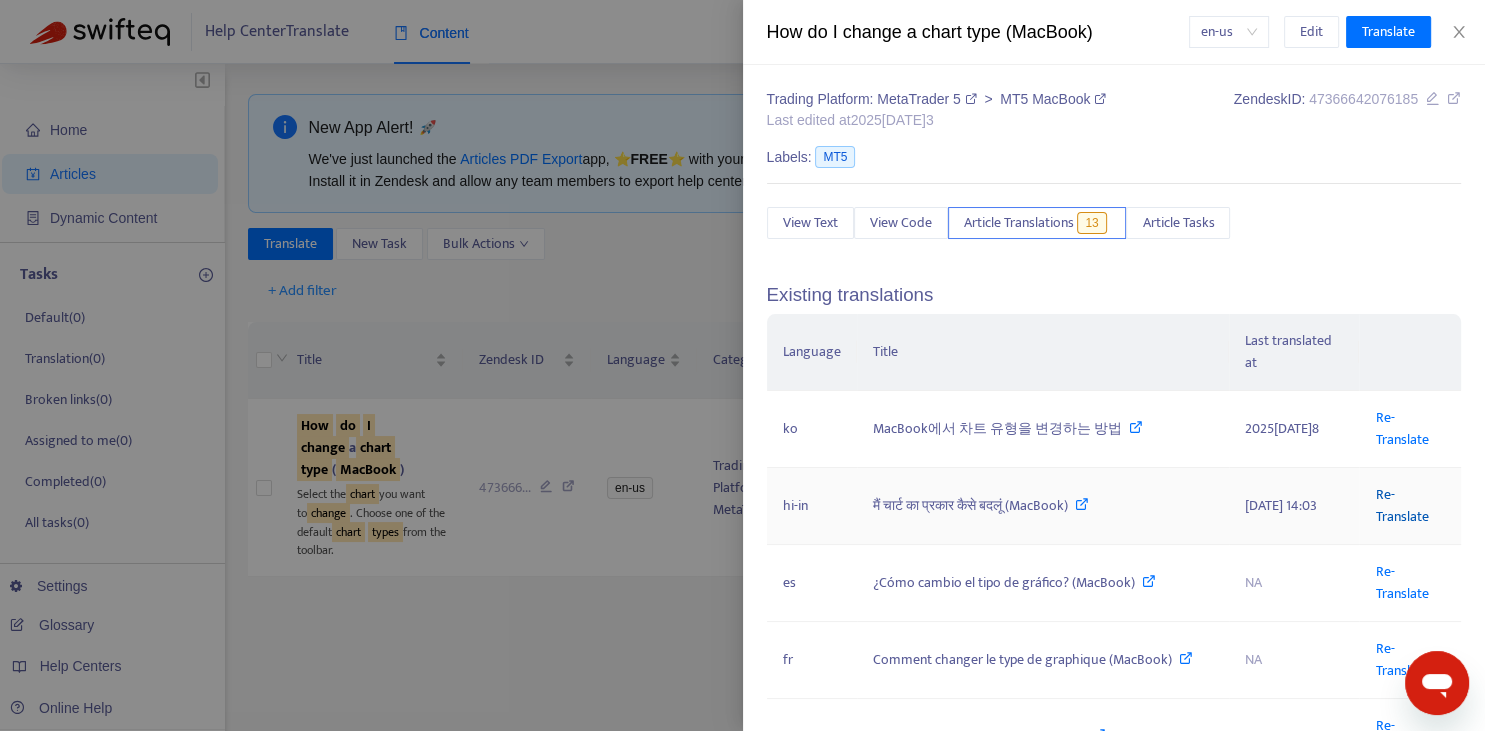 click on "Re-Translate" at bounding box center (1401, 505) 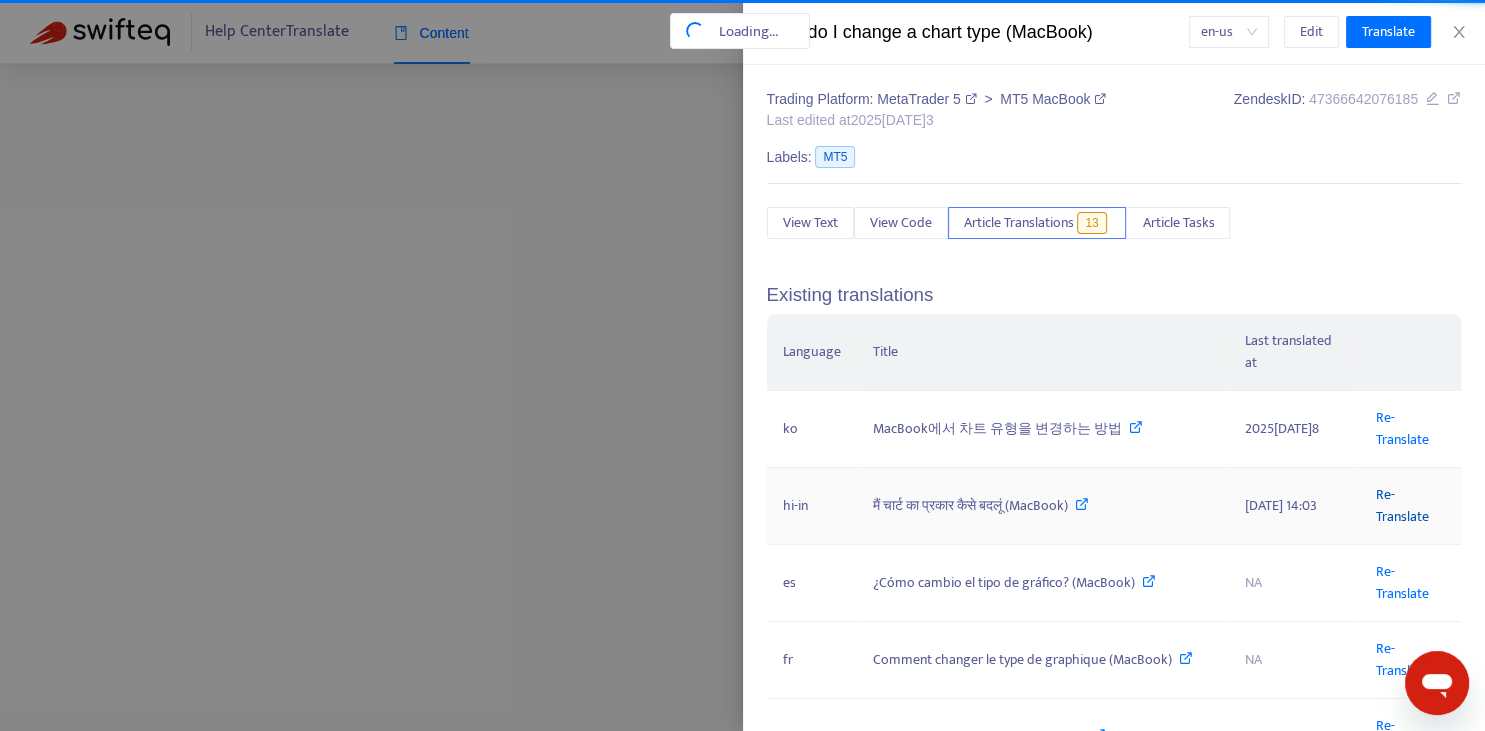 scroll, scrollTop: 0, scrollLeft: 59, axis: horizontal 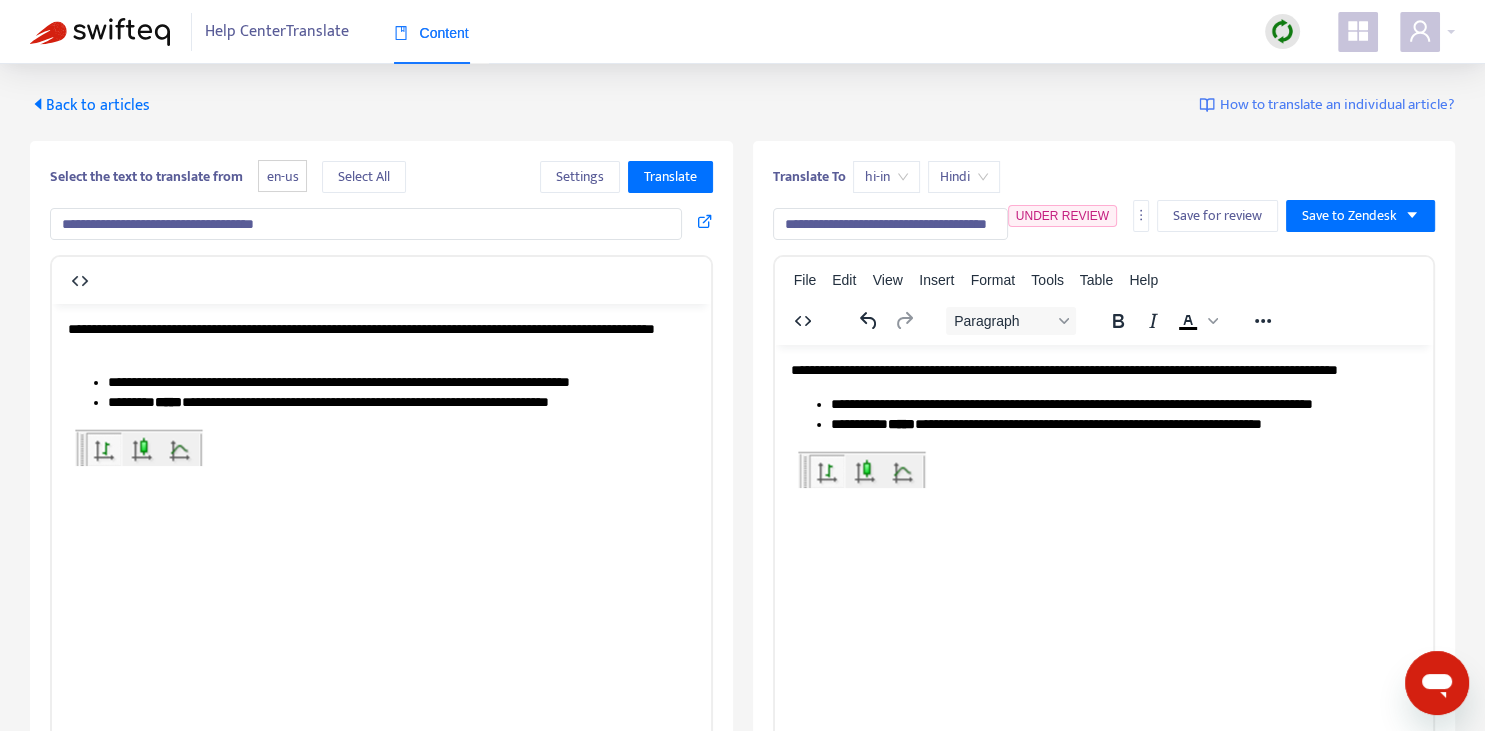 click on "**********" at bounding box center (890, 224) 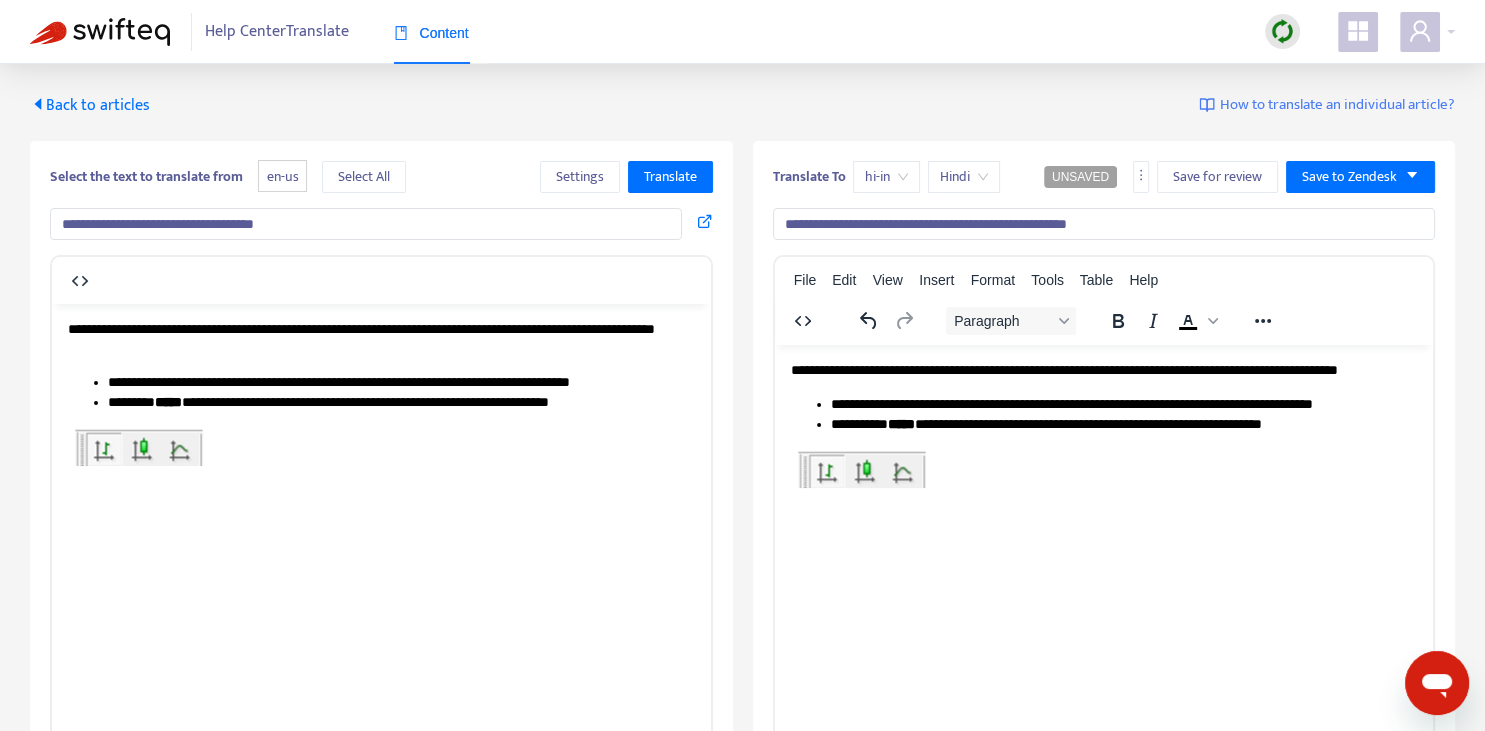 type on "**********" 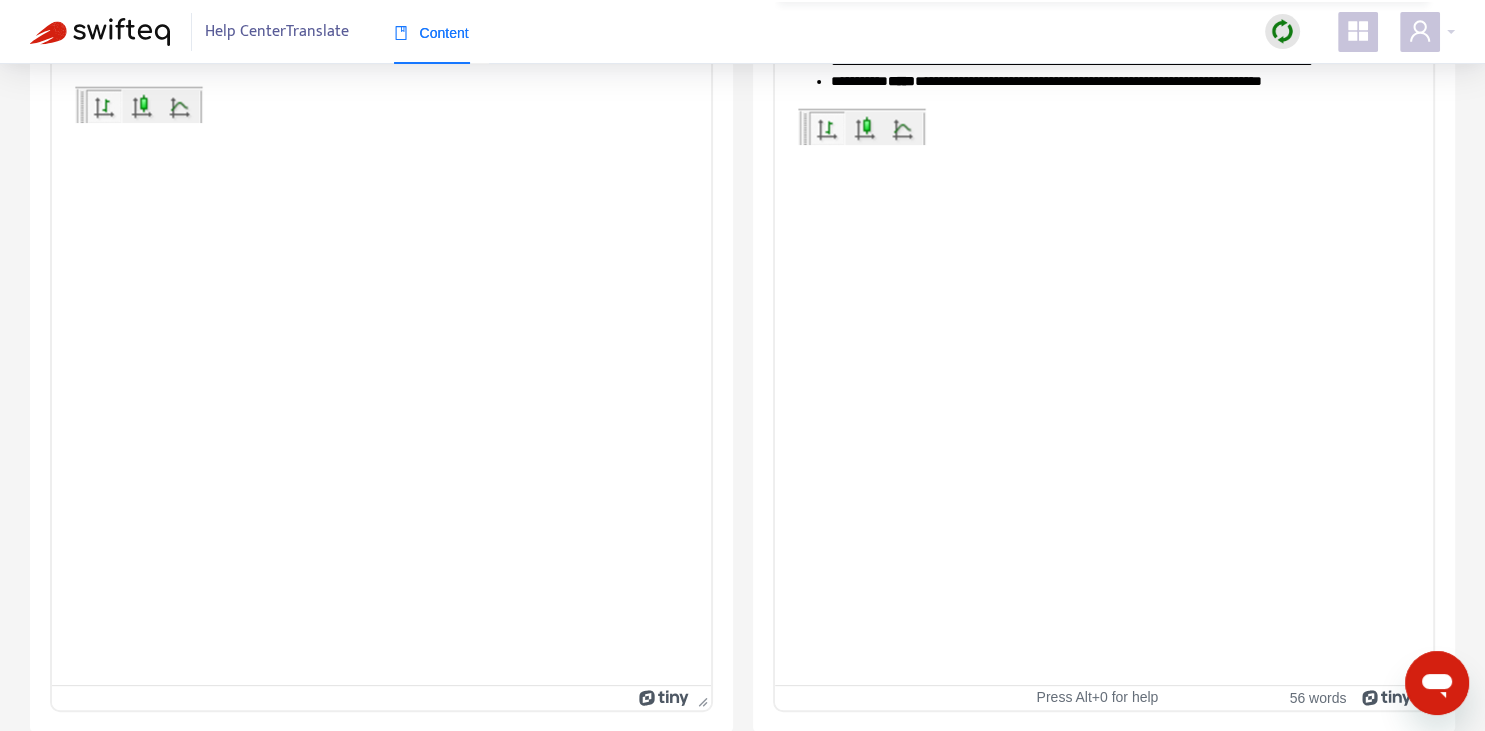 scroll, scrollTop: 0, scrollLeft: 0, axis: both 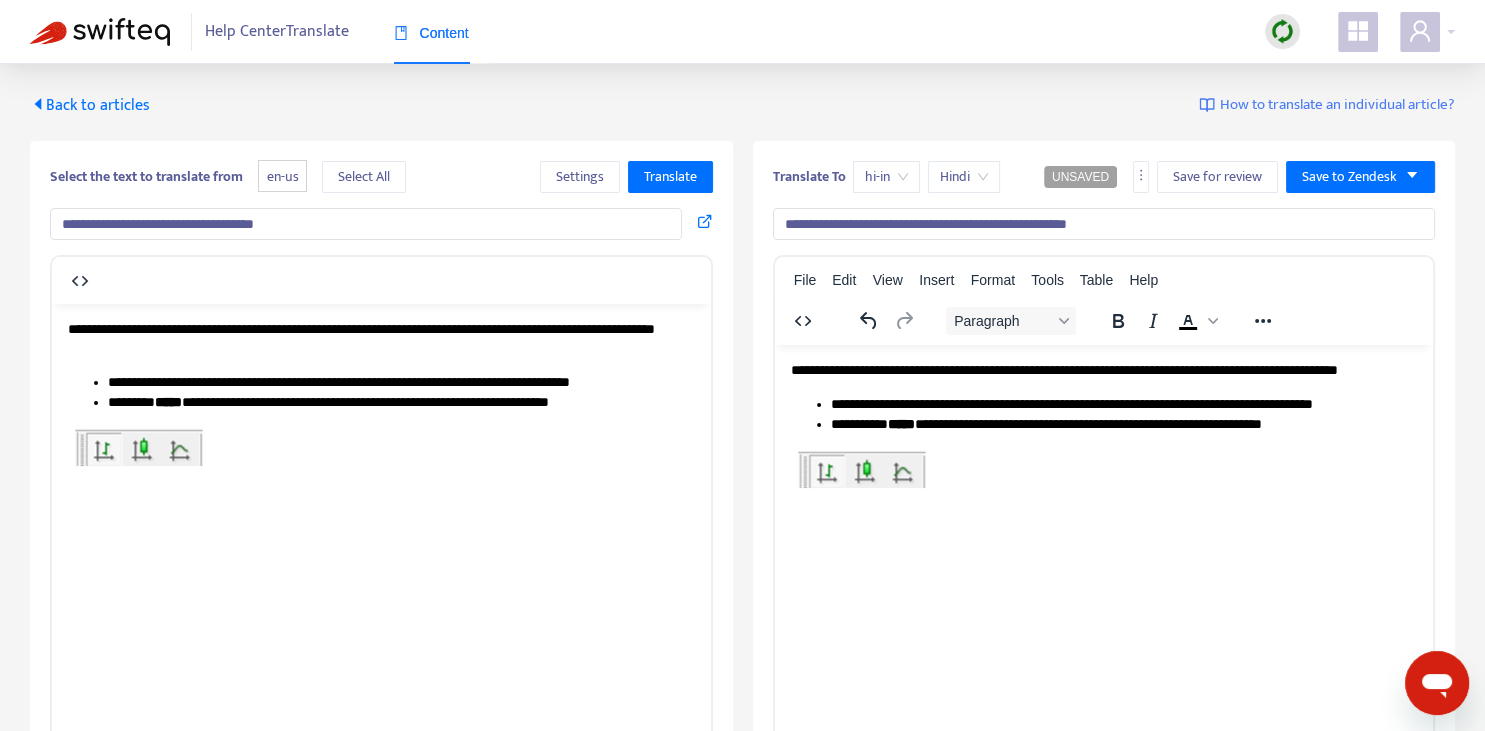 click on "**********" at bounding box center (1103, 370) 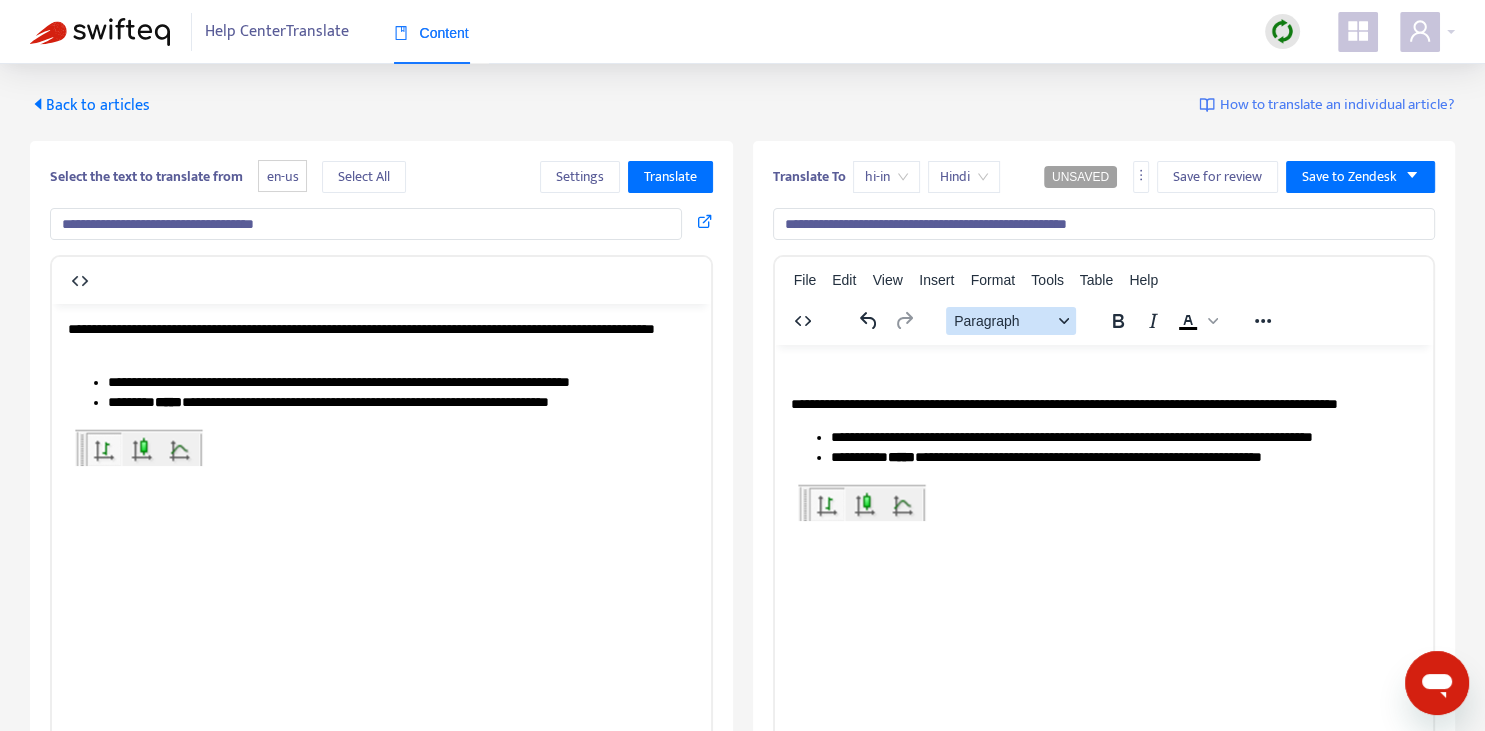 type 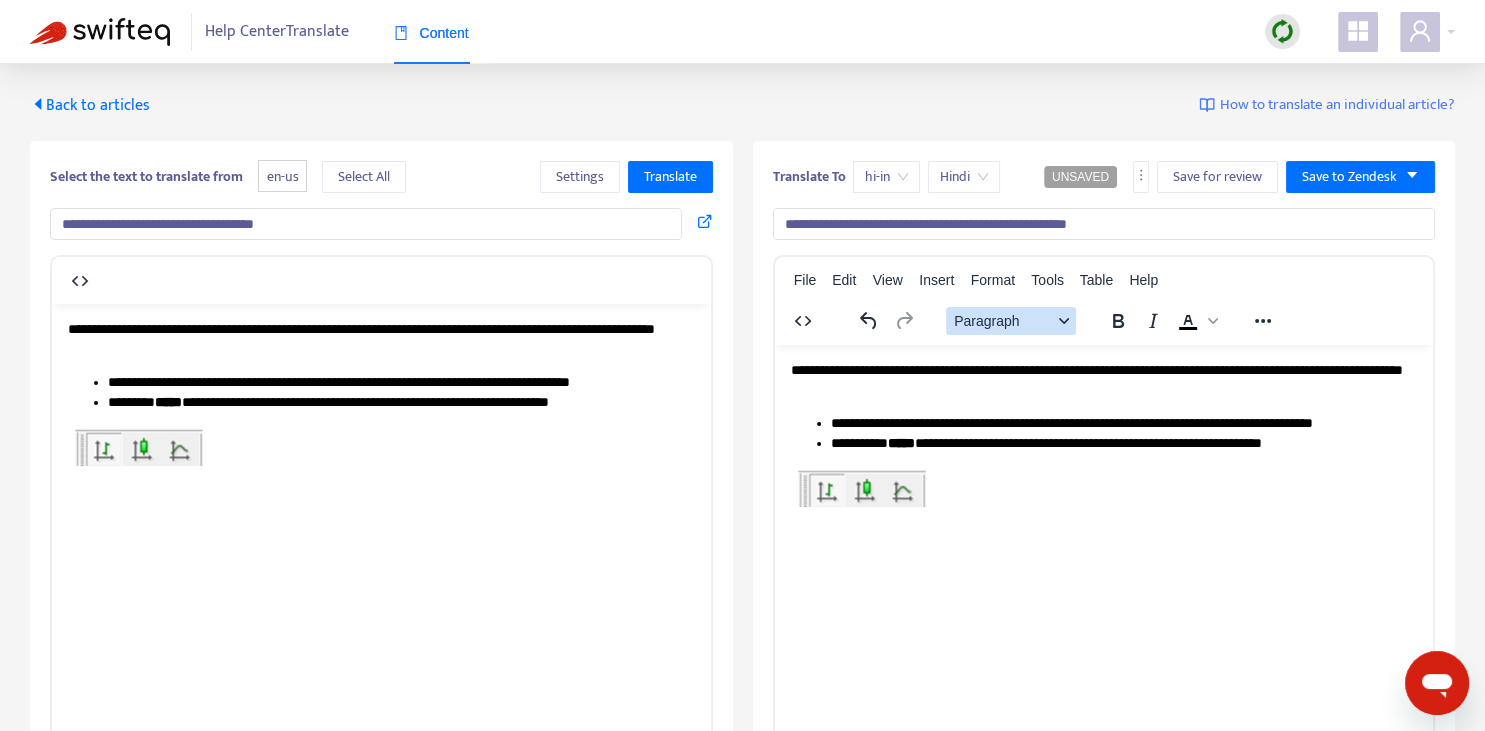 copy on "*" 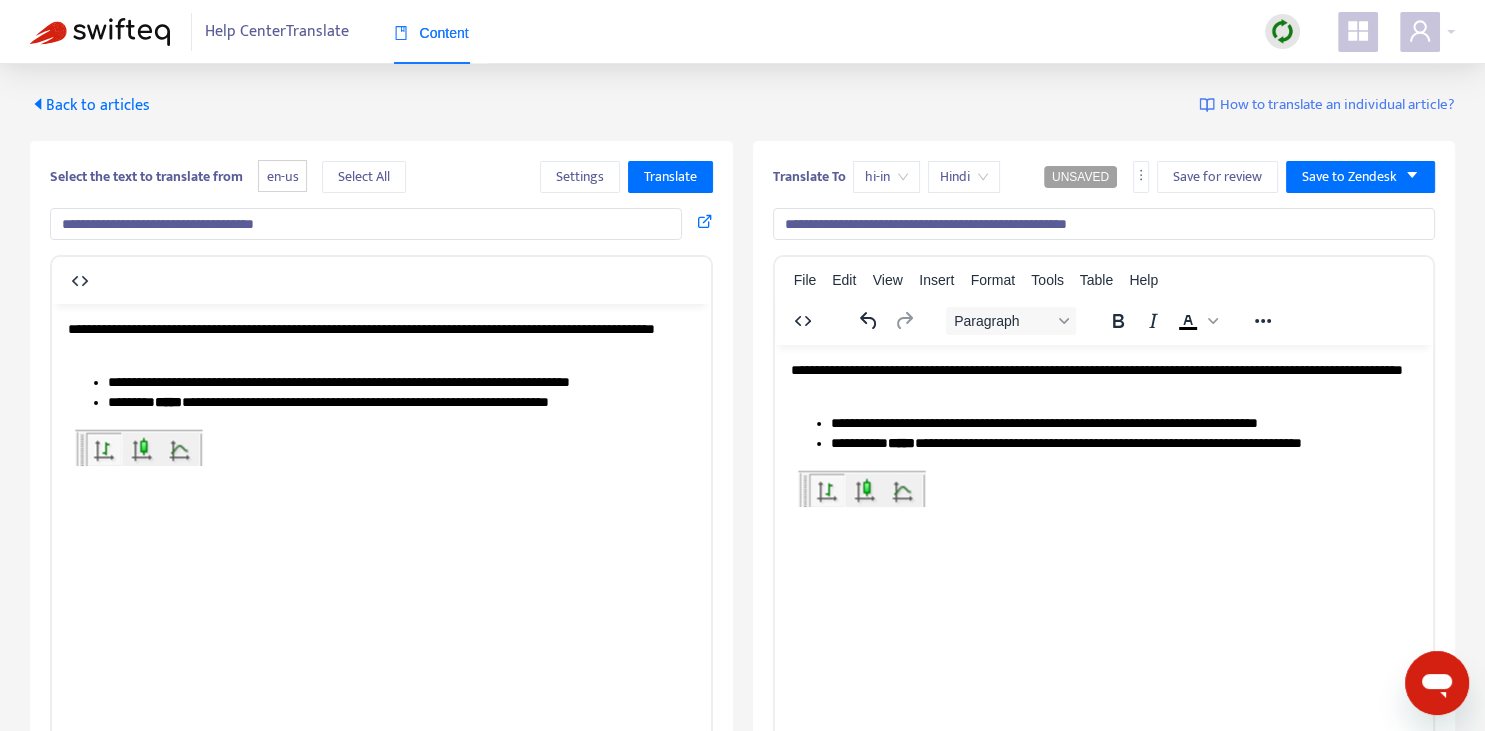 click on "**********" at bounding box center (1103, 379) 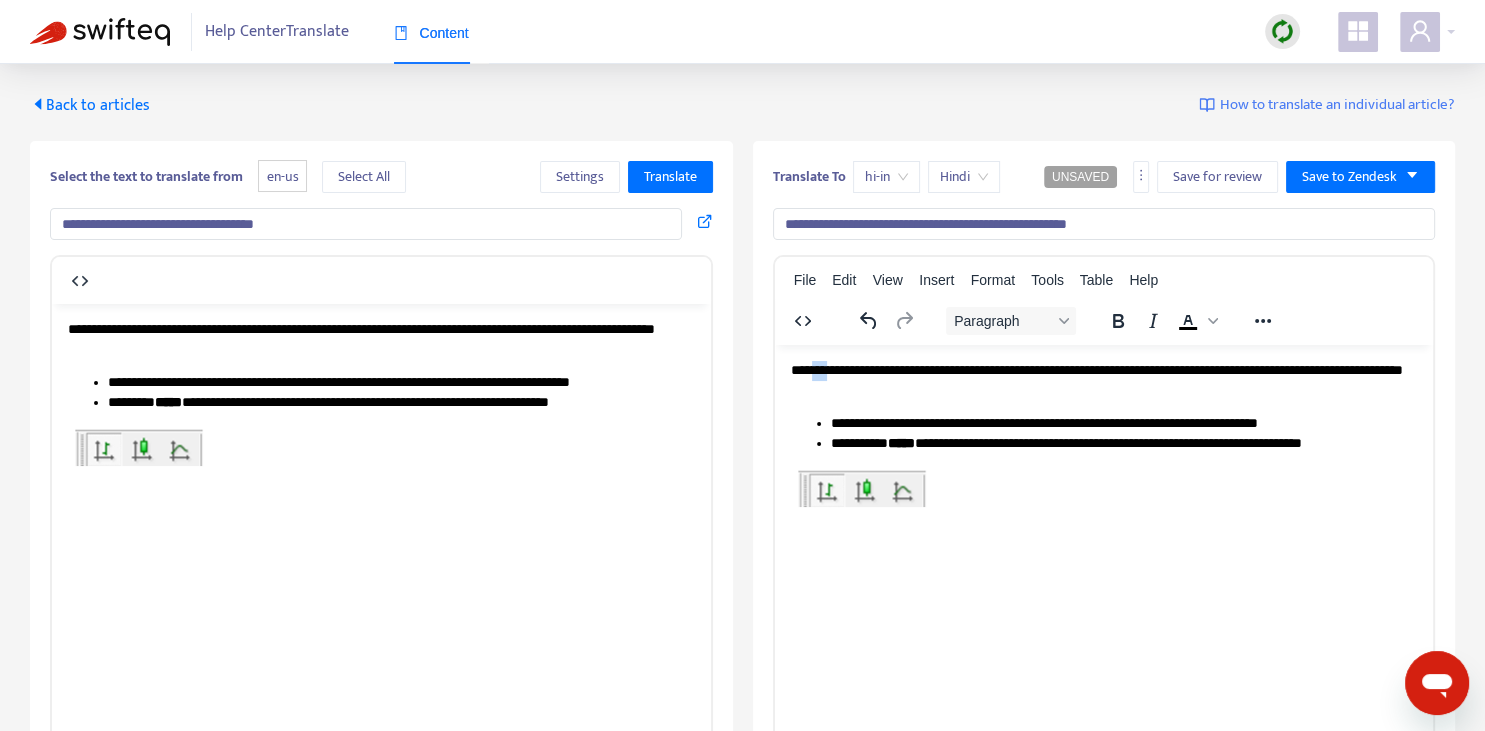 click on "**********" at bounding box center [1103, 379] 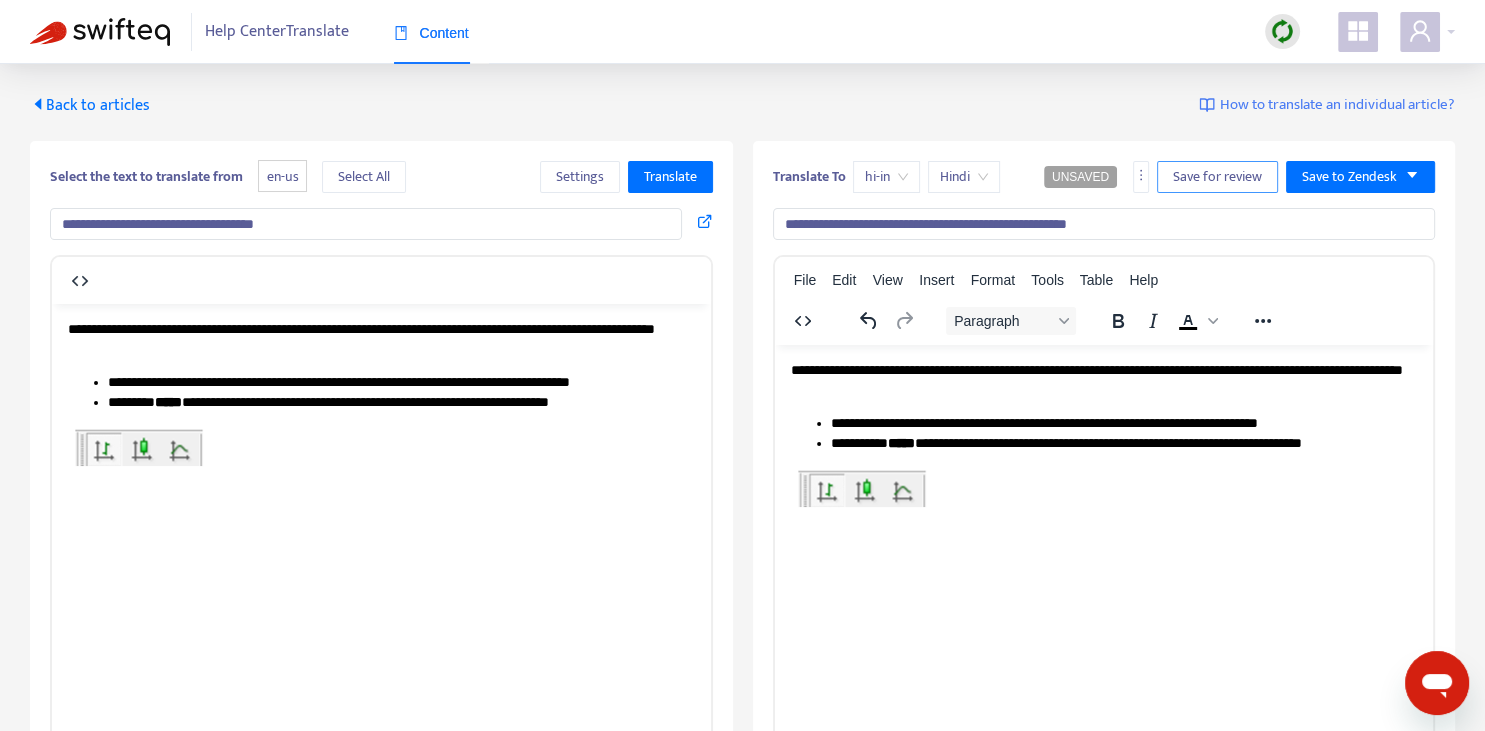 click on "Save for review" at bounding box center [1217, 177] 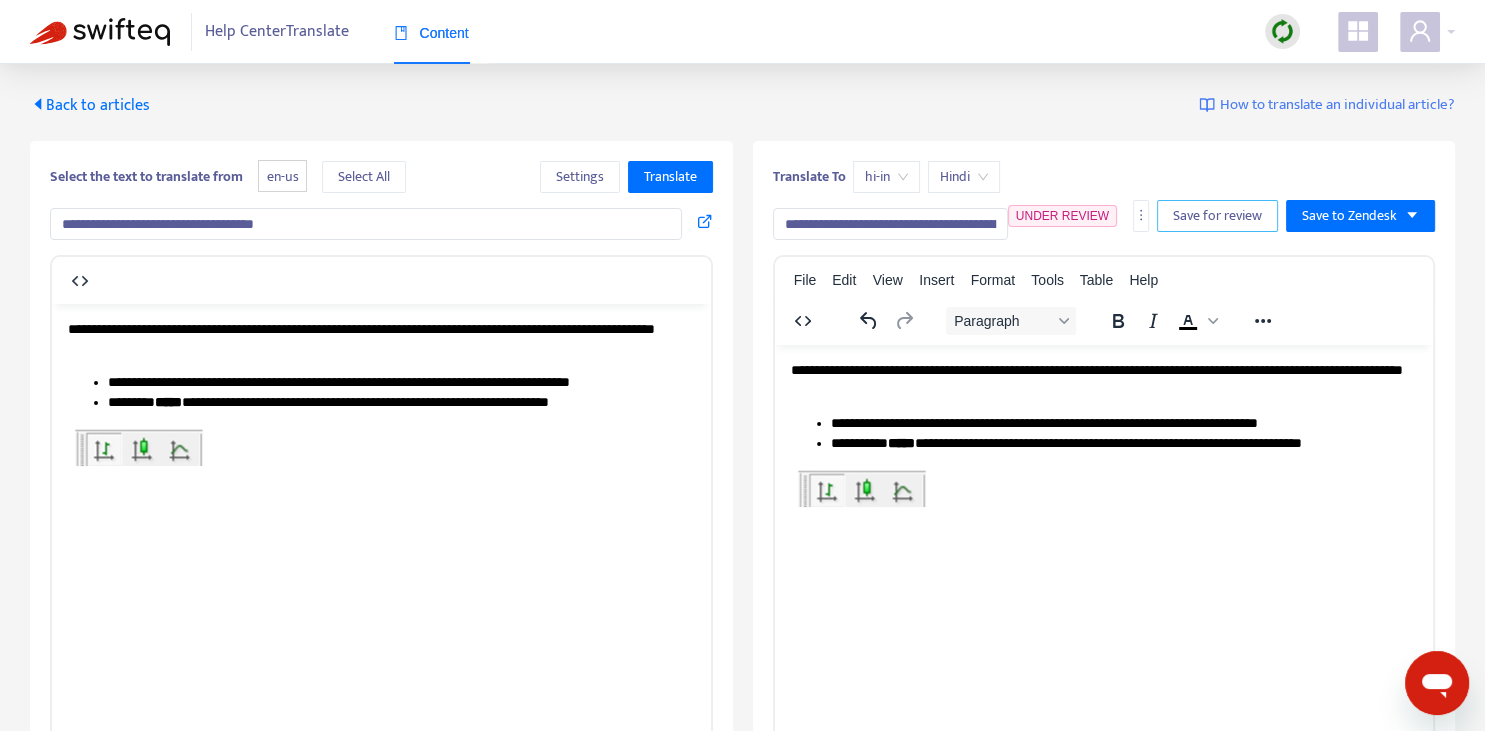 scroll, scrollTop: 343, scrollLeft: 0, axis: vertical 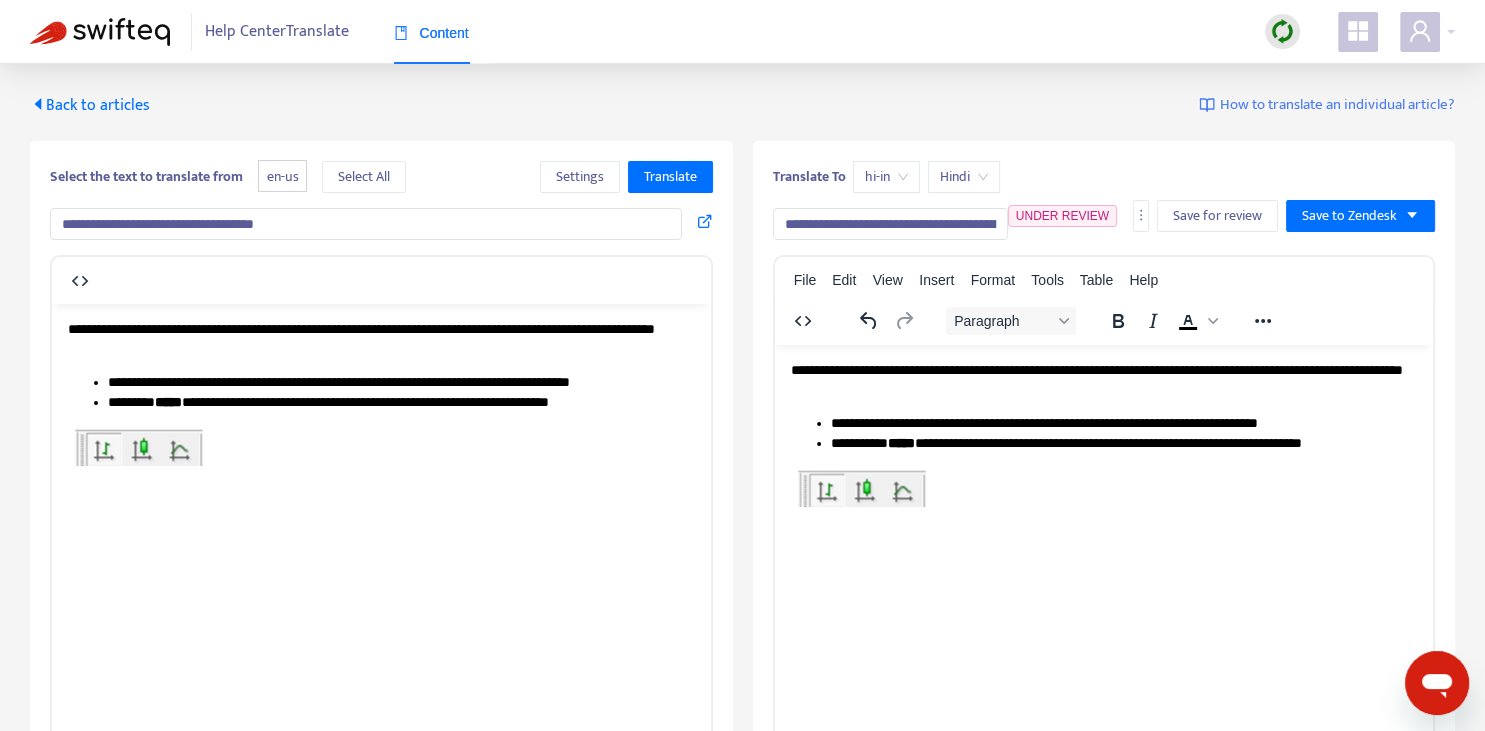click on "Back to articles" at bounding box center [90, 105] 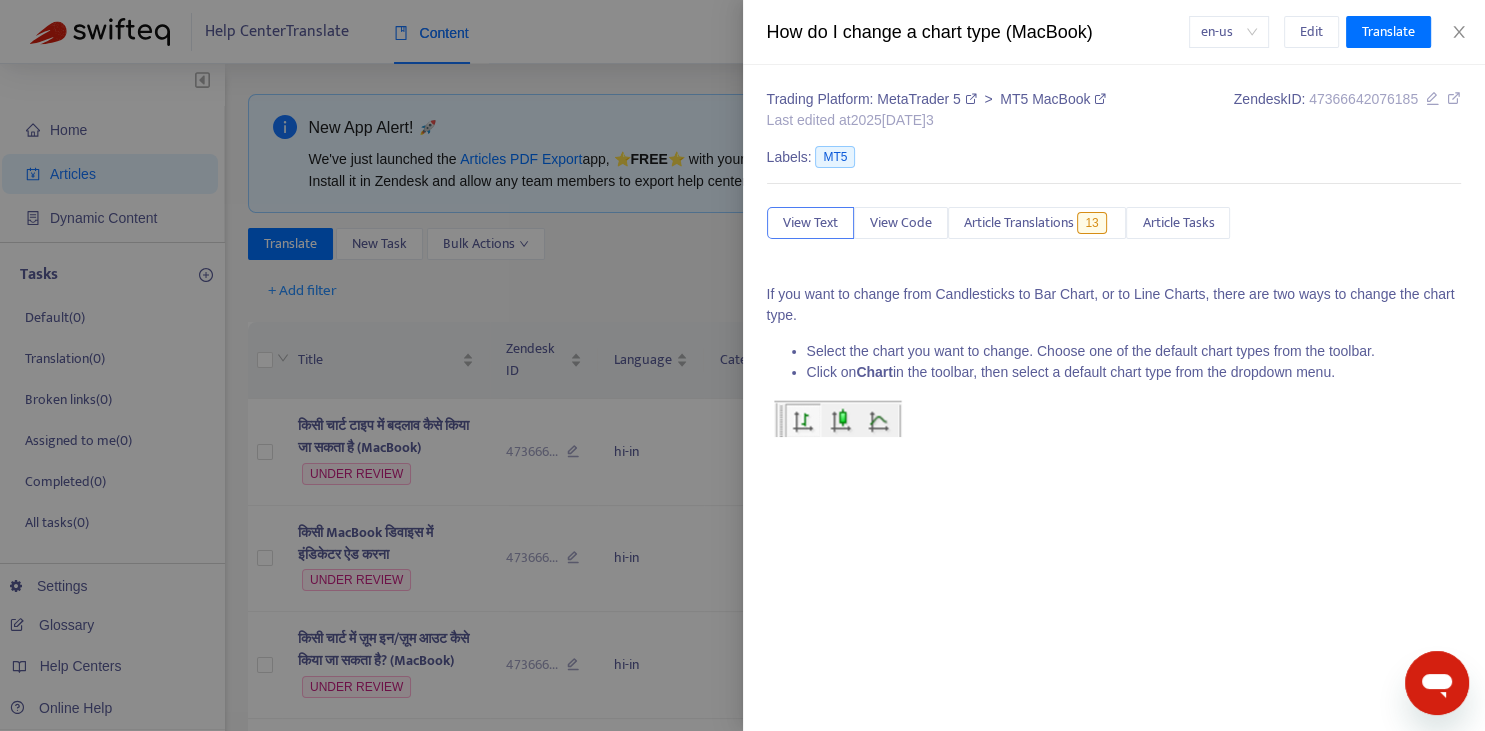 click at bounding box center [742, 365] 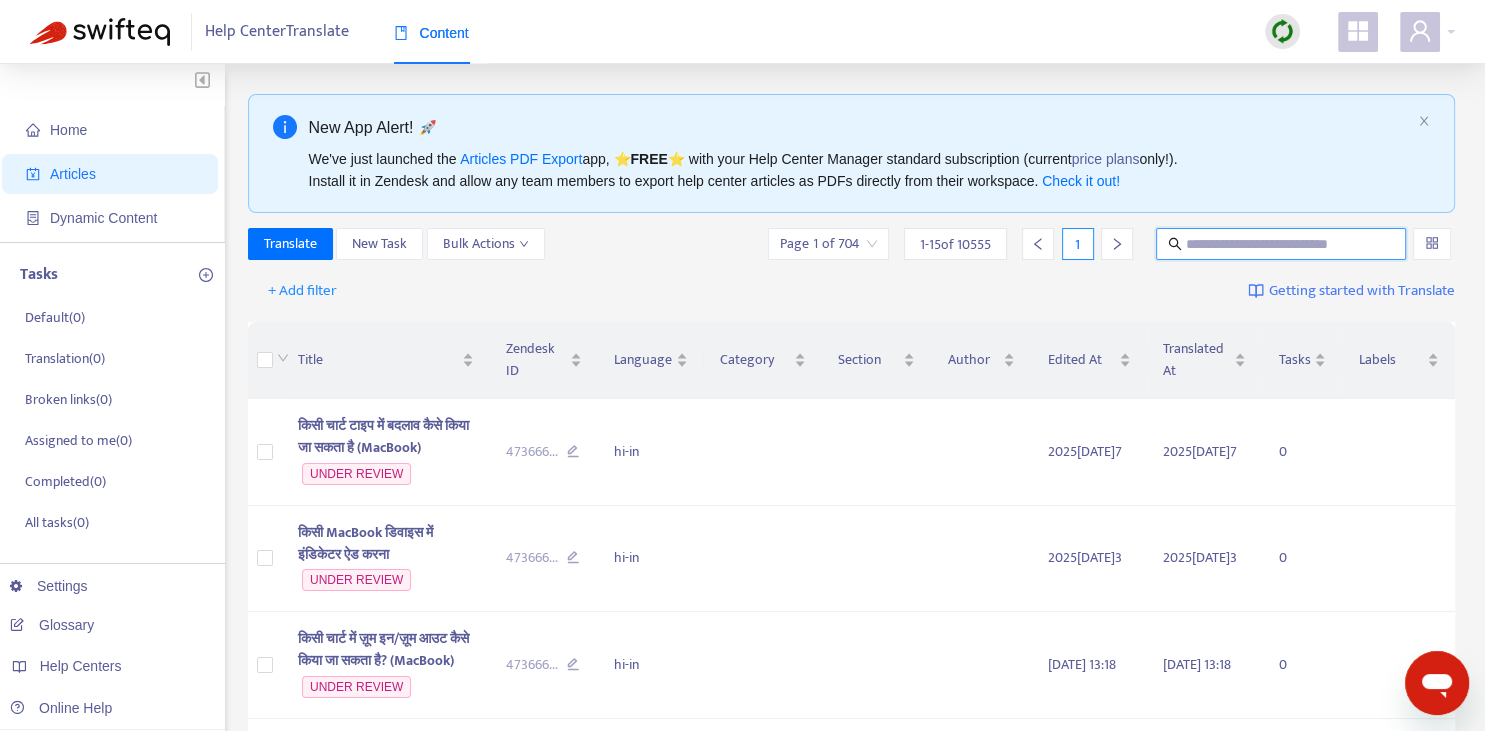 click at bounding box center (1282, 244) 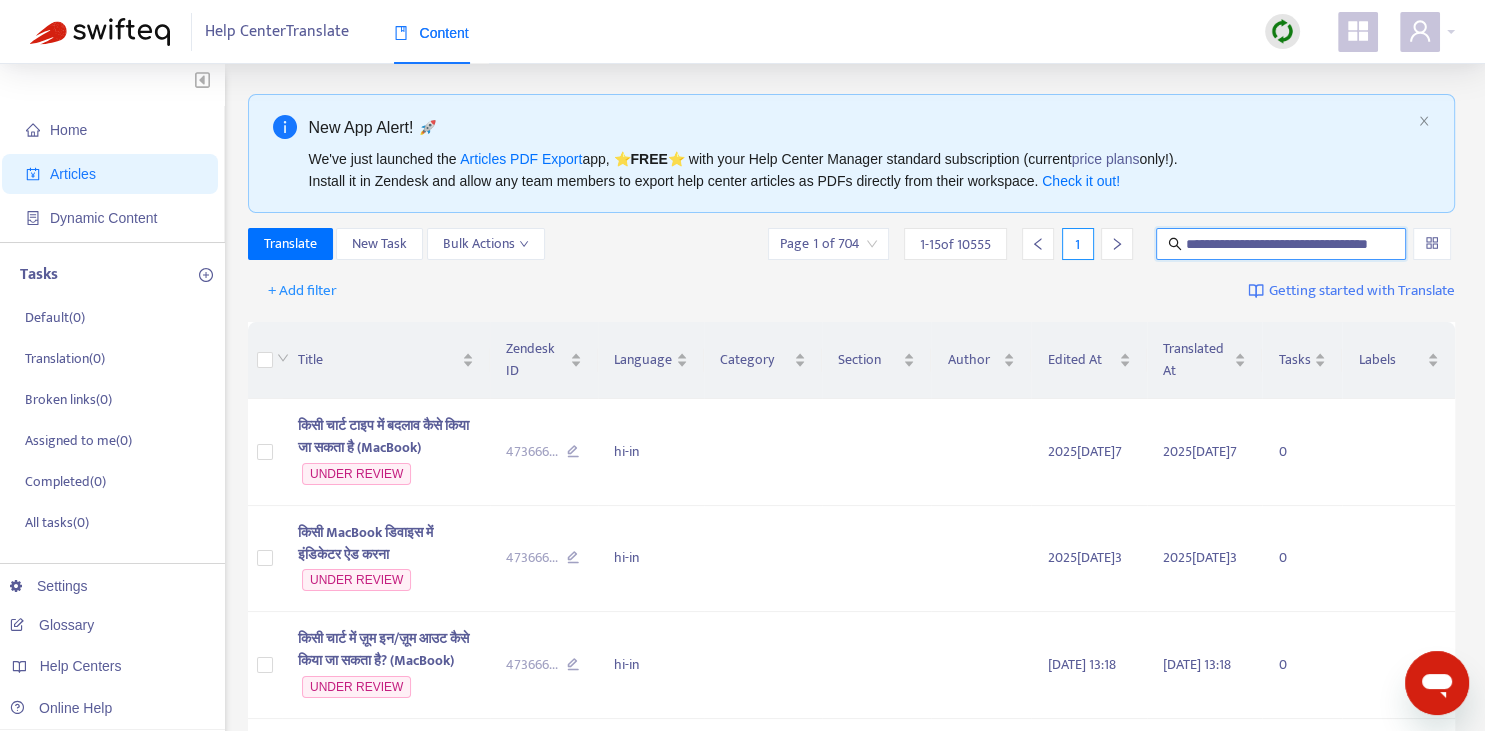scroll, scrollTop: 0, scrollLeft: 48, axis: horizontal 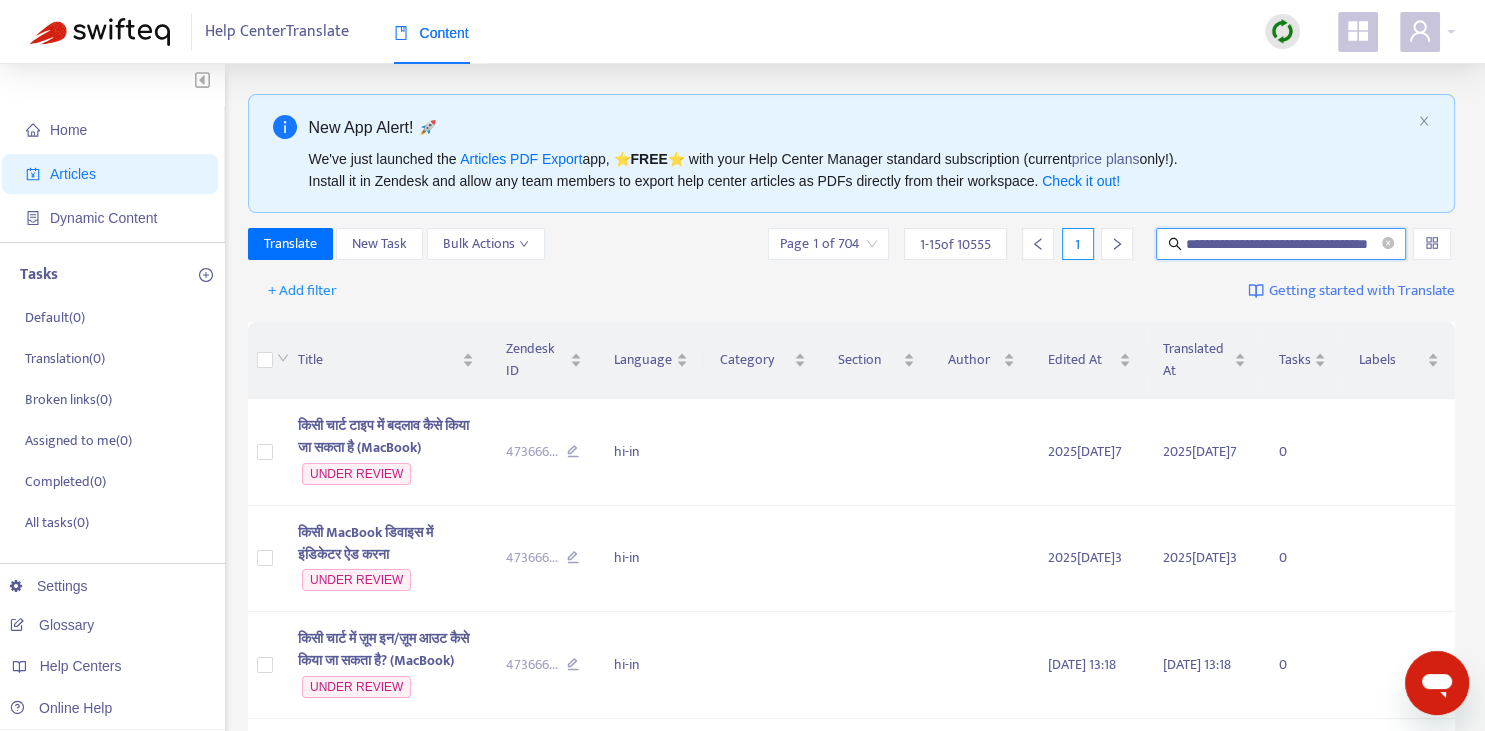 type on "**********" 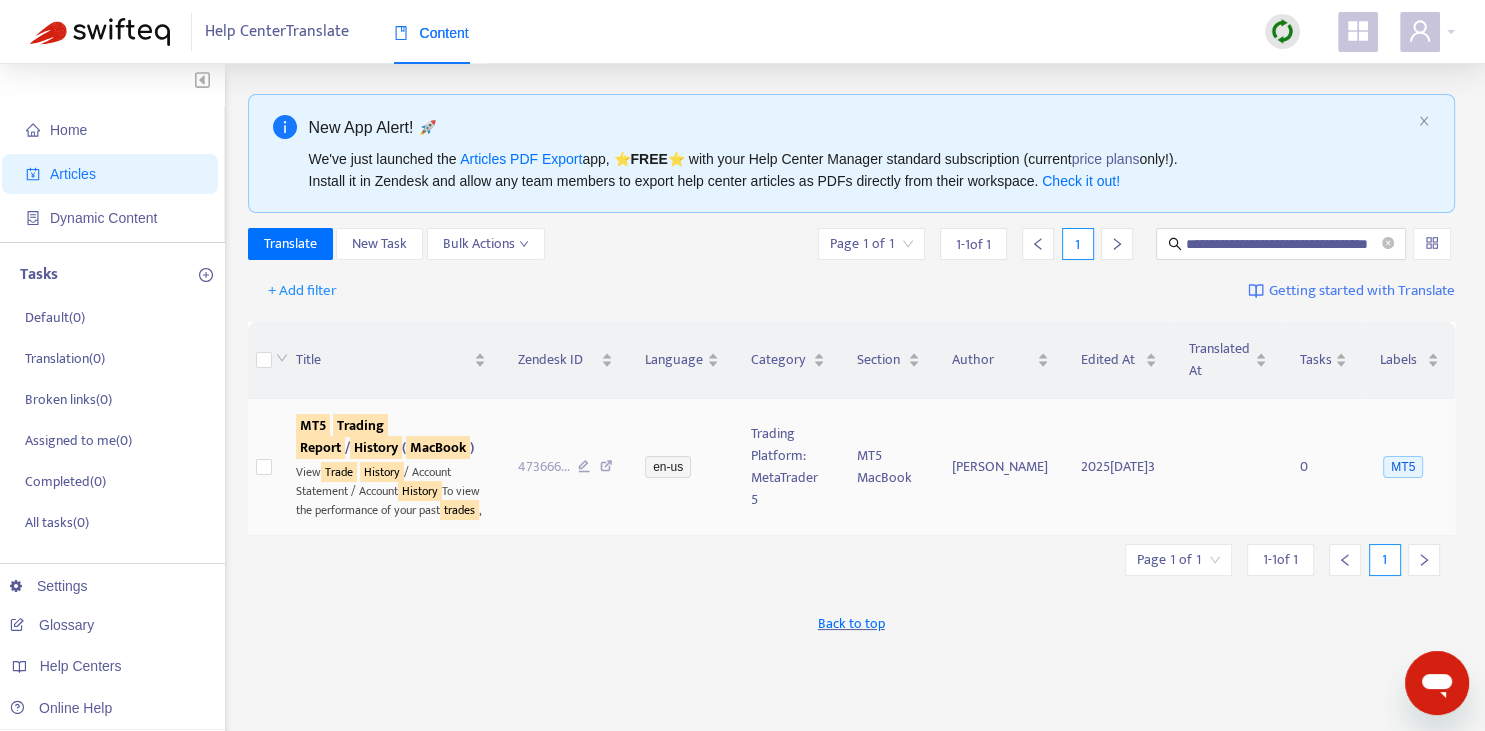 click on "History" at bounding box center [376, 447] 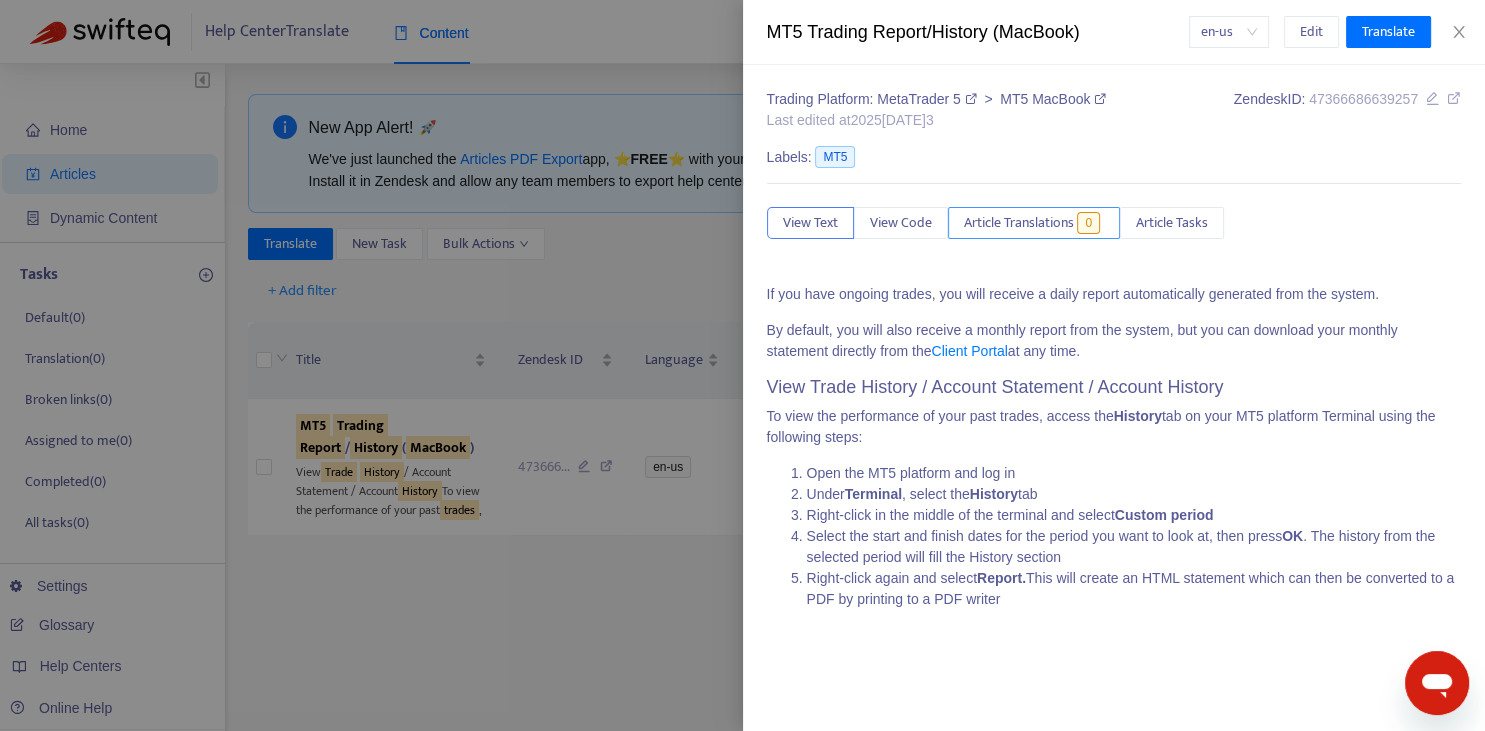 click on "Article Translations" at bounding box center (1019, 223) 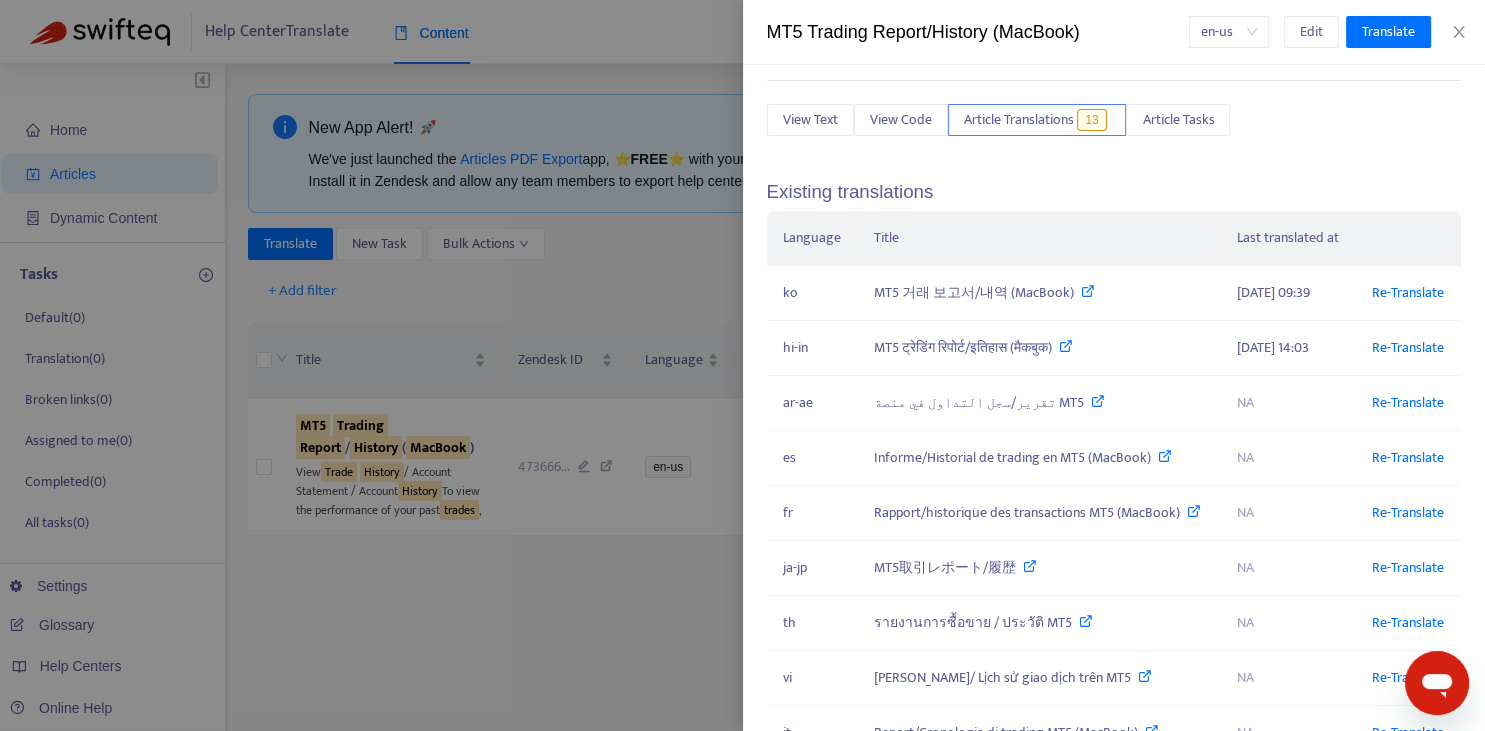 scroll, scrollTop: 147, scrollLeft: 0, axis: vertical 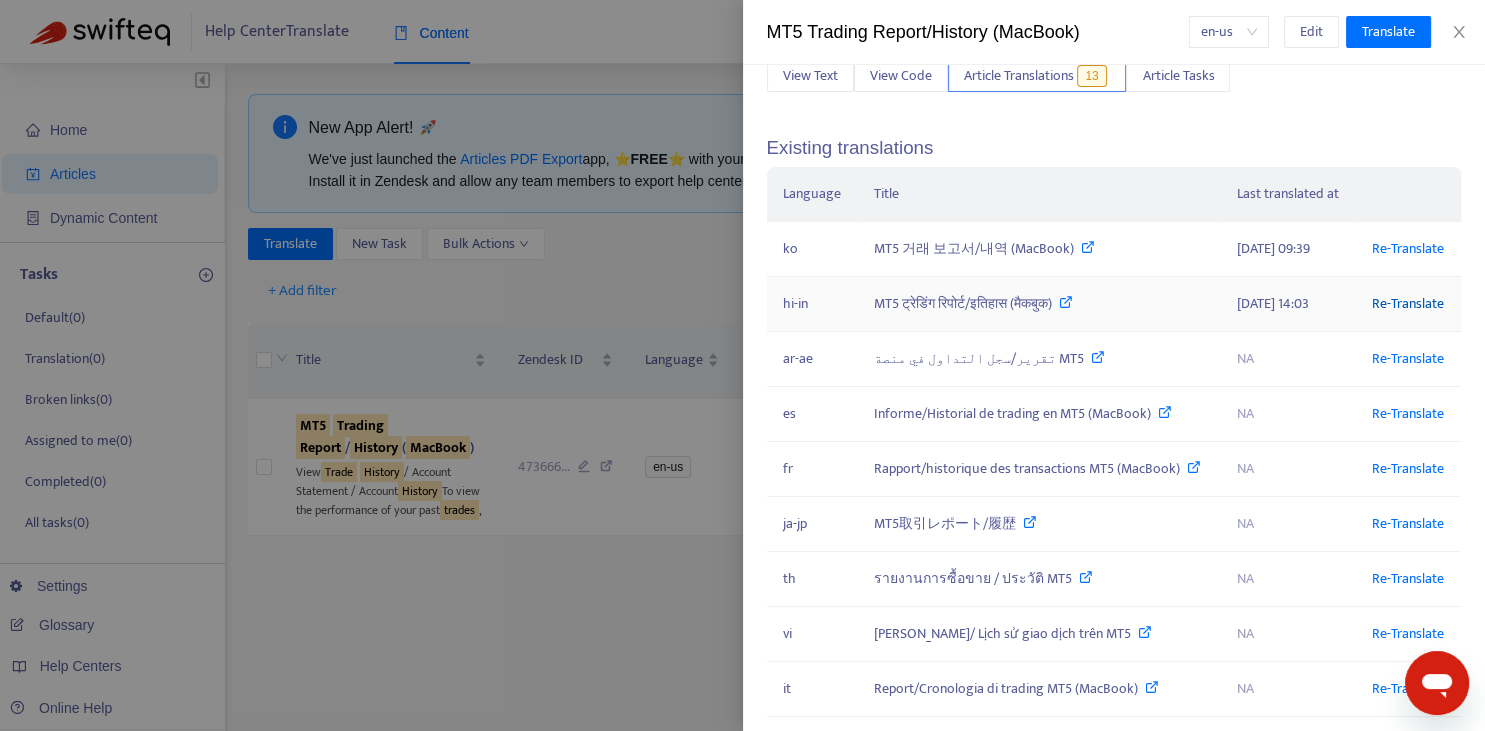 click on "Re-Translate" at bounding box center [1408, 303] 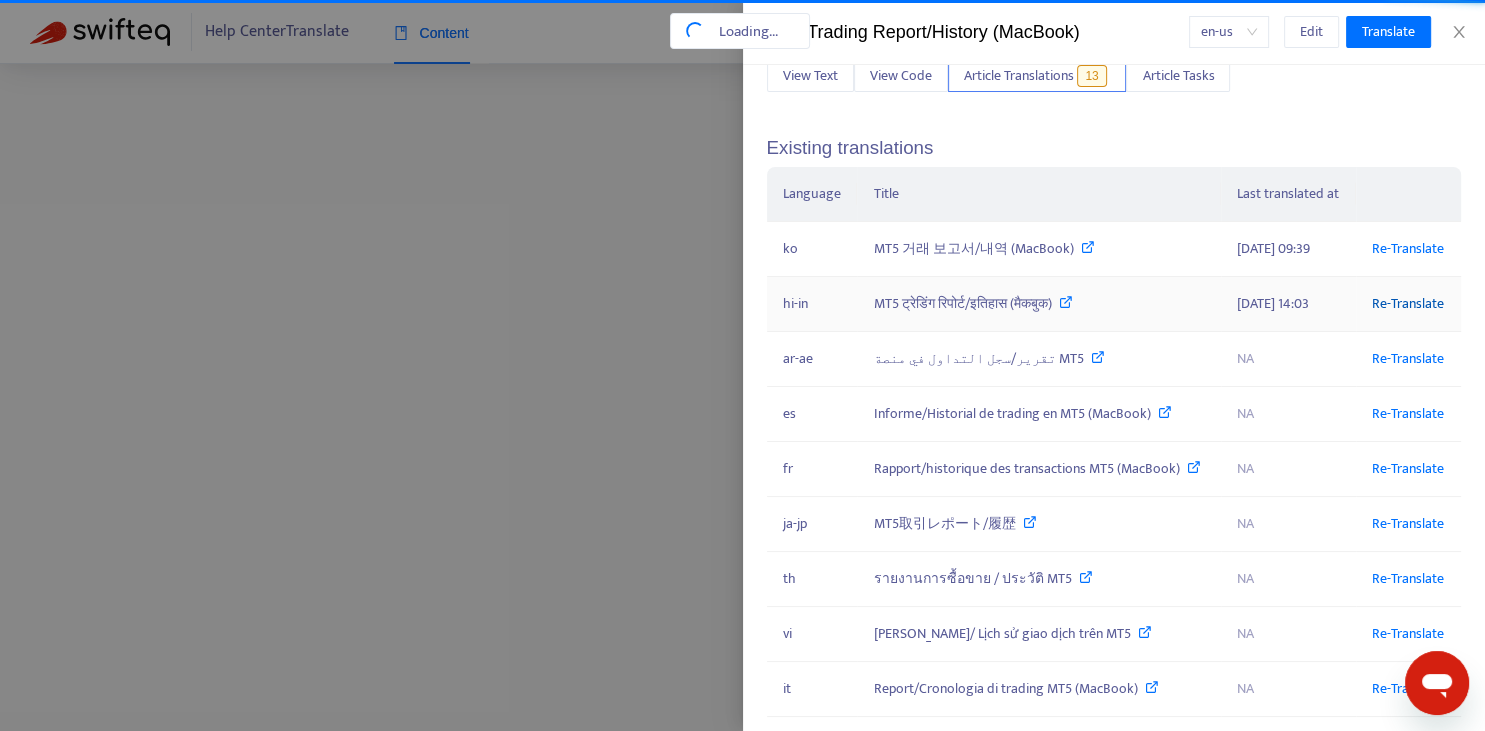 scroll, scrollTop: 0, scrollLeft: 48, axis: horizontal 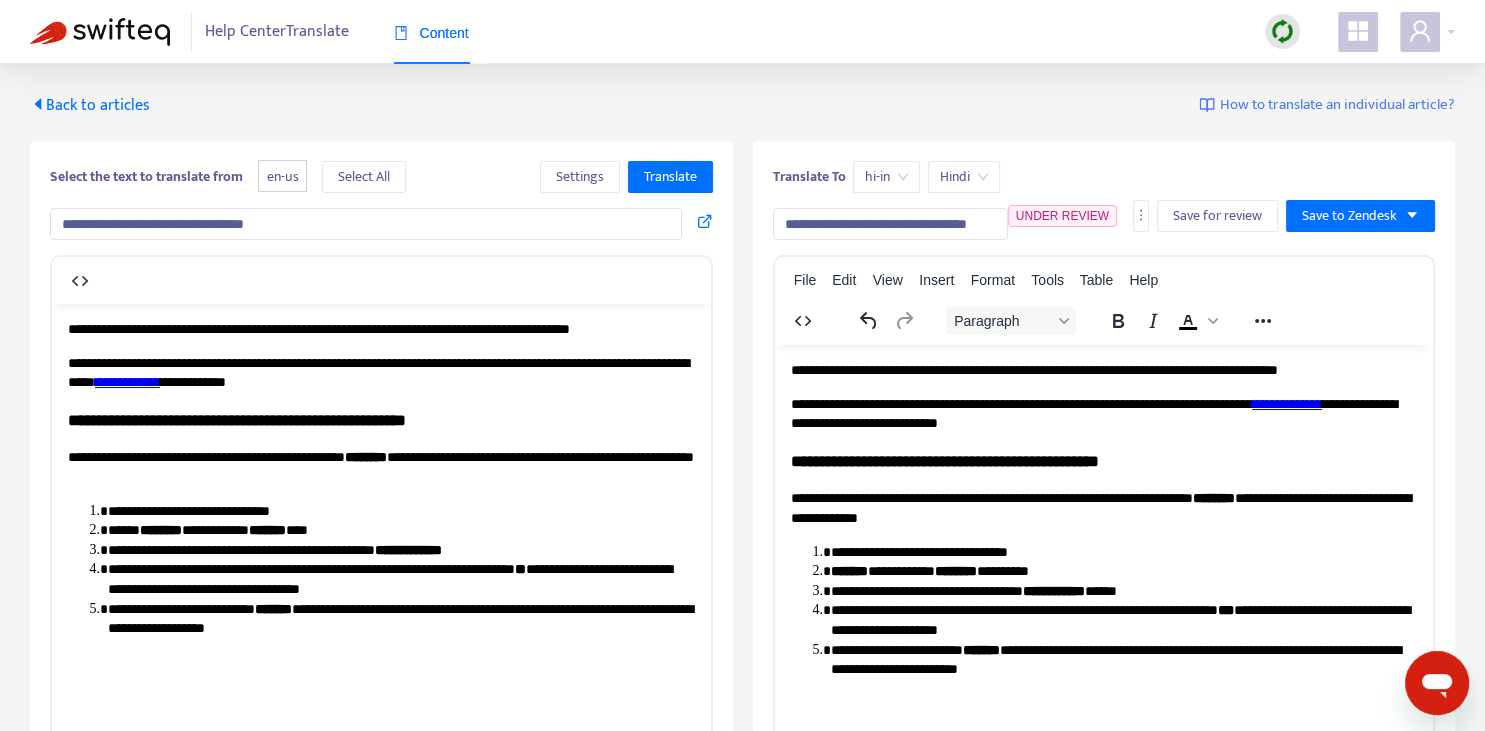 click on "**********" at bounding box center [890, 224] 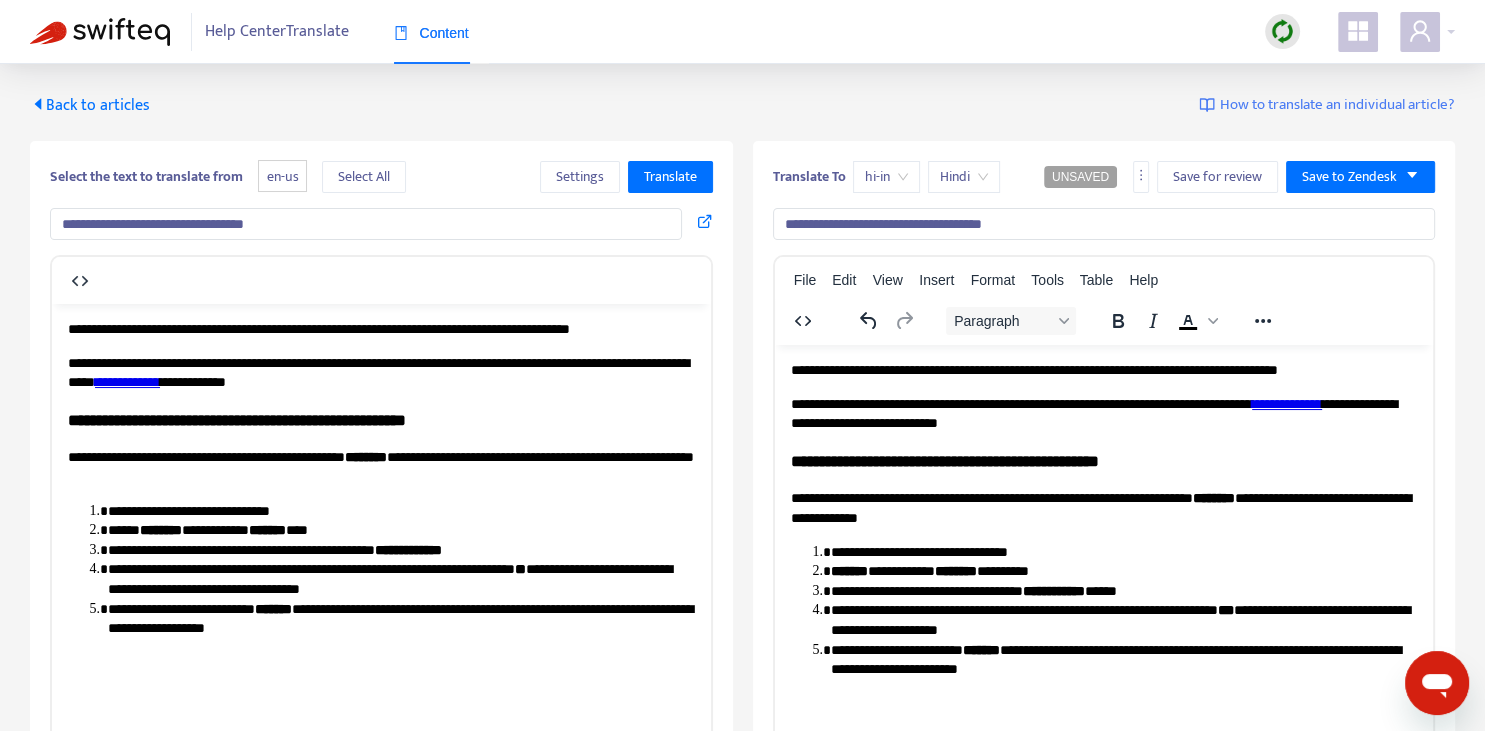 type on "**********" 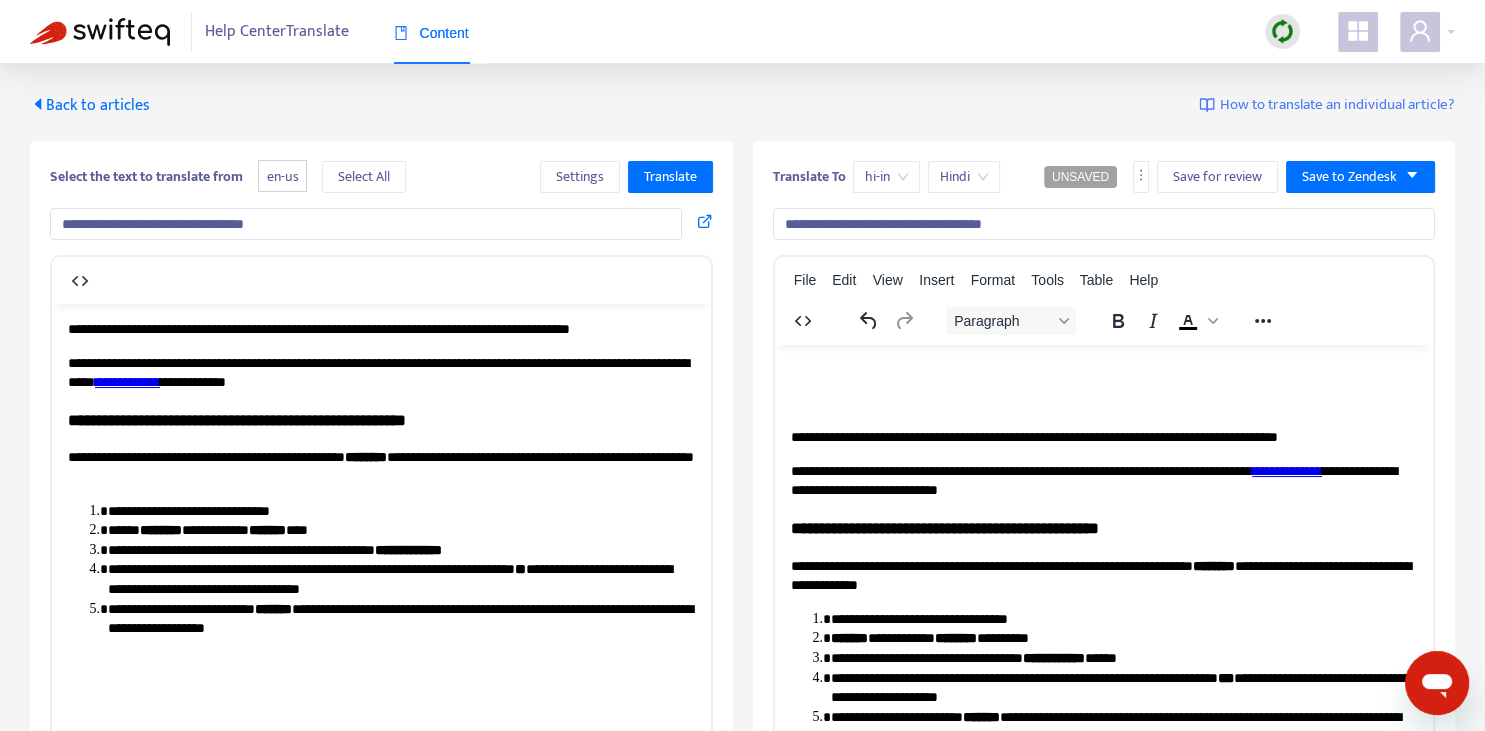 type 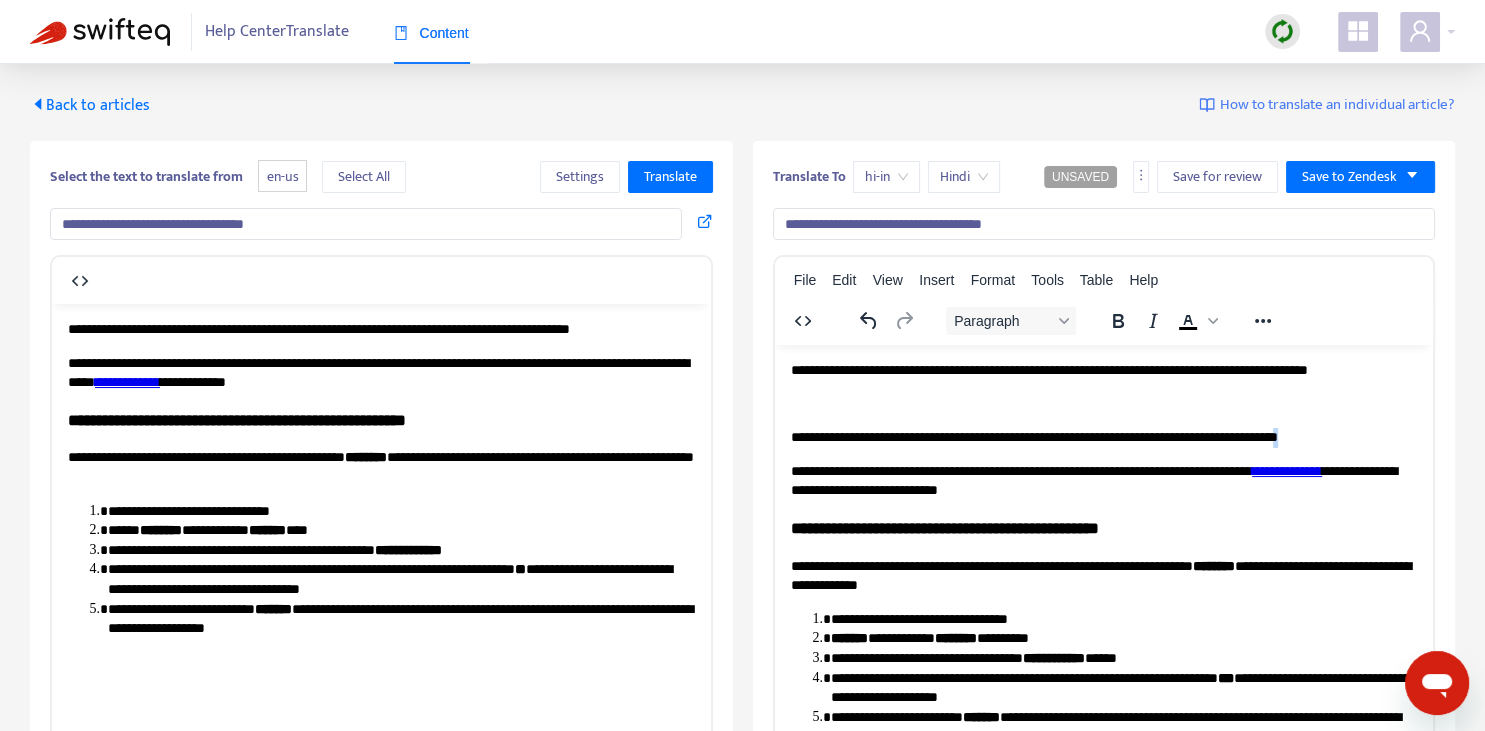 copy on "*" 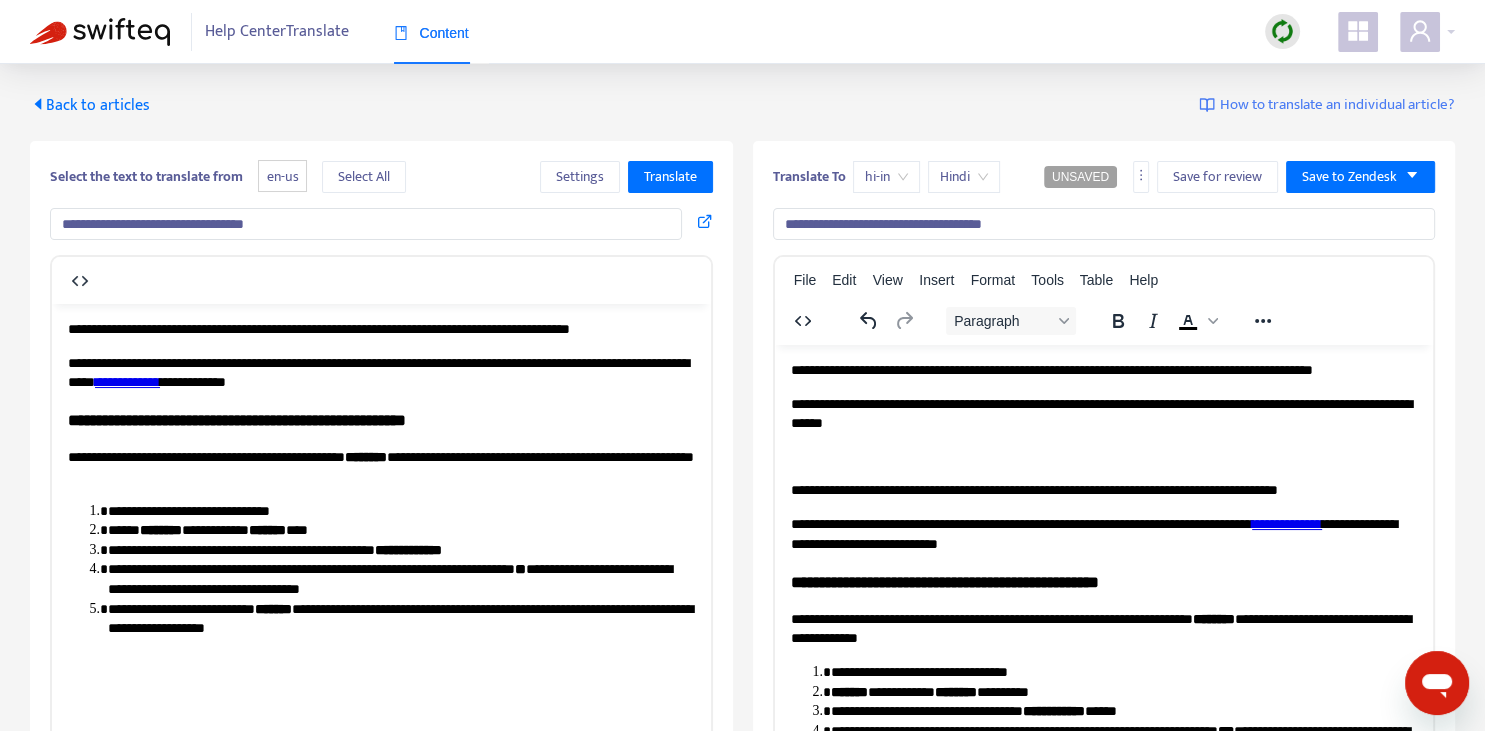 click on "**********" at bounding box center [1103, 413] 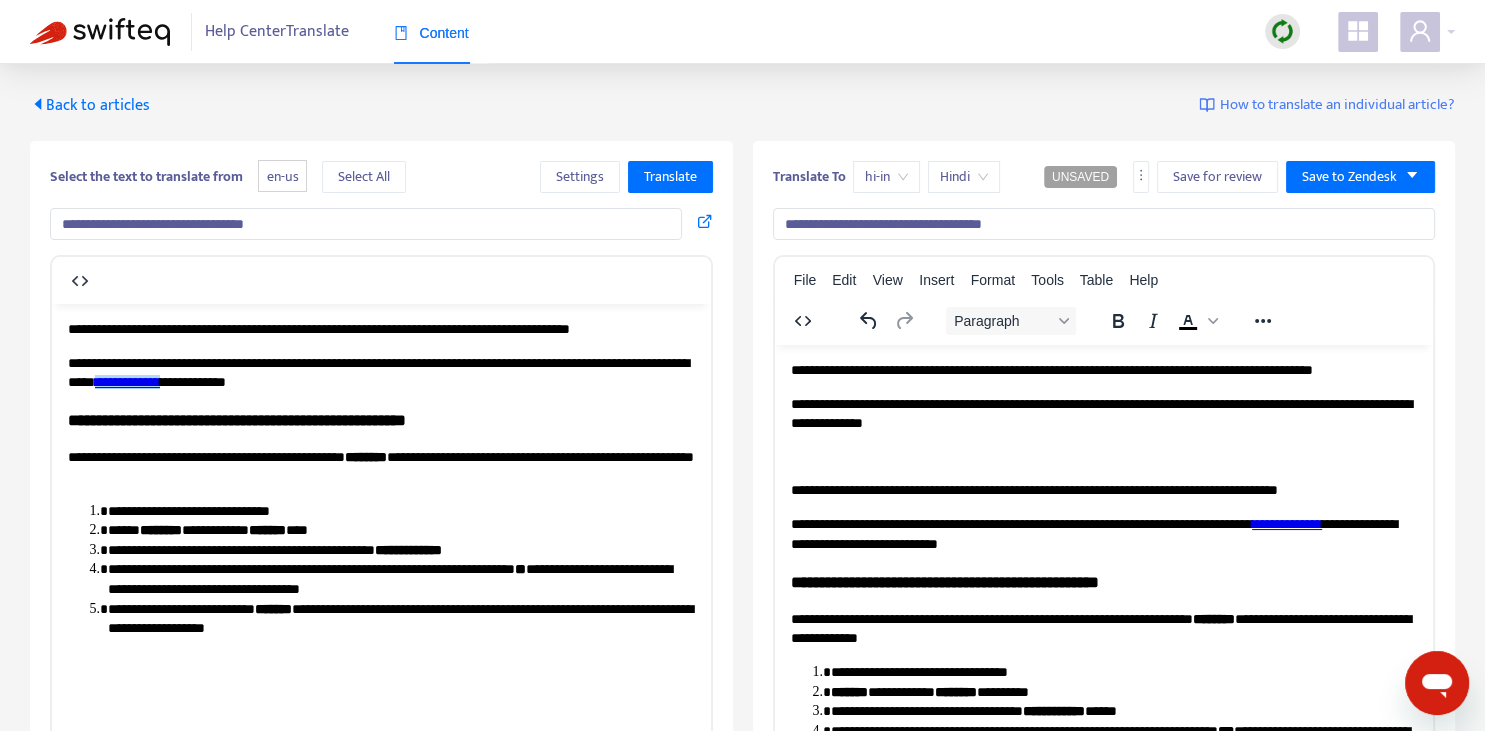click on "**********" at bounding box center (127, 381) 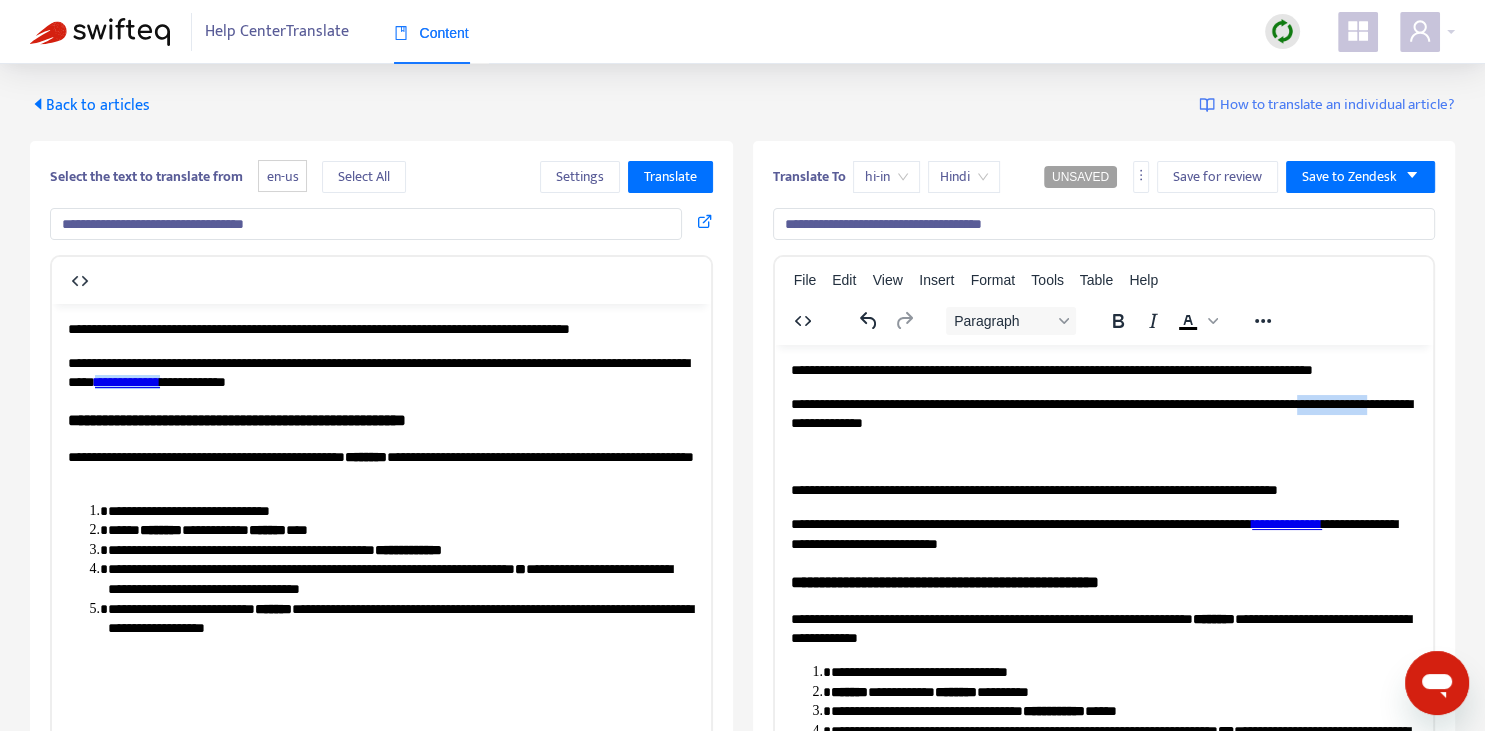 drag, startPoint x: 792, startPoint y: 417, endPoint x: 860, endPoint y: 418, distance: 68.007355 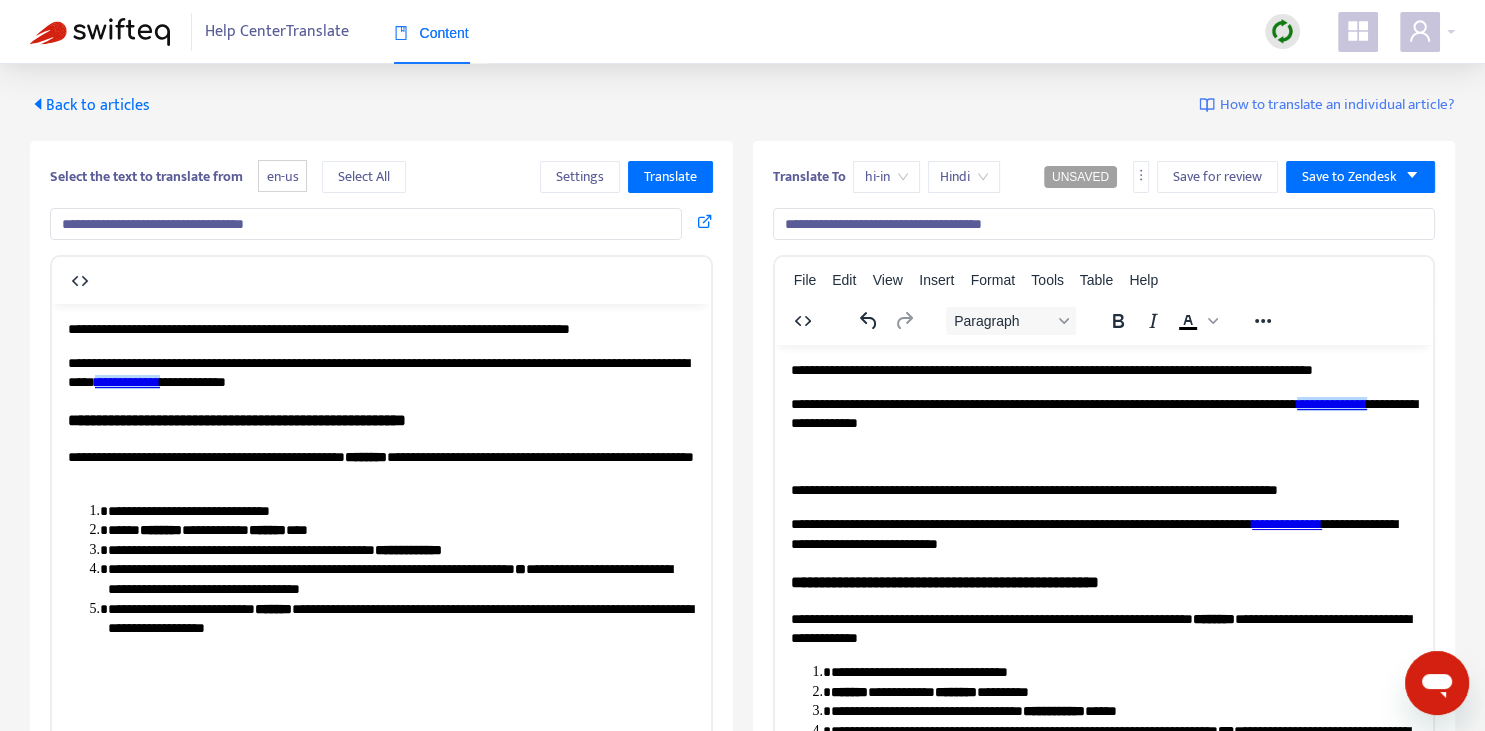 click on "**********" at bounding box center (1103, 579) 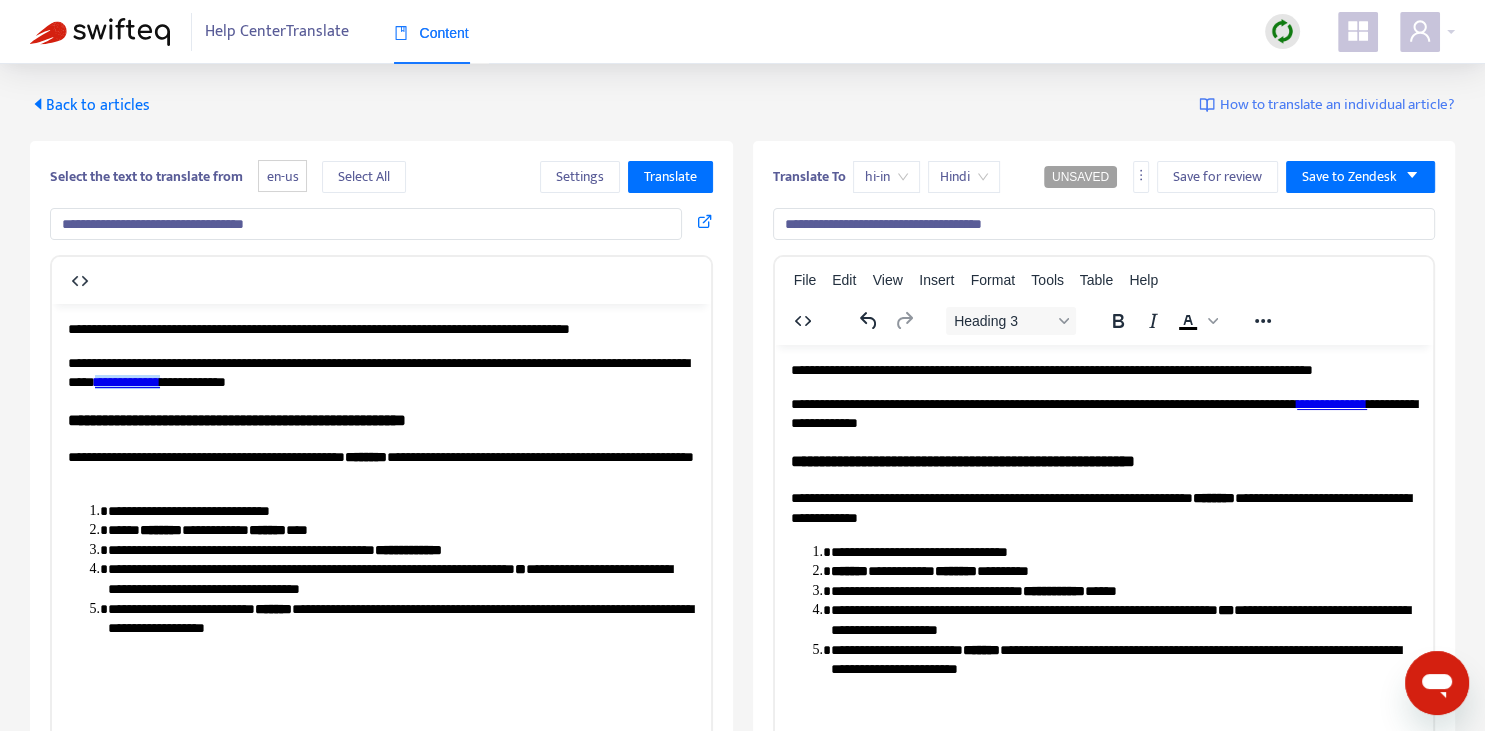 click on "**********" at bounding box center [1103, 460] 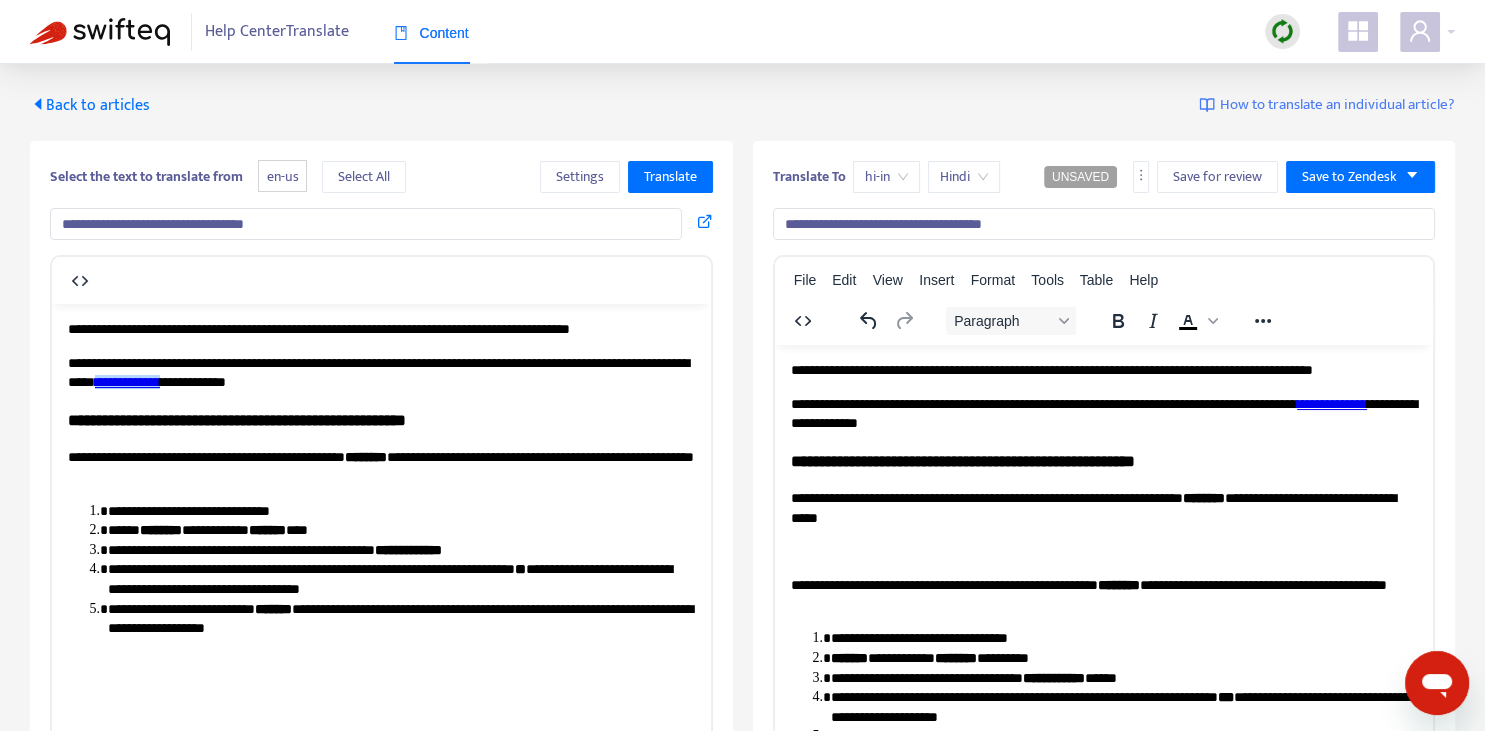 click on "**********" at bounding box center [1103, 594] 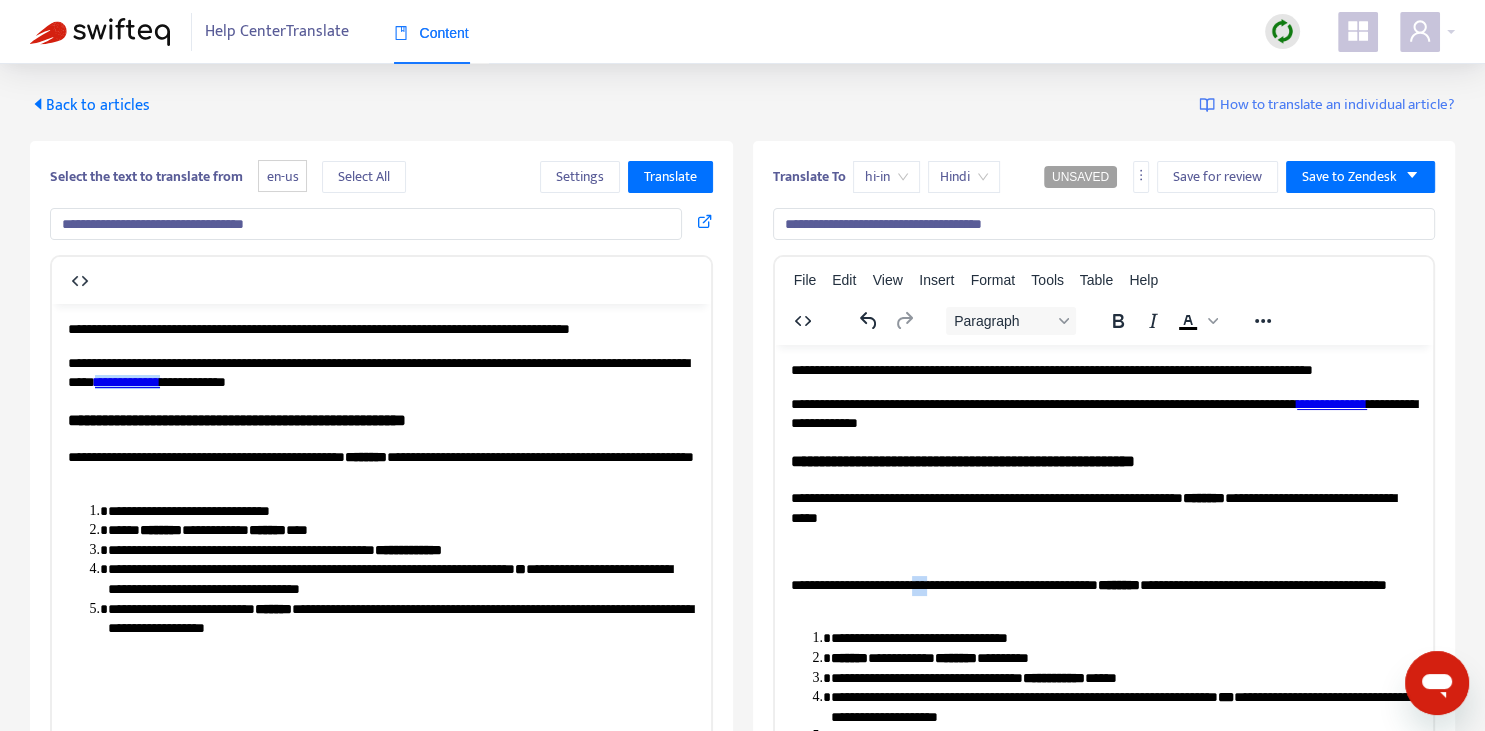 click on "**********" at bounding box center (1103, 594) 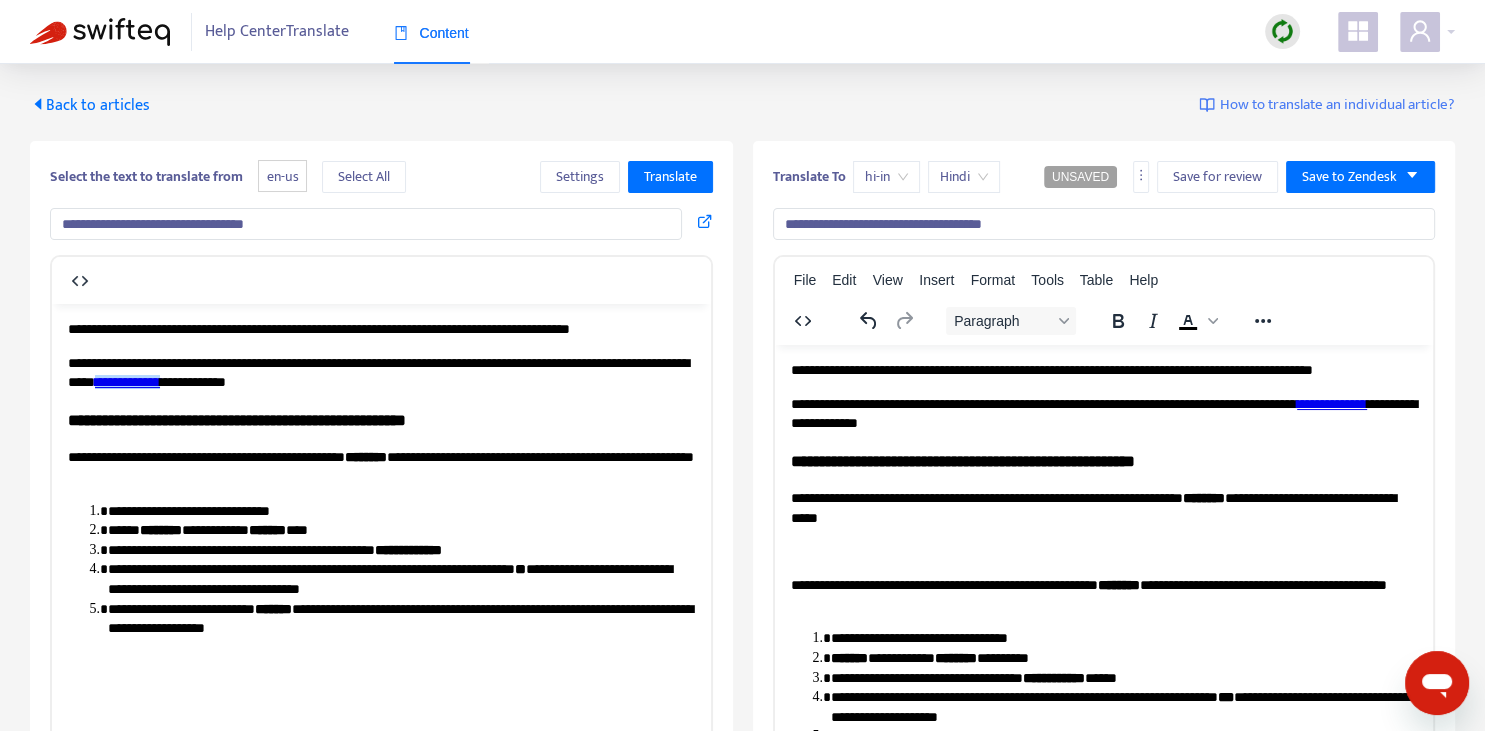 click on "**********" at bounding box center (1103, 594) 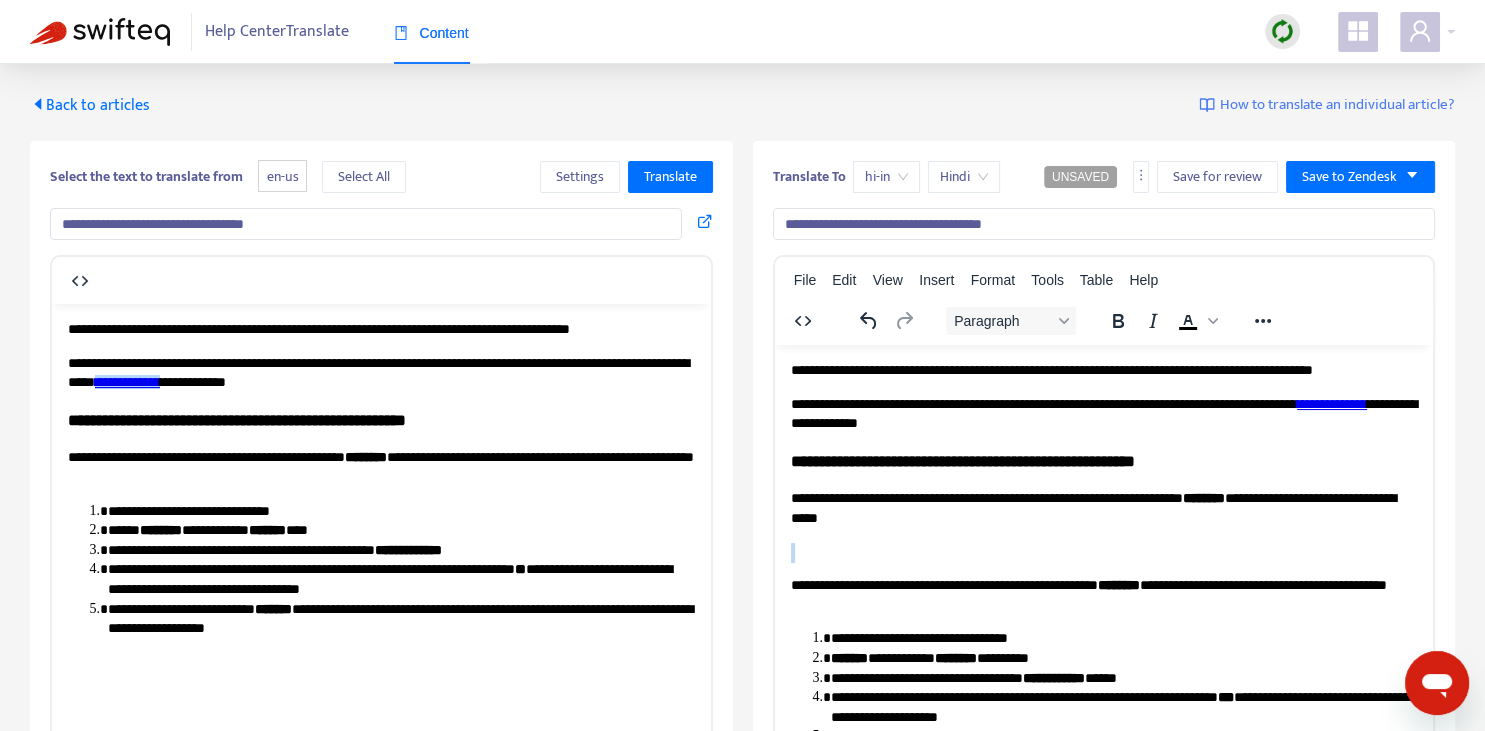 click on "**********" at bounding box center [1103, 594] 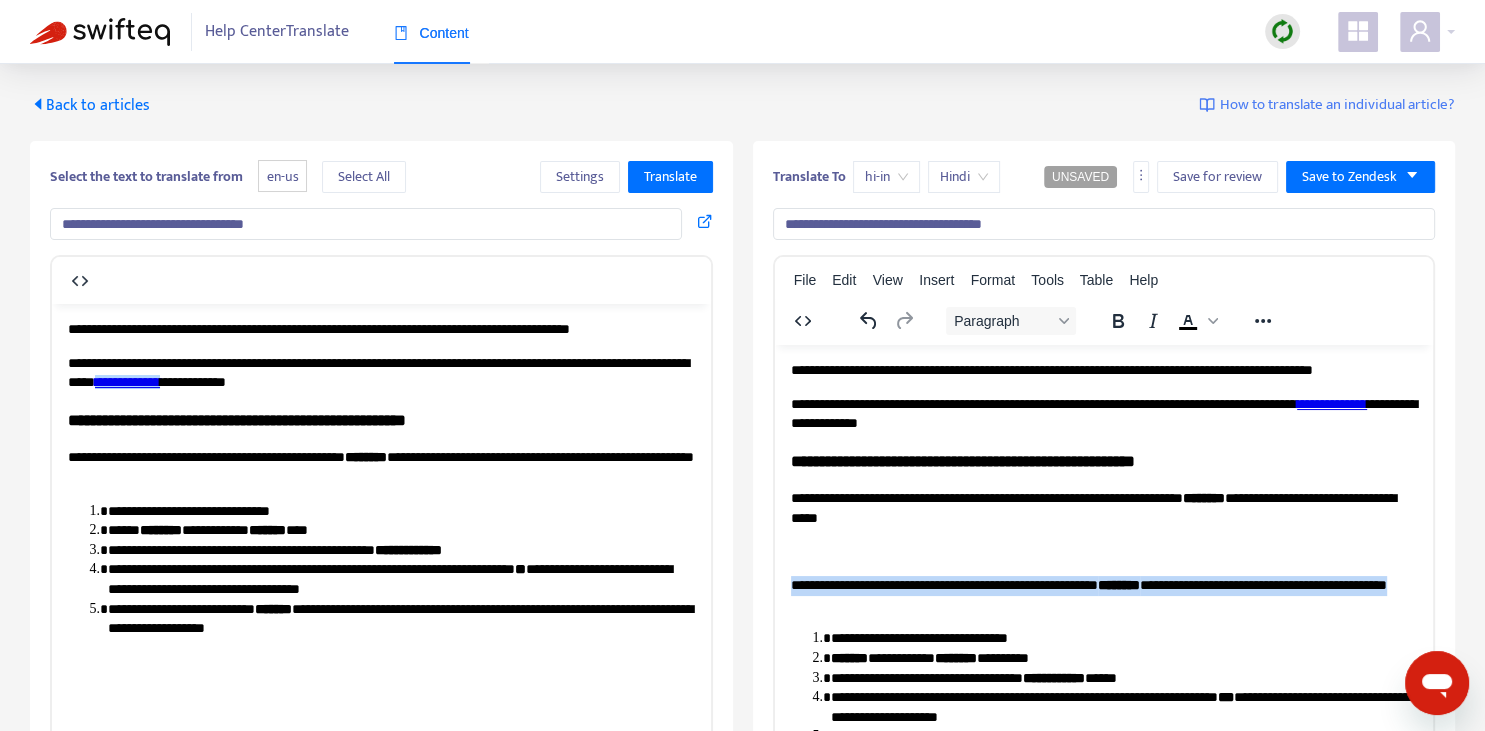click on "**********" at bounding box center [1103, 594] 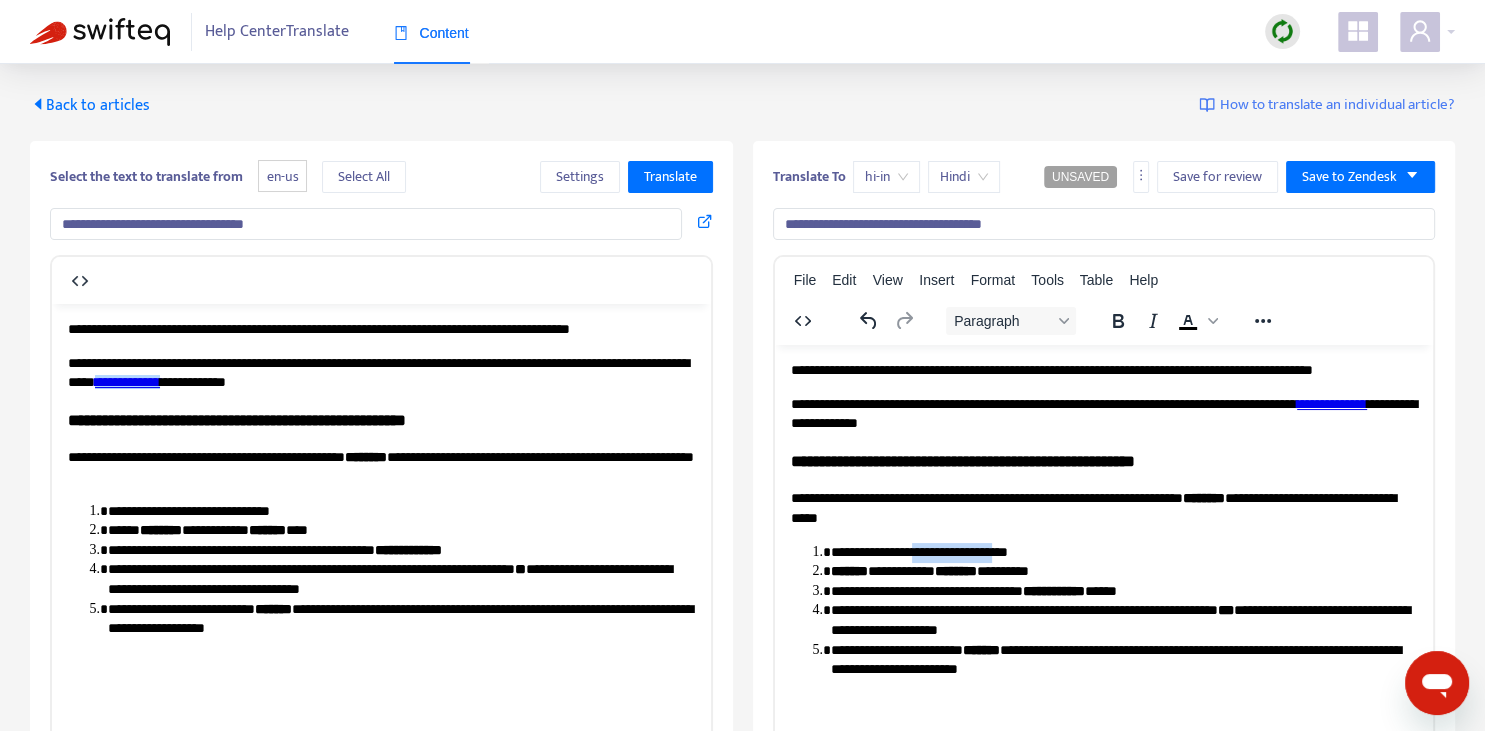 drag, startPoint x: 916, startPoint y: 550, endPoint x: 1021, endPoint y: 545, distance: 105.11898 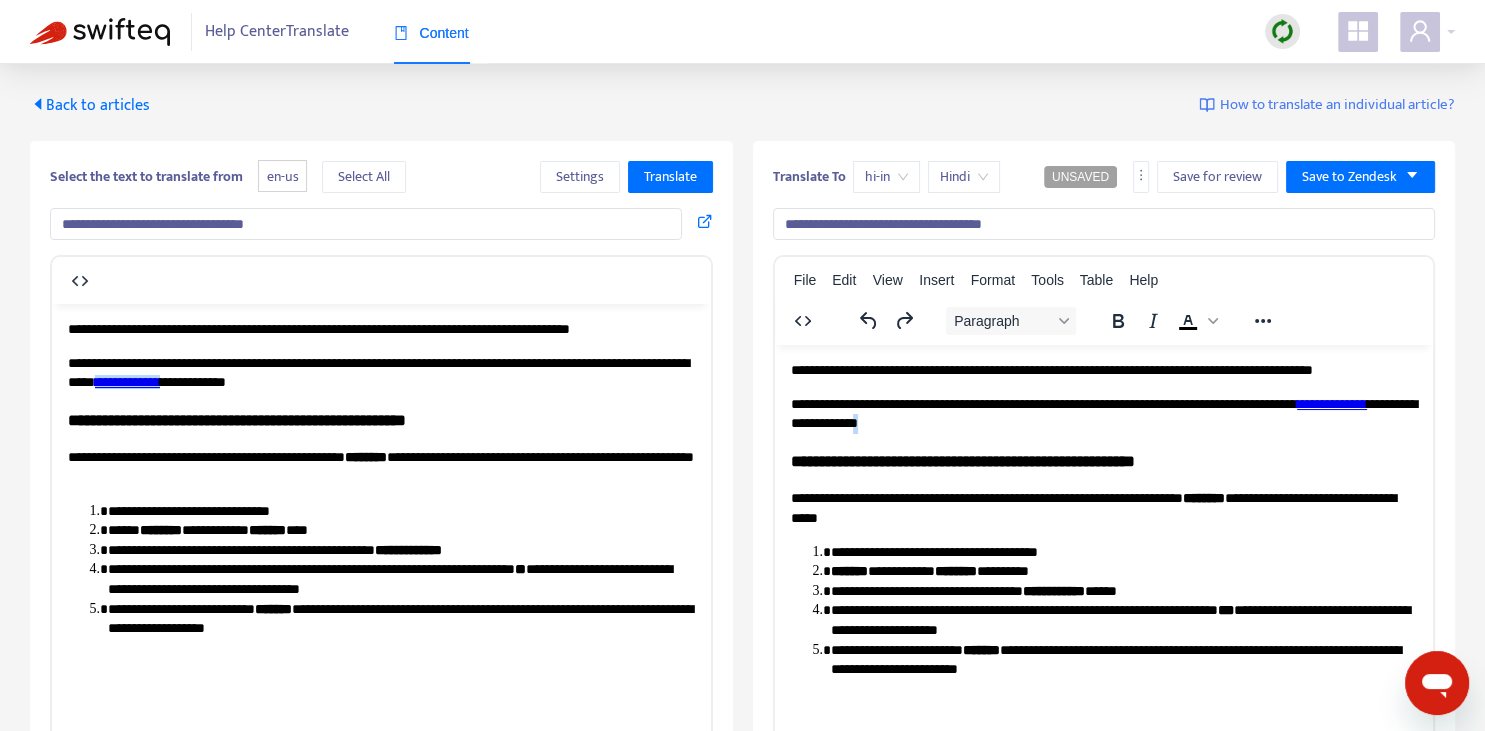 click on "**********" at bounding box center [1103, 413] 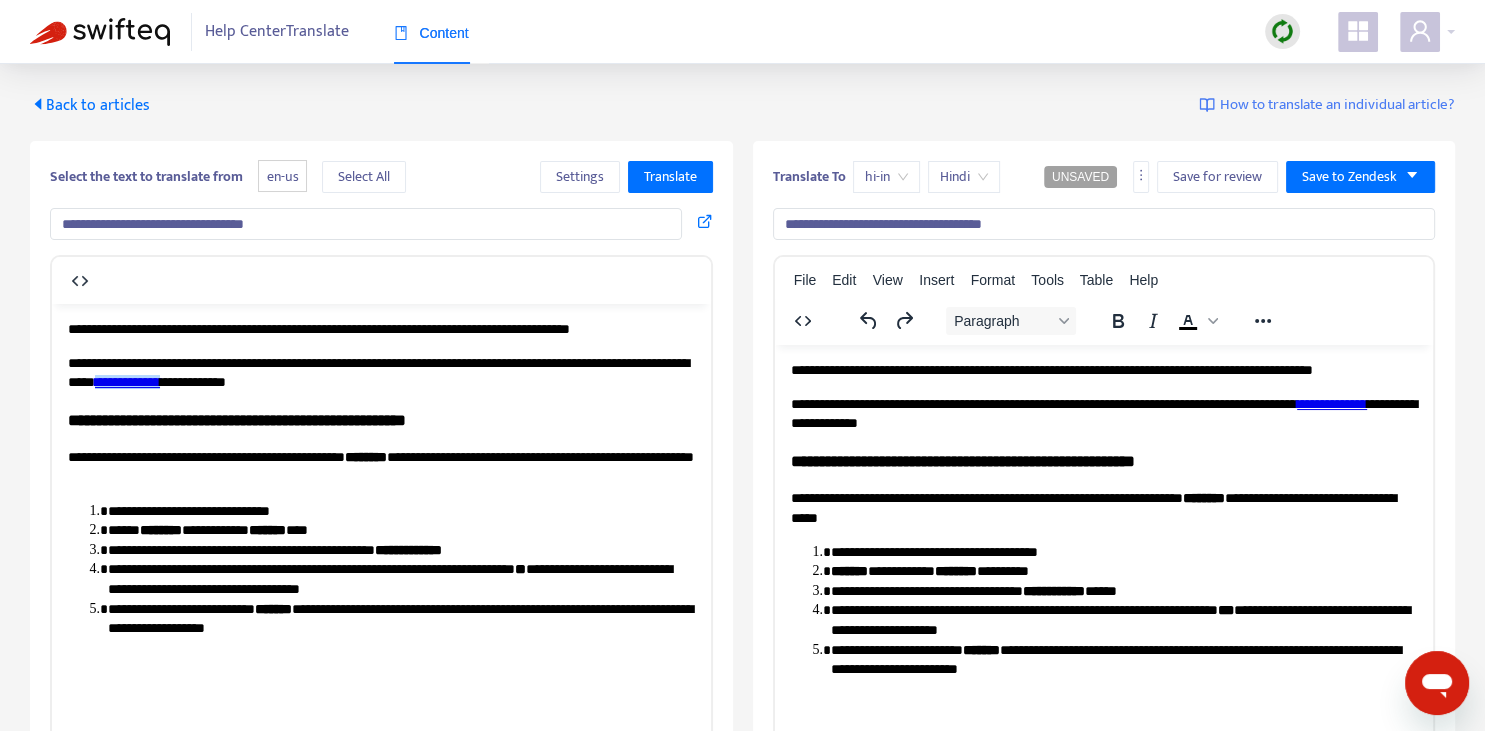 click on "**********" at bounding box center [1123, 552] 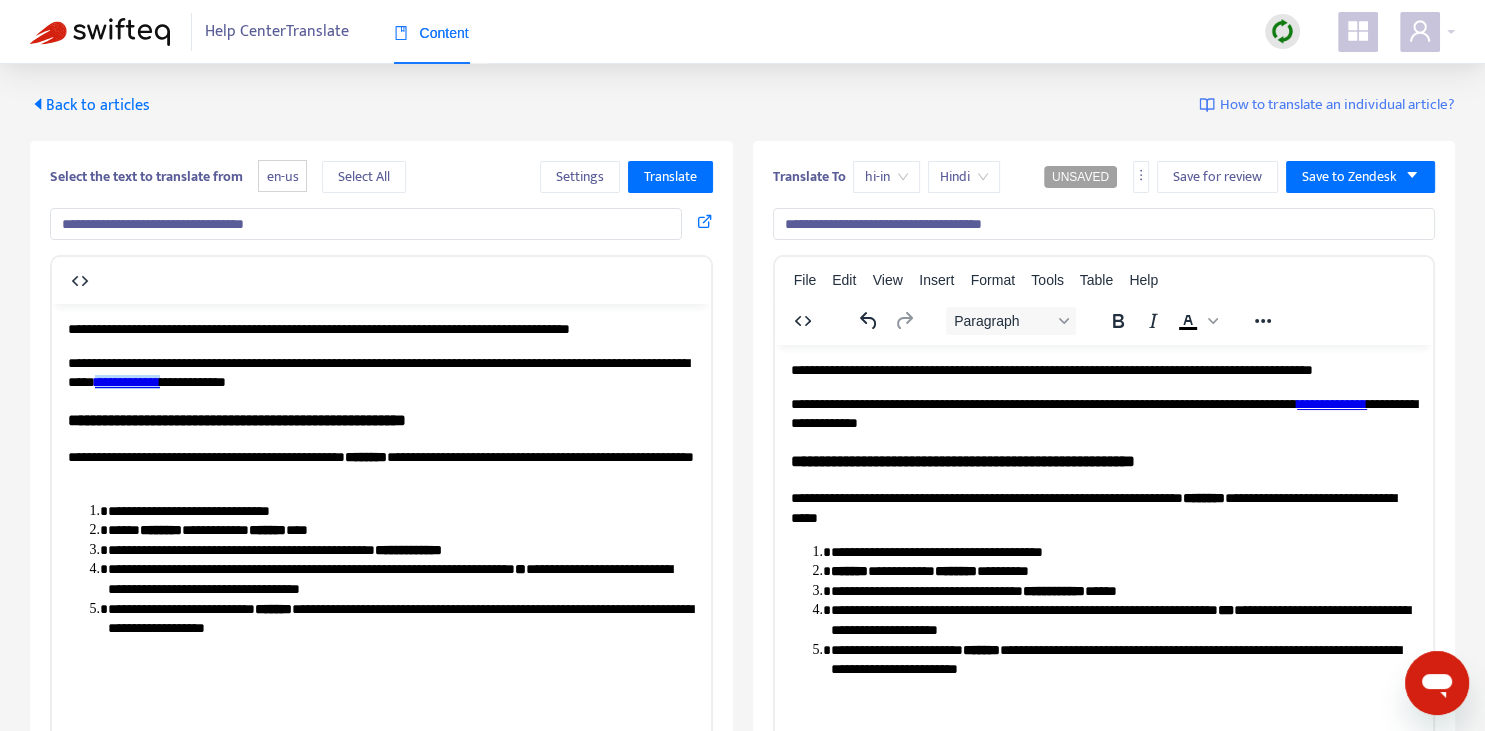 click on "*******" at bounding box center [848, 570] 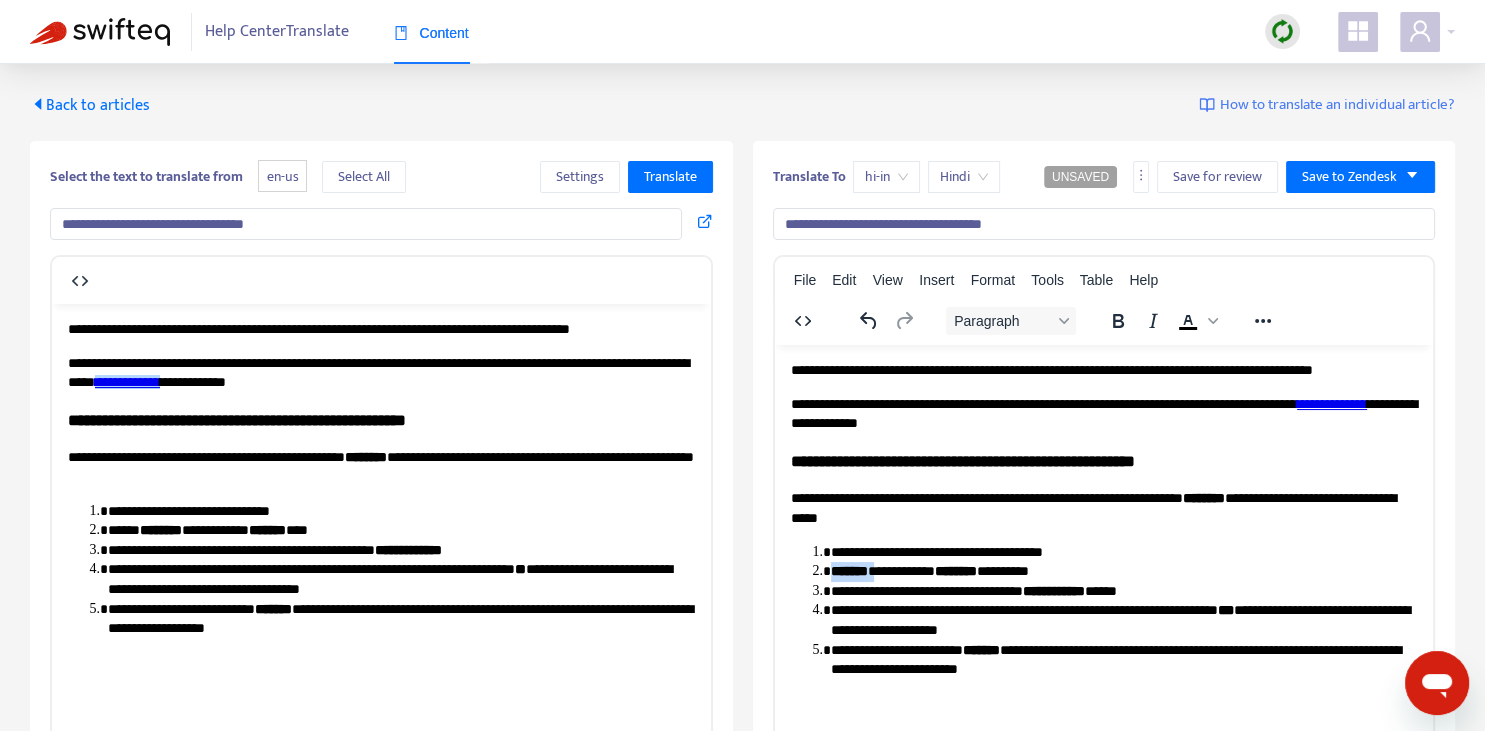 click on "*******" at bounding box center [848, 570] 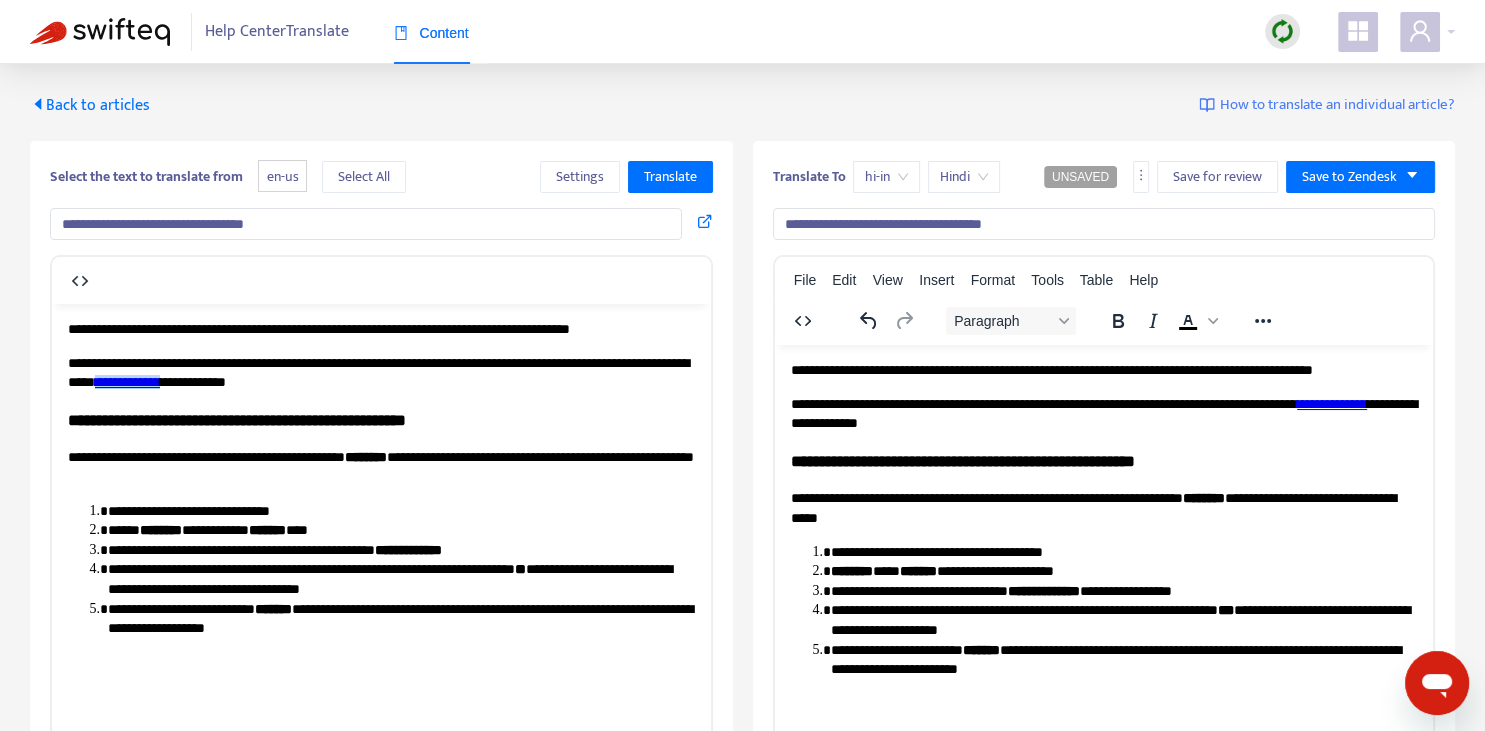 click on "**********" at bounding box center (1123, 619) 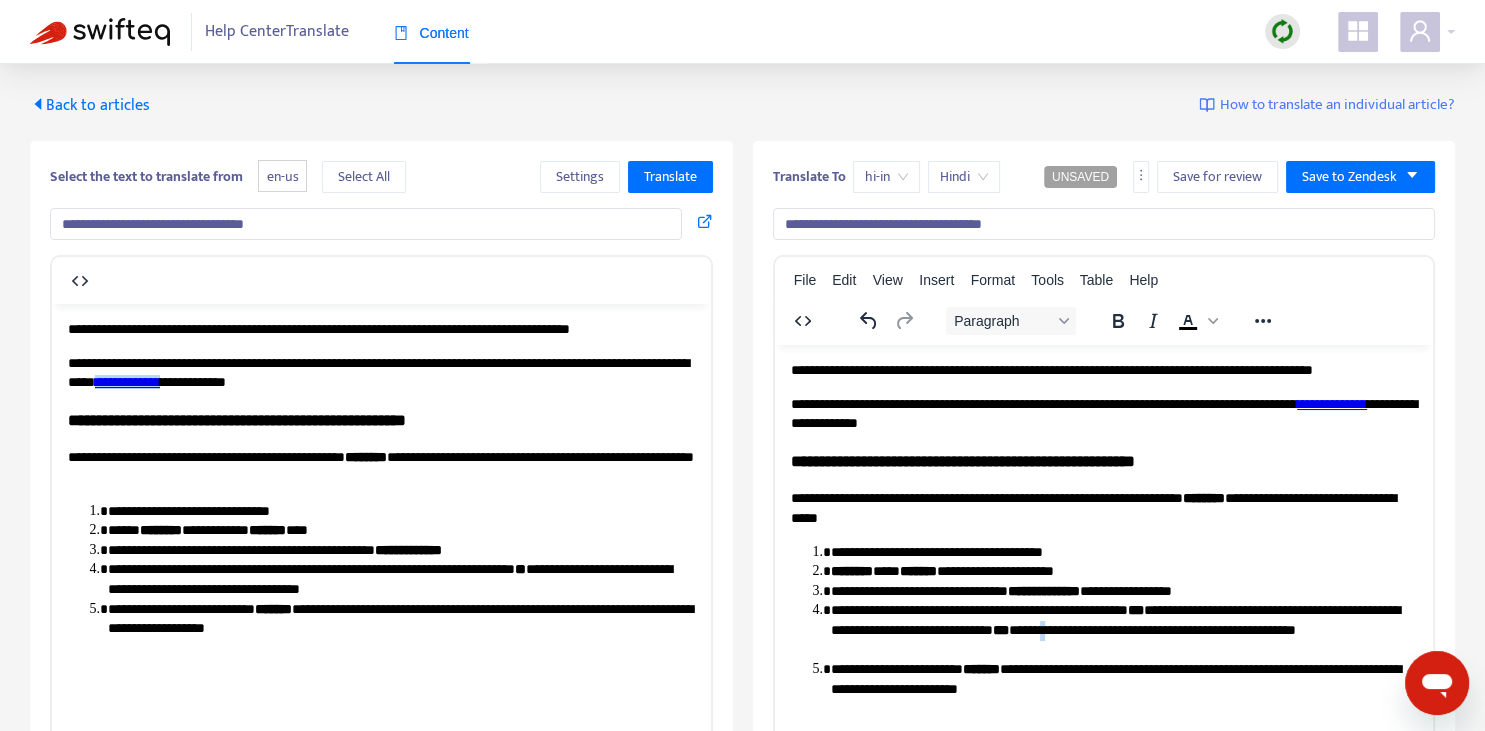 click on "**********" at bounding box center [1123, 629] 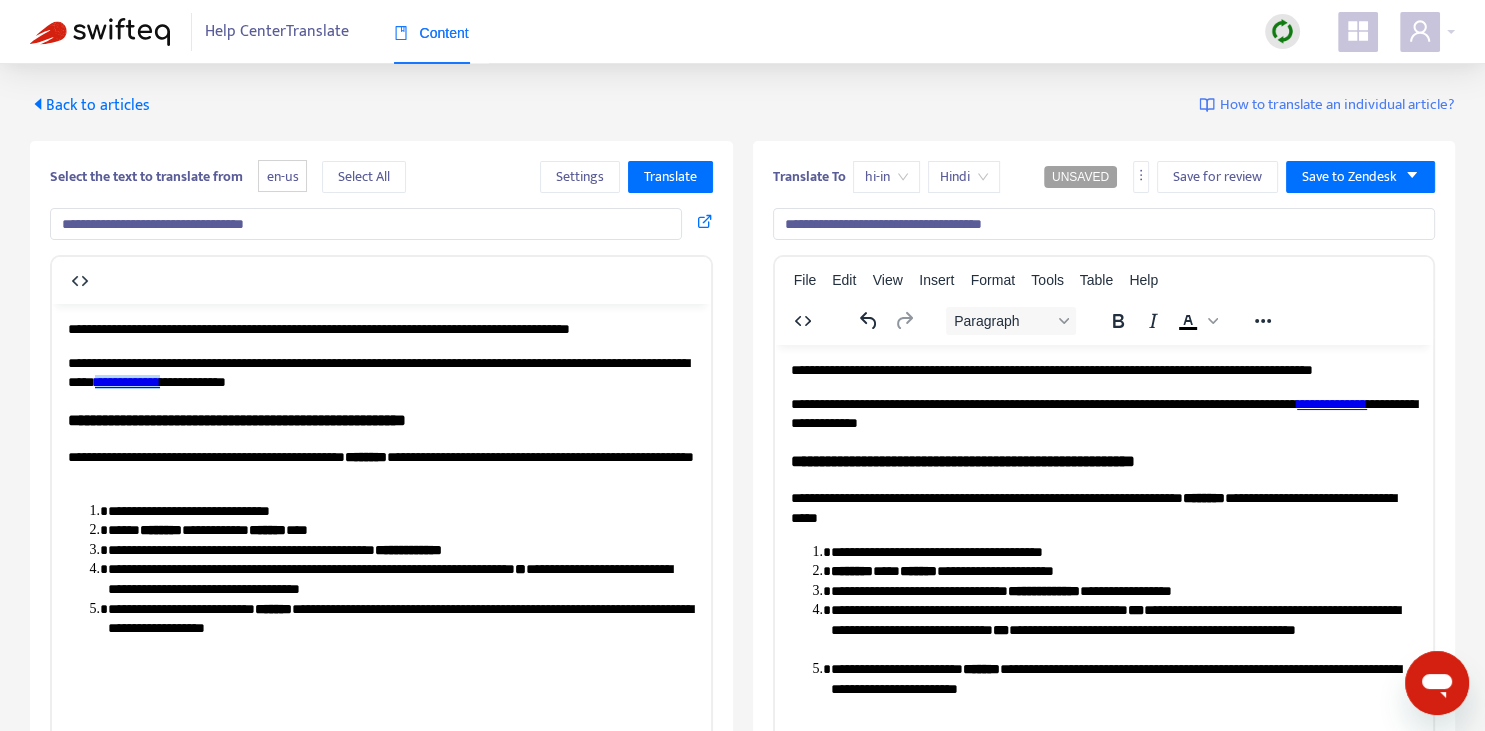 click on "**********" at bounding box center (1123, 629) 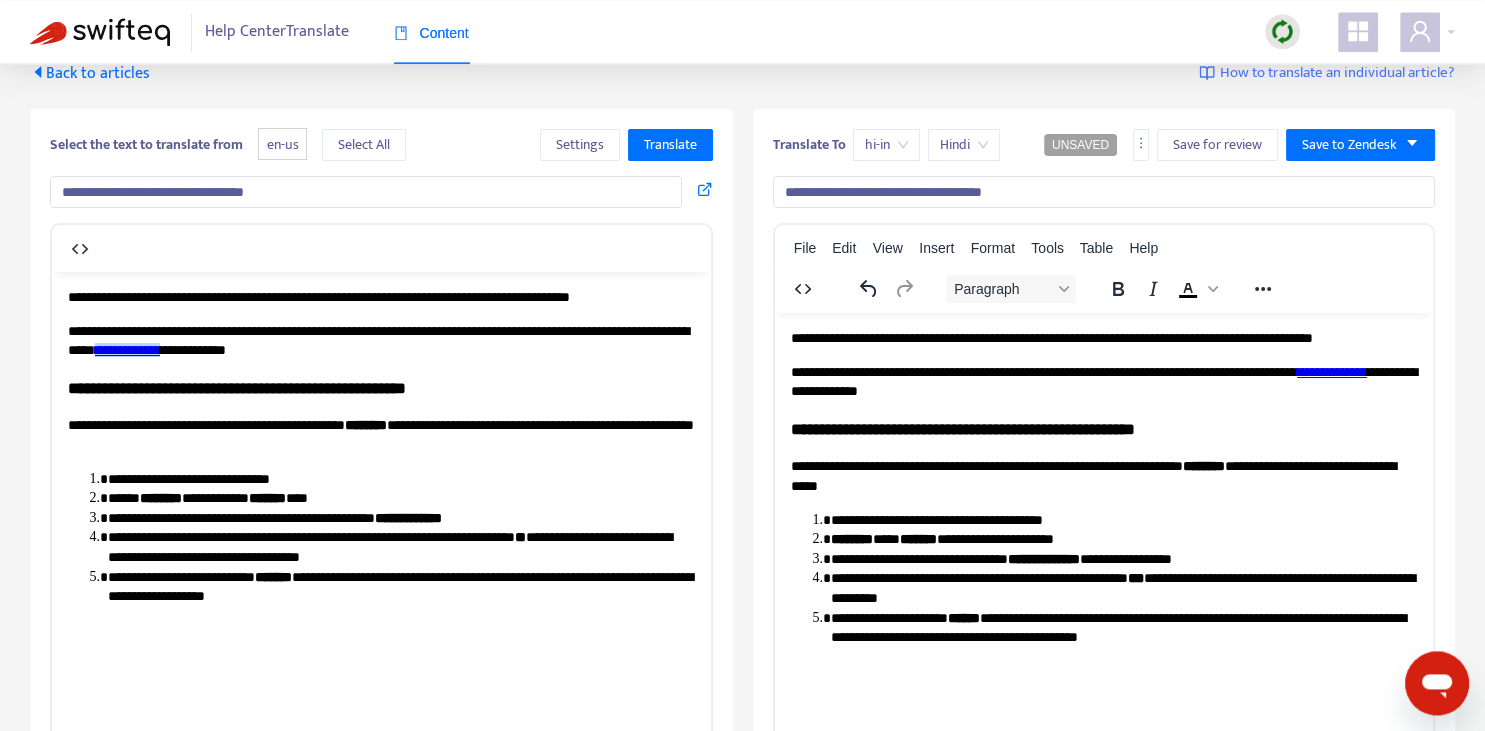 scroll, scrollTop: 70, scrollLeft: 0, axis: vertical 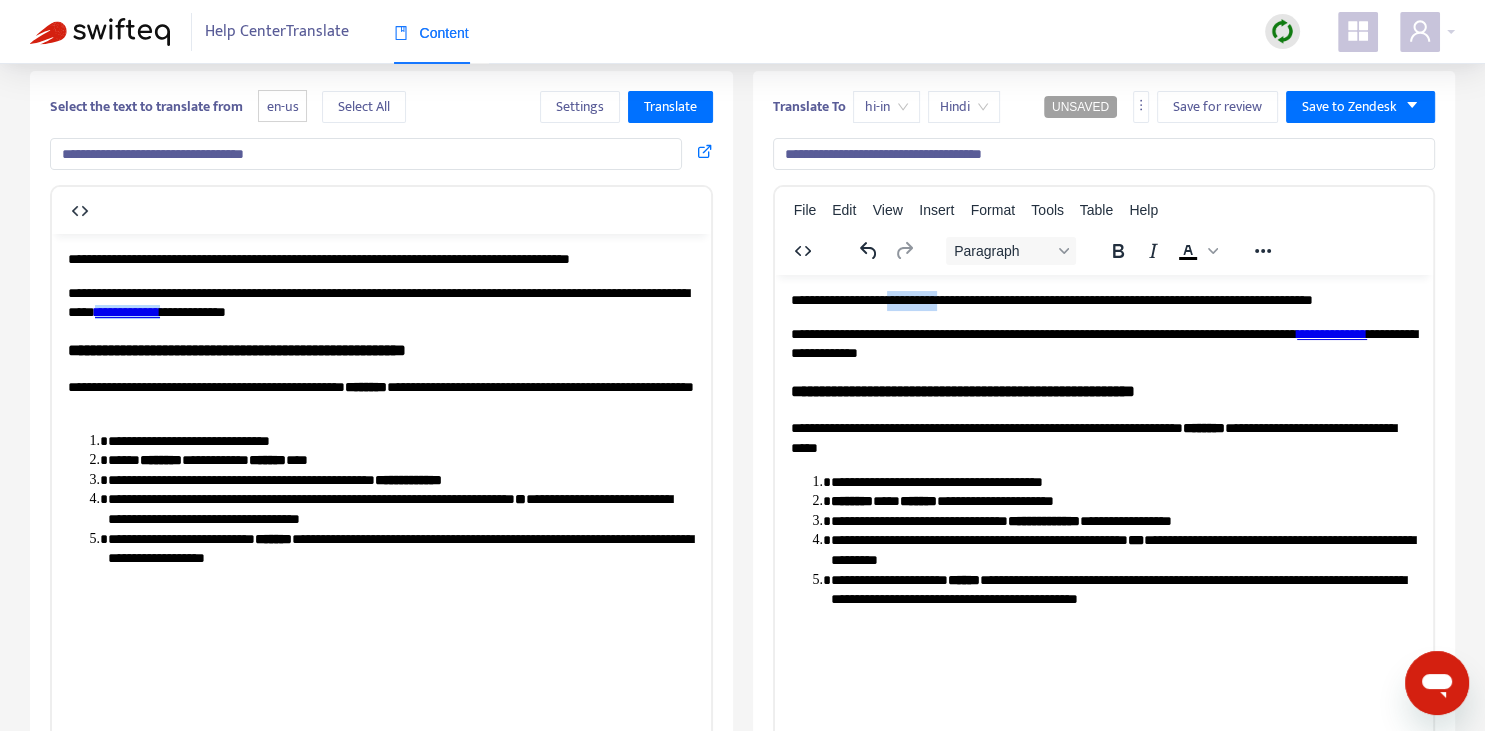 drag, startPoint x: 913, startPoint y: 296, endPoint x: 962, endPoint y: 296, distance: 49 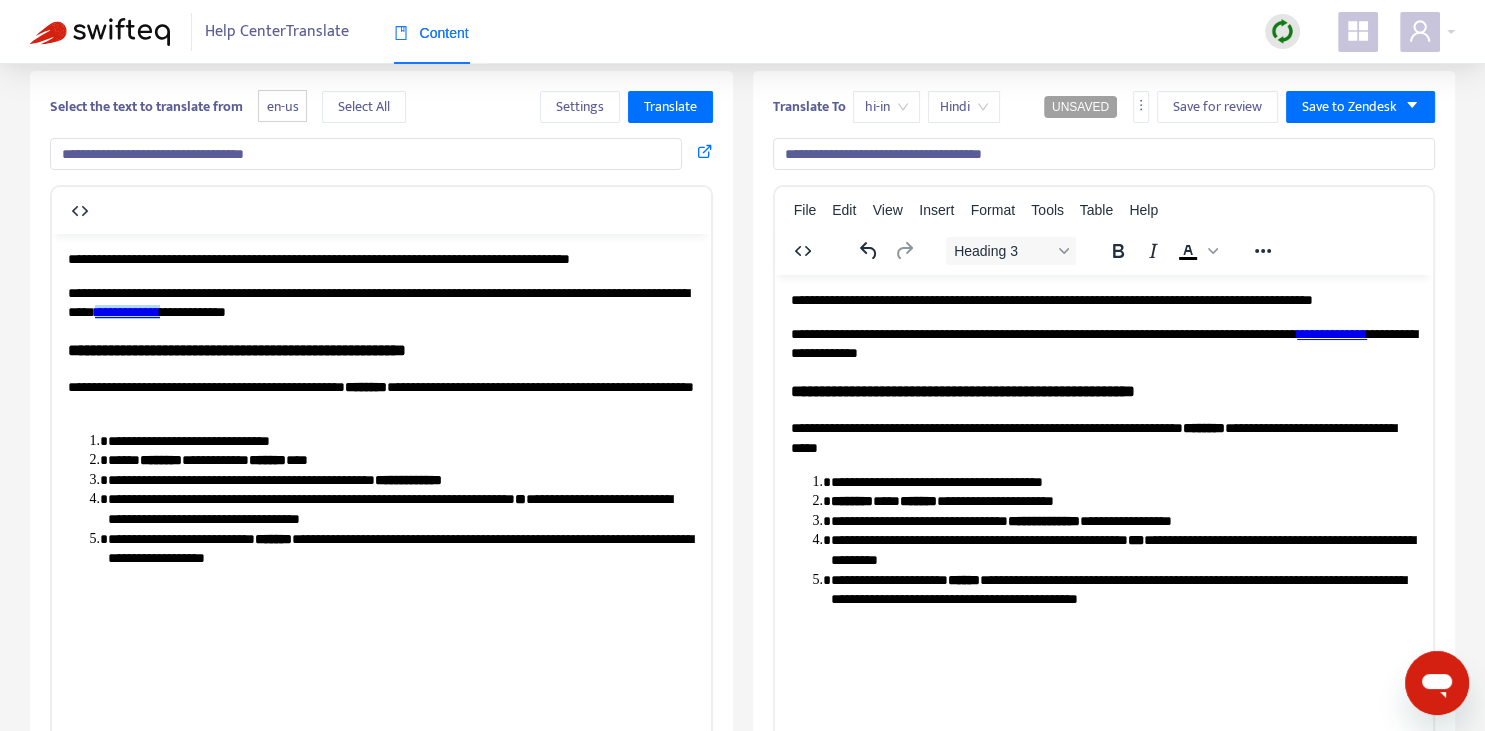 click on "**********" at bounding box center [1103, 390] 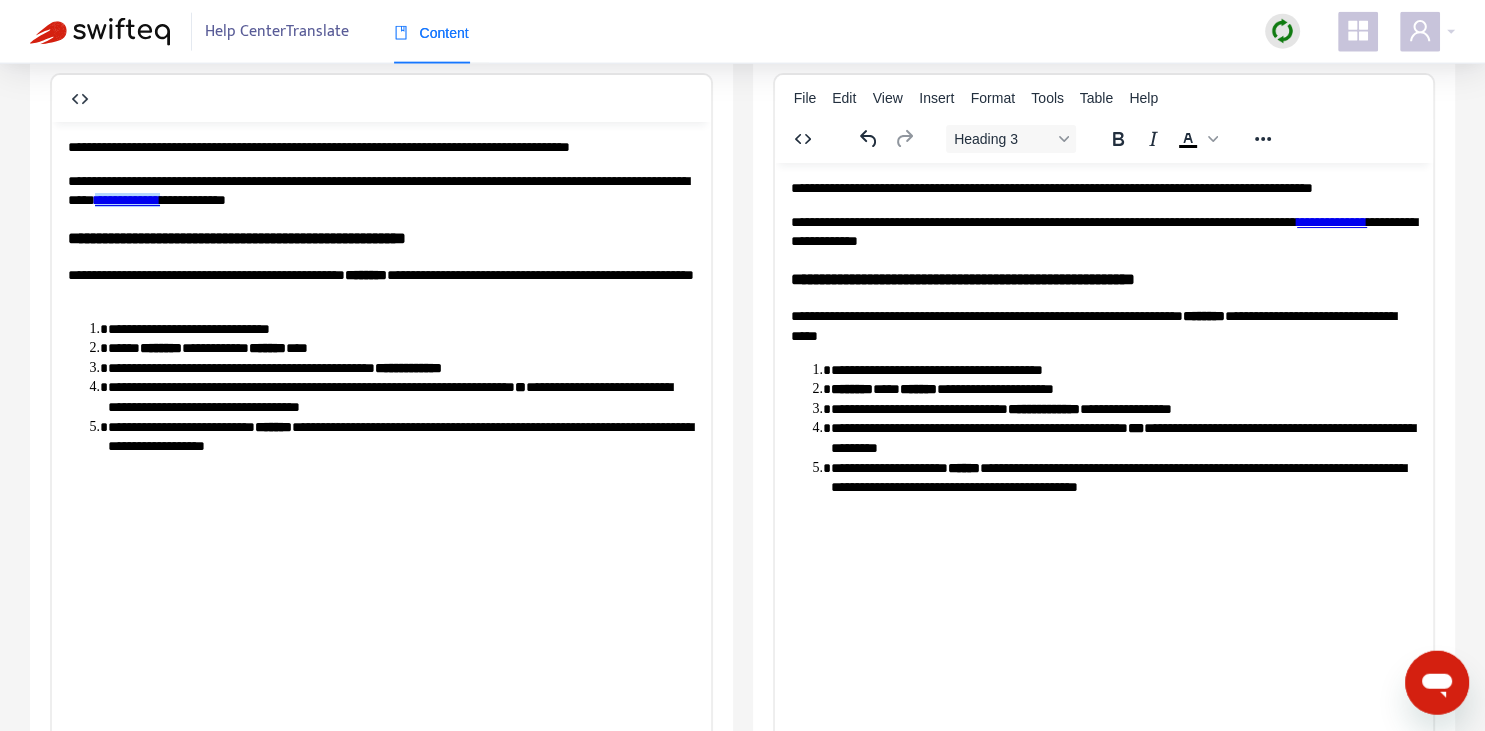 scroll, scrollTop: 211, scrollLeft: 0, axis: vertical 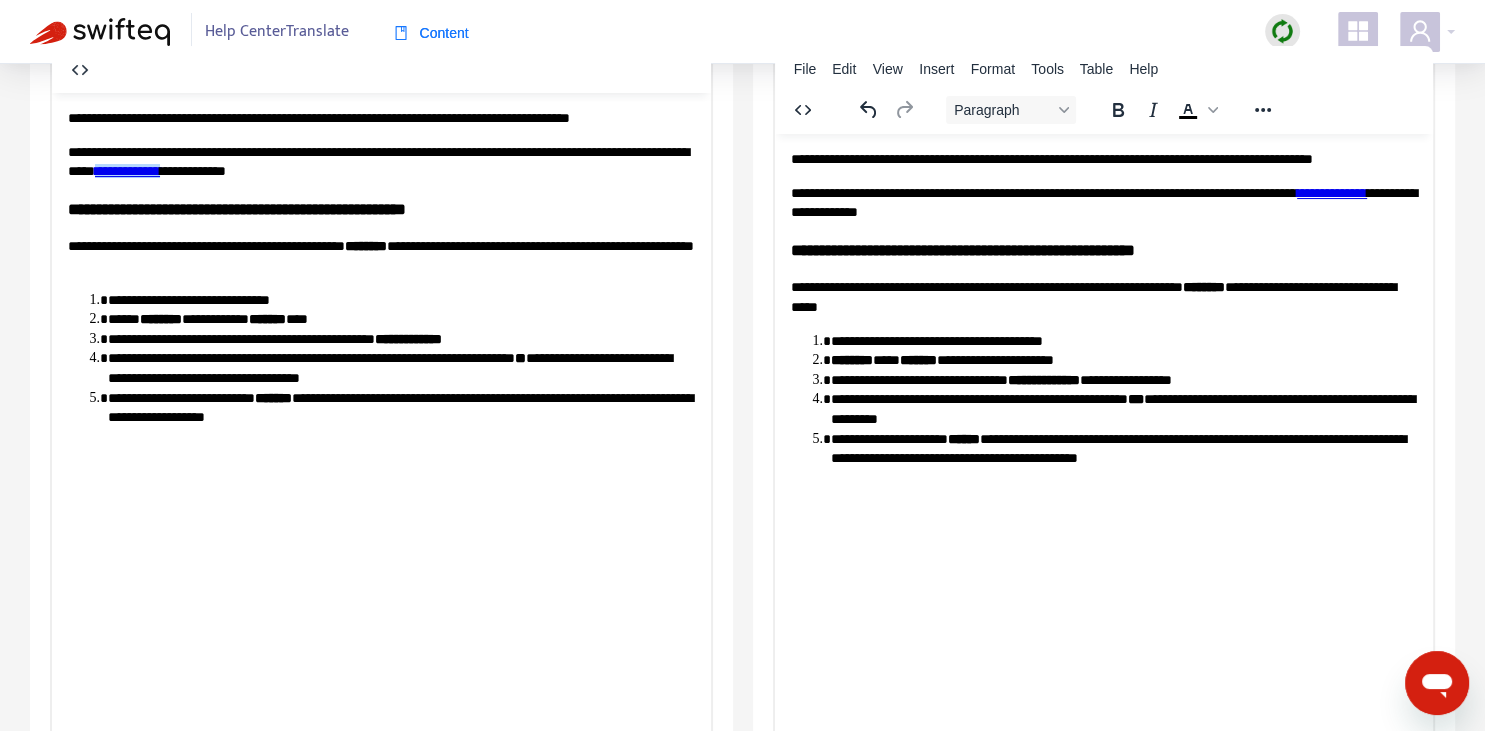 click on "**********" at bounding box center [1123, 408] 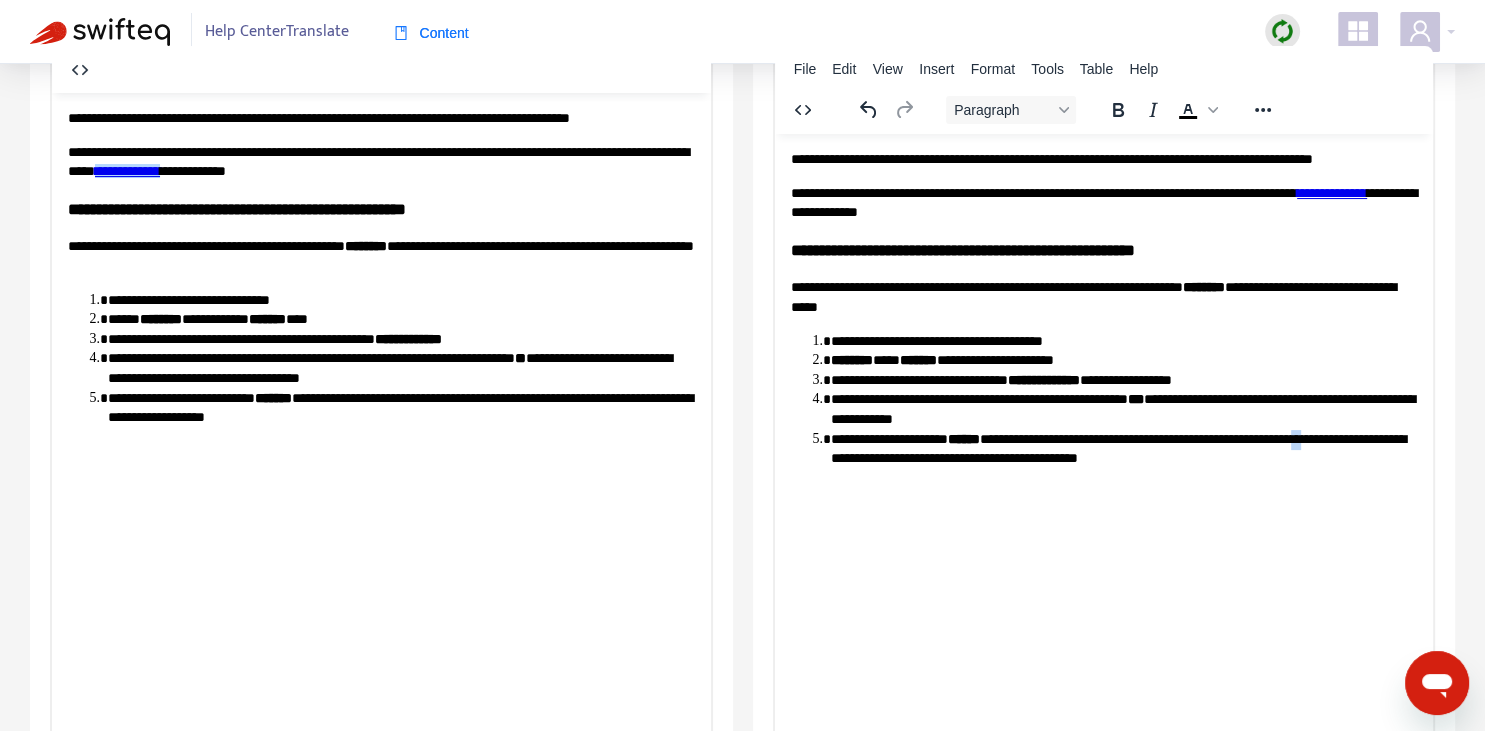 click on "**********" at bounding box center (1123, 448) 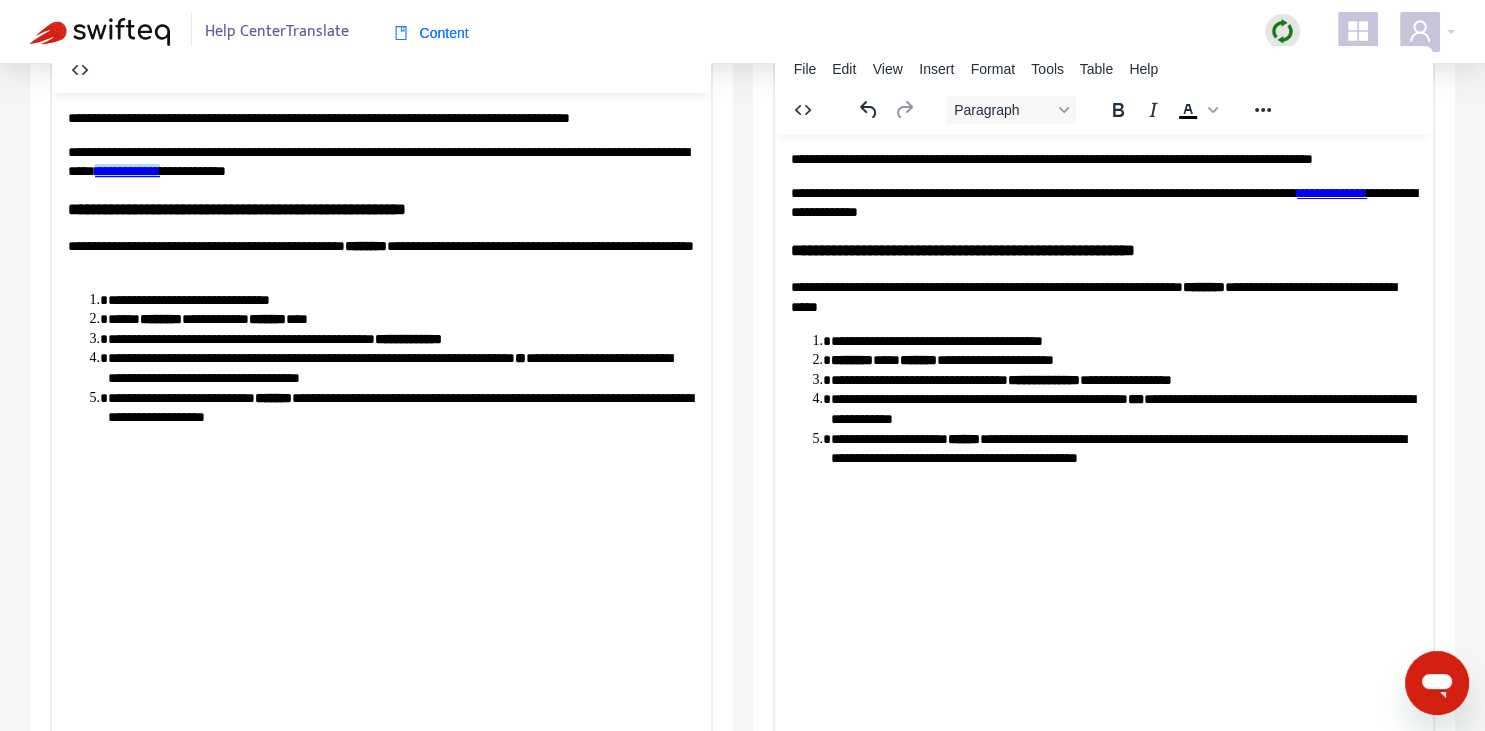 scroll, scrollTop: 0, scrollLeft: 0, axis: both 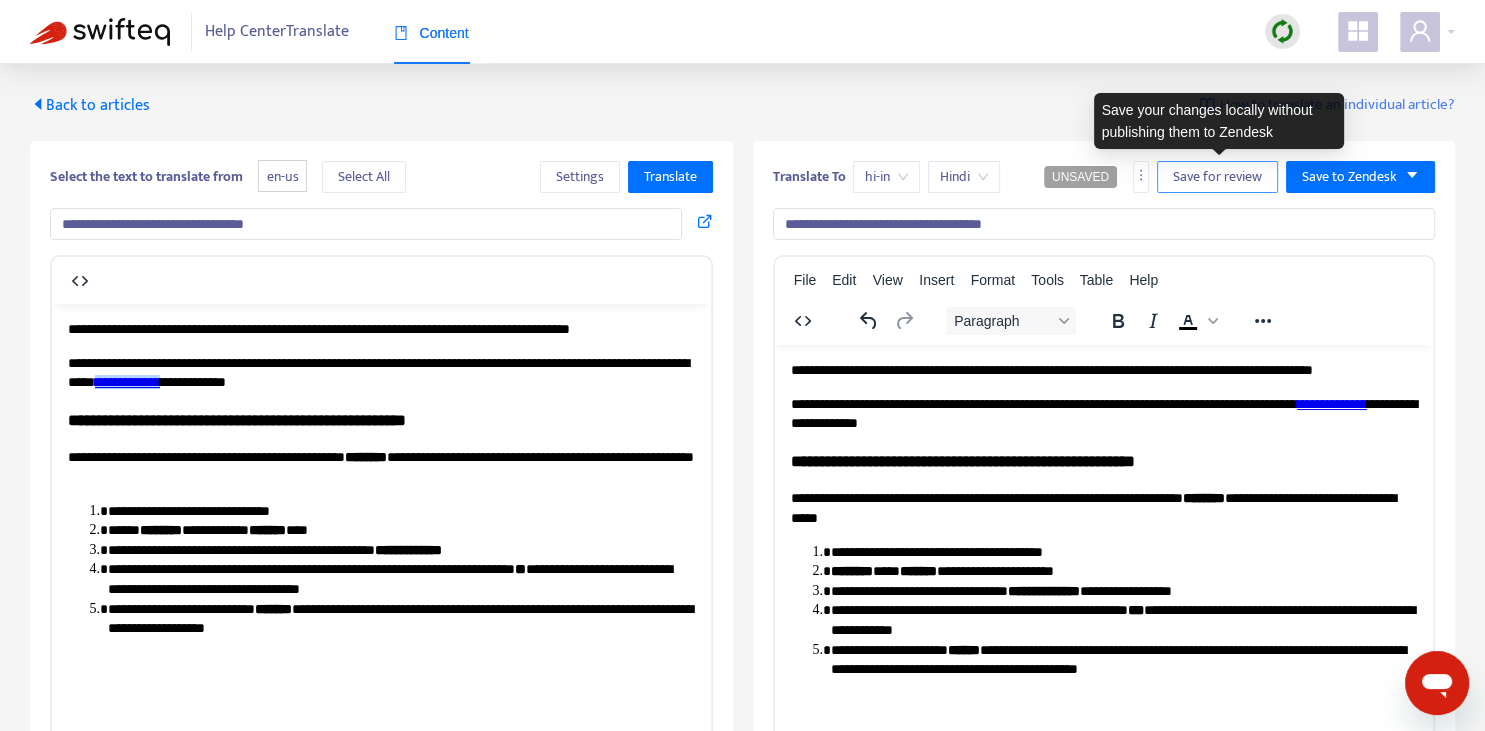 click on "Save for review" at bounding box center [1217, 177] 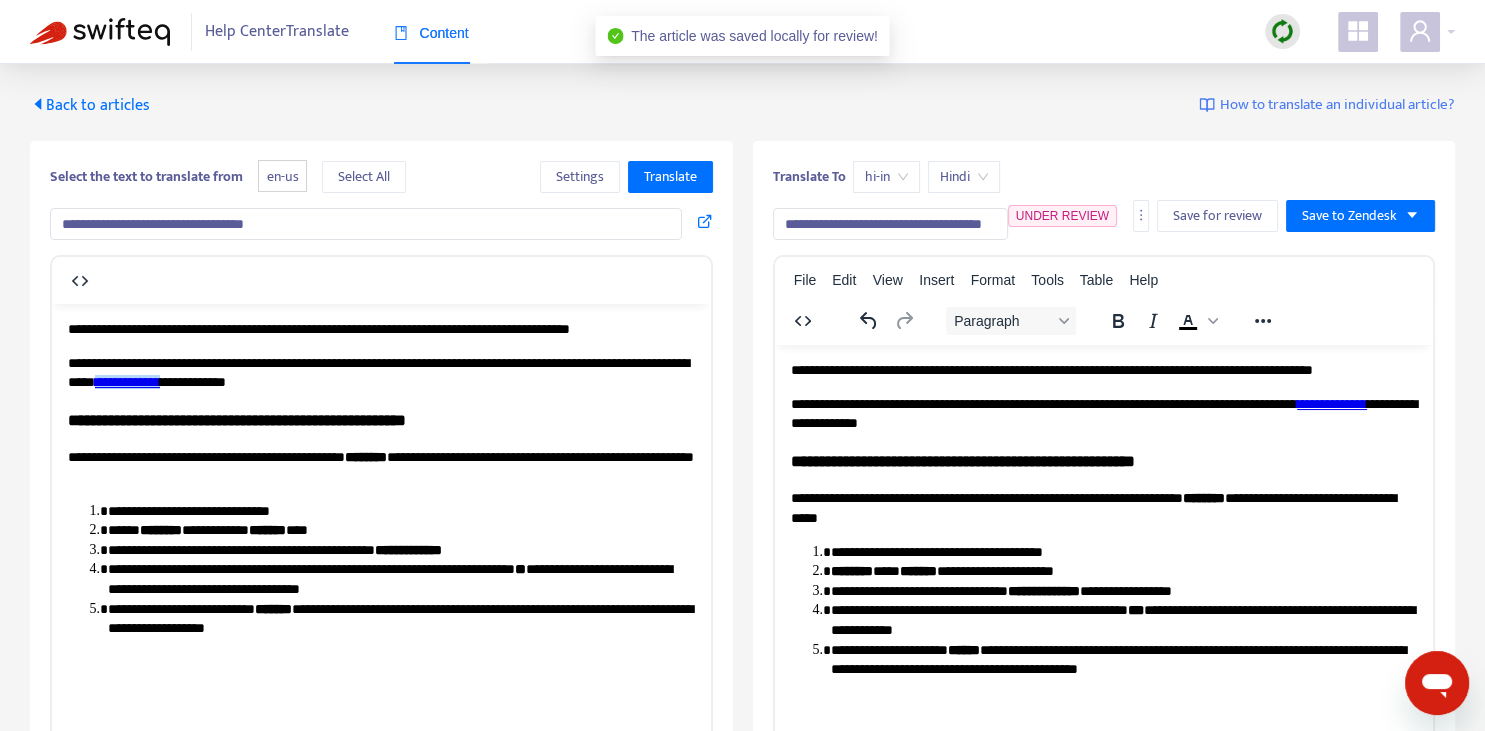click on "Back to articles" at bounding box center (90, 105) 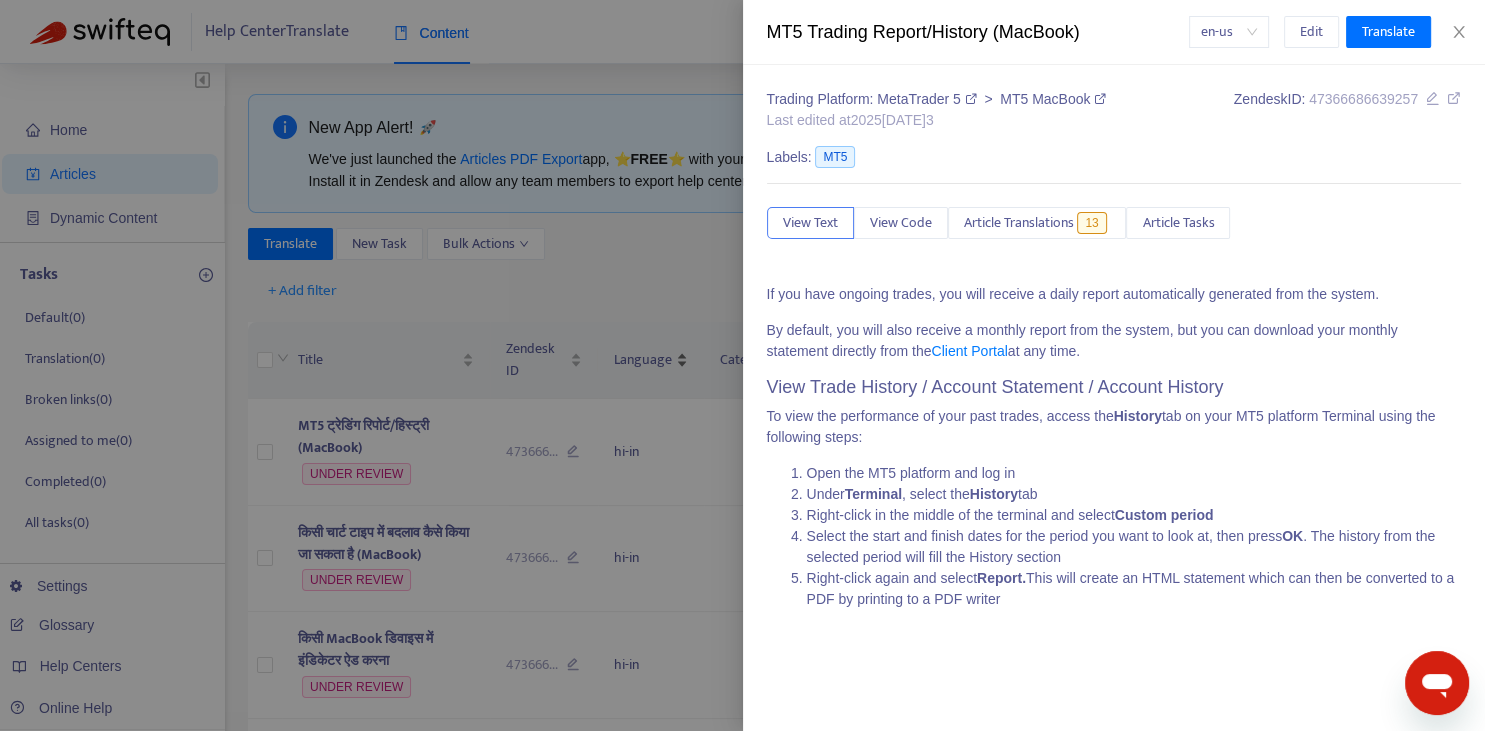 click at bounding box center [742, 365] 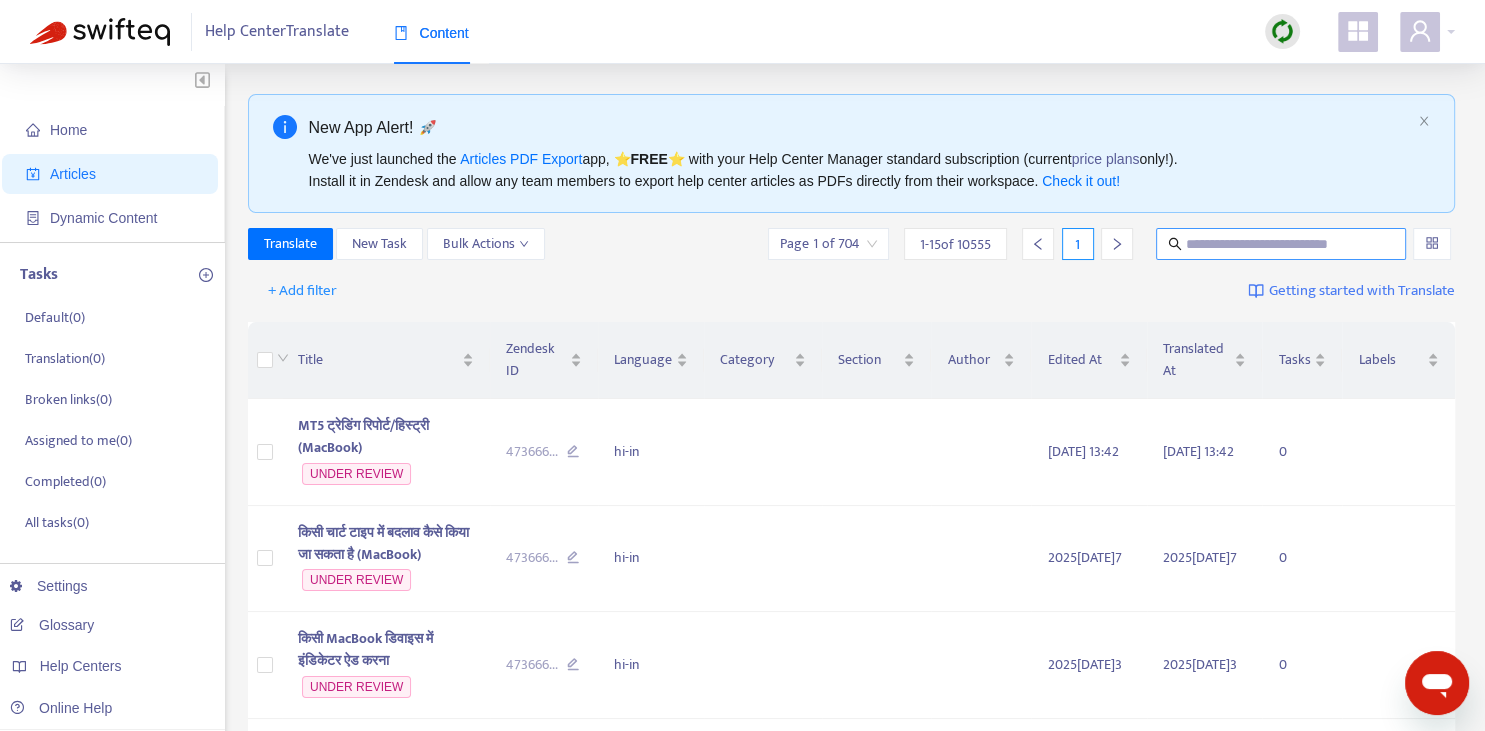 click at bounding box center [1281, 244] 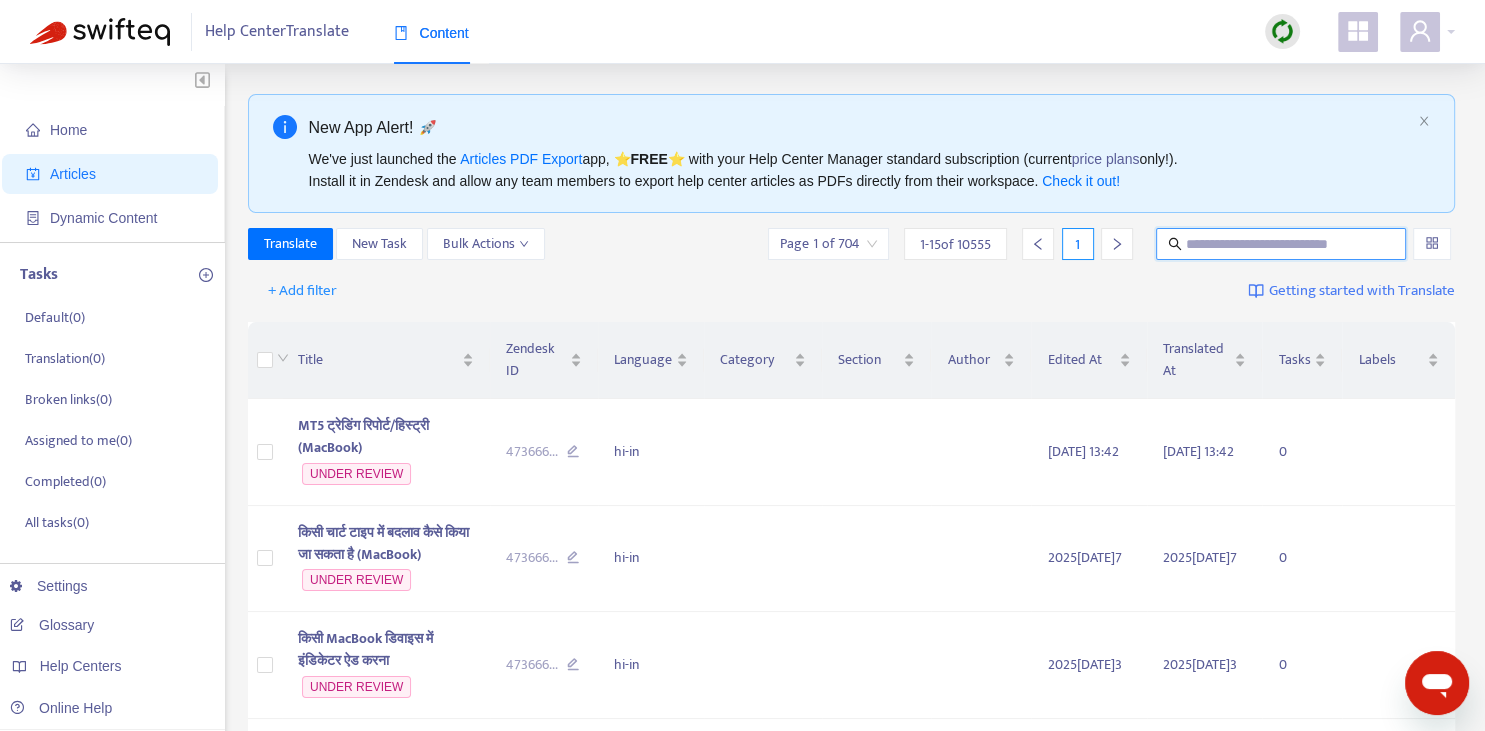 paste on "**********" 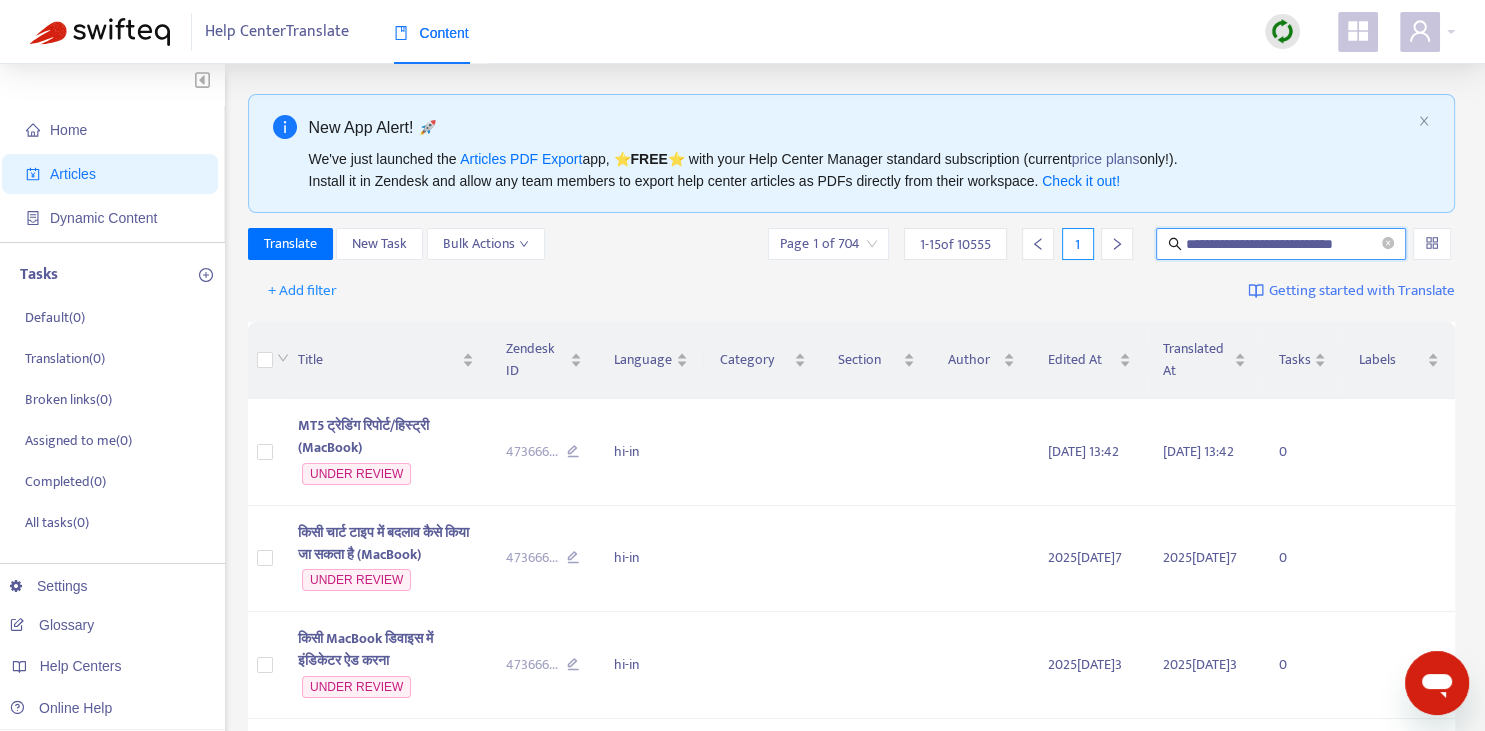 type on "**********" 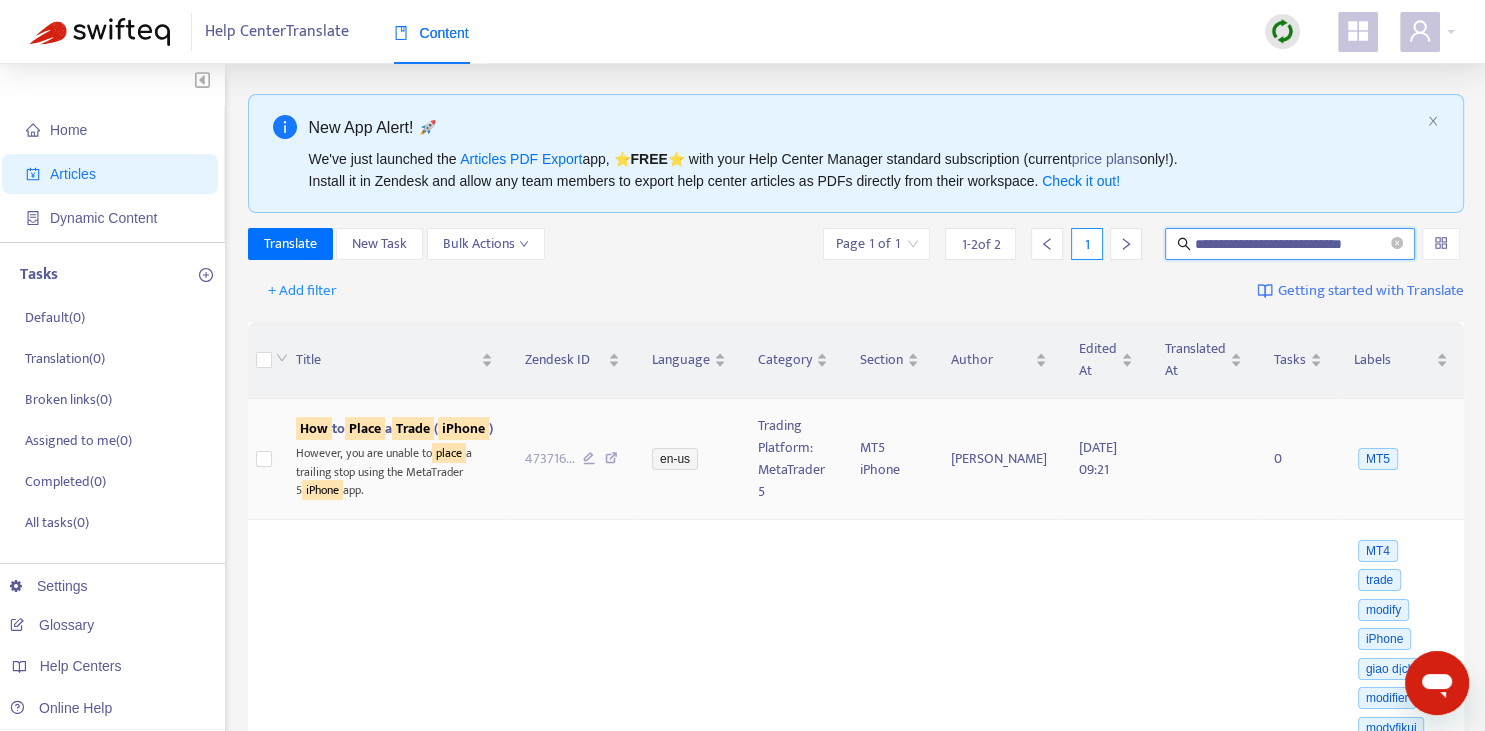 click on "Place" at bounding box center [365, 428] 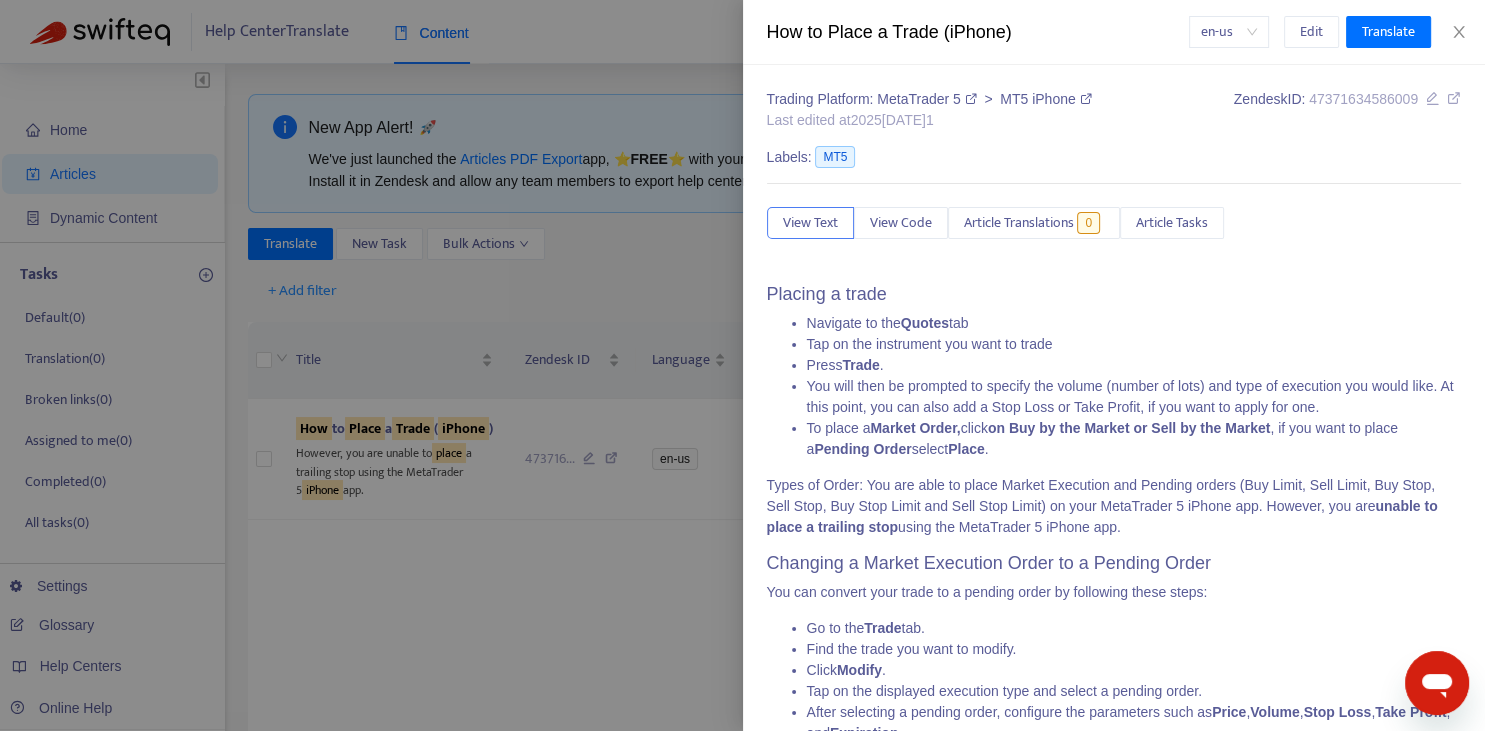 scroll, scrollTop: 59, scrollLeft: 0, axis: vertical 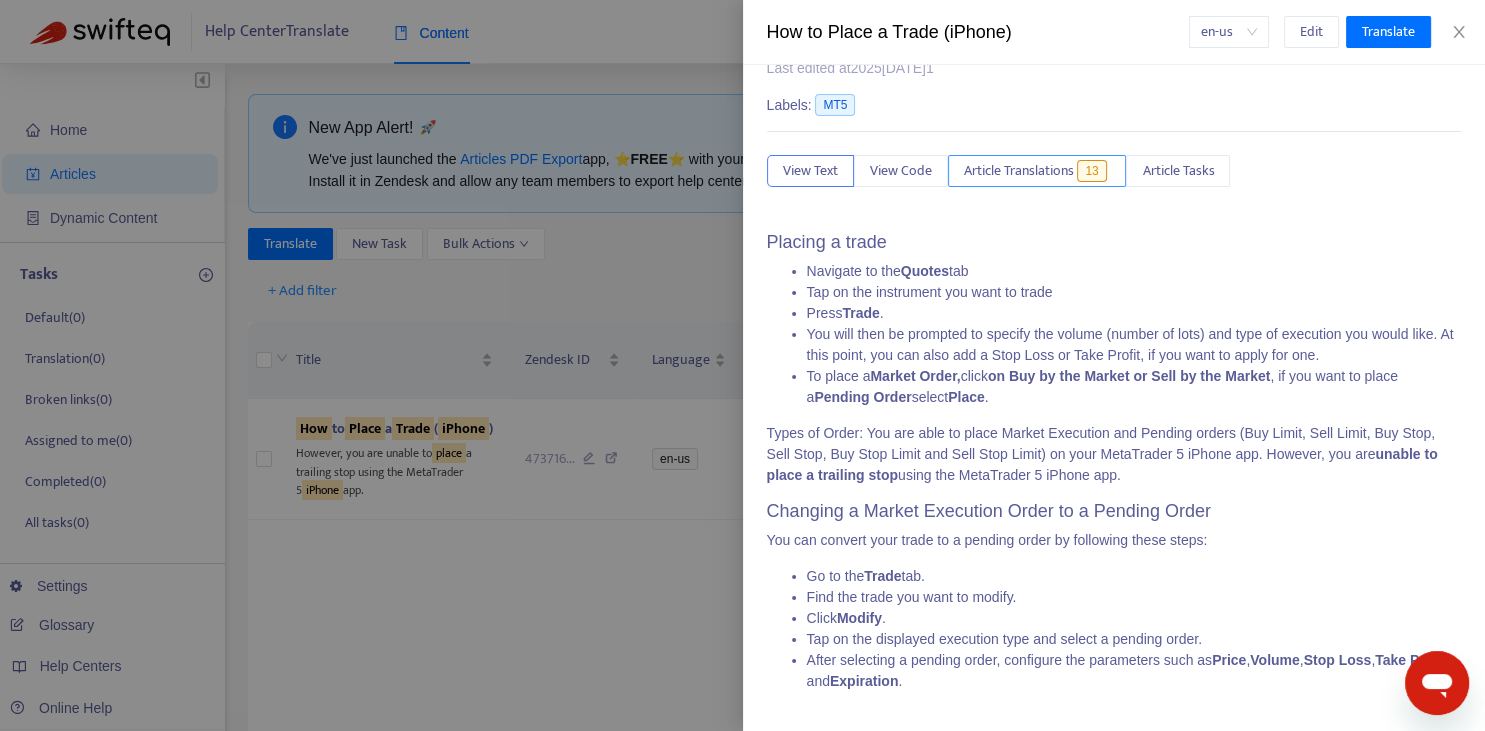 click on "Article Translations" at bounding box center [1019, 171] 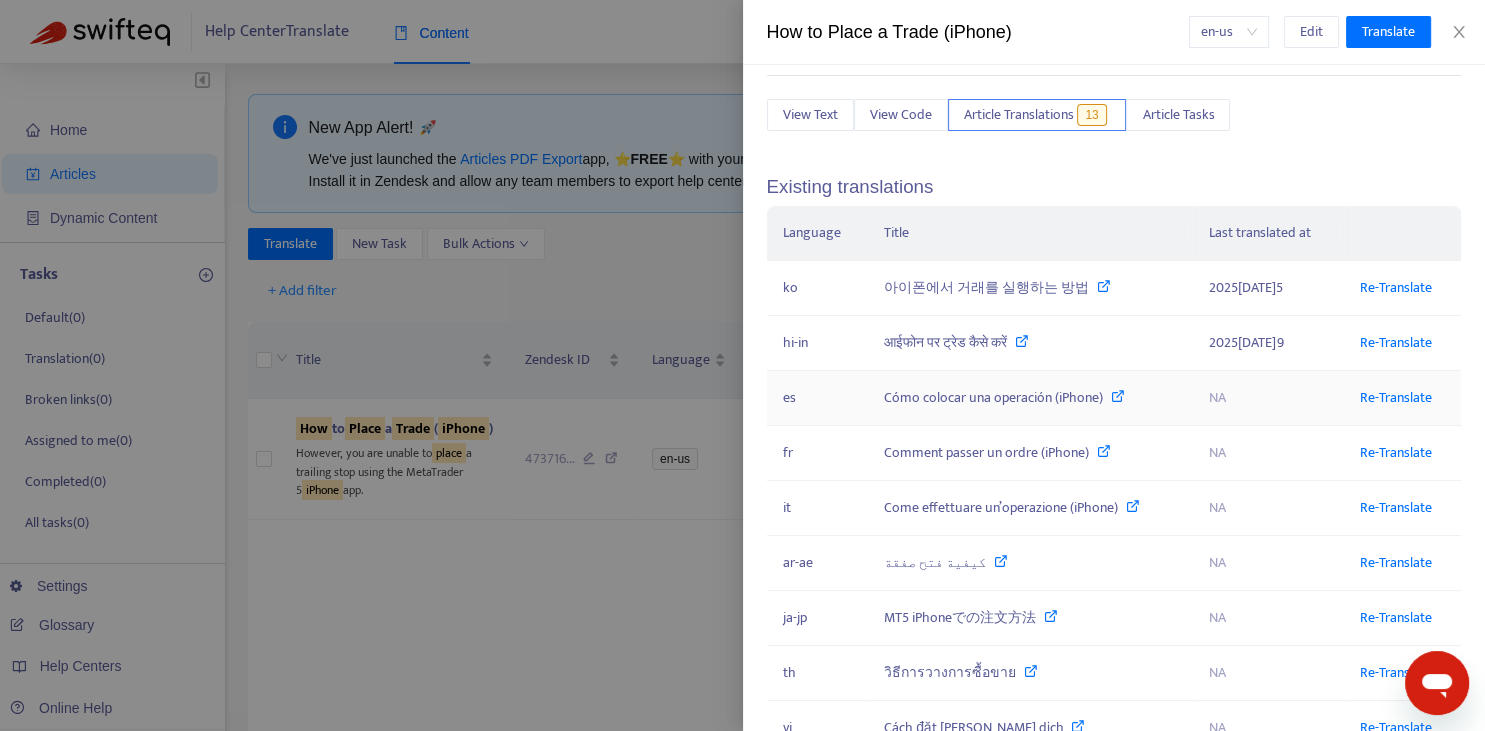 scroll, scrollTop: 206, scrollLeft: 0, axis: vertical 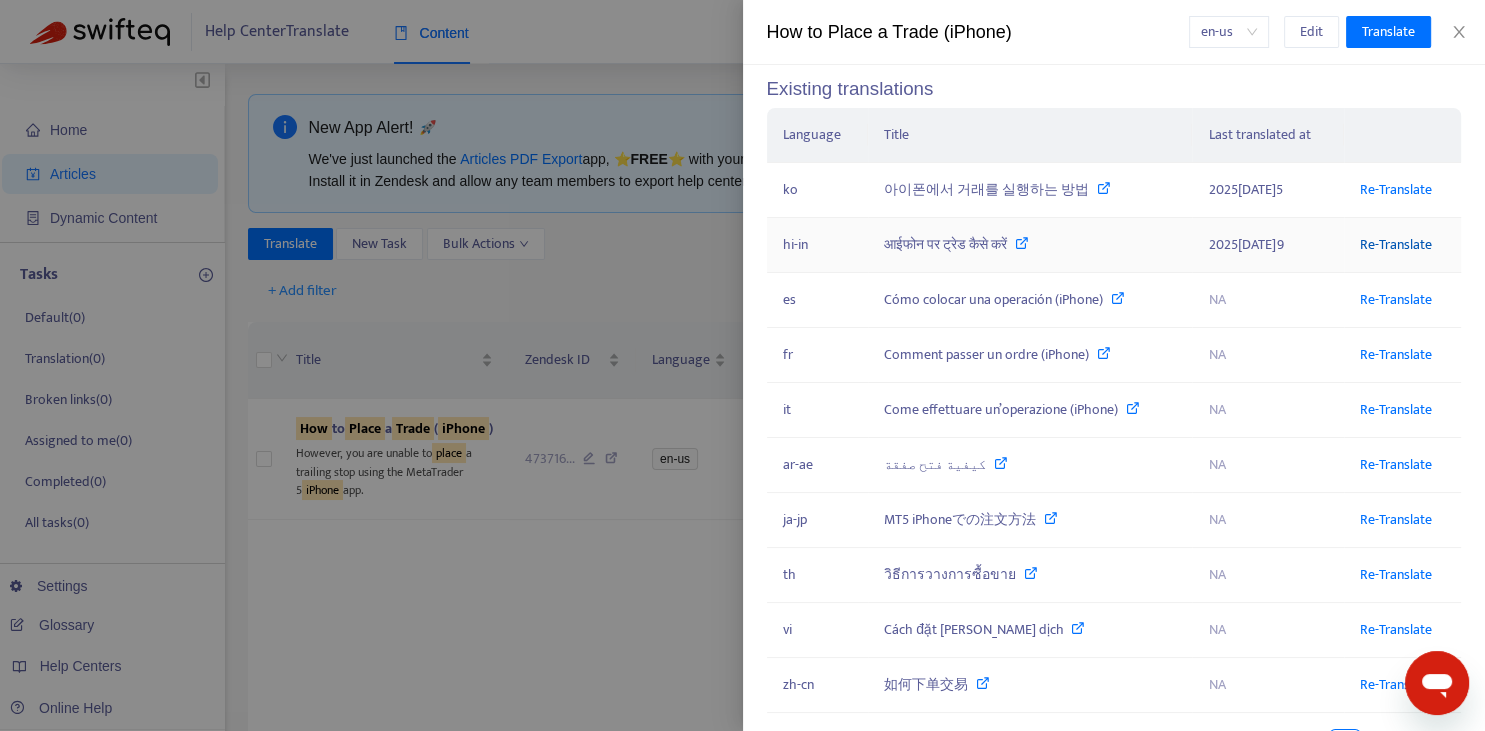click on "Re-Translate" at bounding box center [1396, 244] 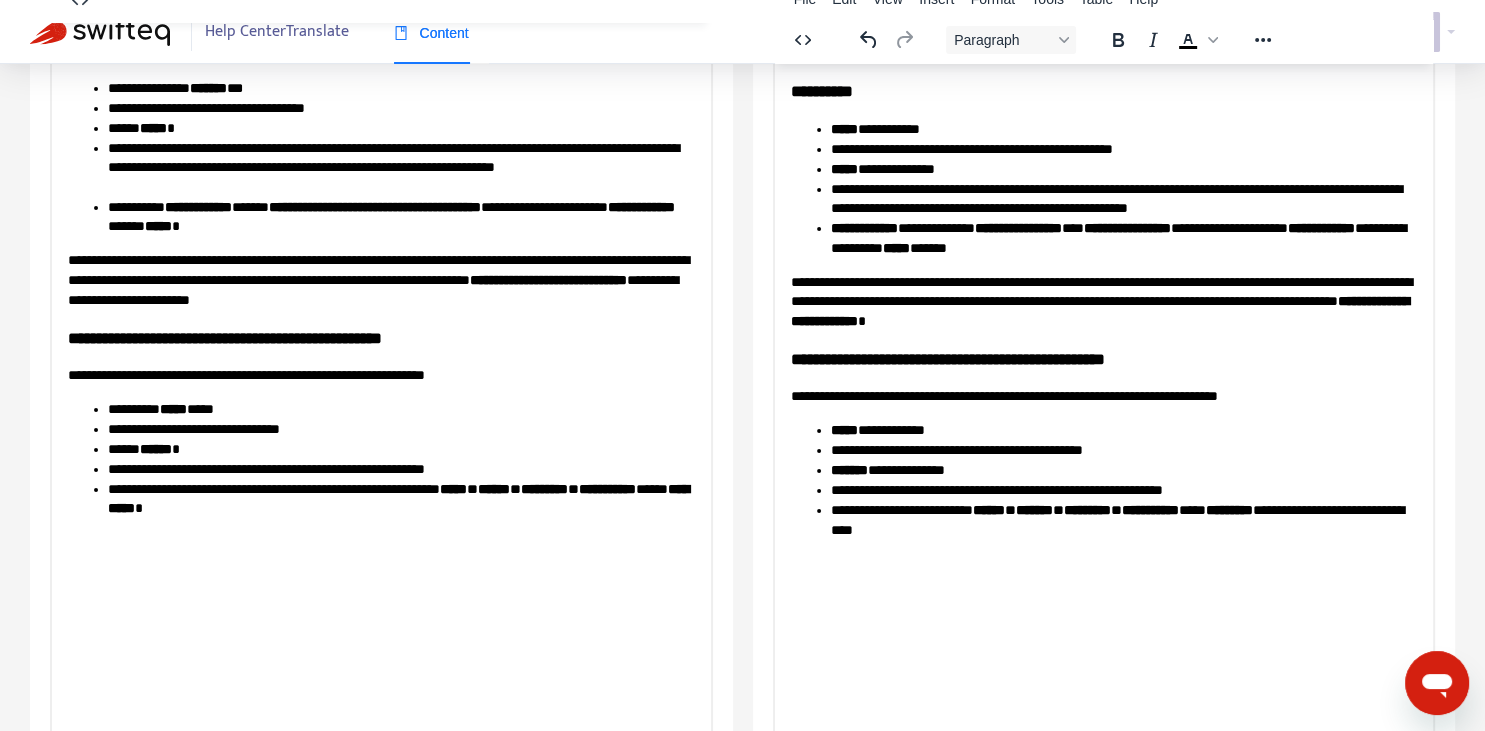 scroll, scrollTop: 343, scrollLeft: 0, axis: vertical 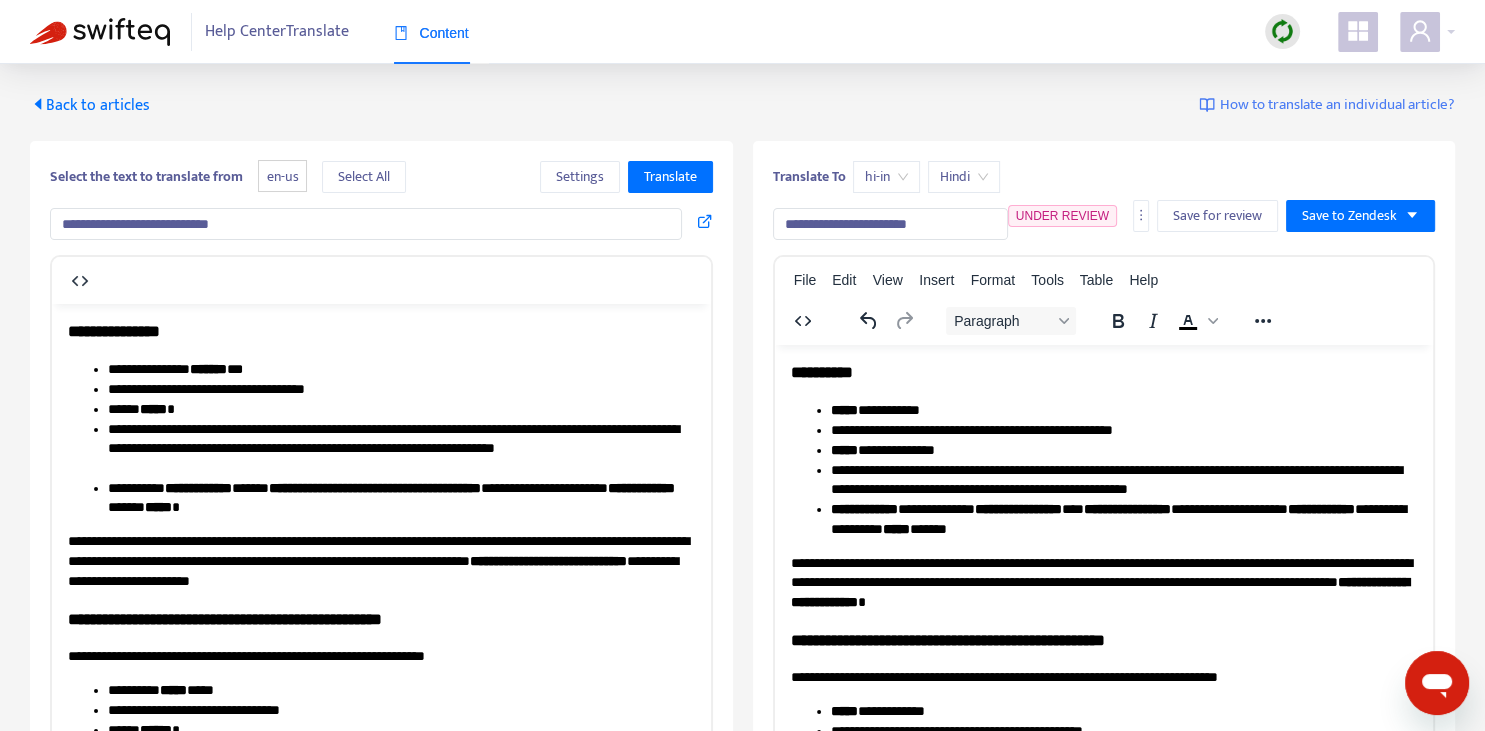 click on "**********" at bounding box center (890, 224) 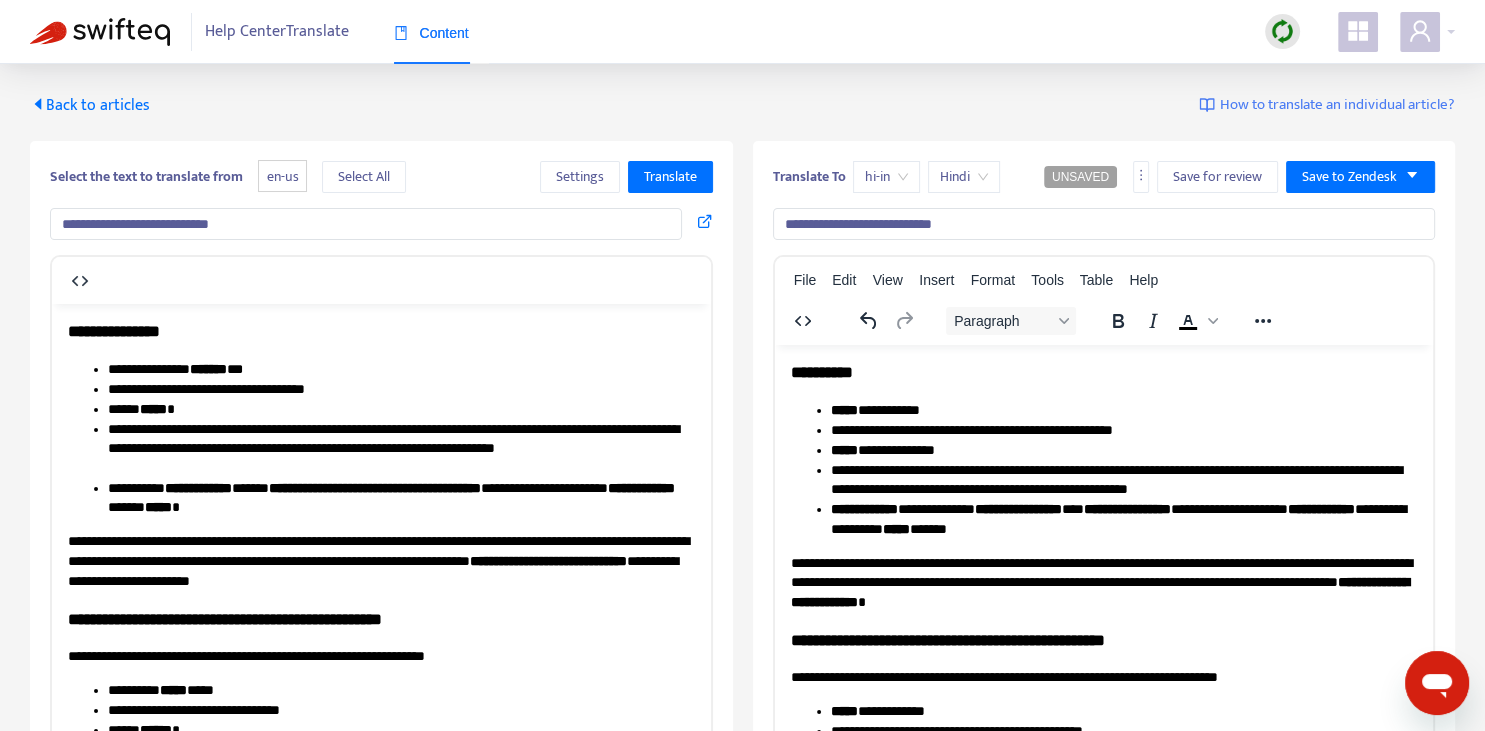 type on "**********" 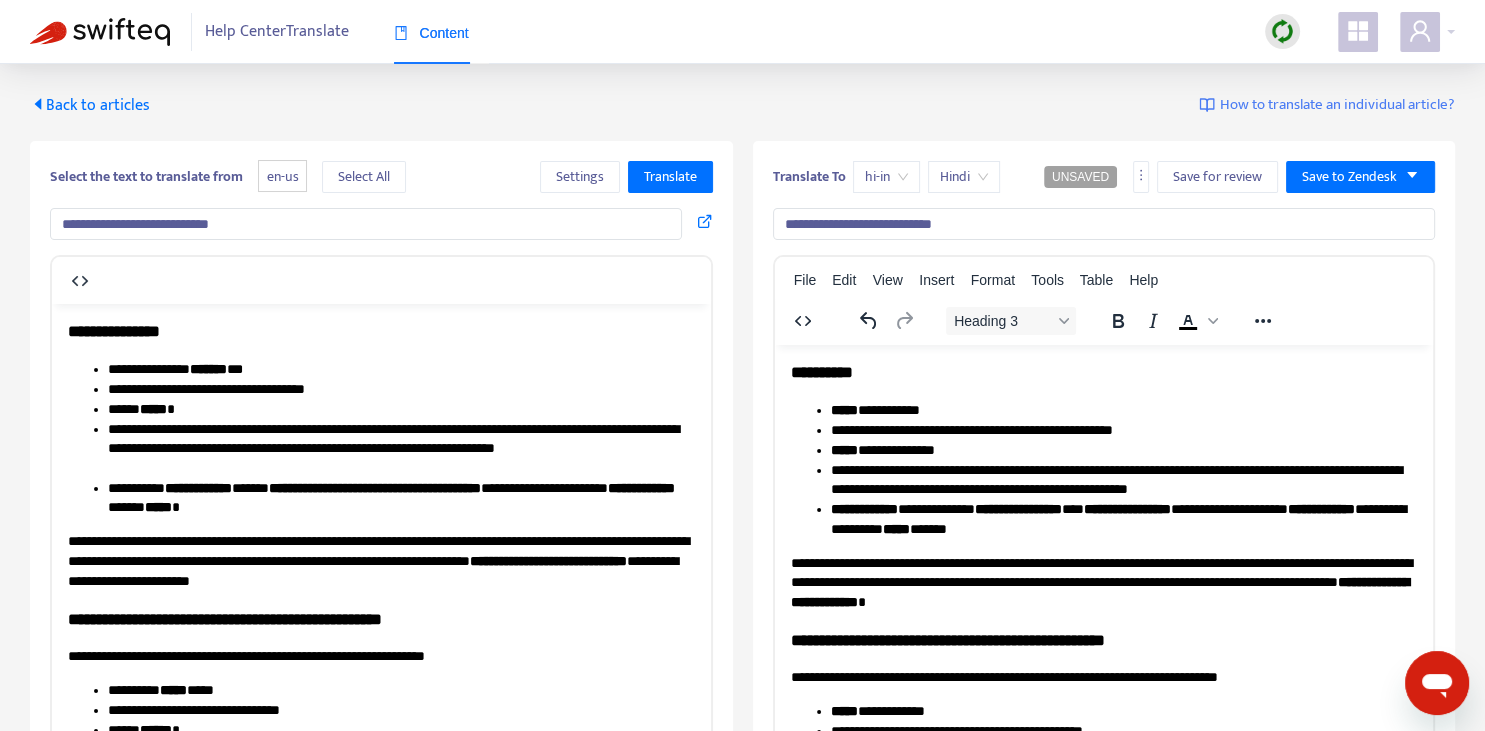 click on "**********" at bounding box center [1103, 371] 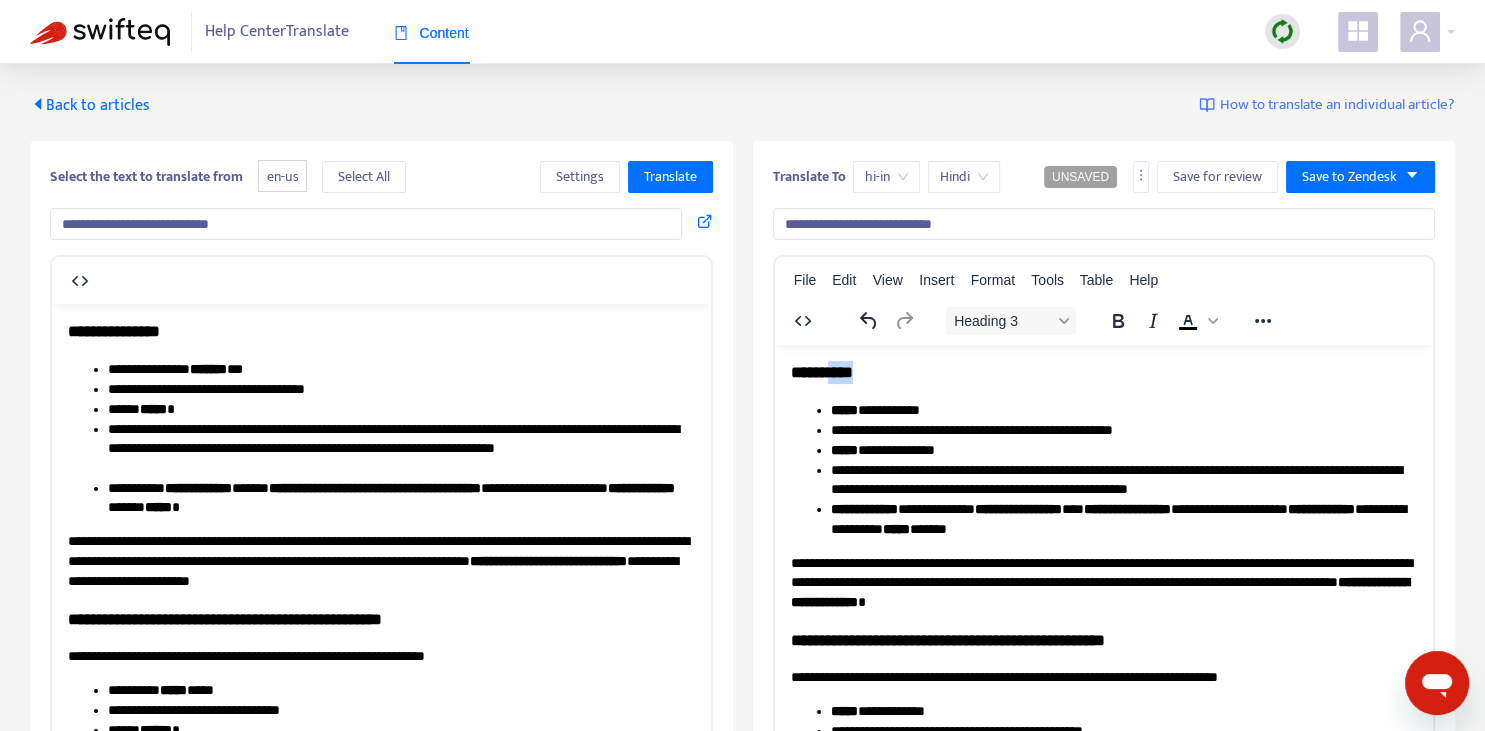 click on "**********" at bounding box center (1103, 371) 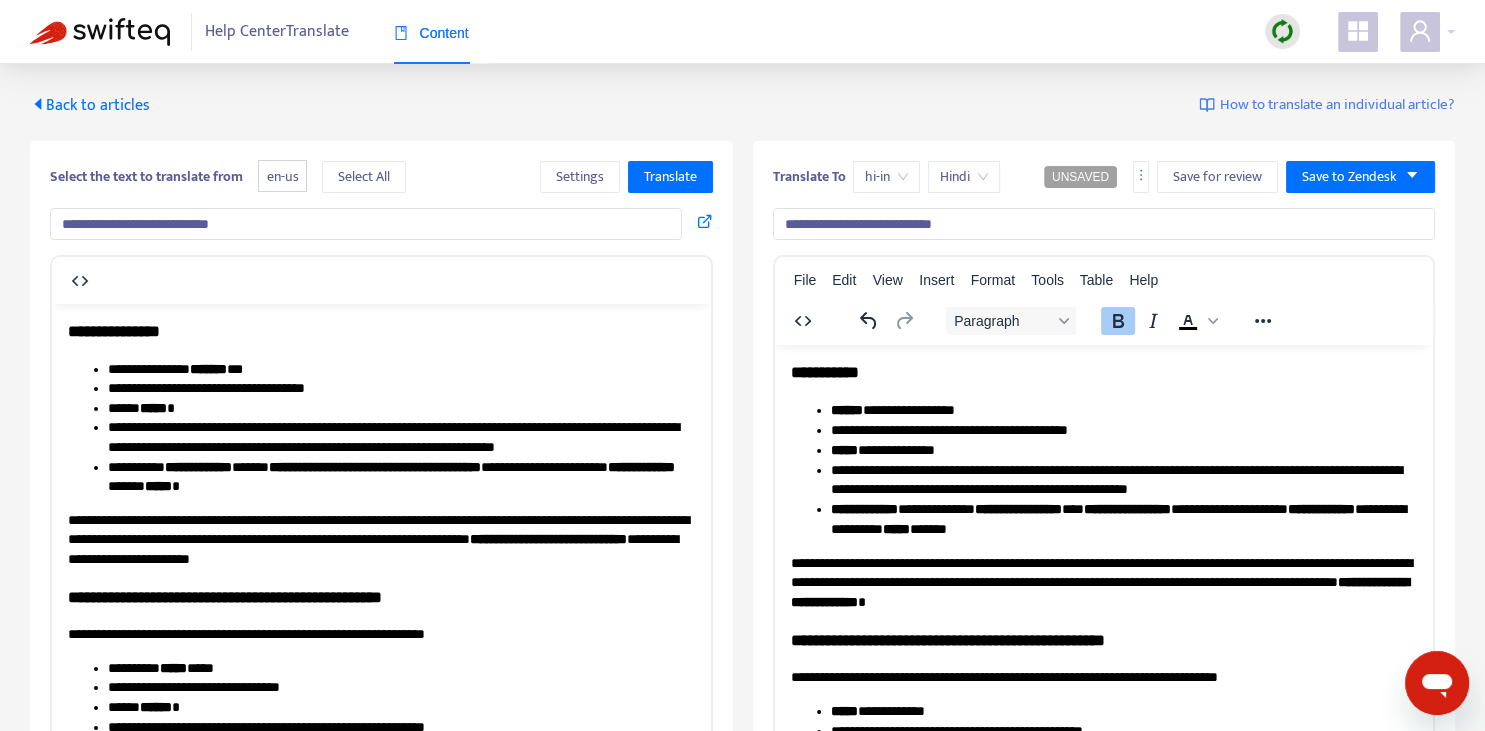scroll, scrollTop: 0, scrollLeft: 0, axis: both 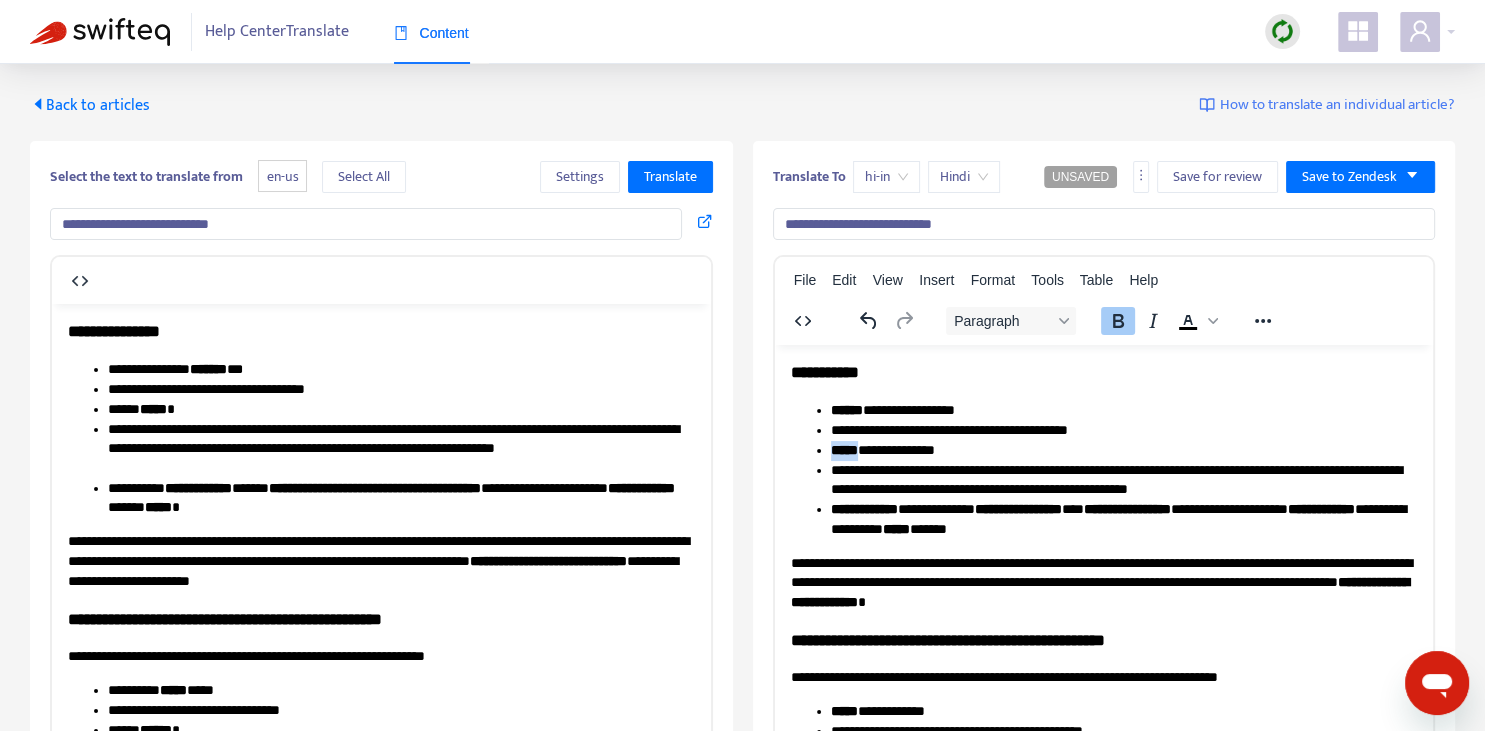 type 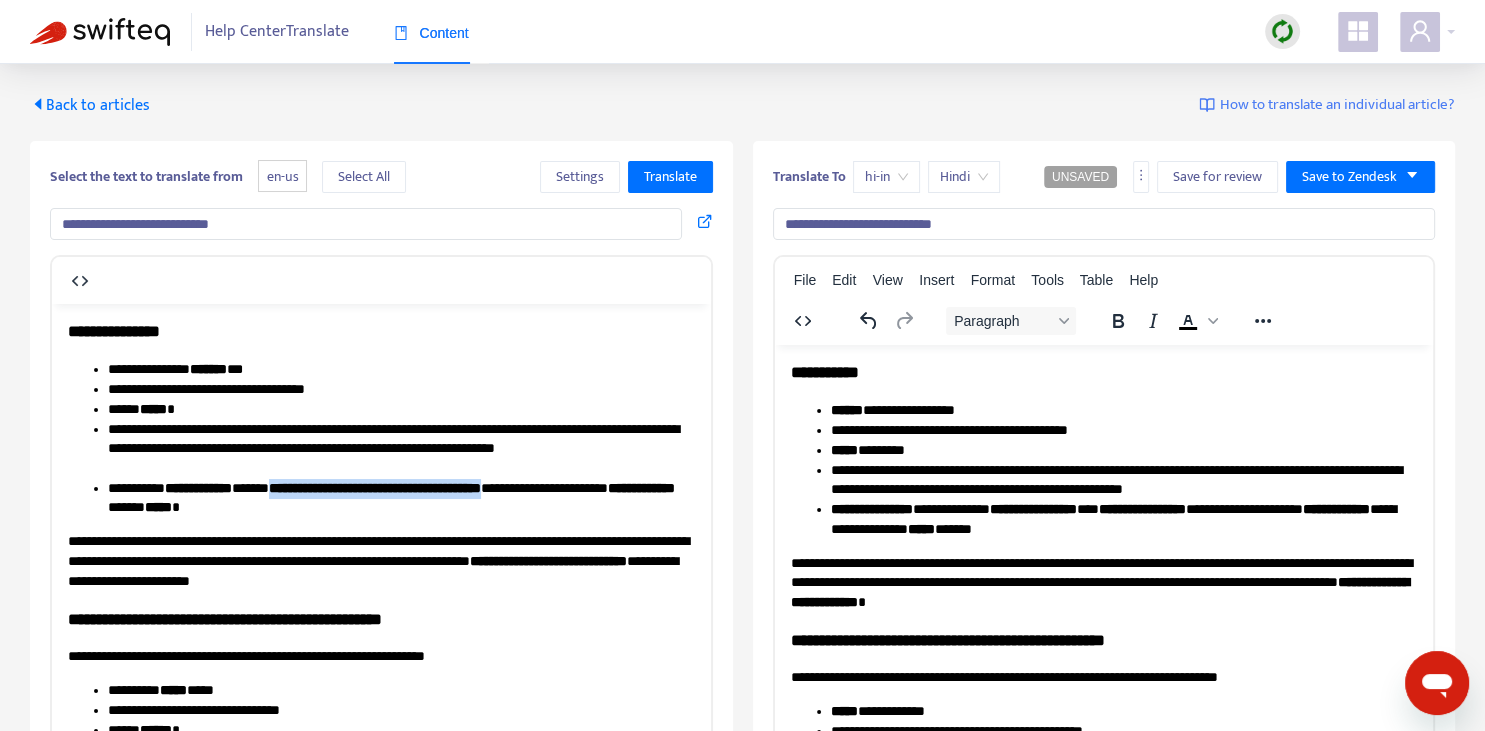 drag, startPoint x: 305, startPoint y: 488, endPoint x: 663, endPoint y: 488, distance: 358 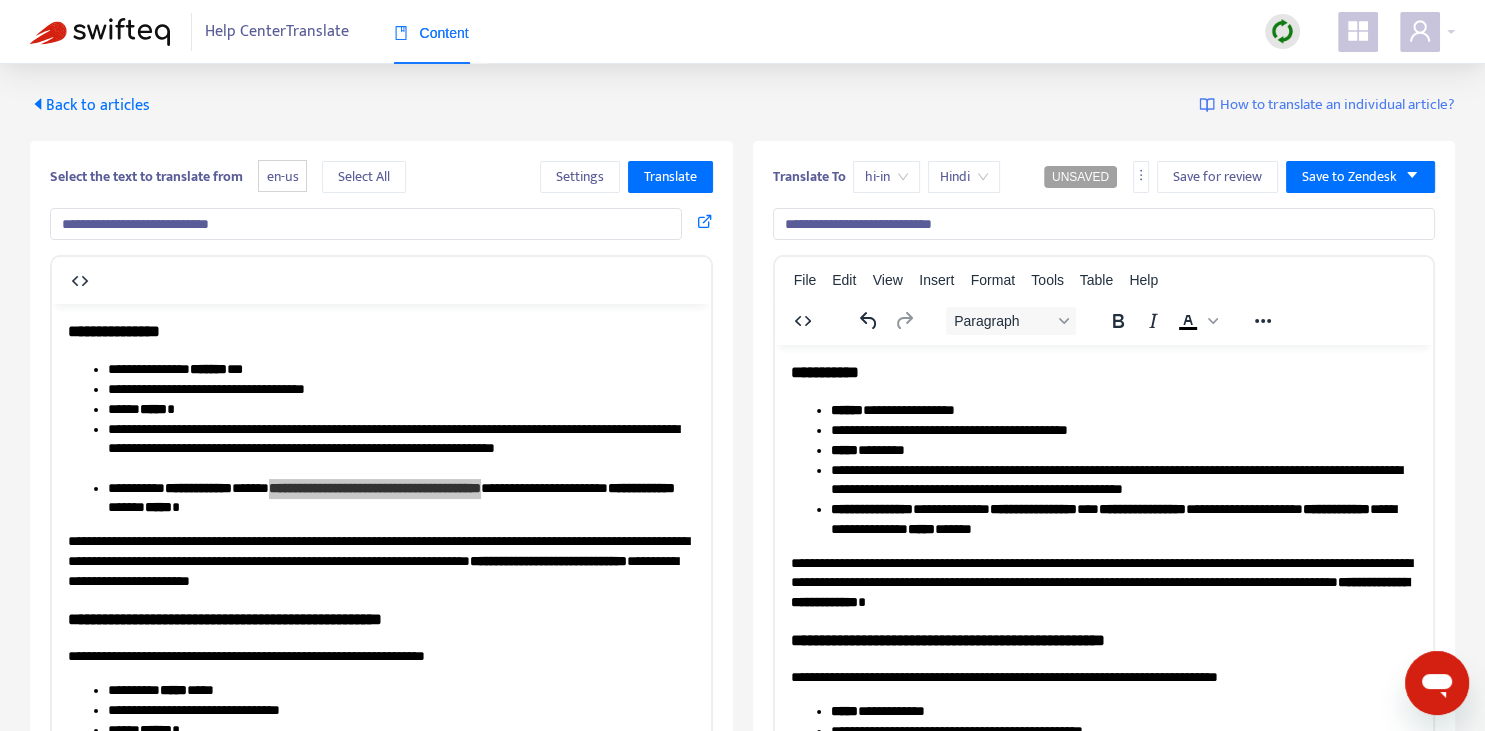 click on "*****" at bounding box center (920, 528) 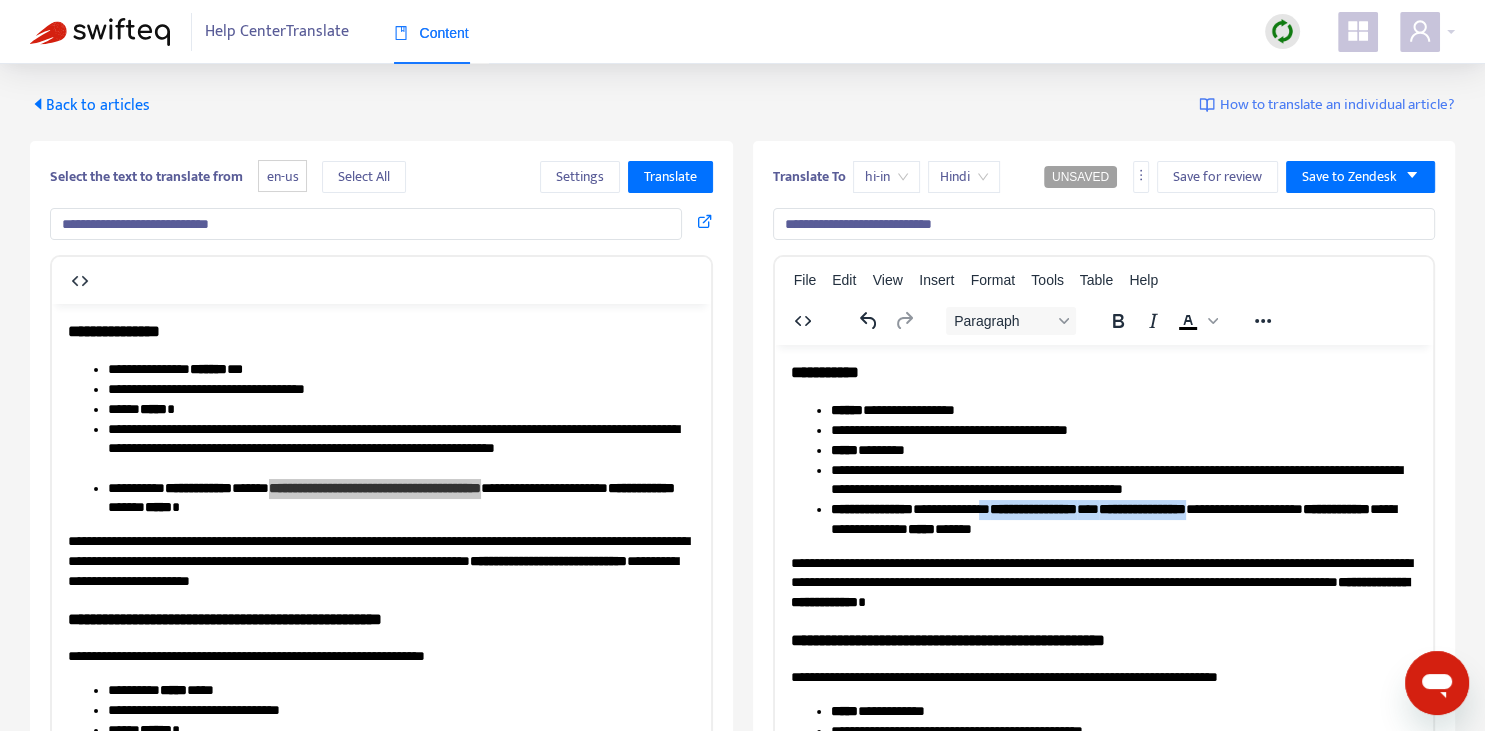 drag, startPoint x: 1022, startPoint y: 509, endPoint x: 1256, endPoint y: 515, distance: 234.0769 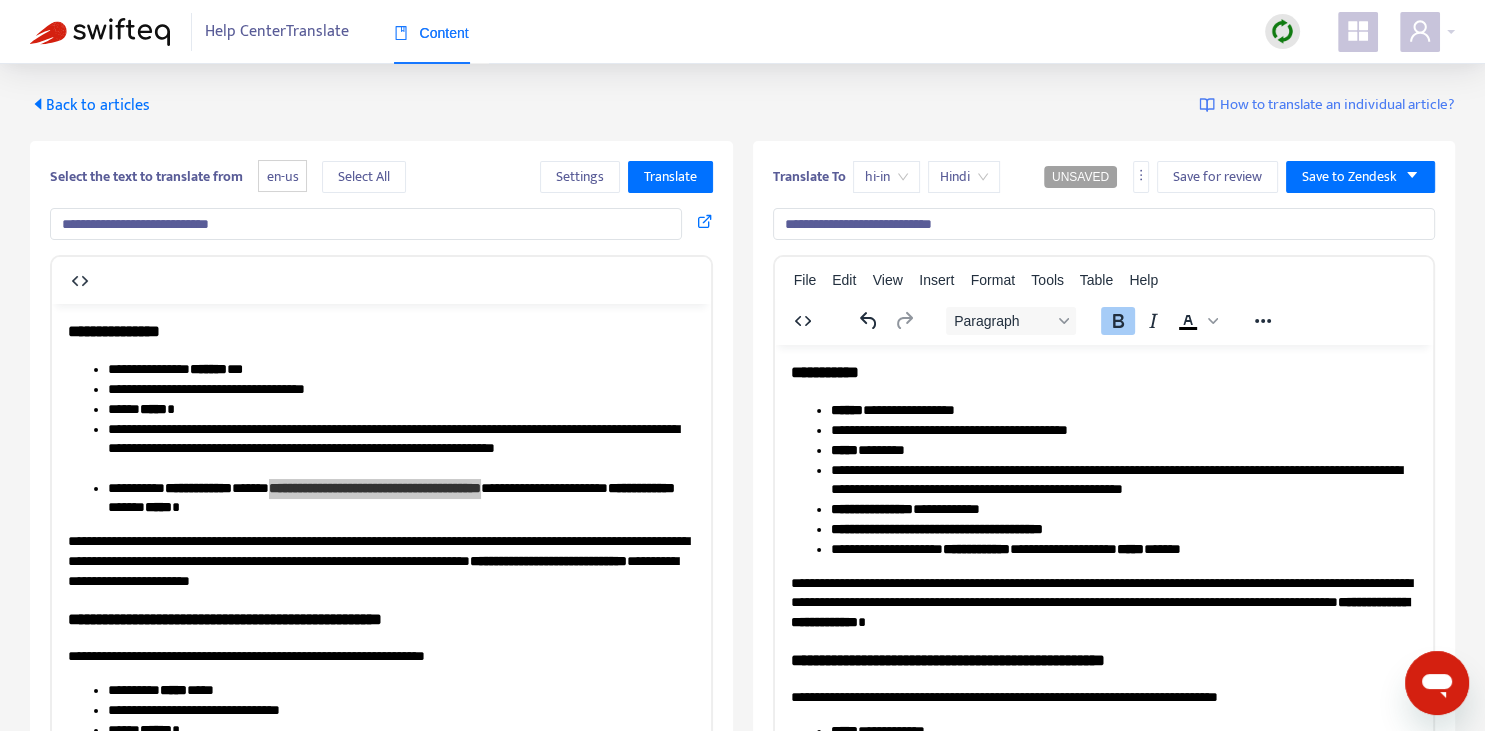 click on "**********" at bounding box center (1123, 509) 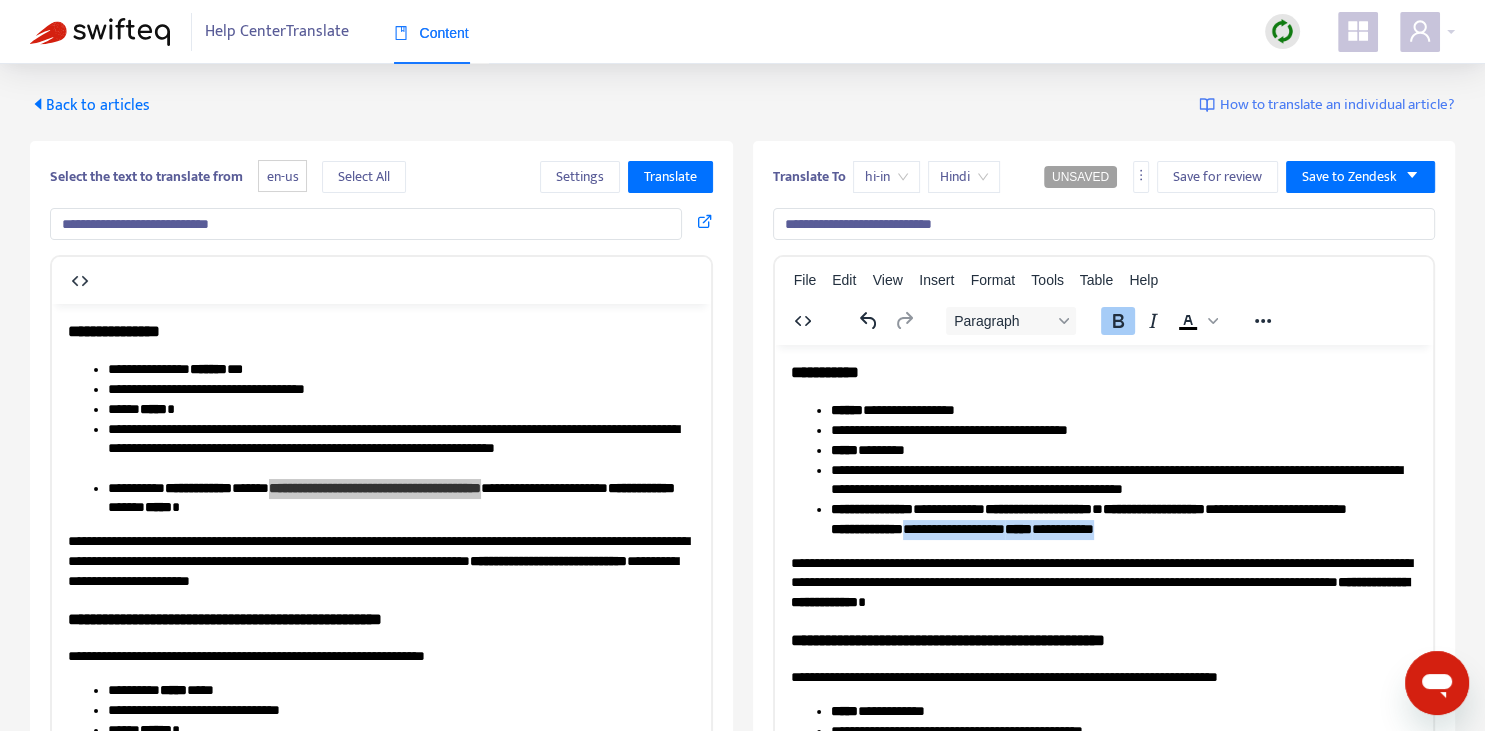 scroll, scrollTop: 343, scrollLeft: 0, axis: vertical 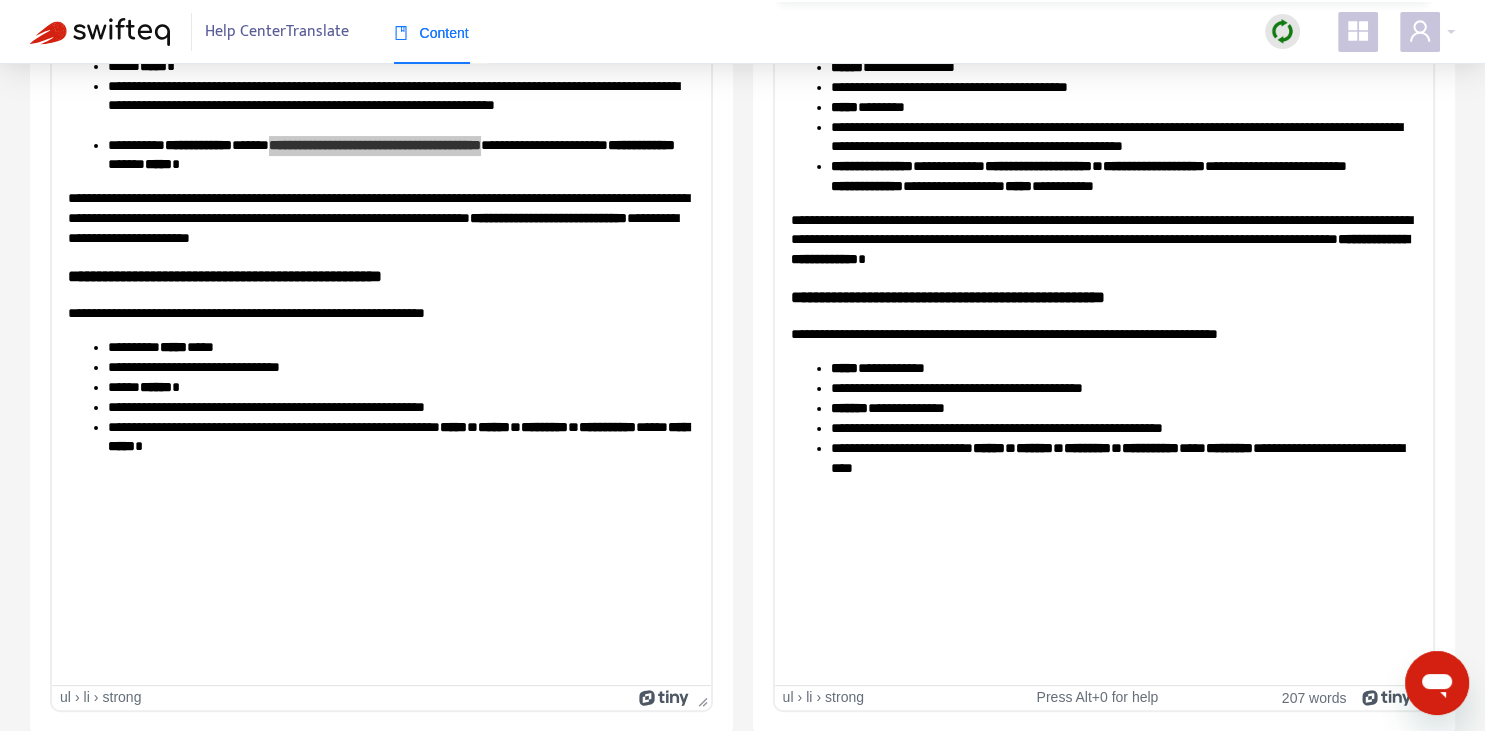 click on "**********" at bounding box center (1103, 239) 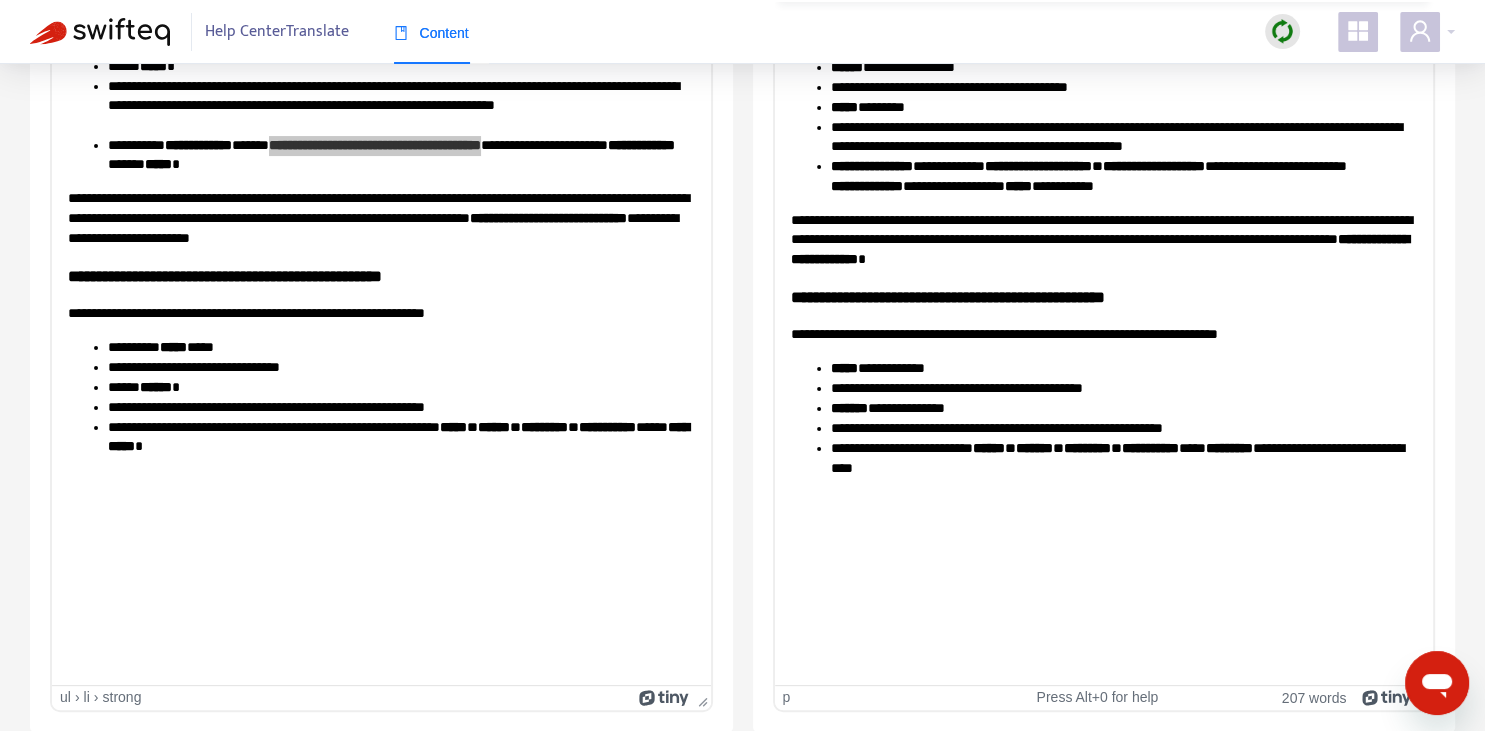 click on "**********" at bounding box center [1103, 239] 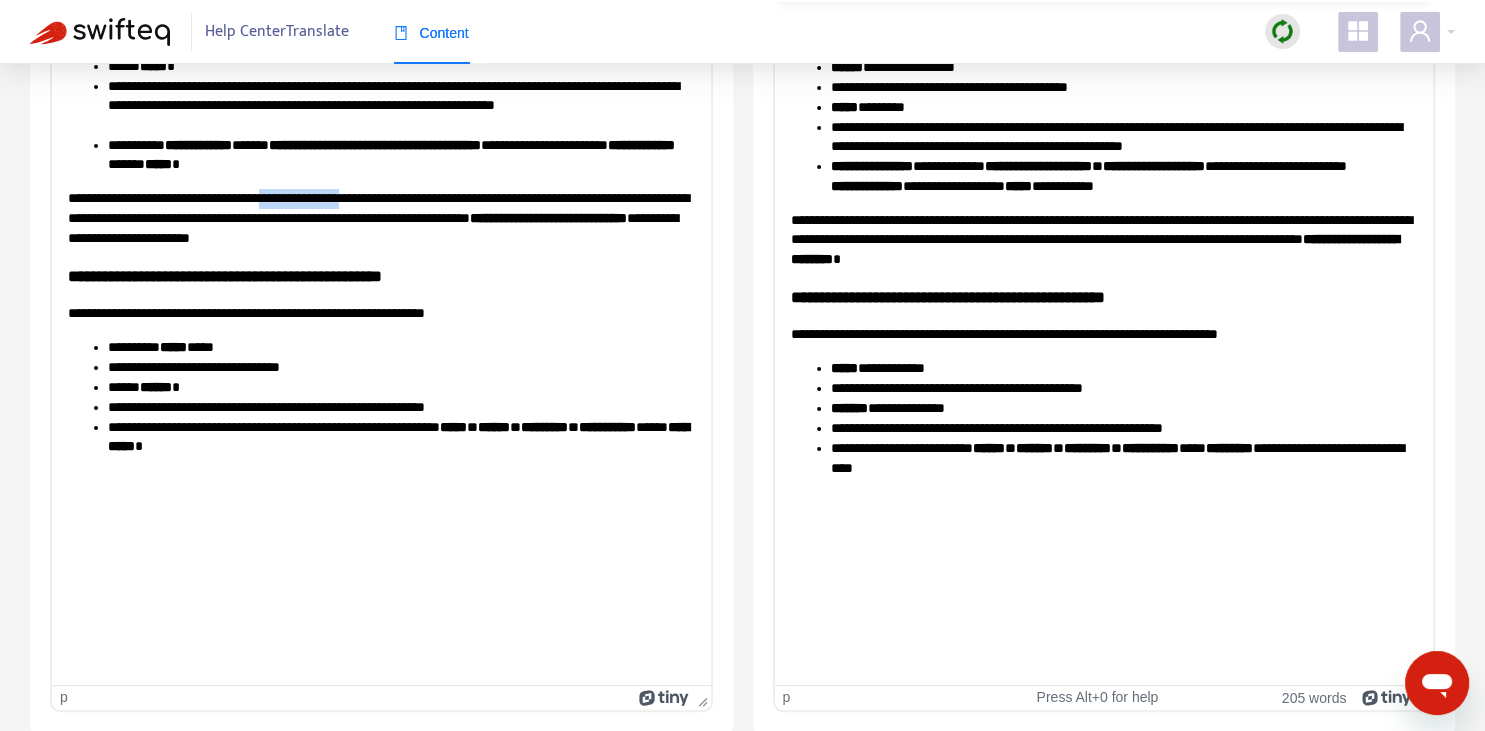 drag, startPoint x: 303, startPoint y: 198, endPoint x: 409, endPoint y: 201, distance: 106.04244 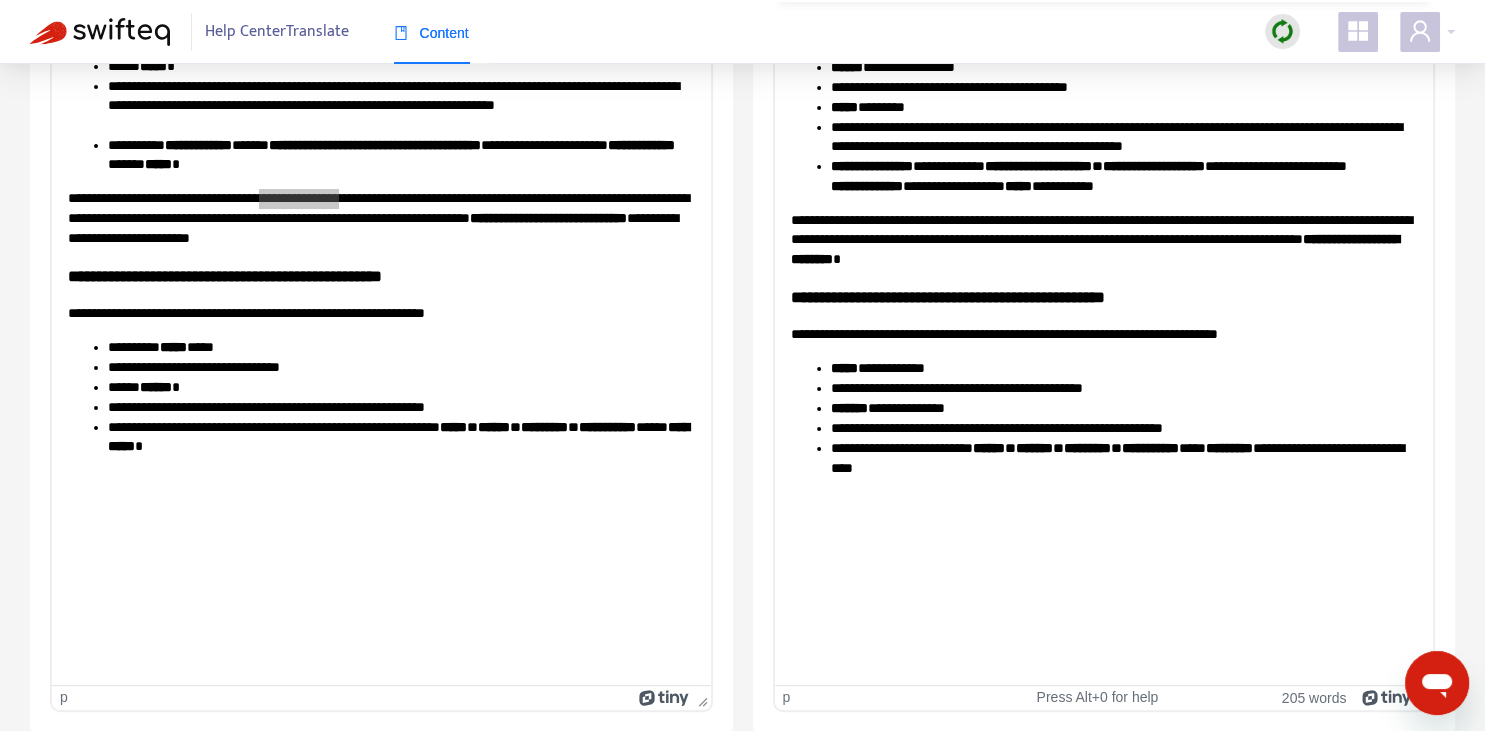 click on "**********" at bounding box center (1103, 239) 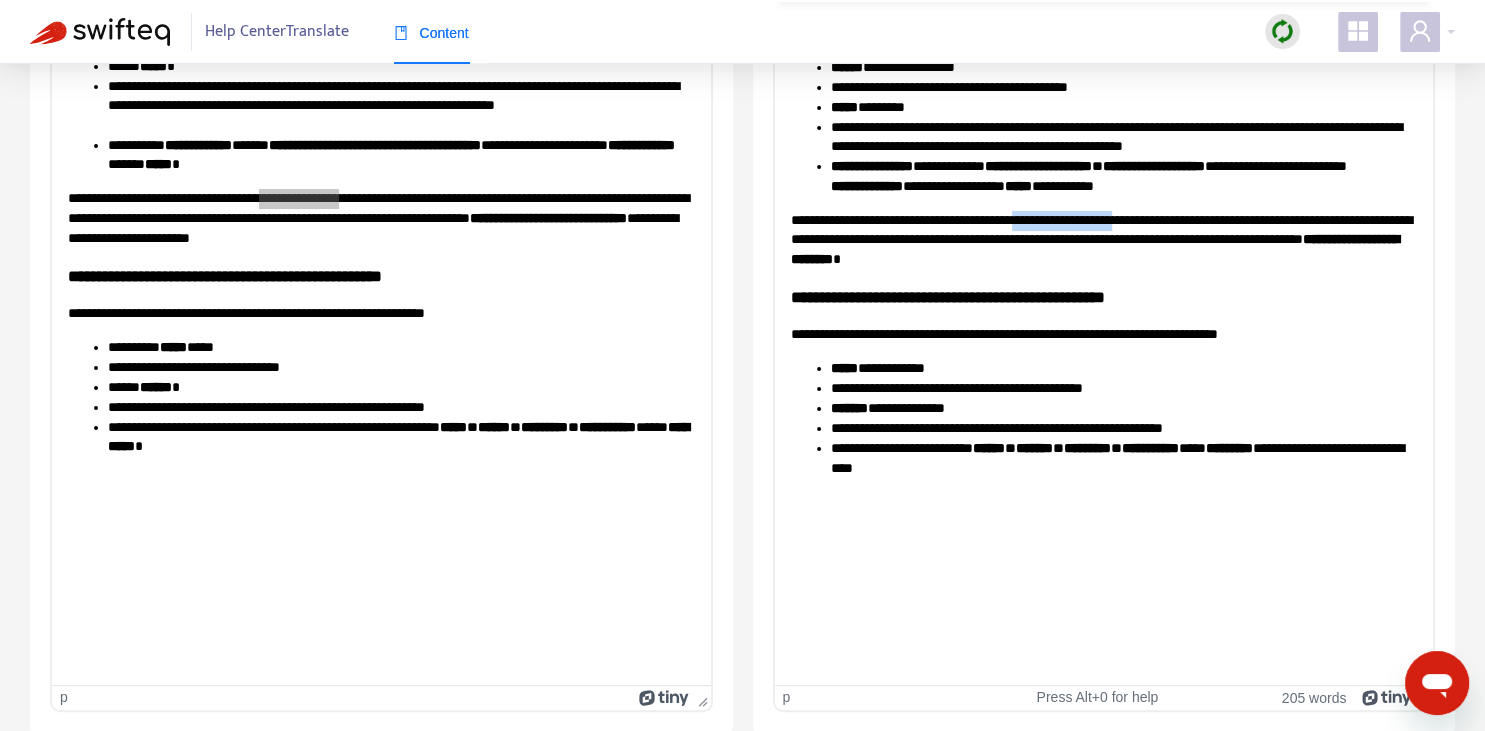 drag, startPoint x: 1071, startPoint y: 215, endPoint x: 1168, endPoint y: 215, distance: 97 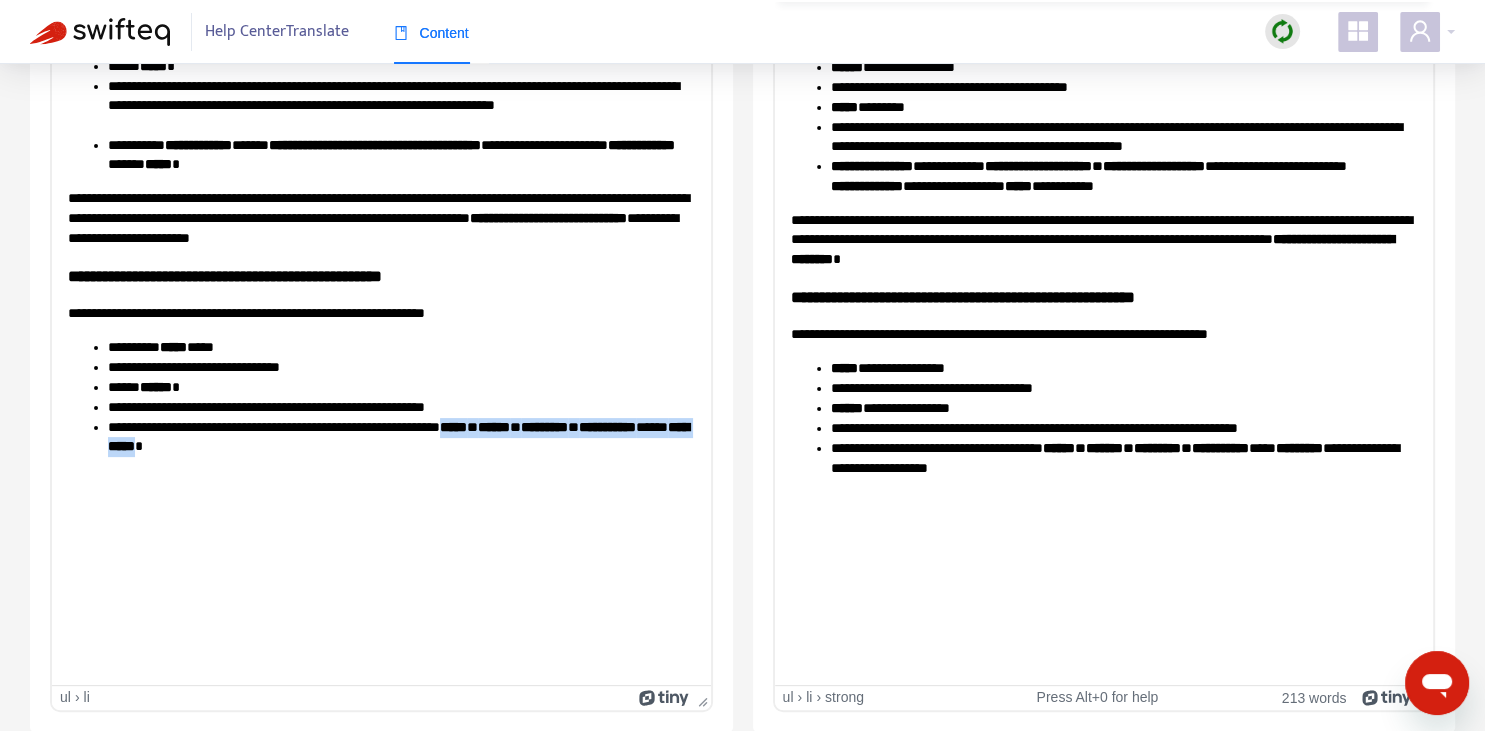 drag, startPoint x: 516, startPoint y: 425, endPoint x: 284, endPoint y: 452, distance: 233.56584 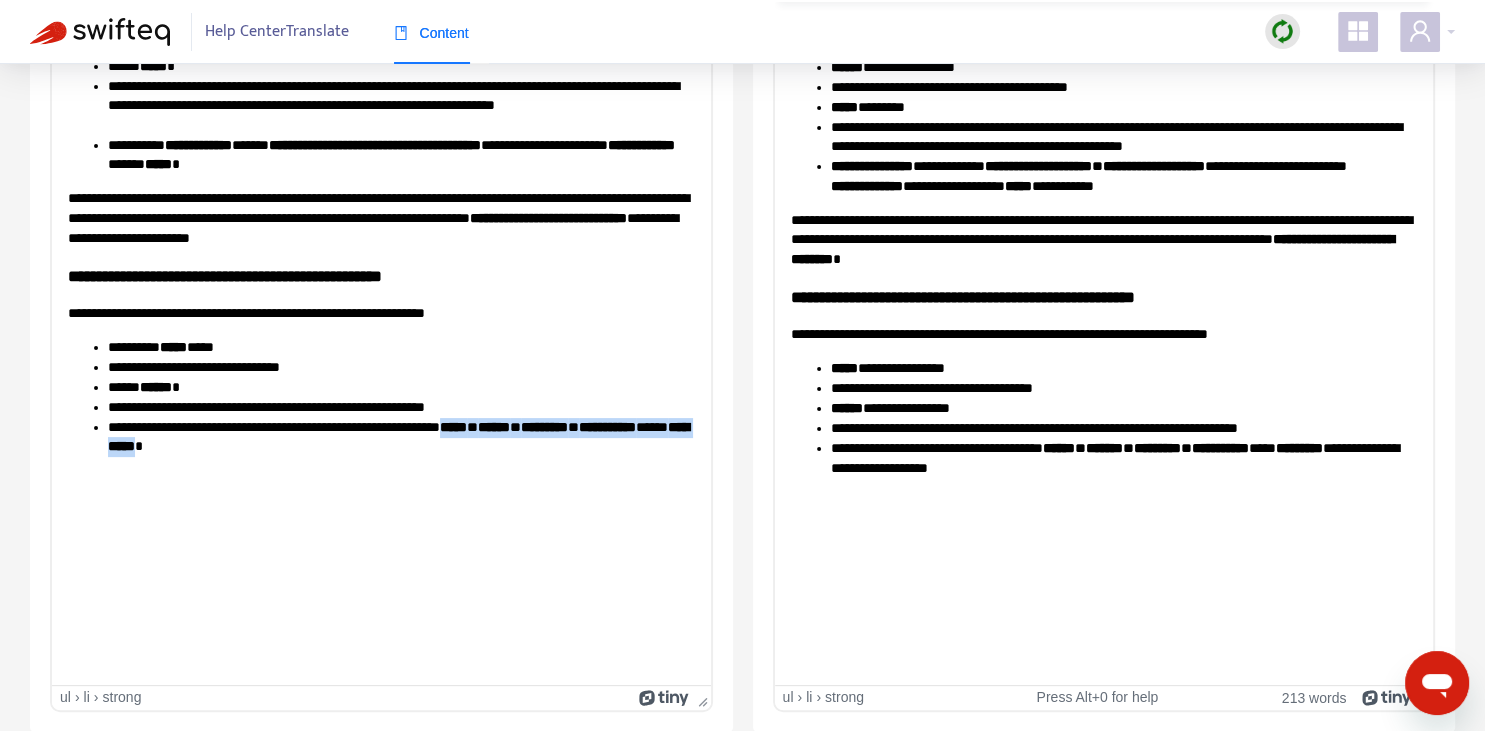 copy on "**********" 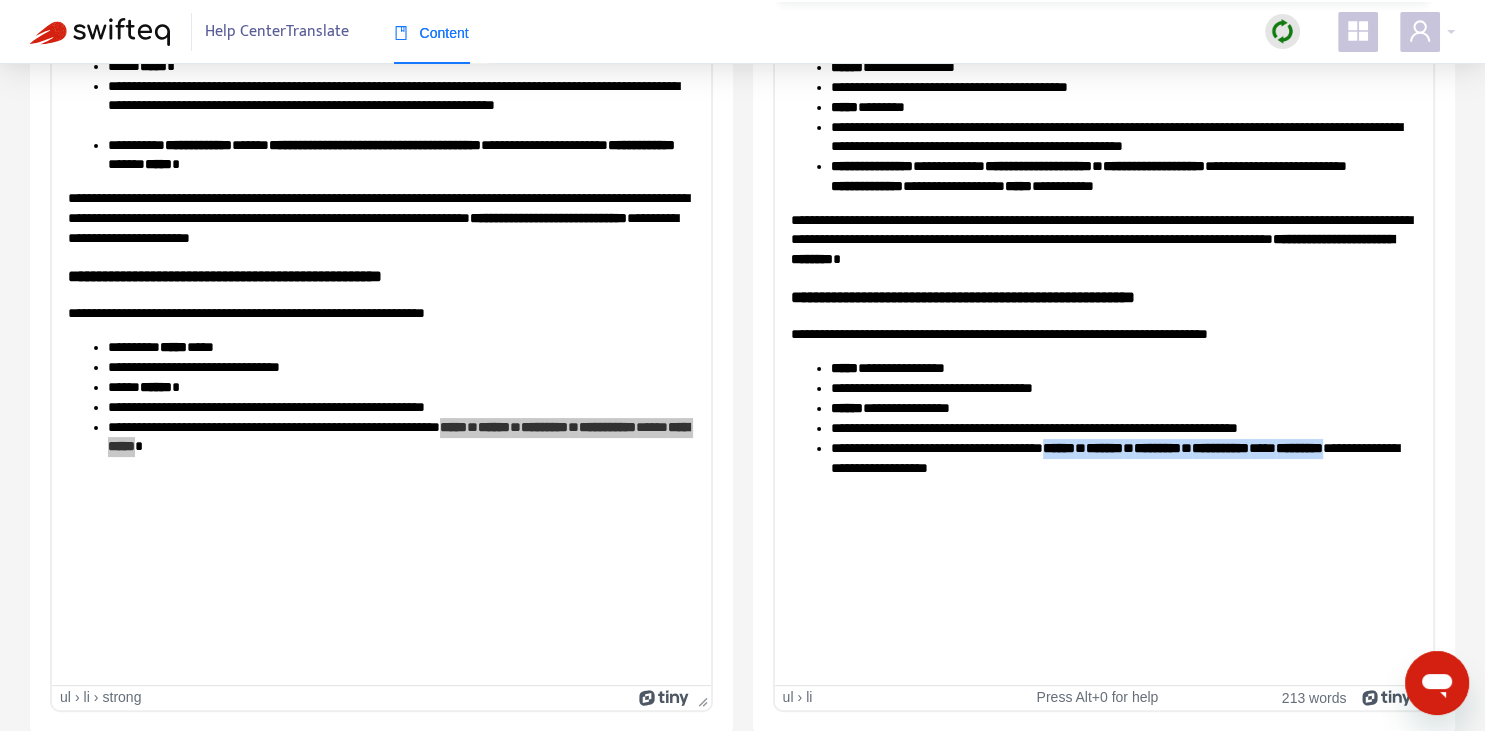 drag, startPoint x: 1070, startPoint y: 446, endPoint x: 1383, endPoint y: 446, distance: 313 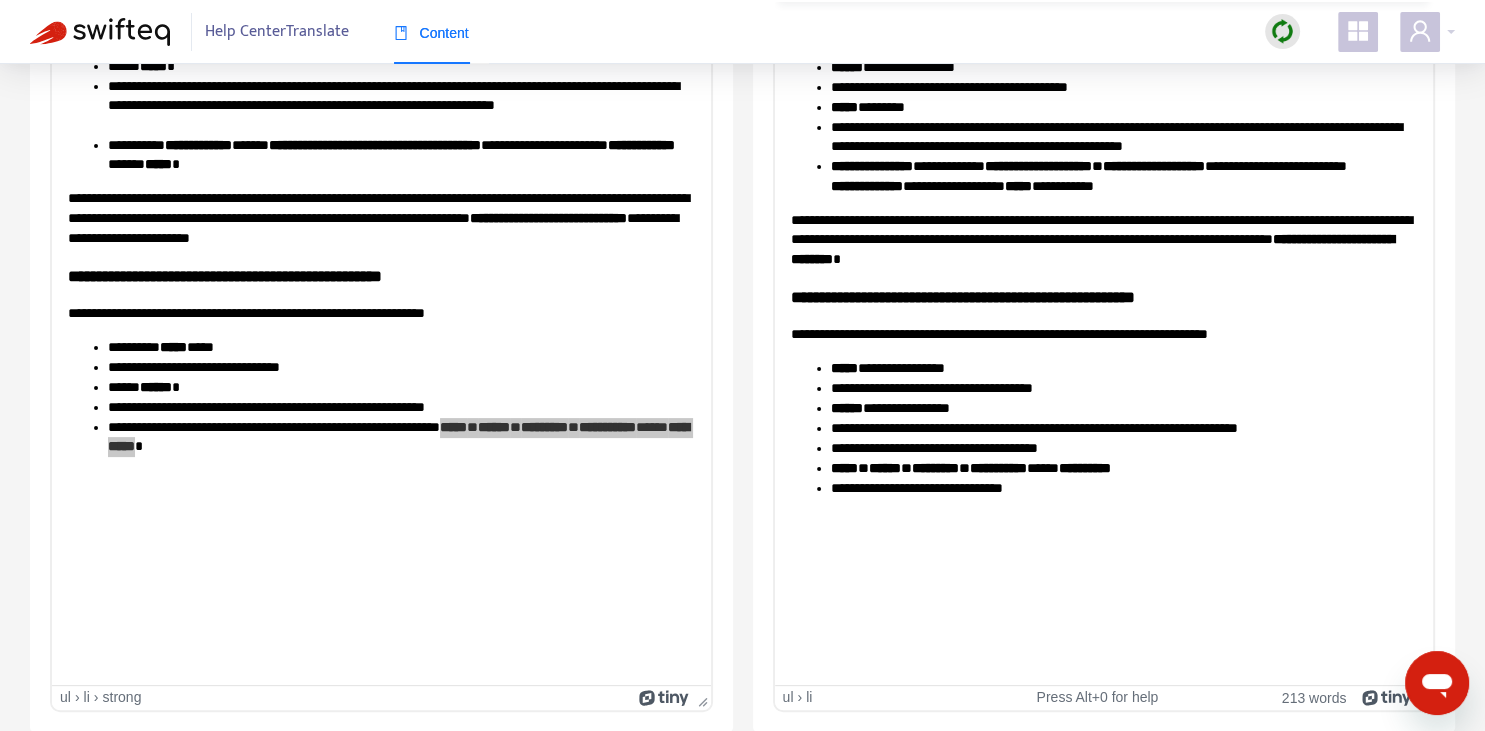 click on "**********" at bounding box center (1123, 448) 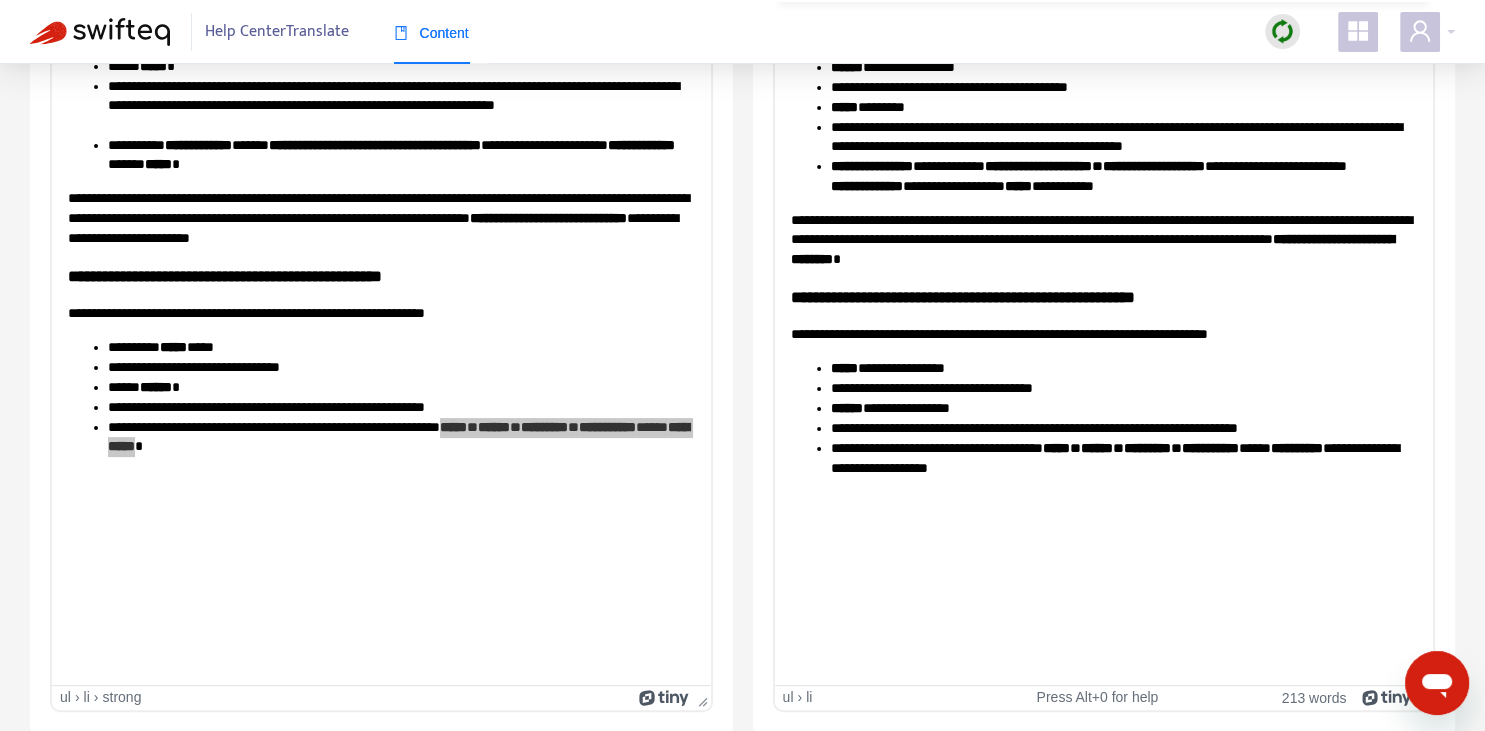 click on "**********" at bounding box center (1123, 458) 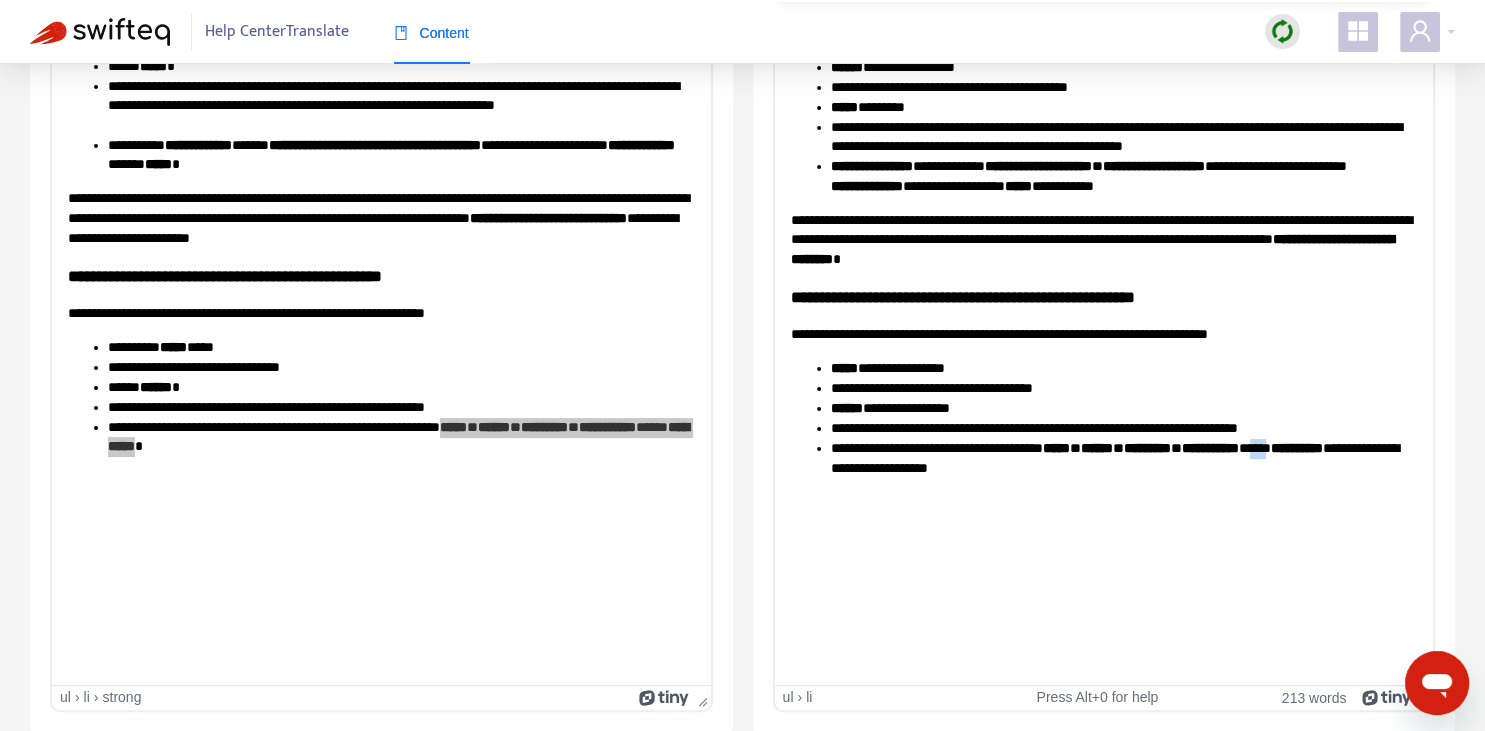click on "**********" at bounding box center [1123, 458] 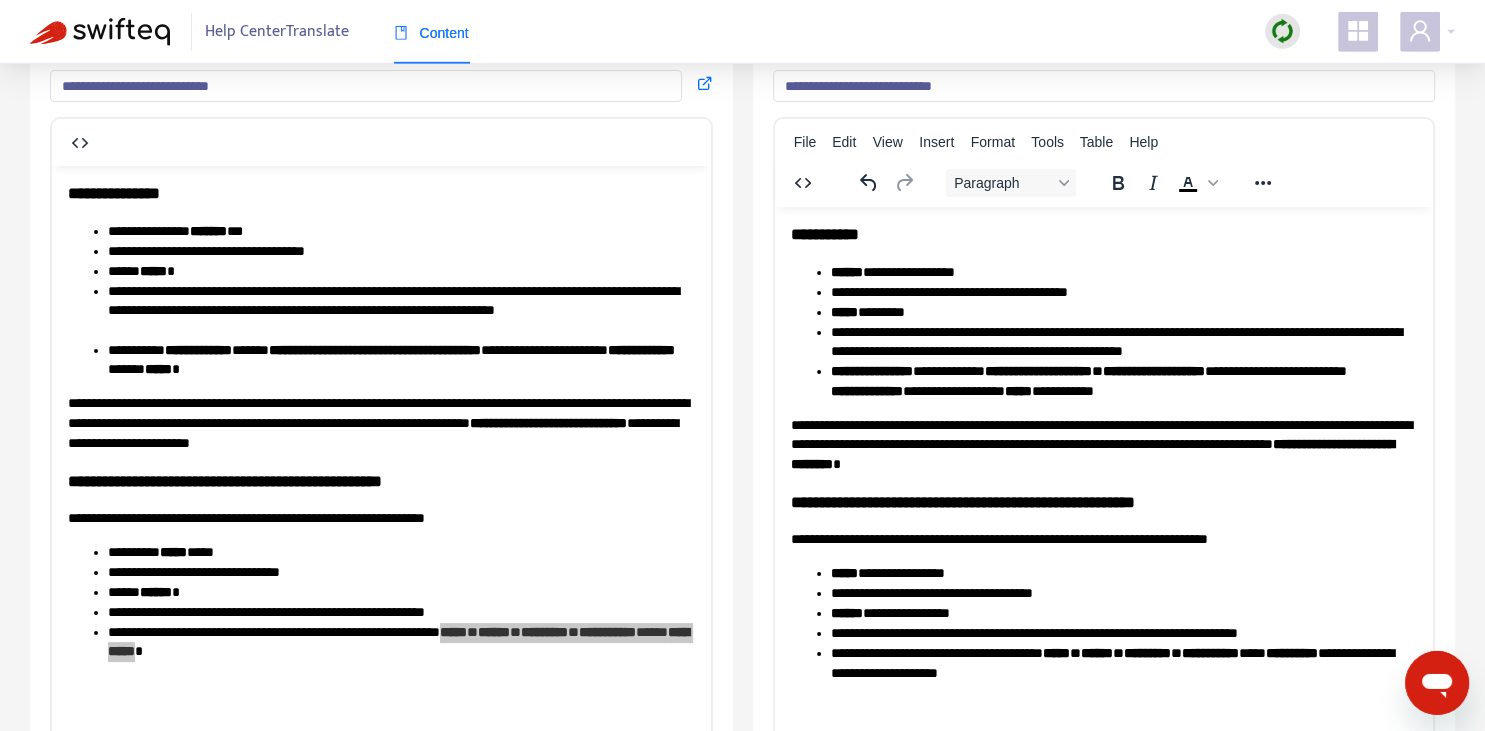 scroll, scrollTop: 140, scrollLeft: 0, axis: vertical 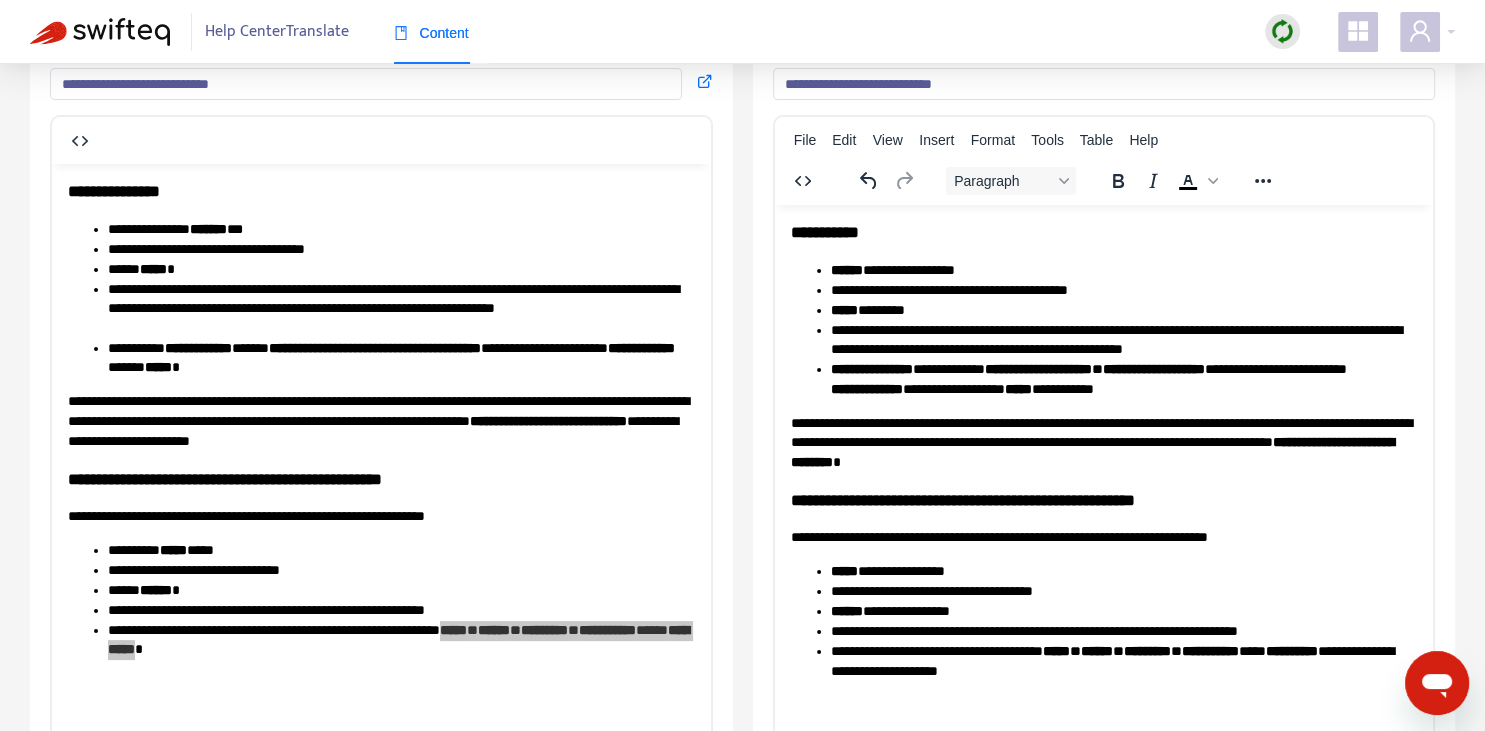 click on "***** ********" at bounding box center [1123, 310] 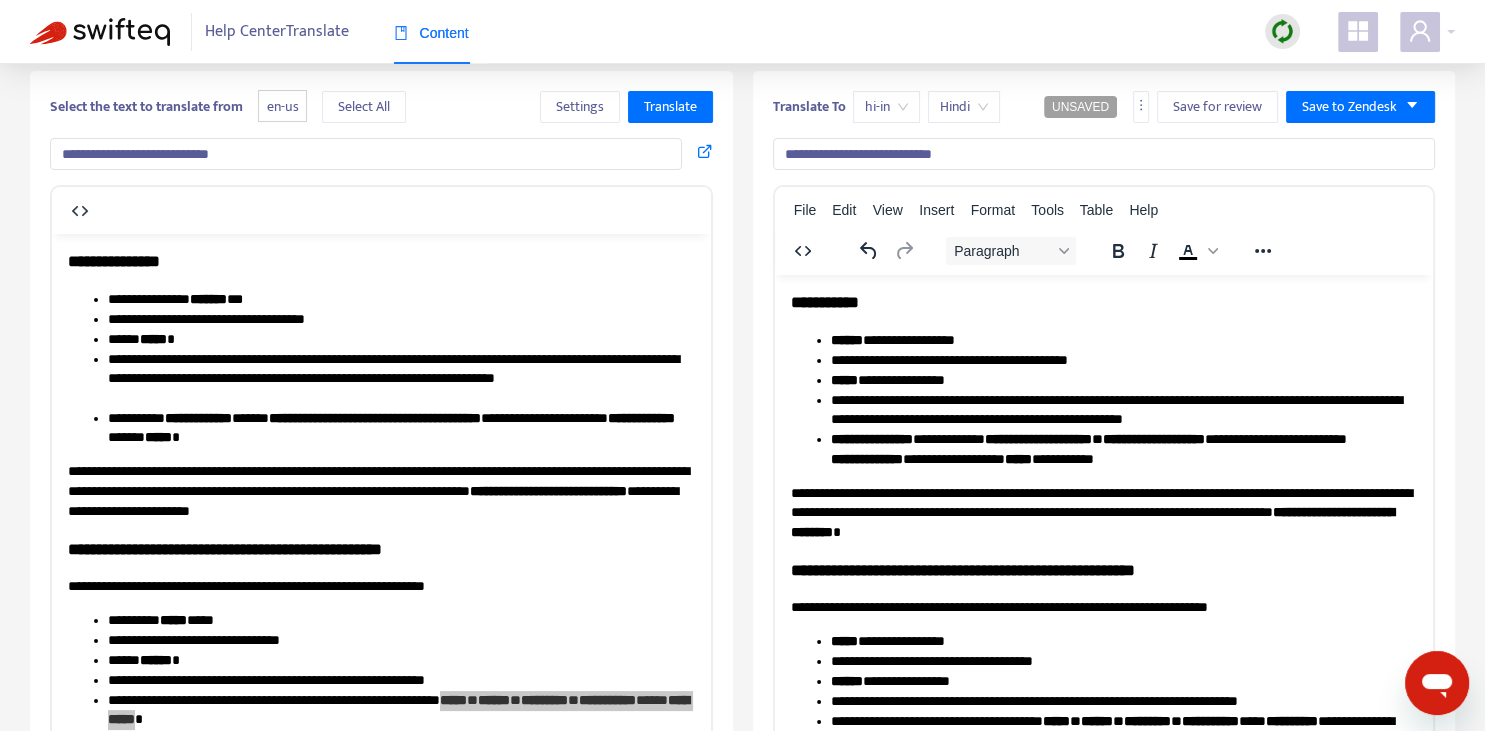 scroll, scrollTop: 140, scrollLeft: 0, axis: vertical 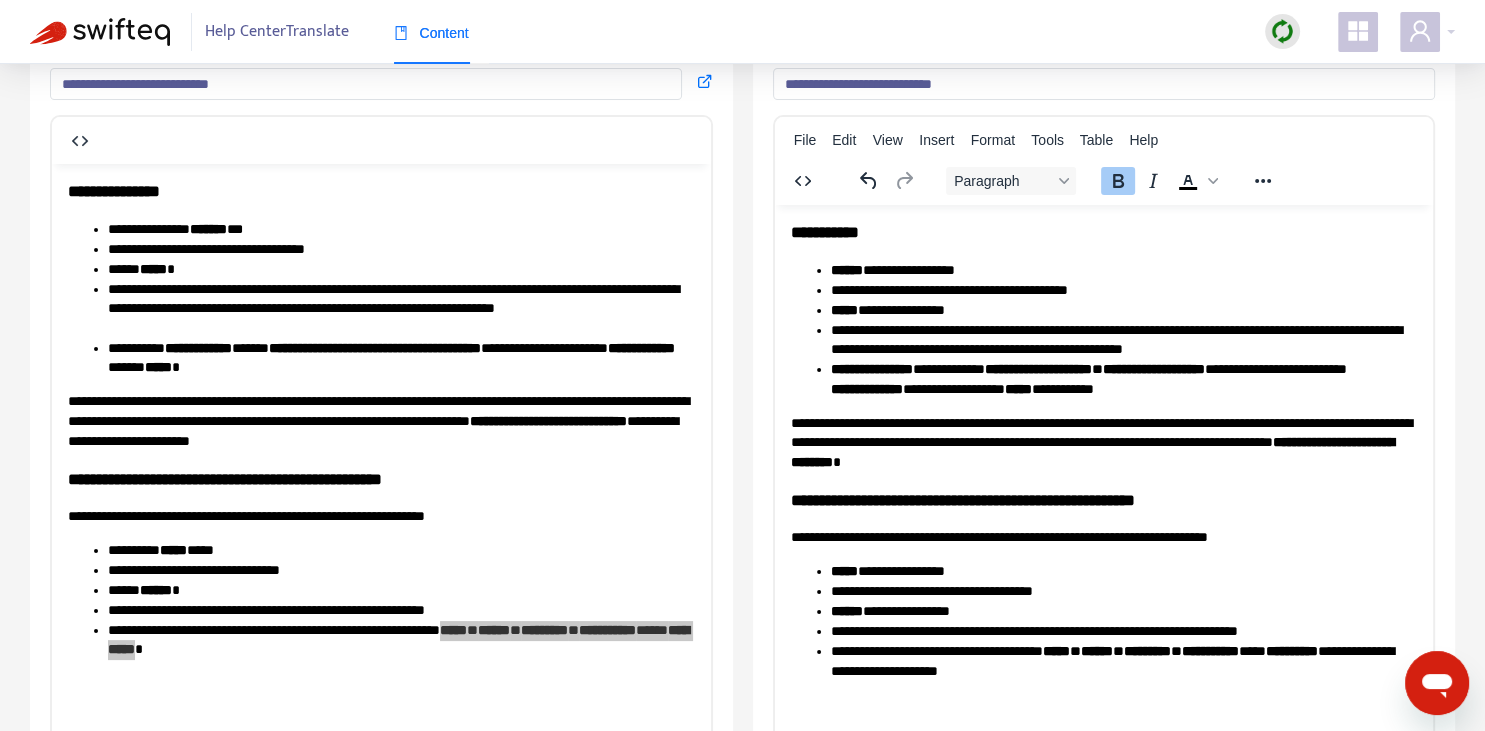 click on "**********" at bounding box center (871, 368) 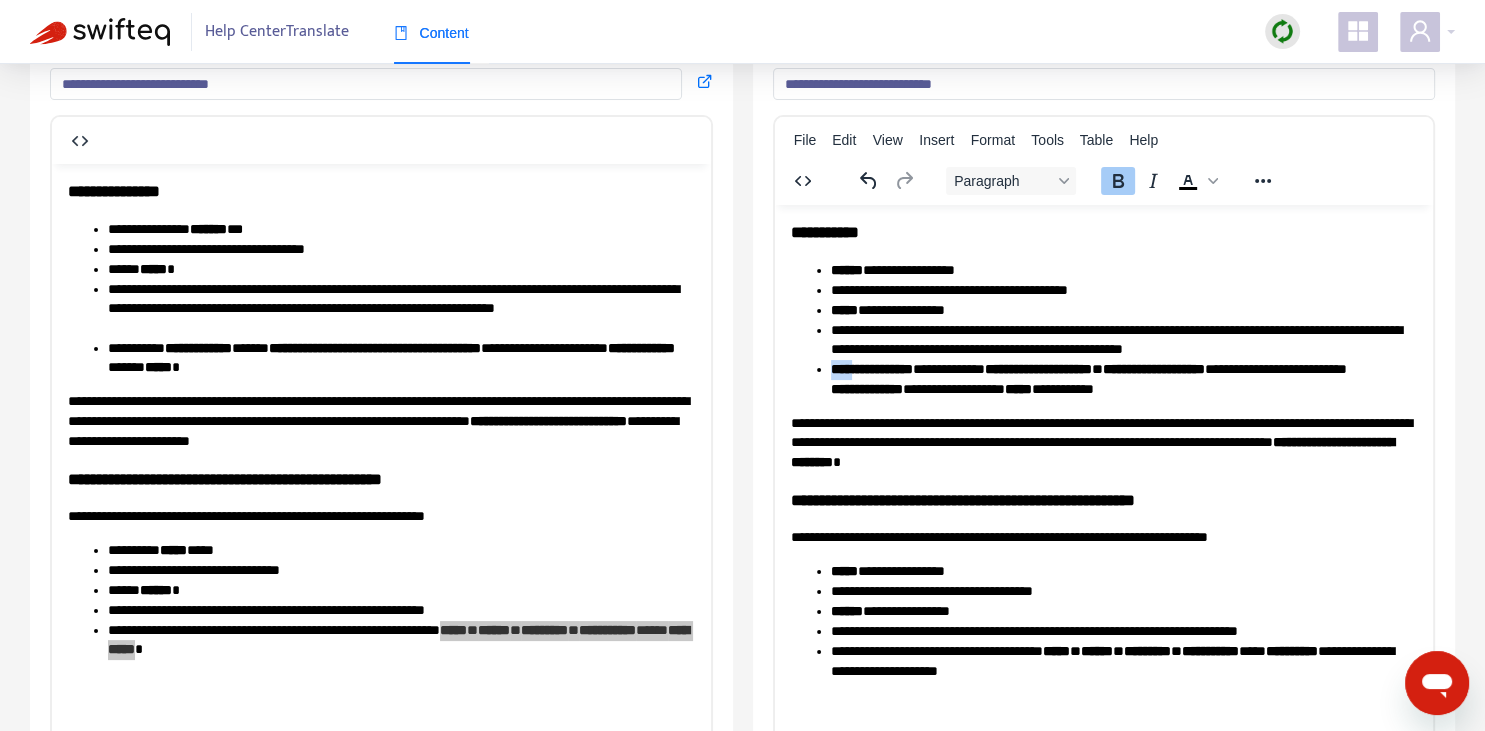 click on "**********" at bounding box center (871, 368) 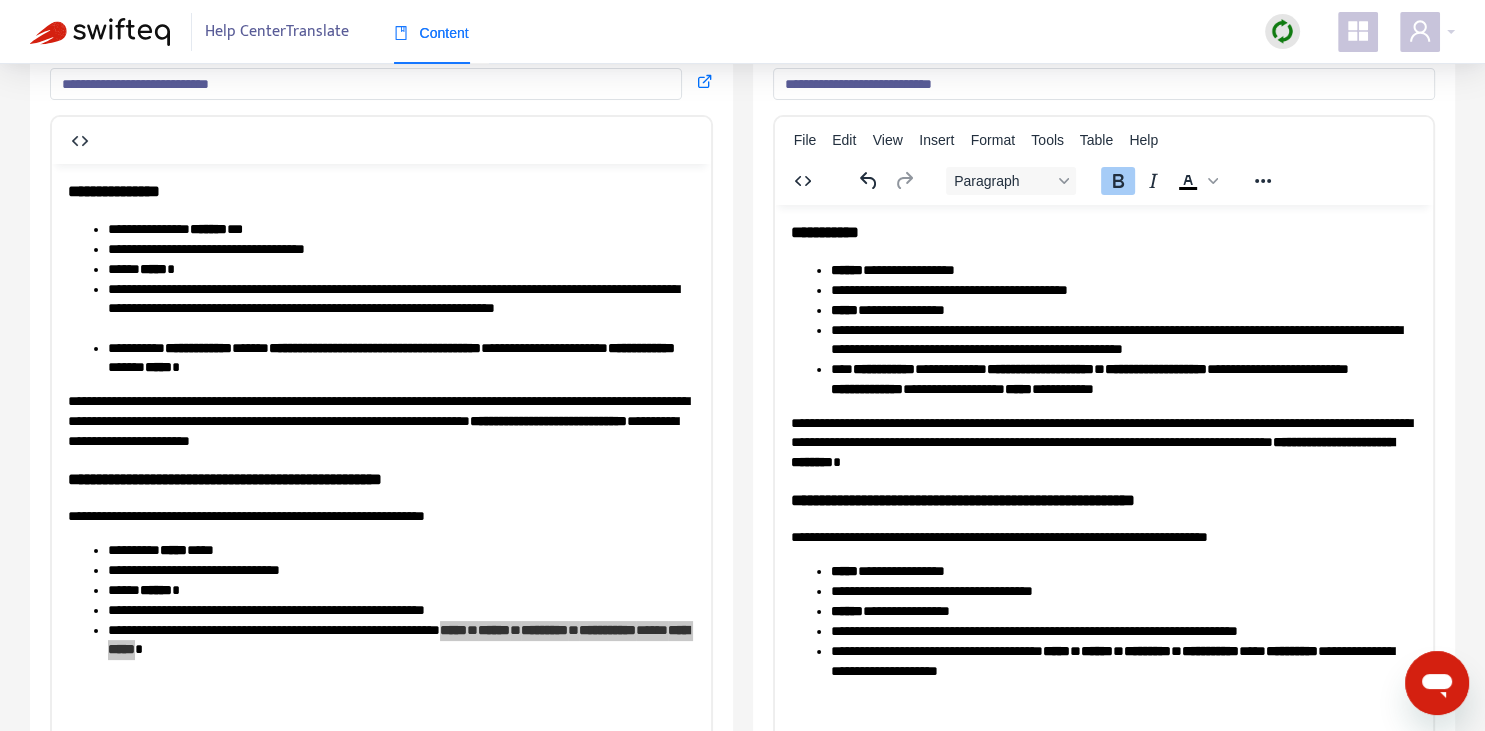 click on "**********" at bounding box center [1039, 368] 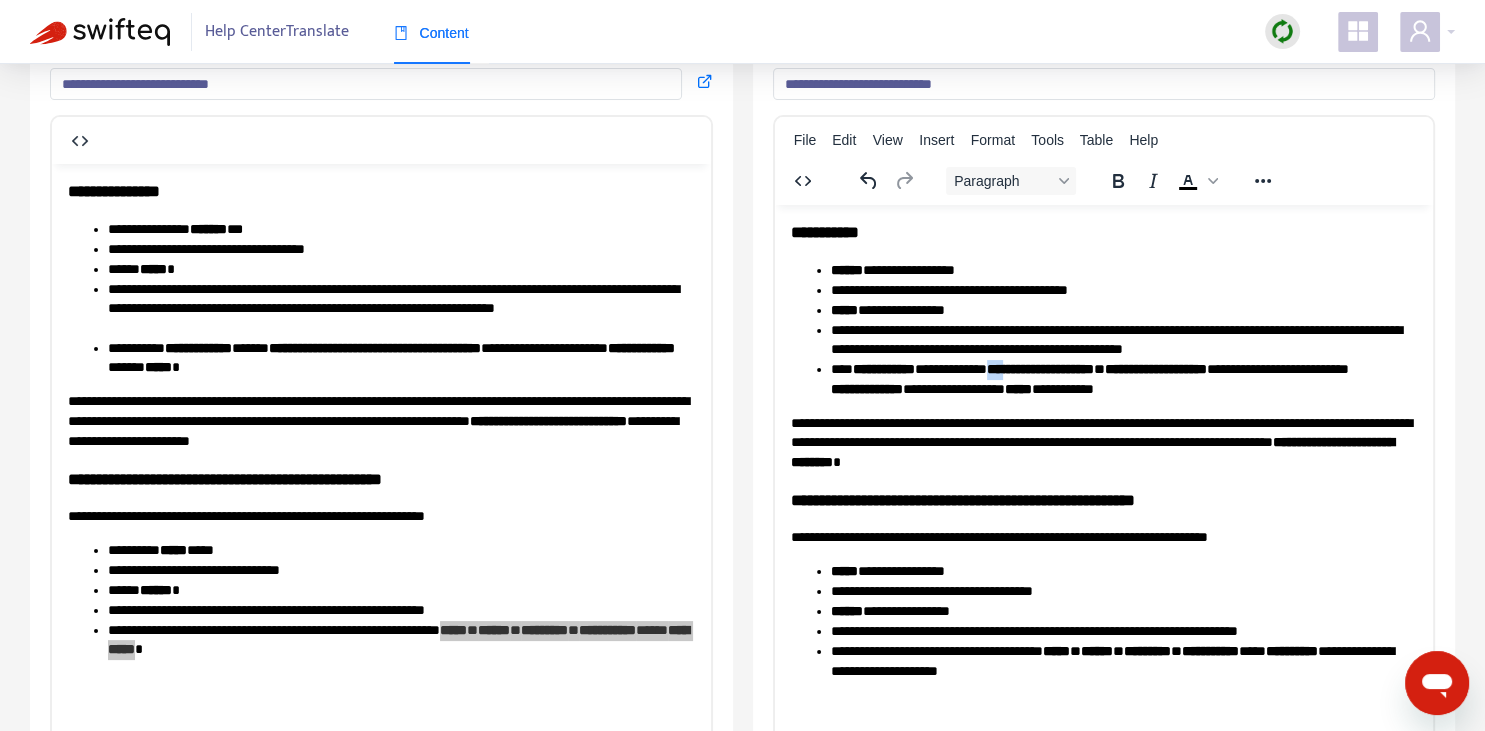 click on "**********" at bounding box center [1039, 368] 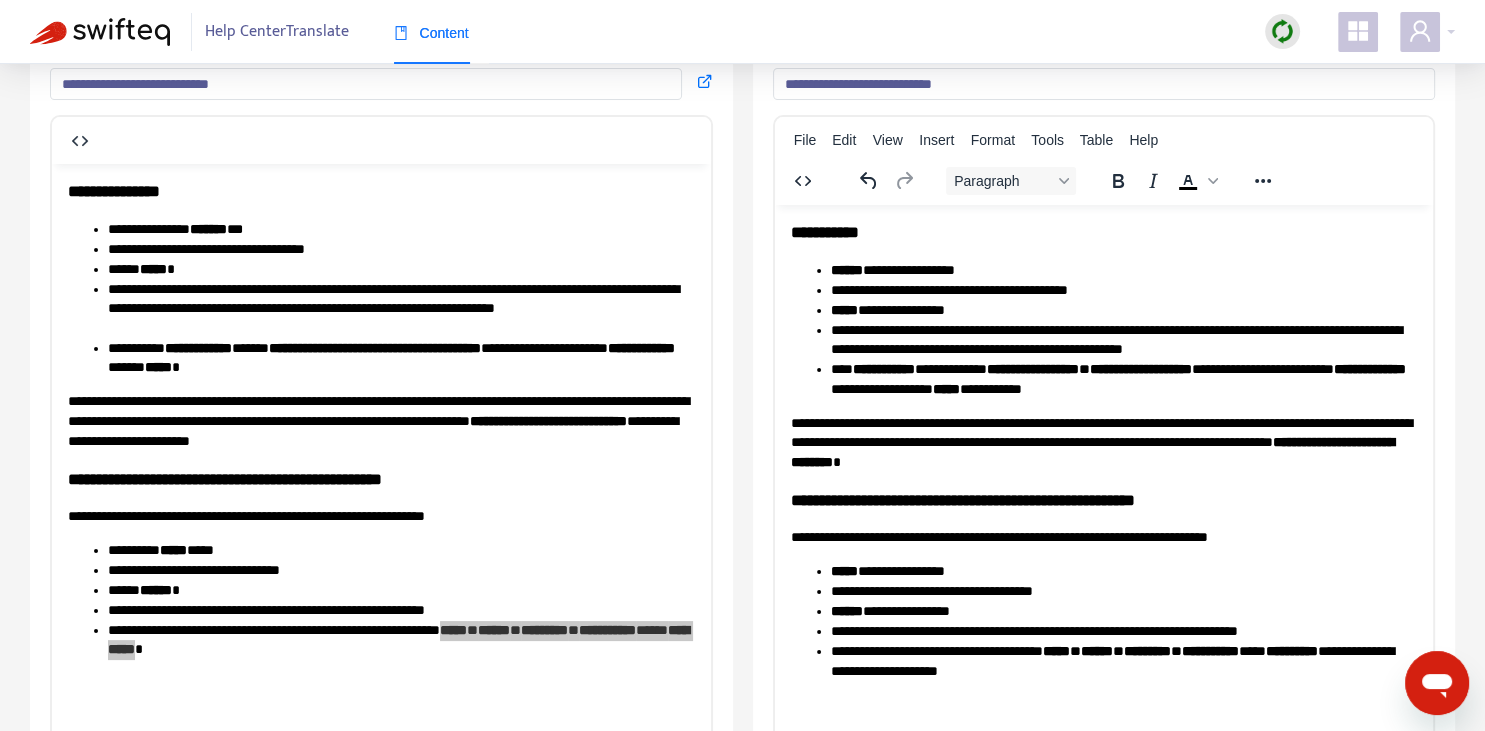 click on "**********" at bounding box center (1103, 450) 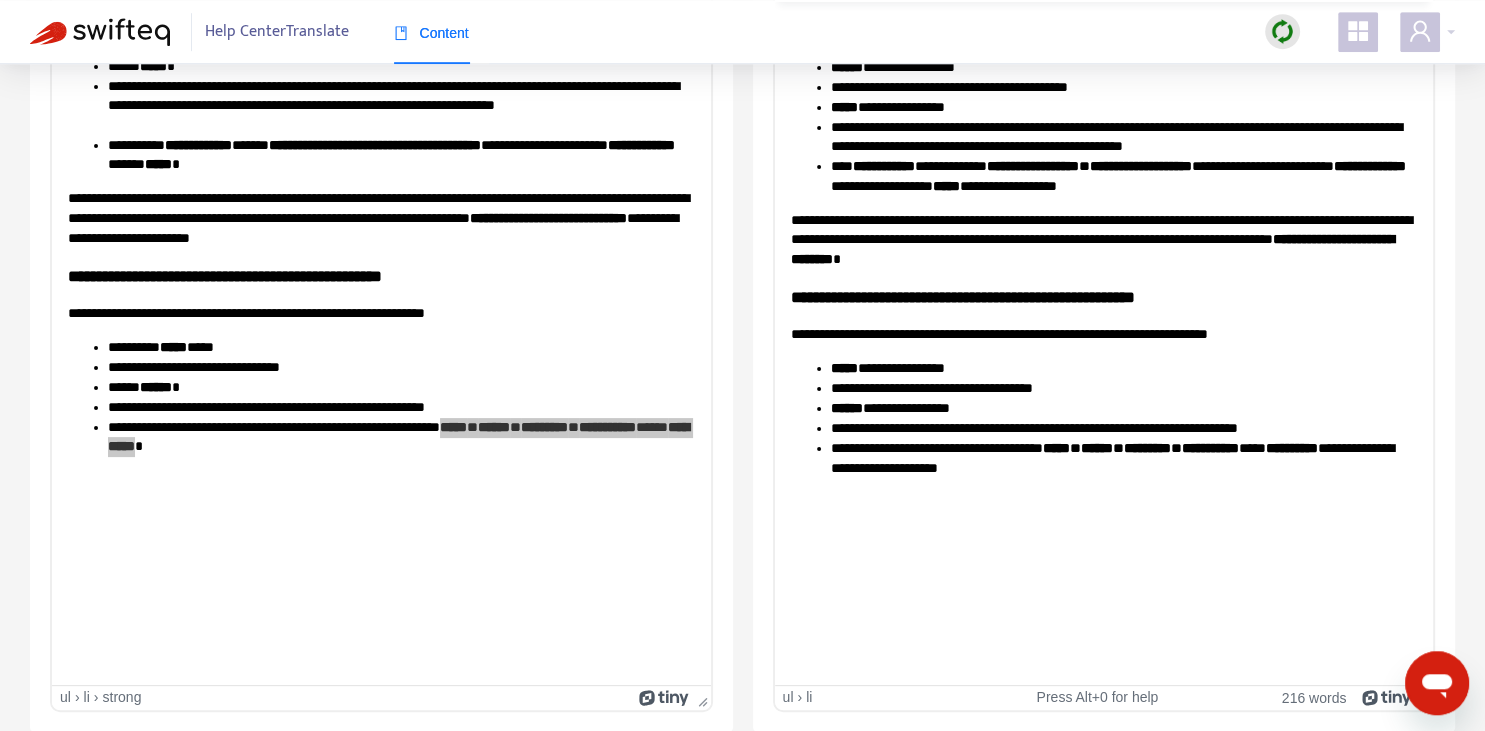 scroll, scrollTop: 0, scrollLeft: 0, axis: both 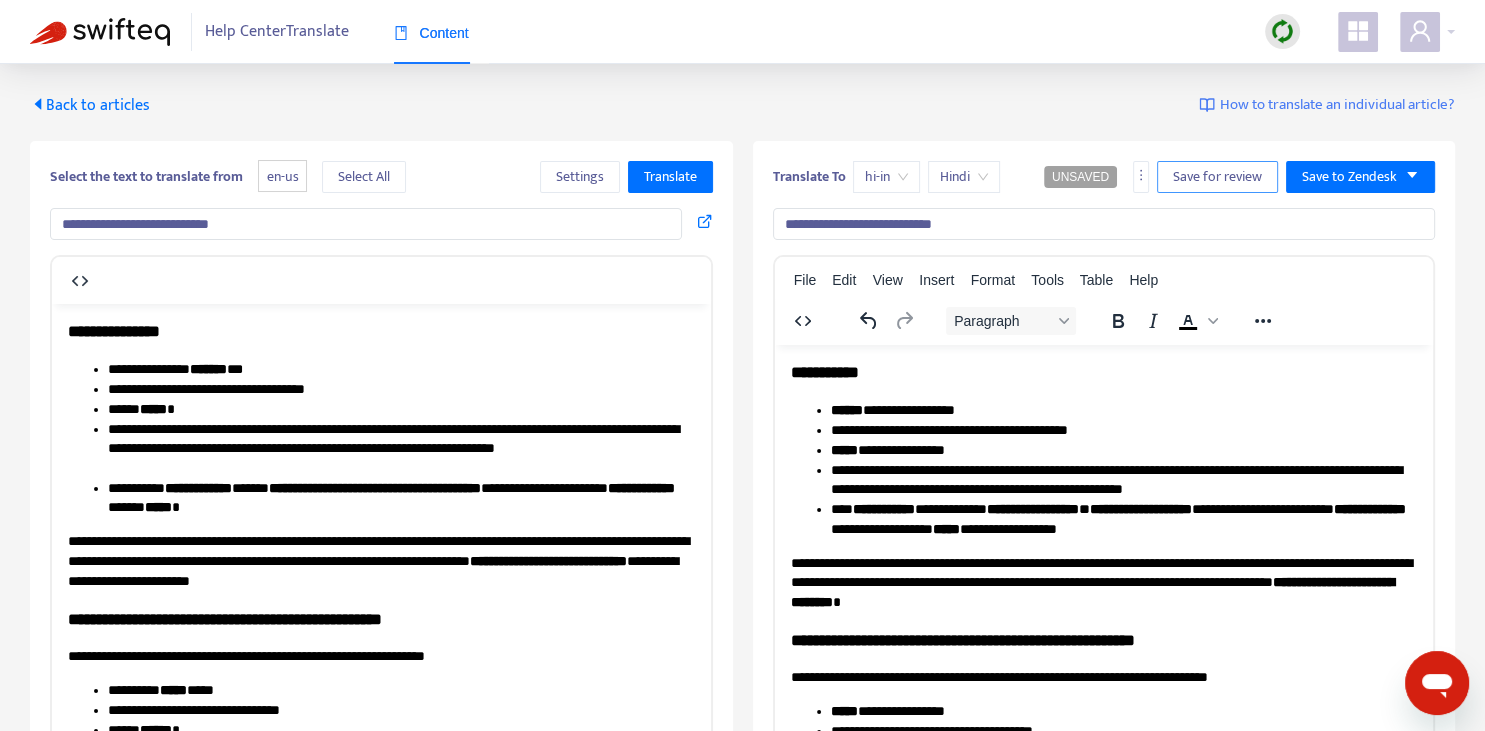 click on "Save for review" at bounding box center [1217, 177] 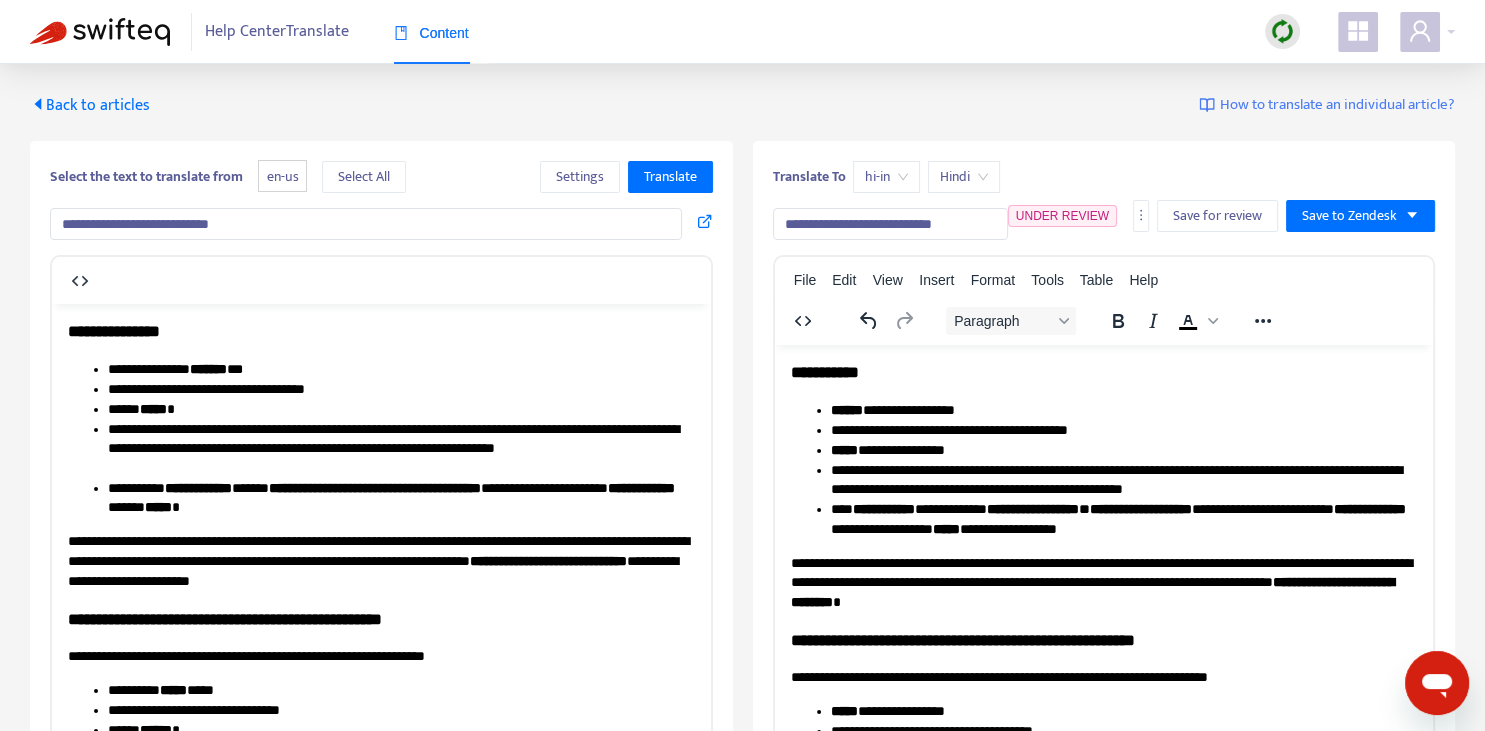 click on "Back to articles" at bounding box center [90, 105] 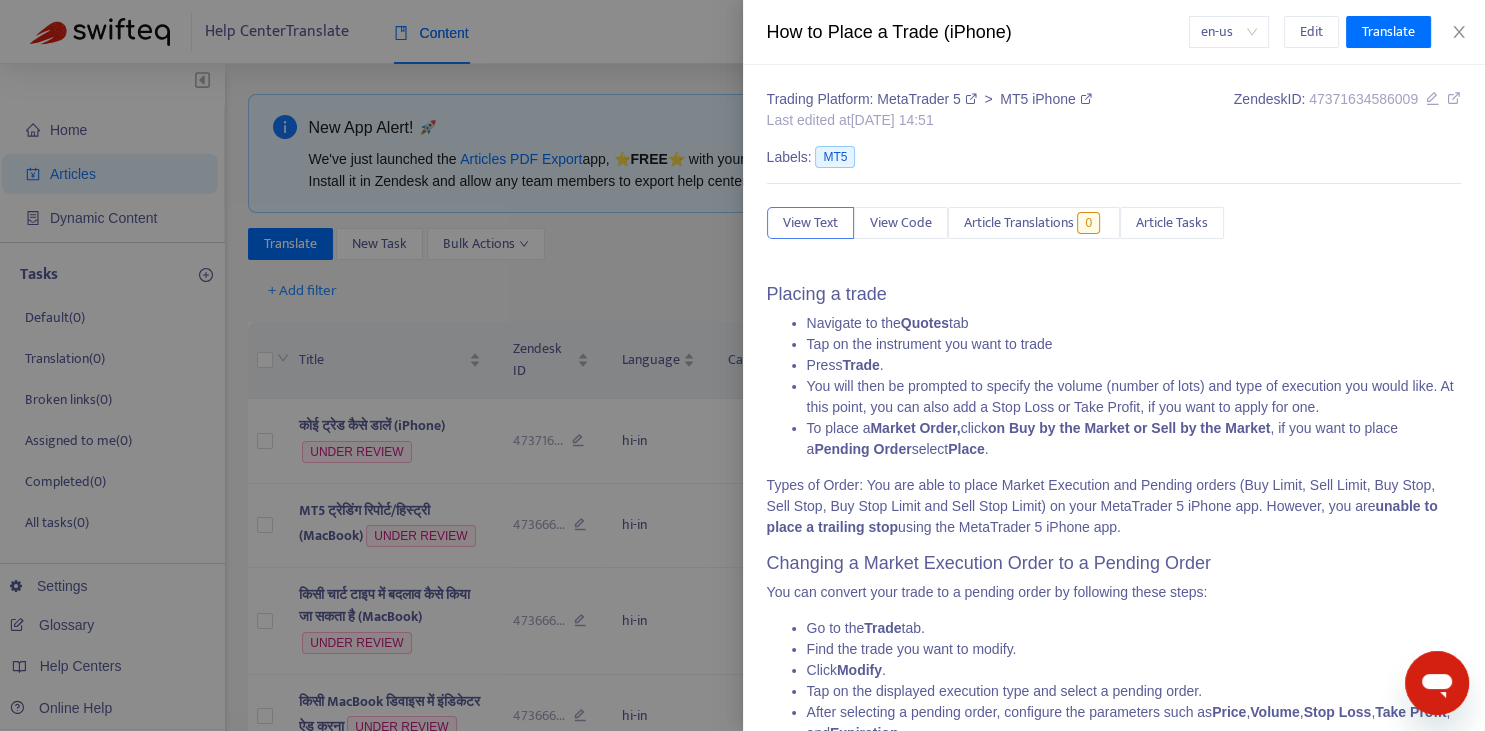 click at bounding box center (742, 365) 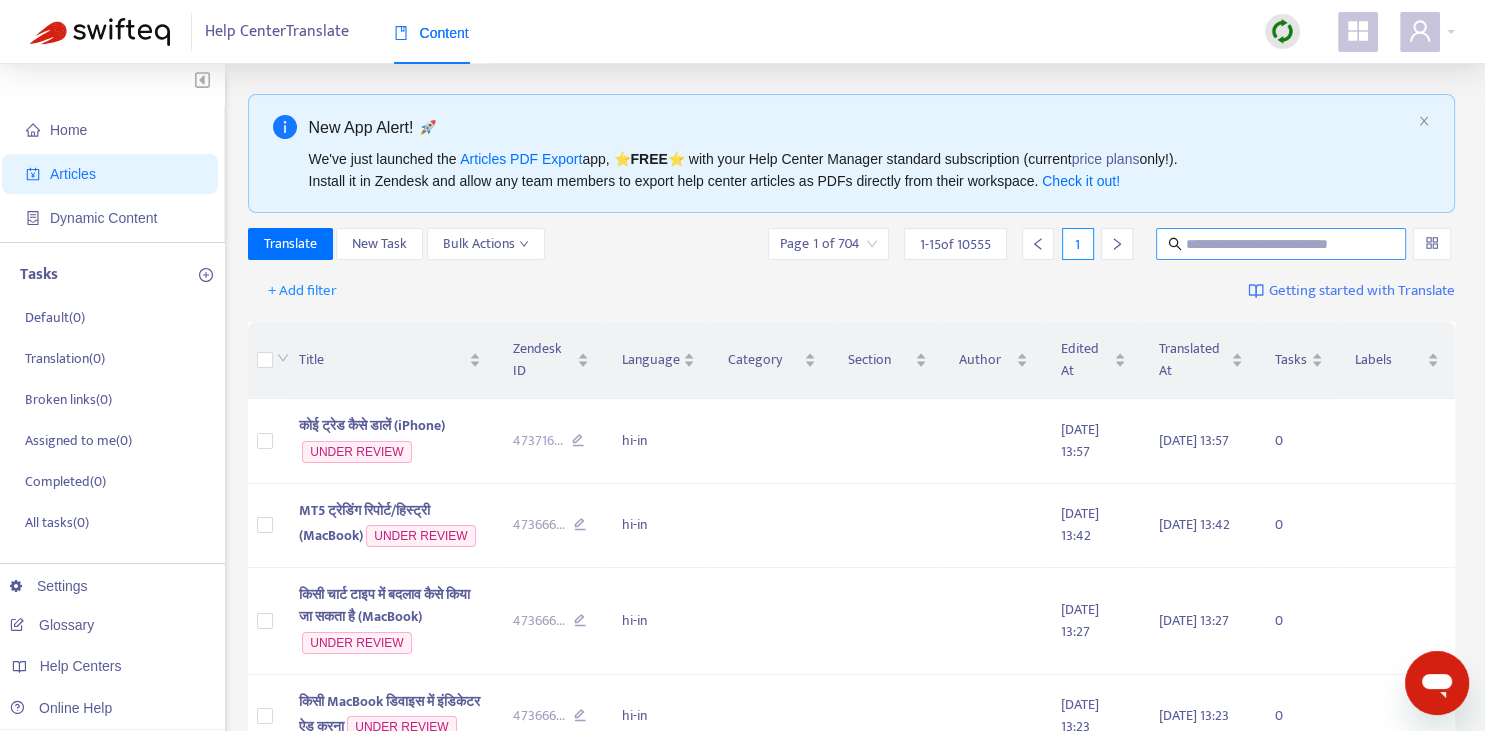 click at bounding box center [1282, 244] 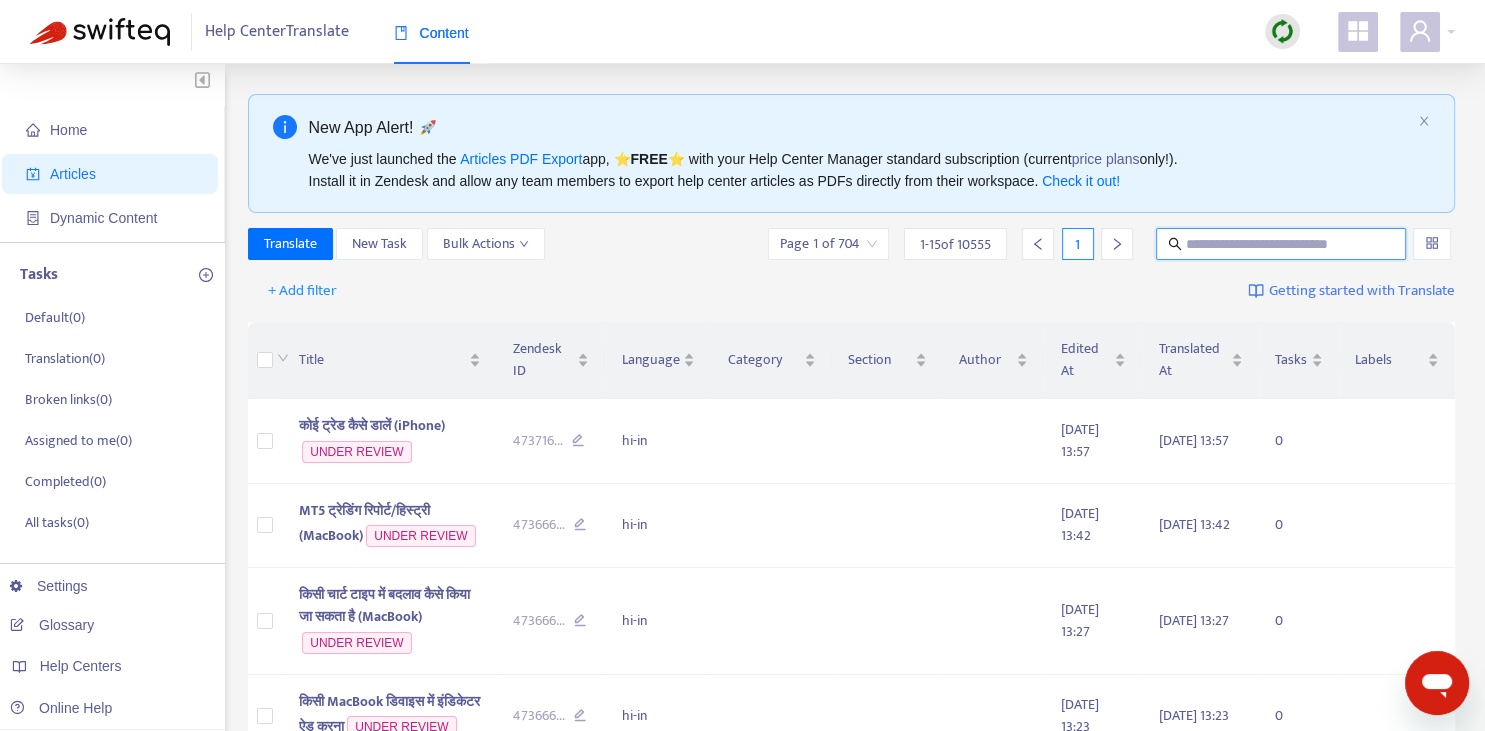 paste on "**********" 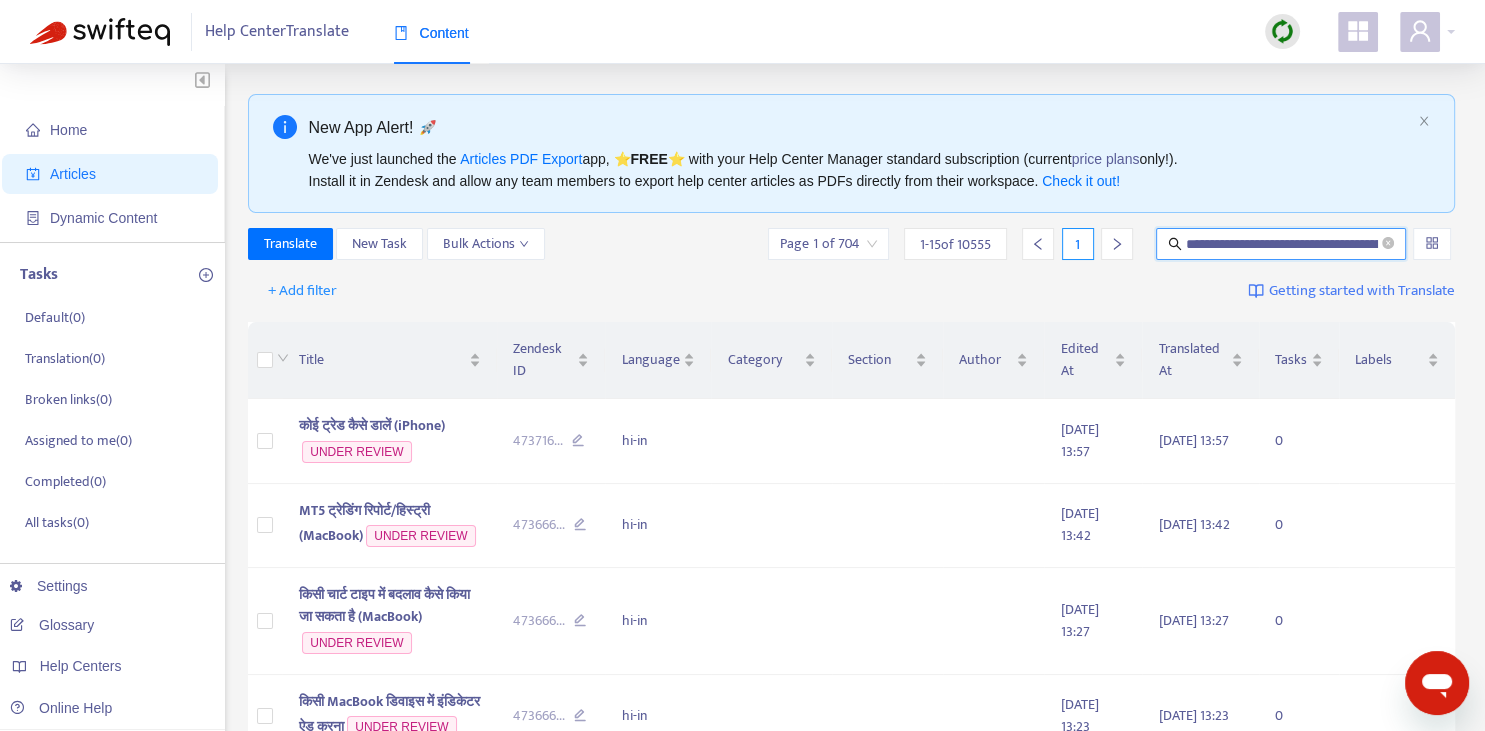 scroll, scrollTop: 0, scrollLeft: 67, axis: horizontal 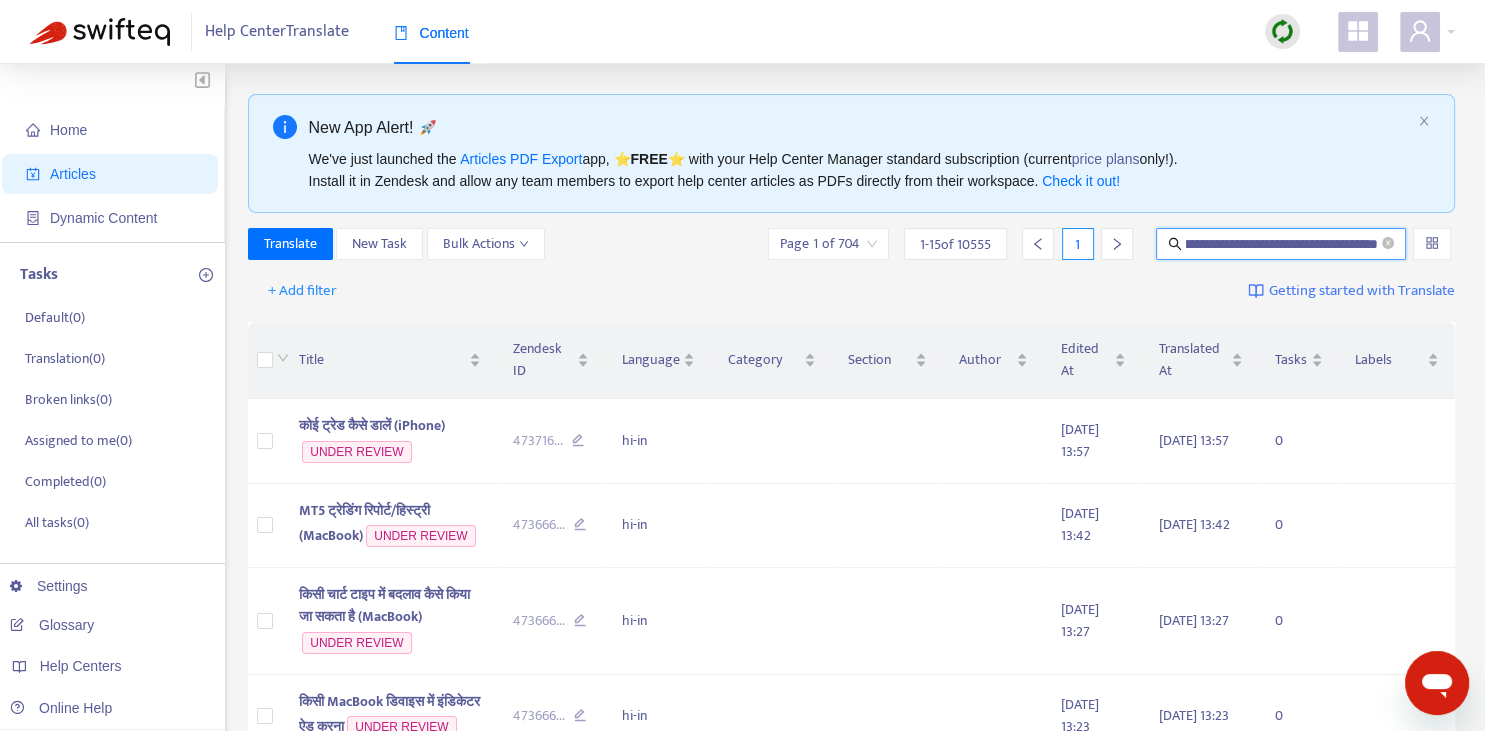 type on "**********" 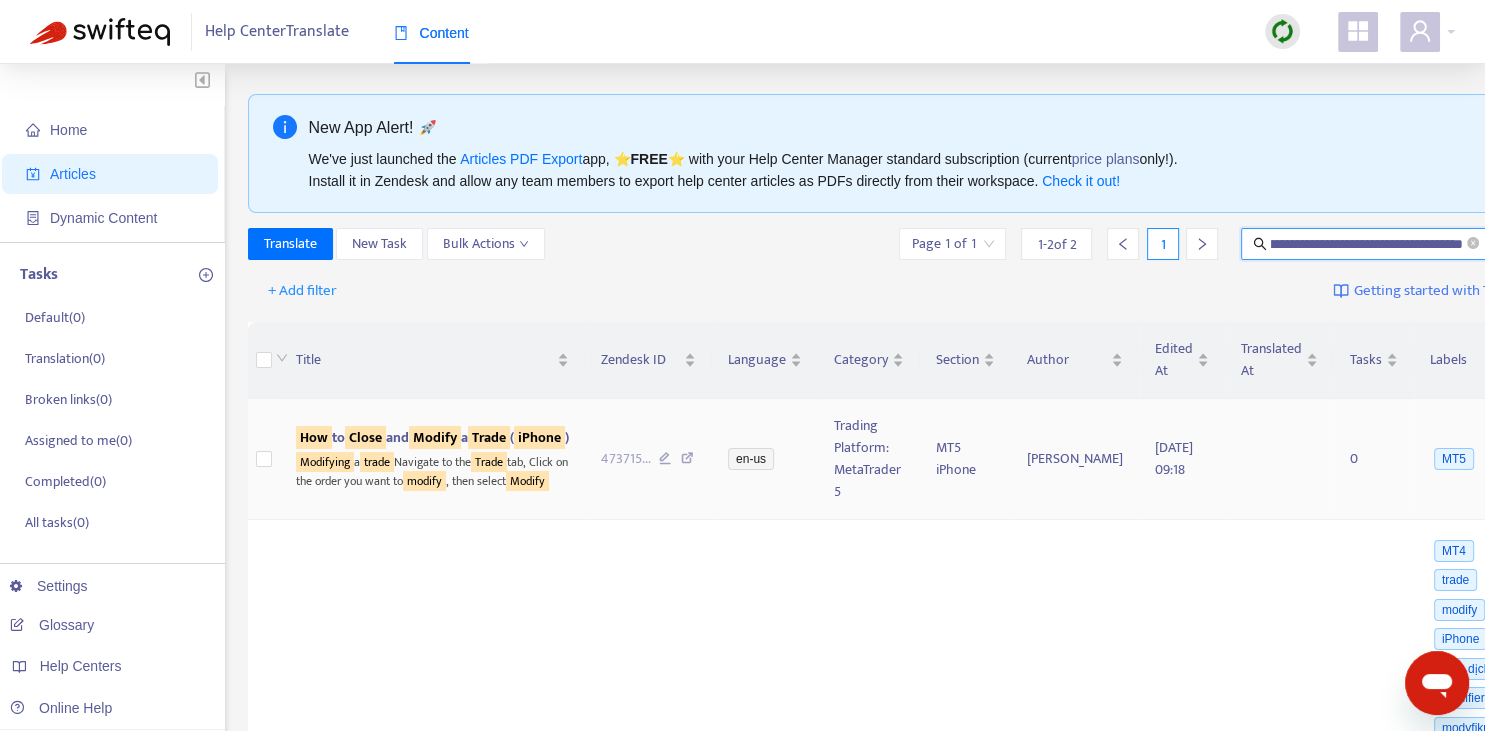 click on "How  to  Close  and  Modify  a  Trade  ( iPhone )" at bounding box center (432, 437) 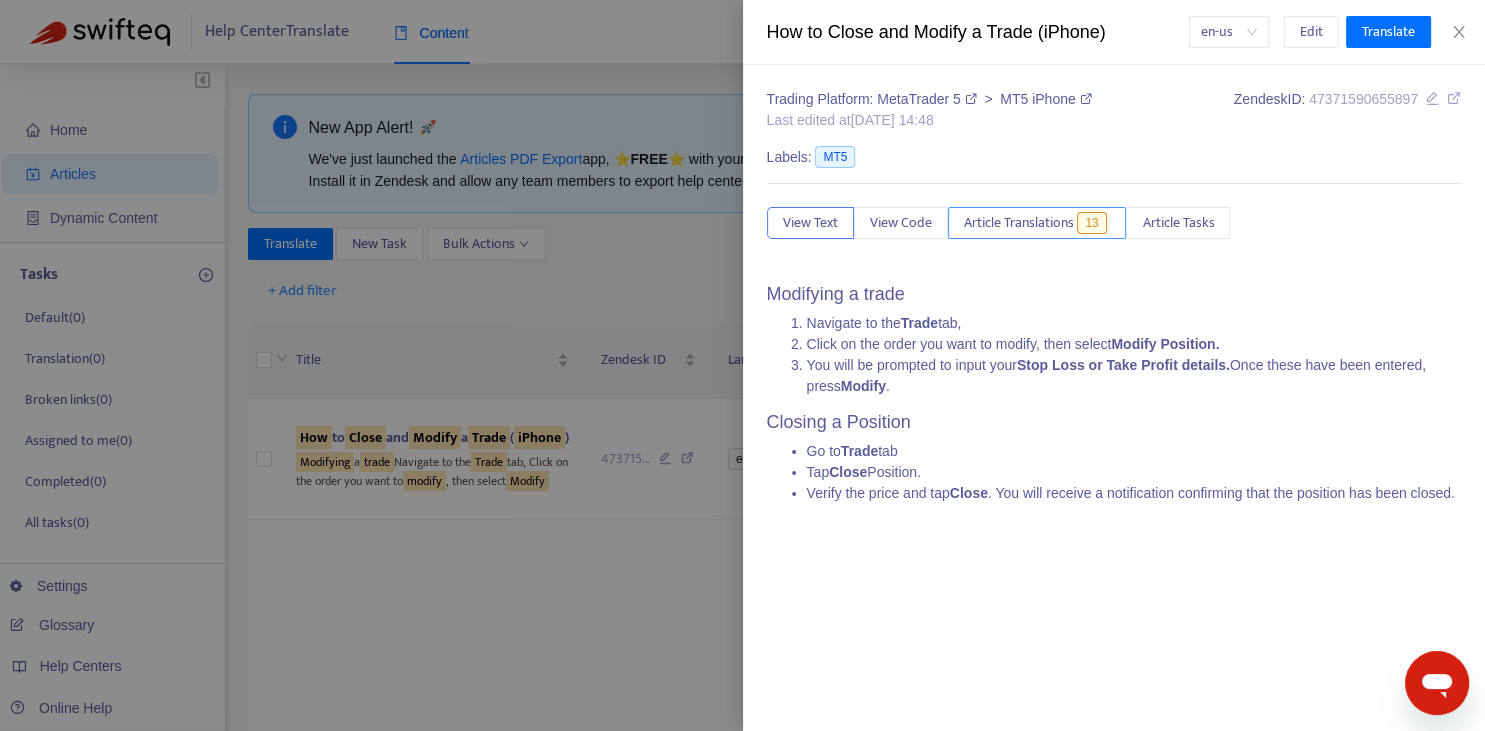 click on "Article Translations" at bounding box center [1019, 223] 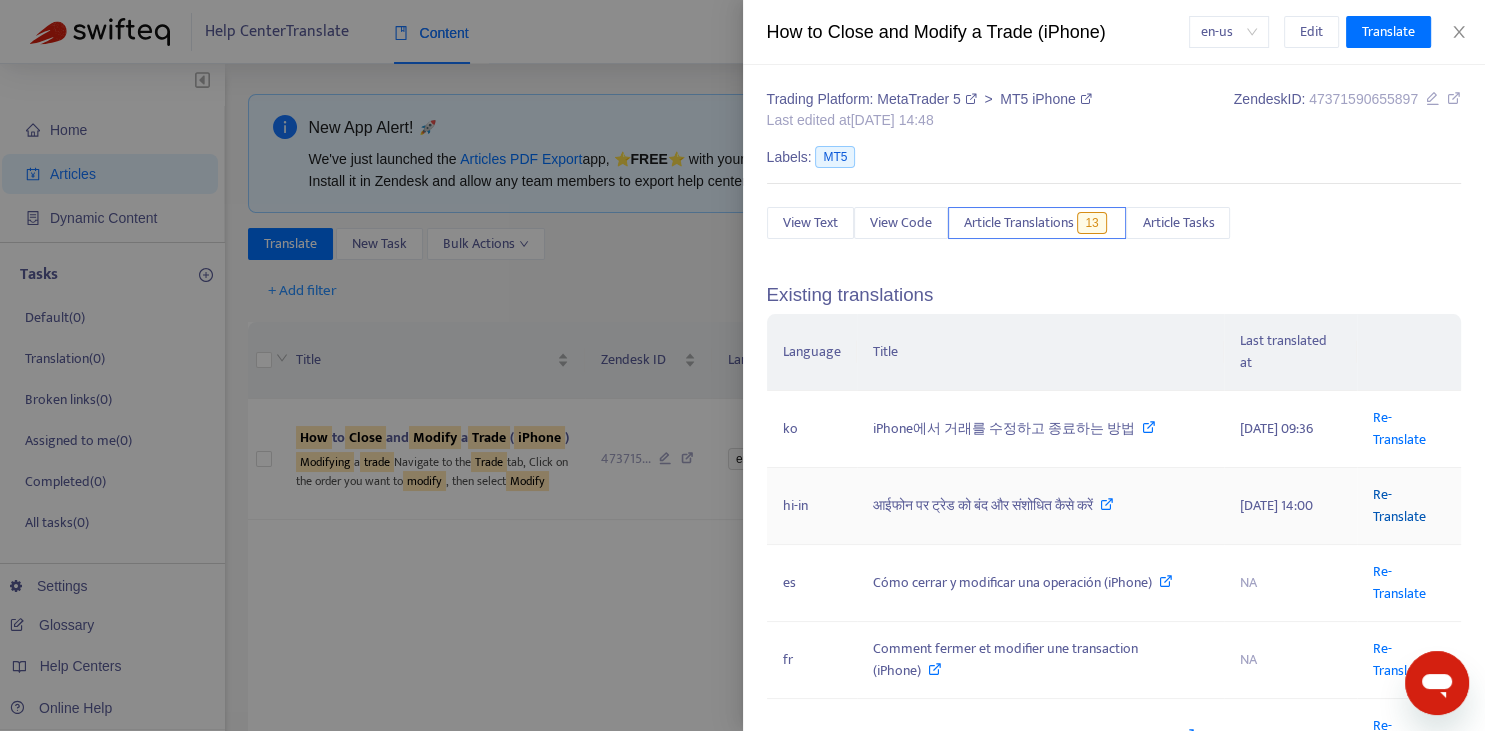click on "Re-Translate" at bounding box center (1399, 505) 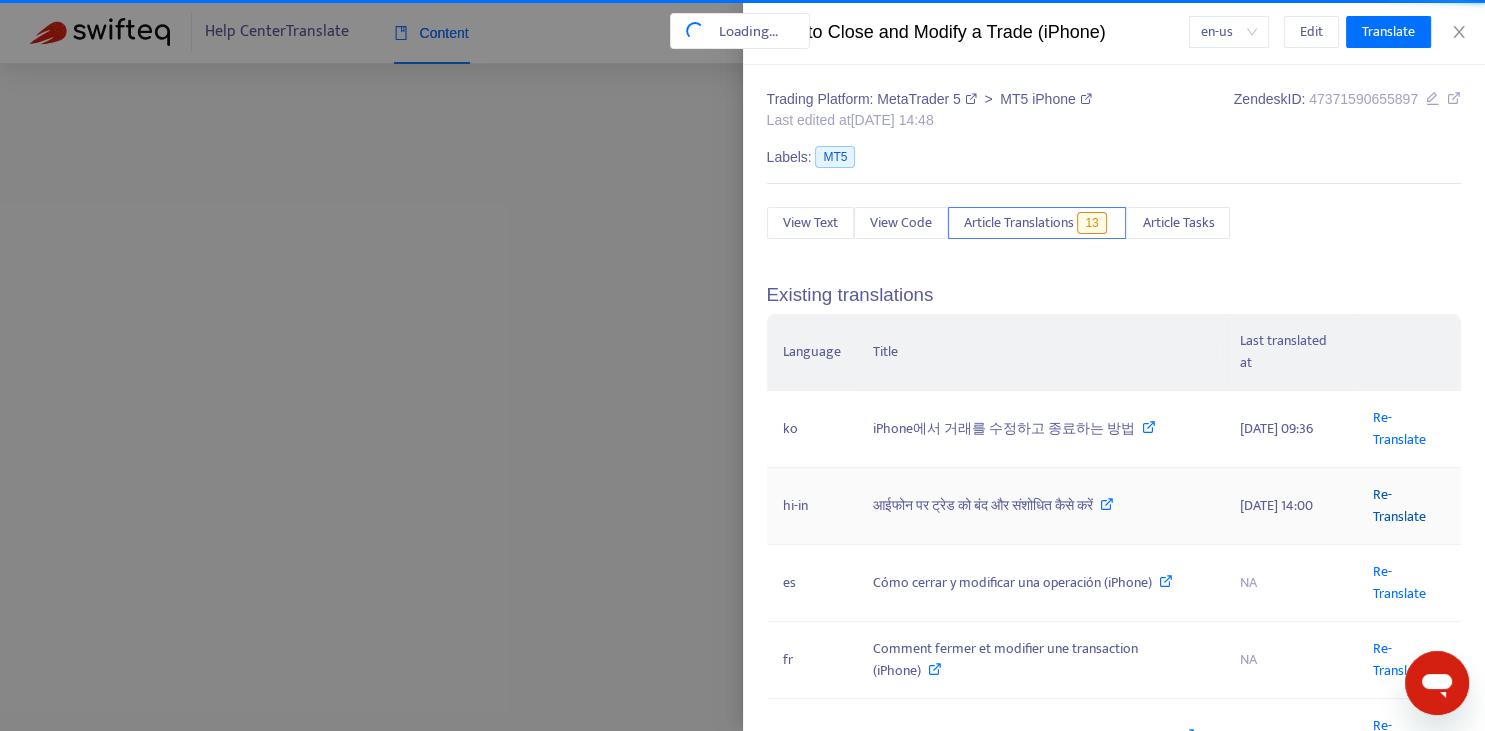 scroll, scrollTop: 0, scrollLeft: 67, axis: horizontal 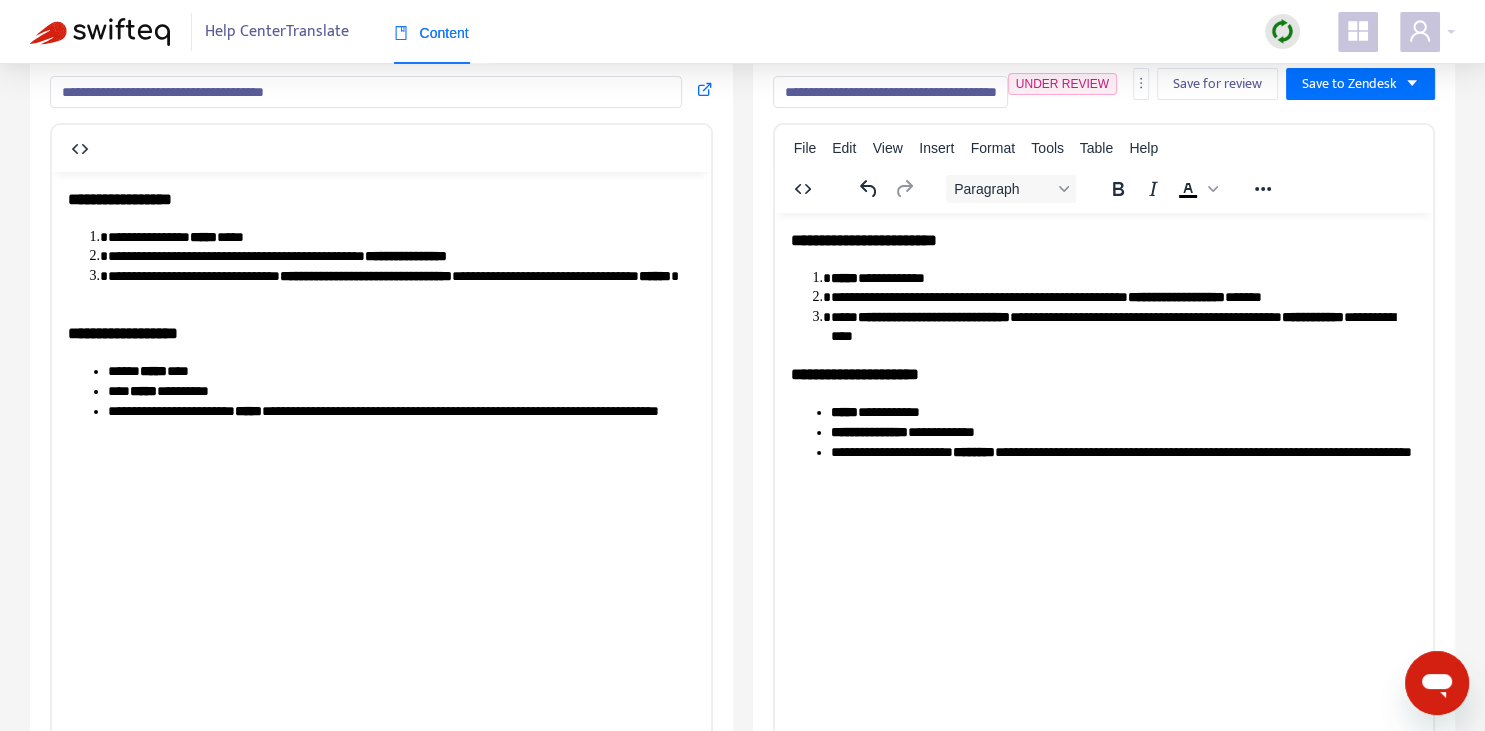 click on "**********" at bounding box center [890, 92] 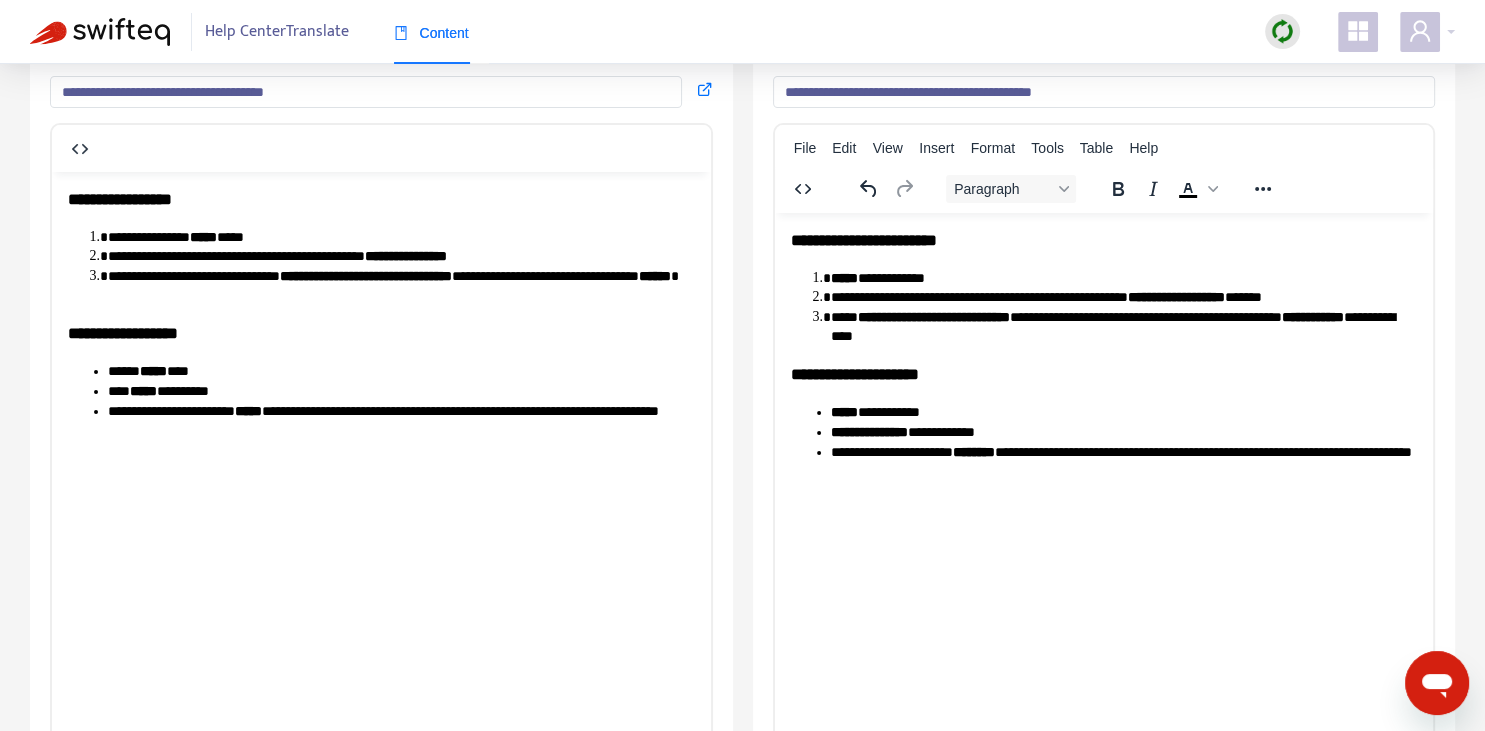 type on "**********" 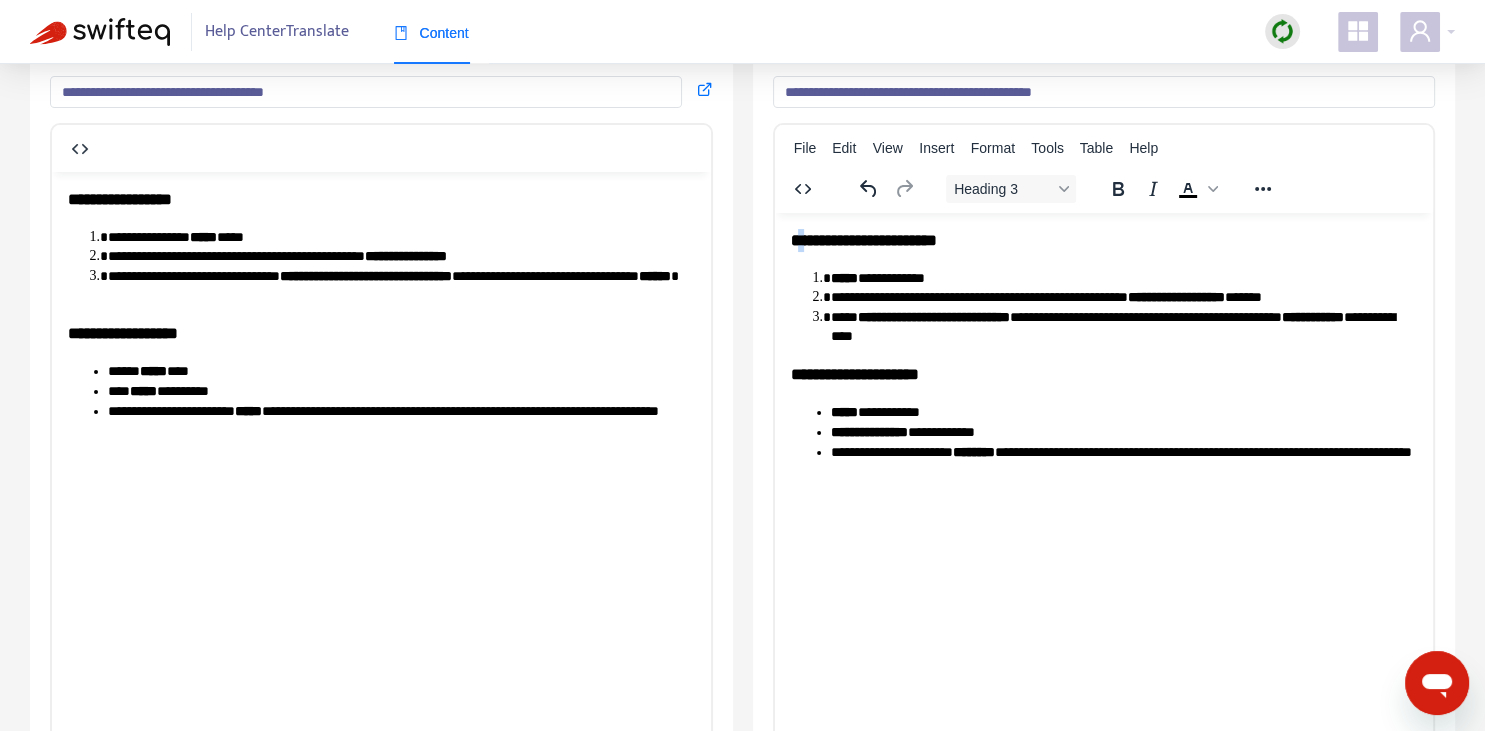 drag, startPoint x: 811, startPoint y: 239, endPoint x: 797, endPoint y: 234, distance: 14.866069 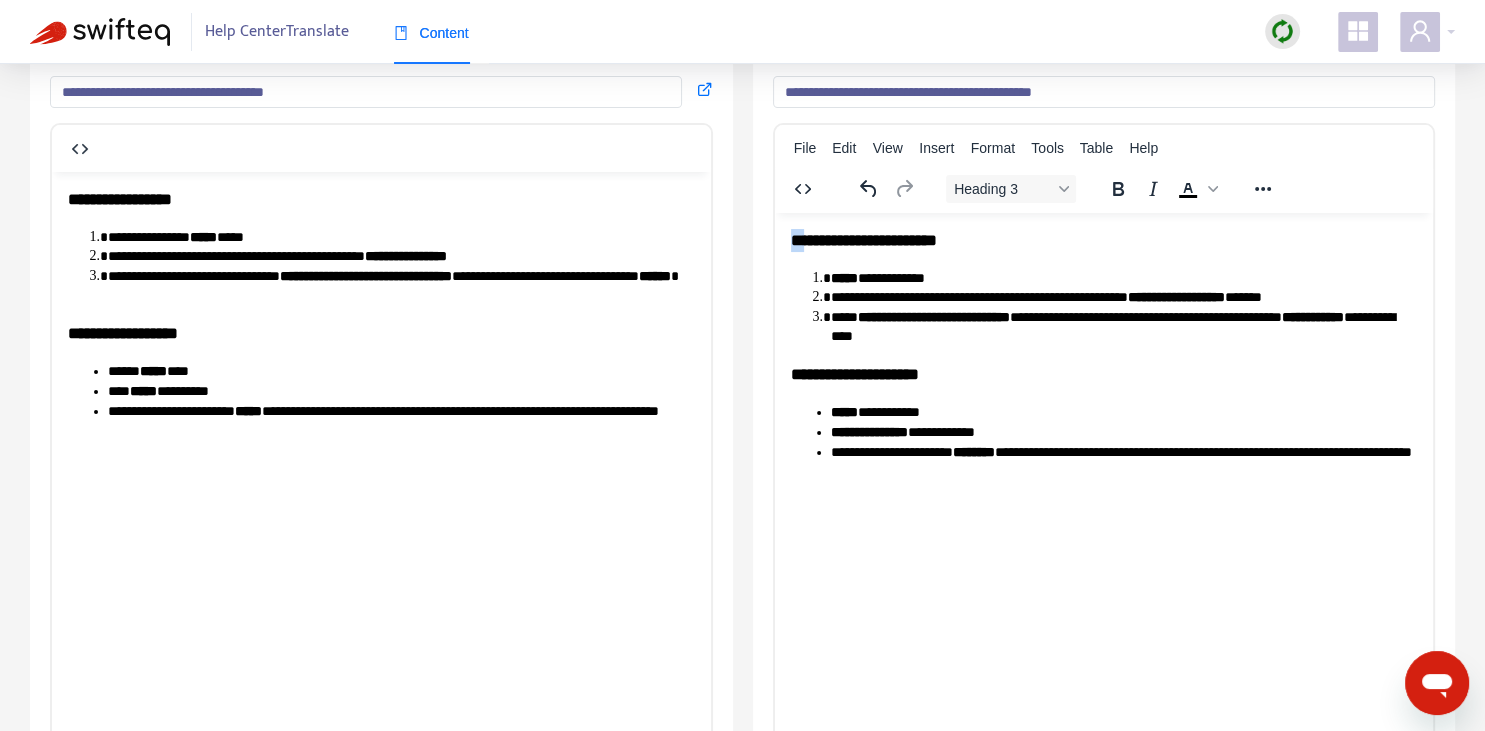 type 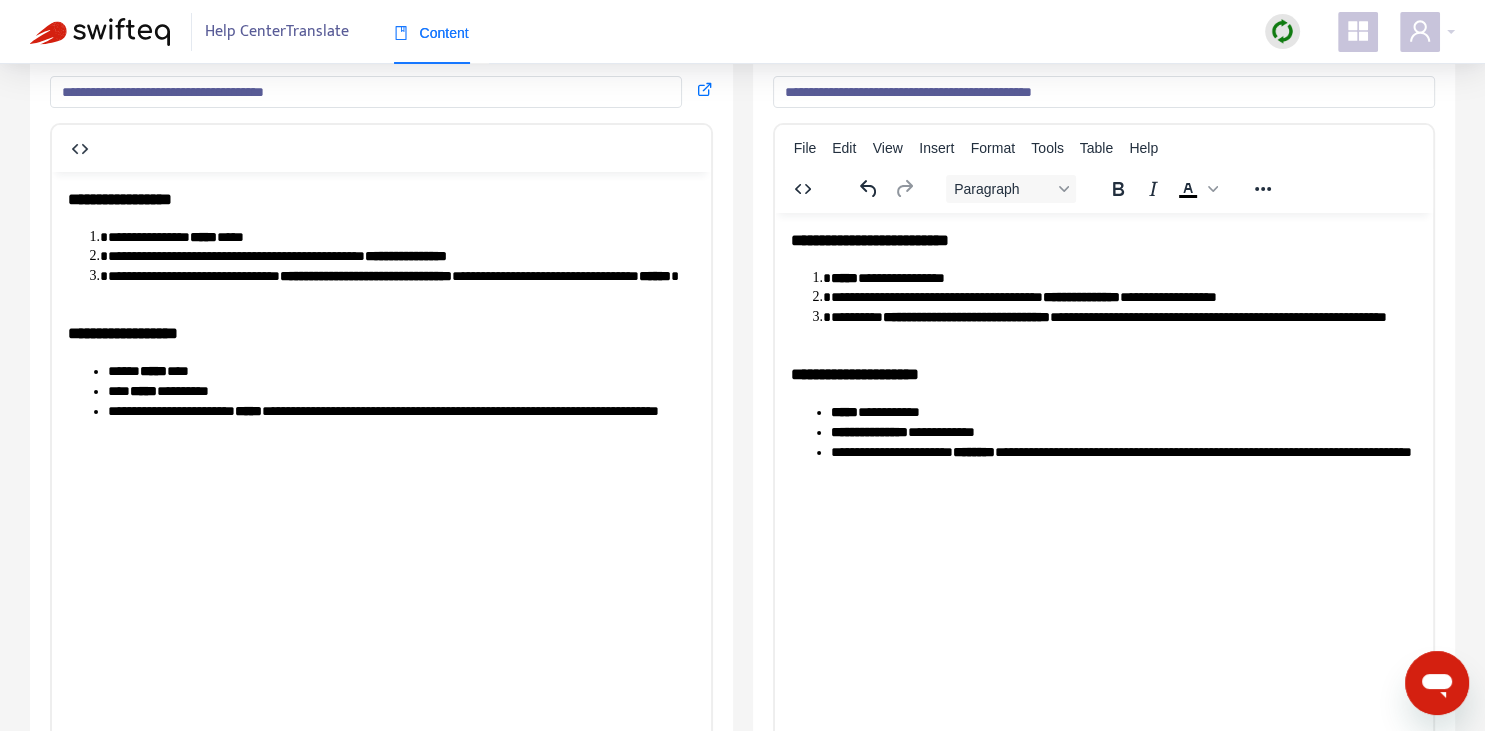 click on "**********" at bounding box center (1123, 326) 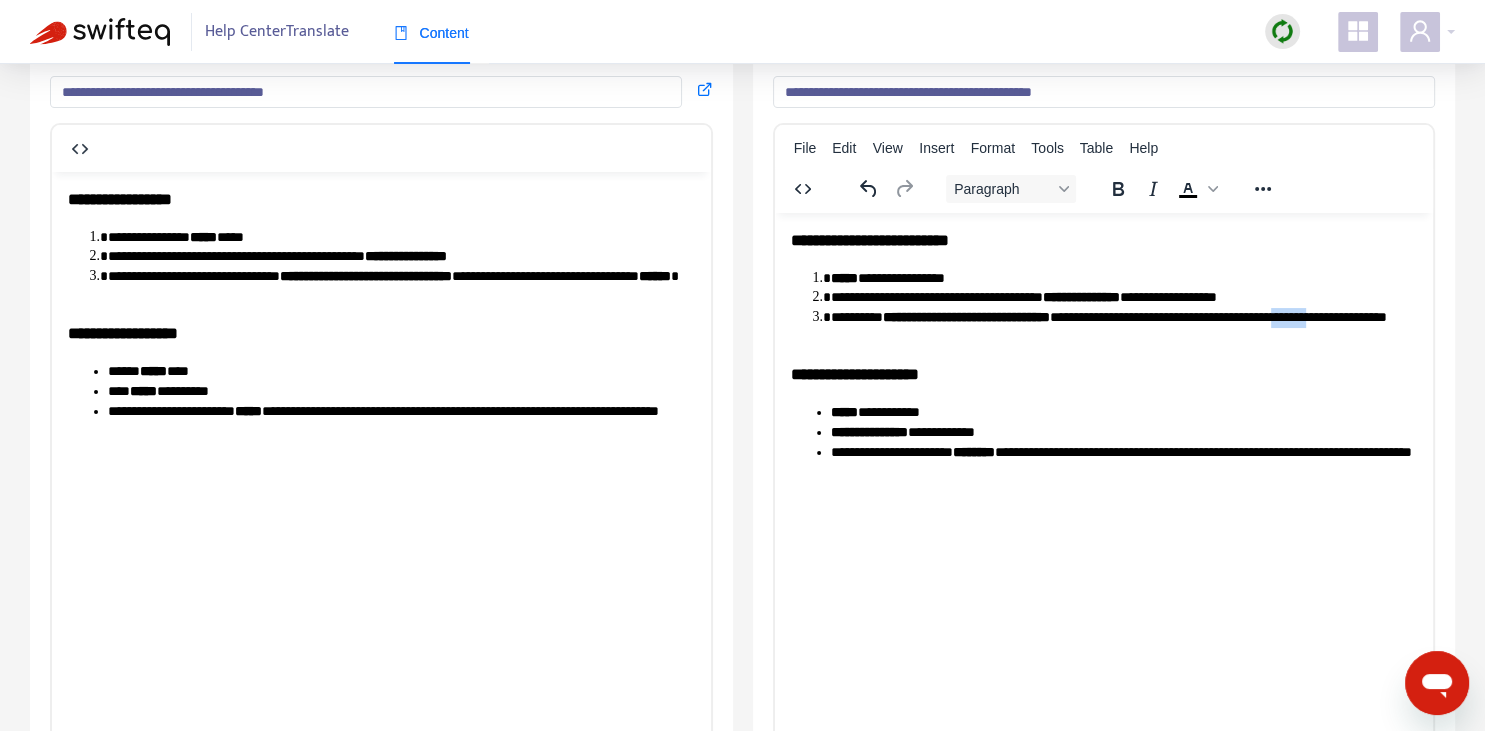 click on "**********" at bounding box center (1123, 326) 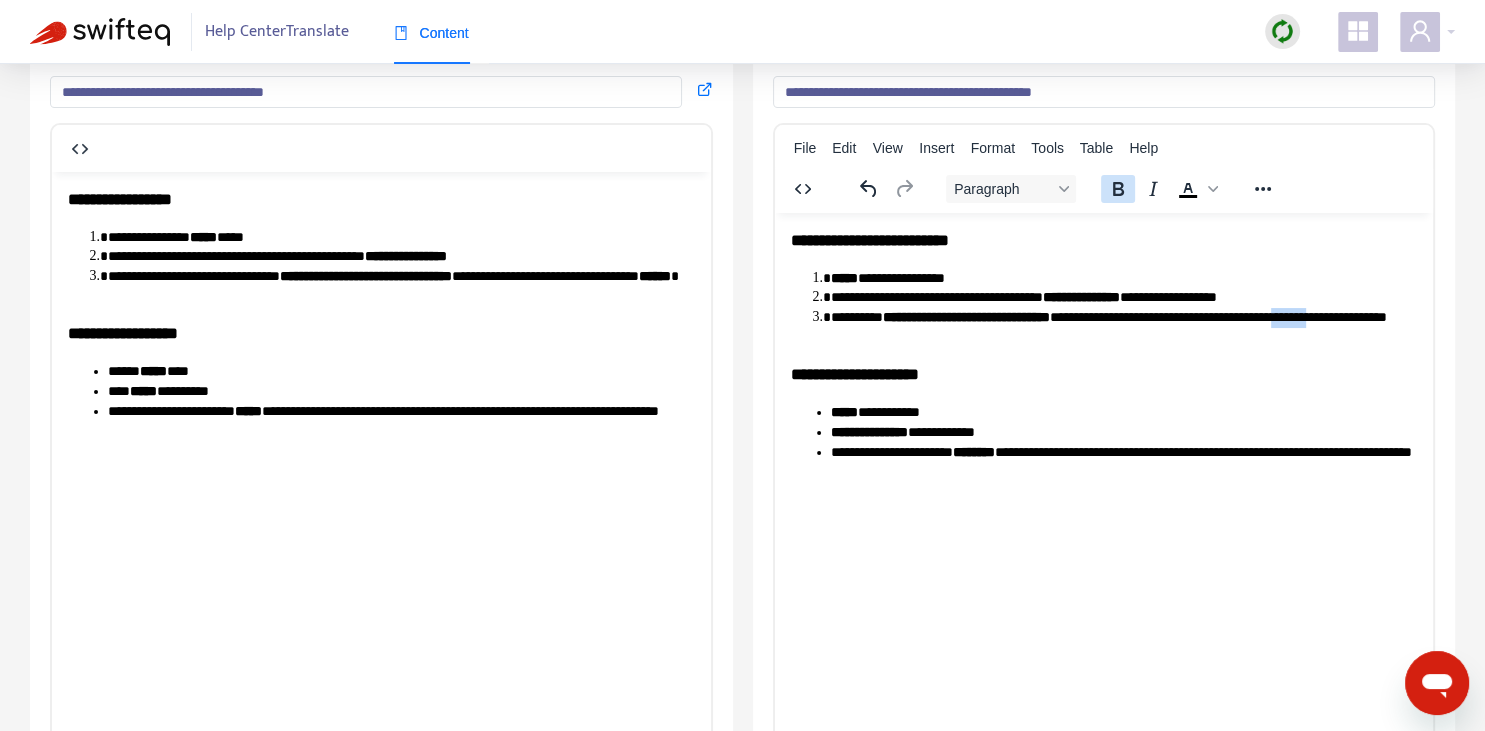 click 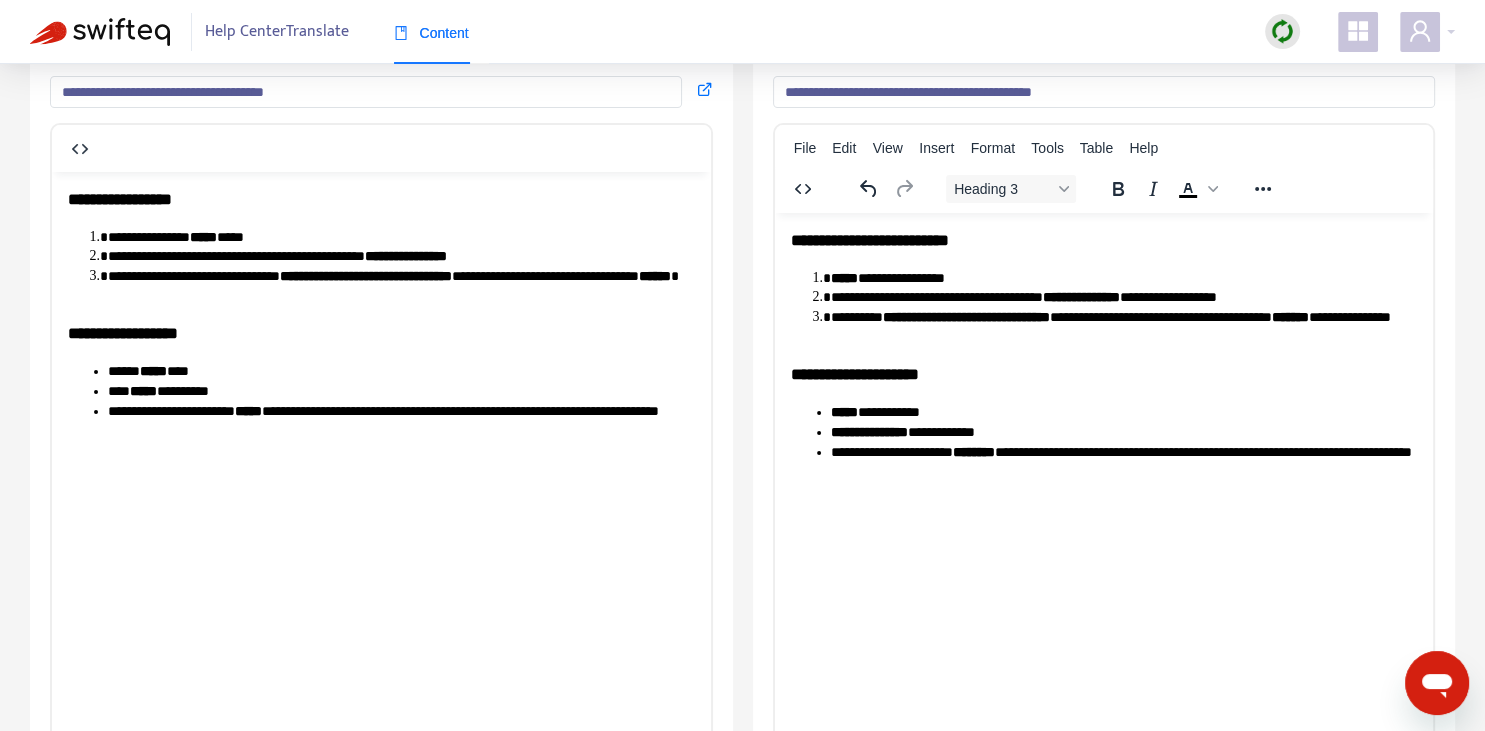 click on "**********" at bounding box center [1103, 354] 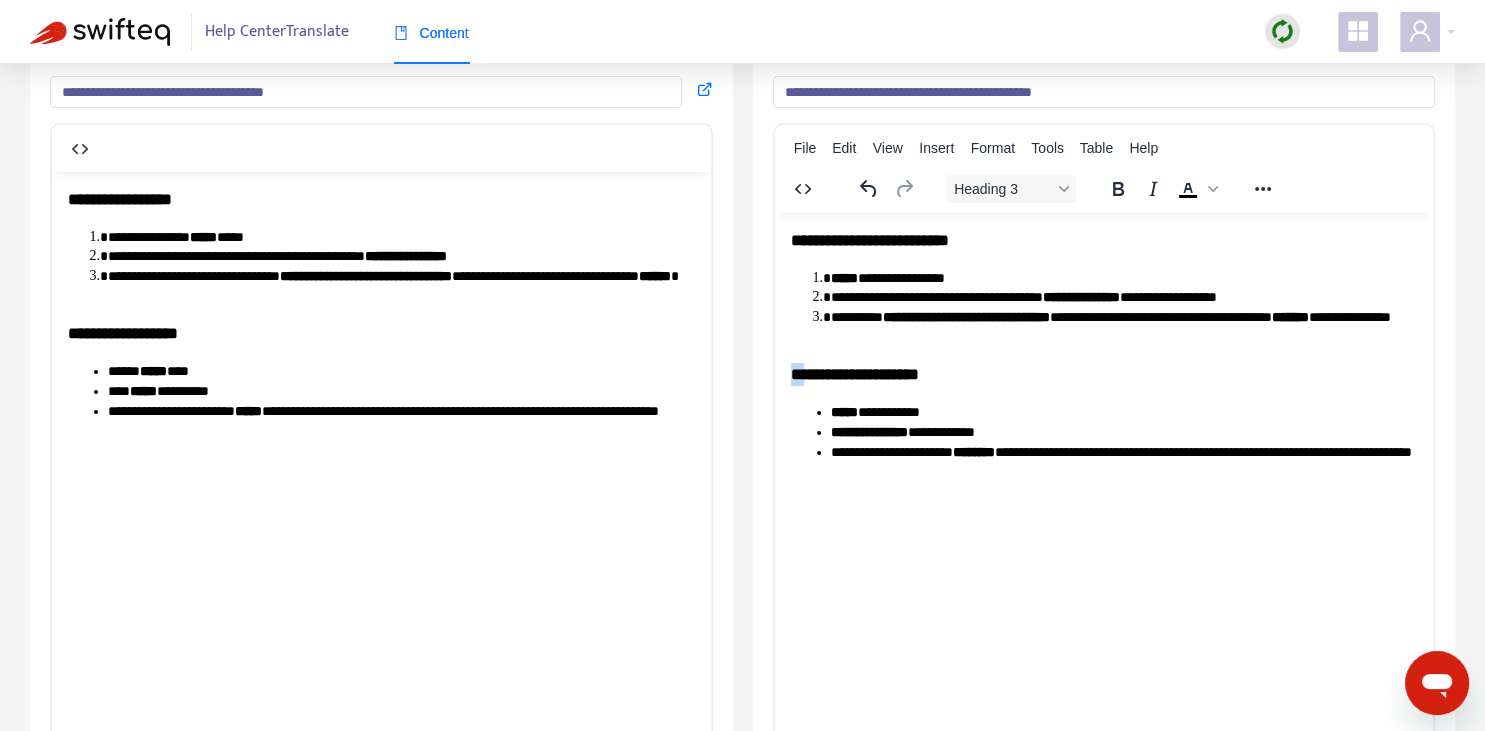 drag, startPoint x: 816, startPoint y: 373, endPoint x: 793, endPoint y: 368, distance: 23.537205 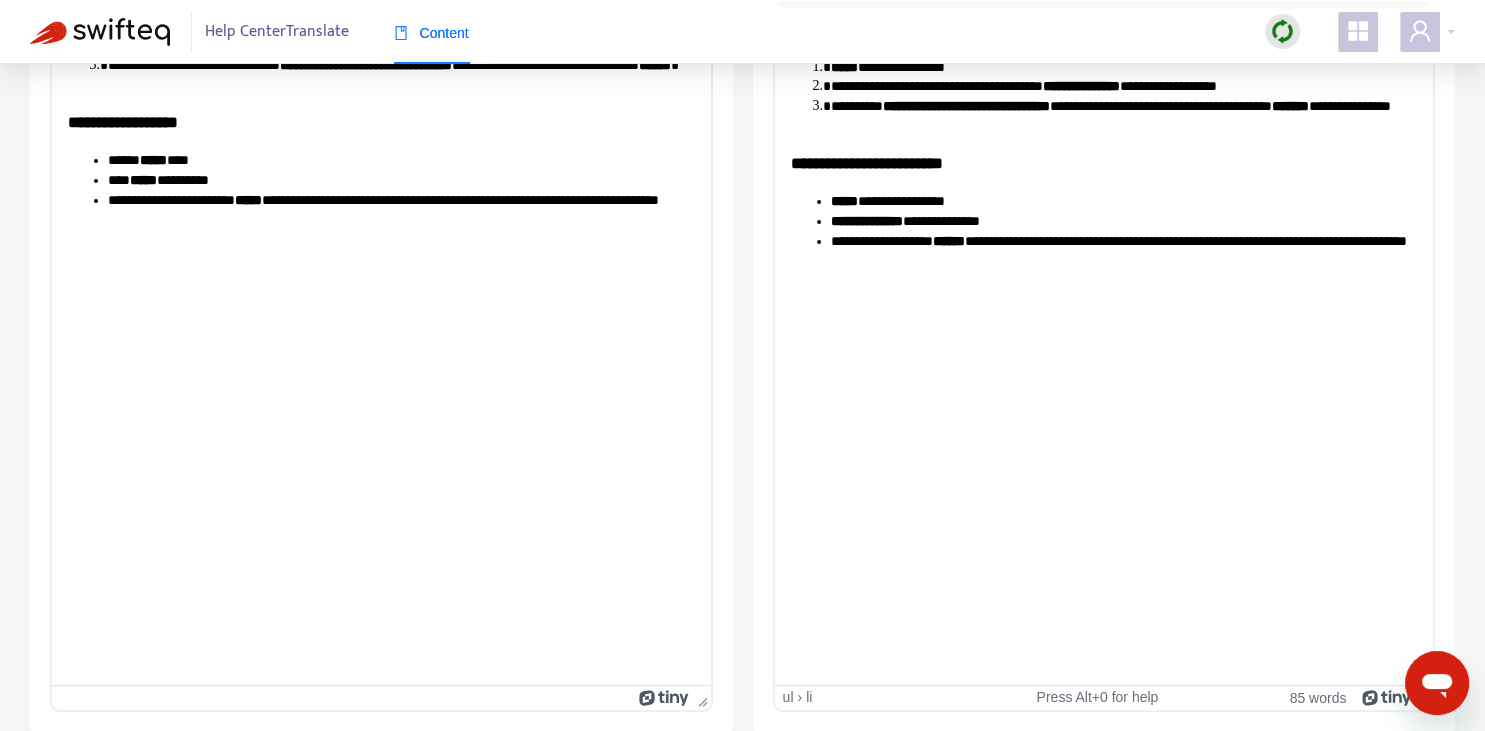 scroll, scrollTop: 0, scrollLeft: 0, axis: both 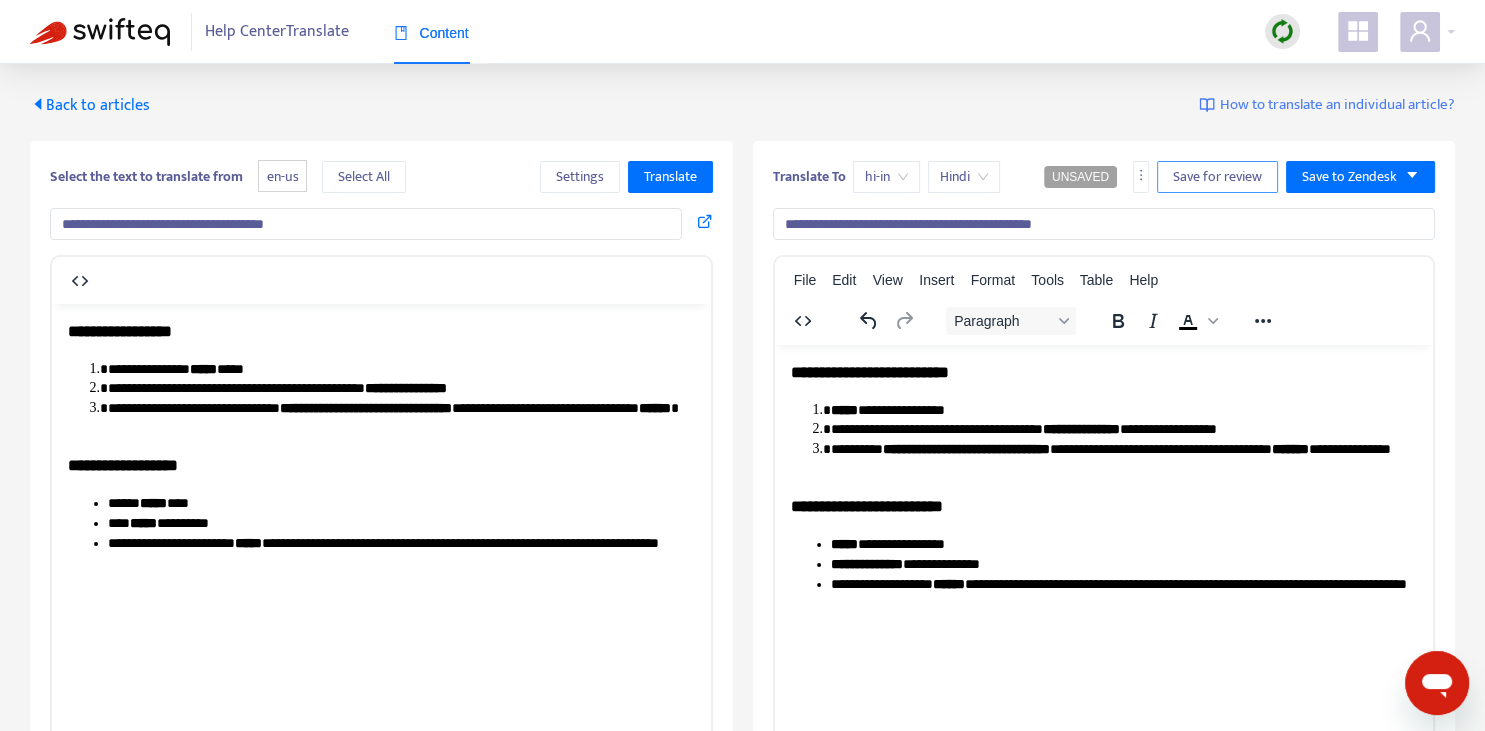 click on "Save for review" at bounding box center [1217, 177] 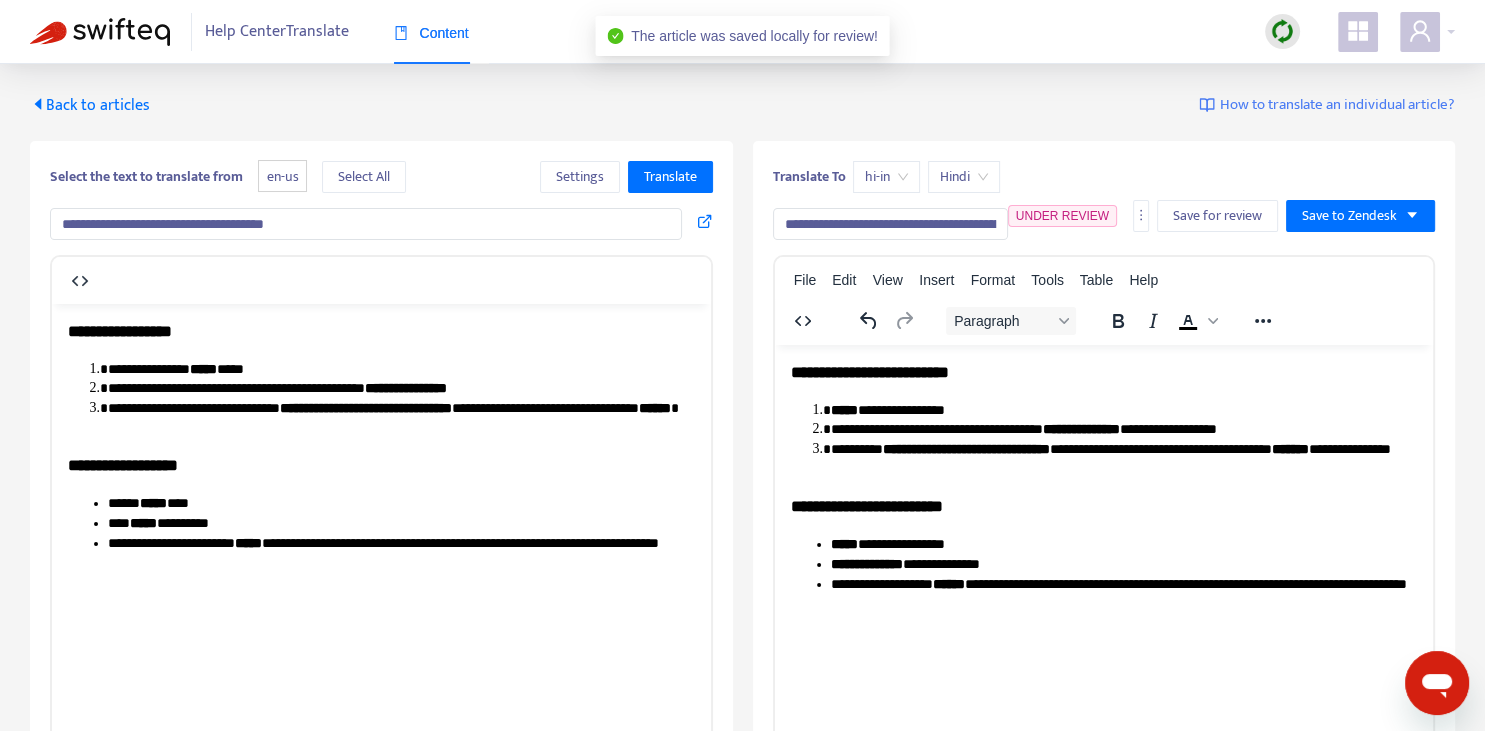 click on "Back to articles" at bounding box center [90, 105] 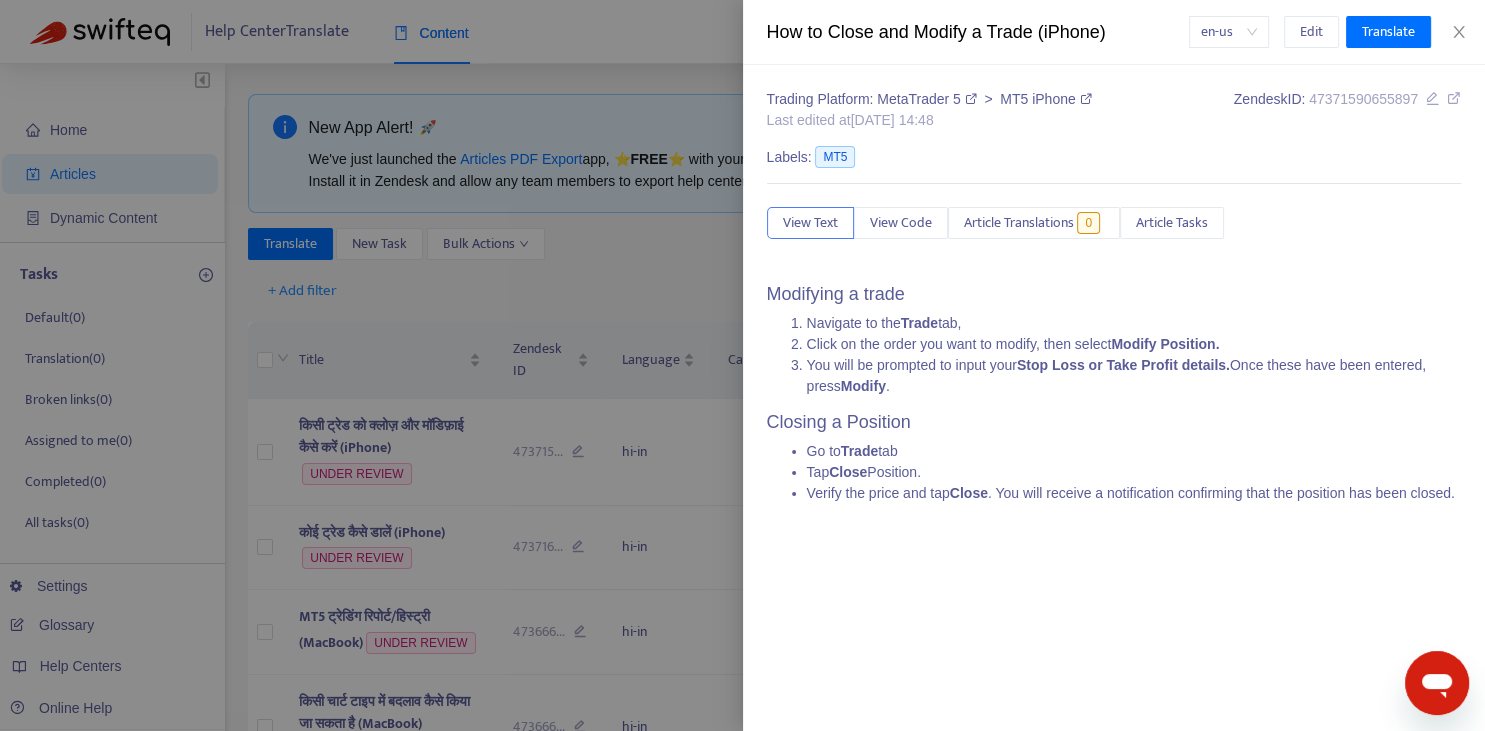 click at bounding box center (742, 365) 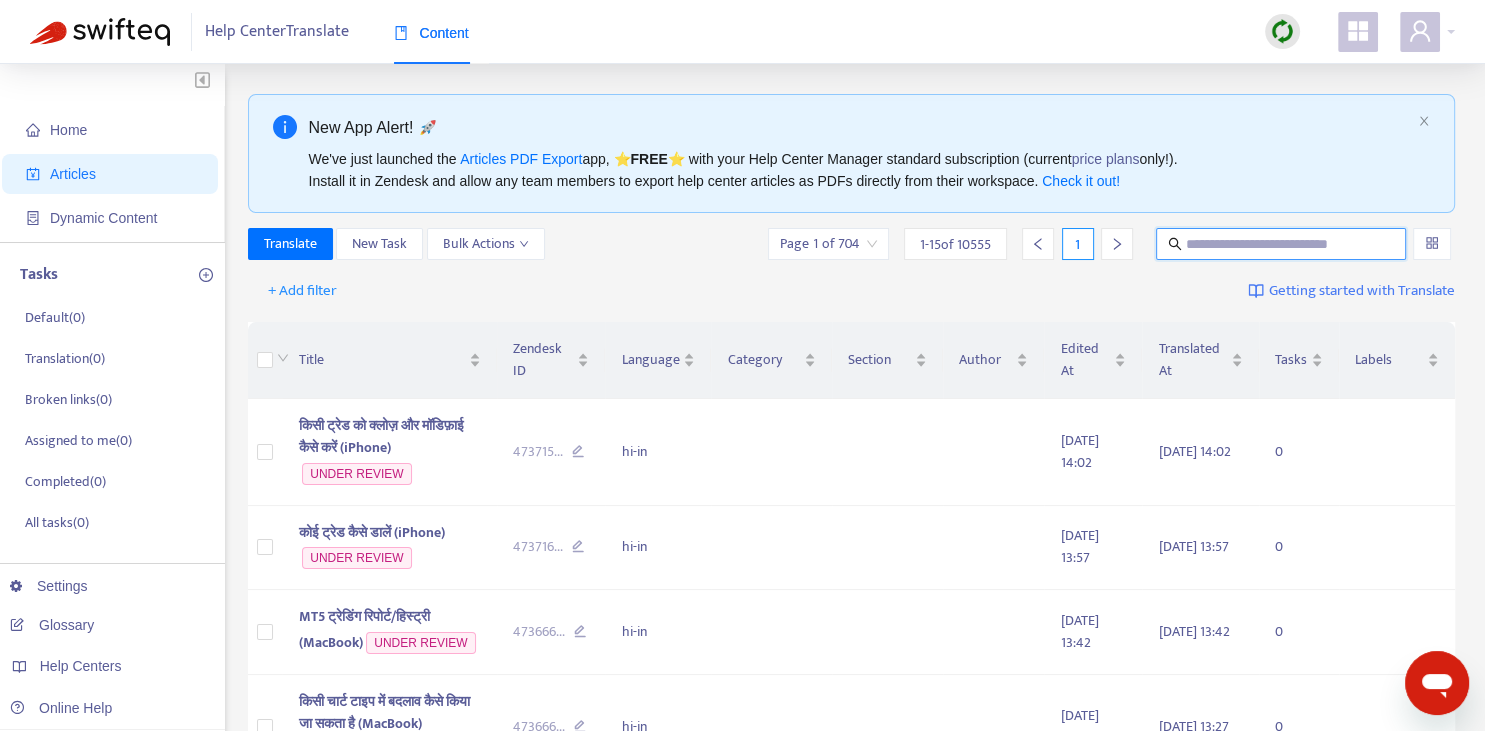 click at bounding box center [1282, 244] 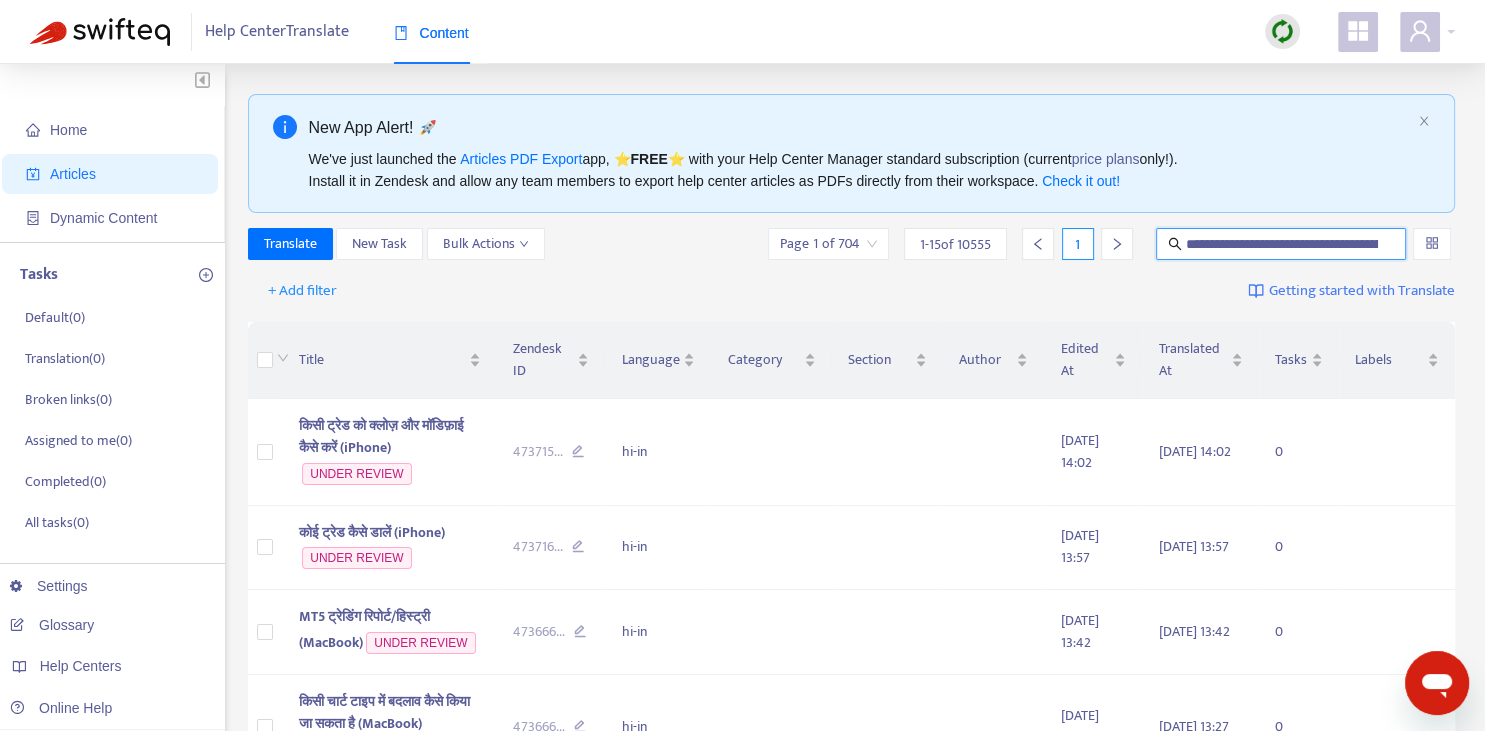 scroll, scrollTop: 0, scrollLeft: 179, axis: horizontal 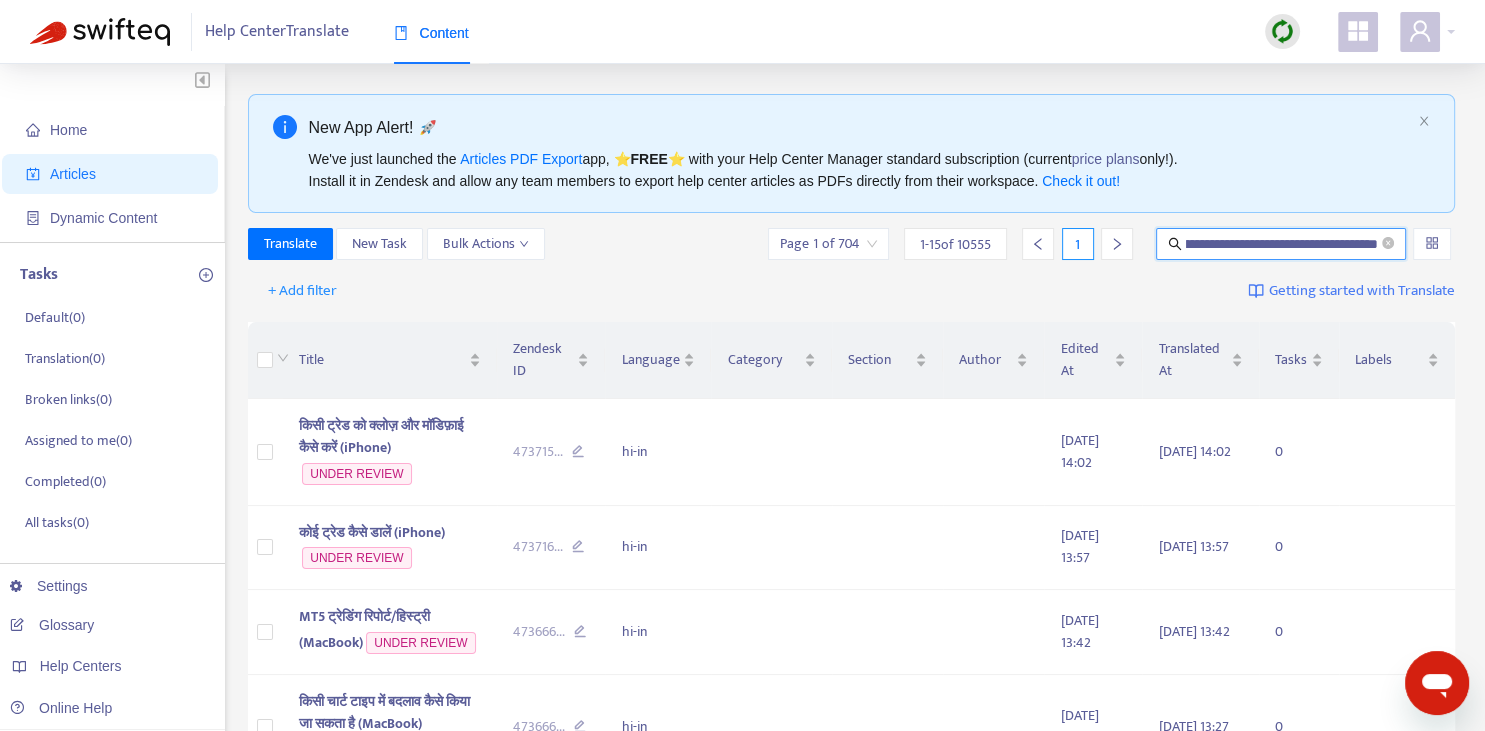 type on "**********" 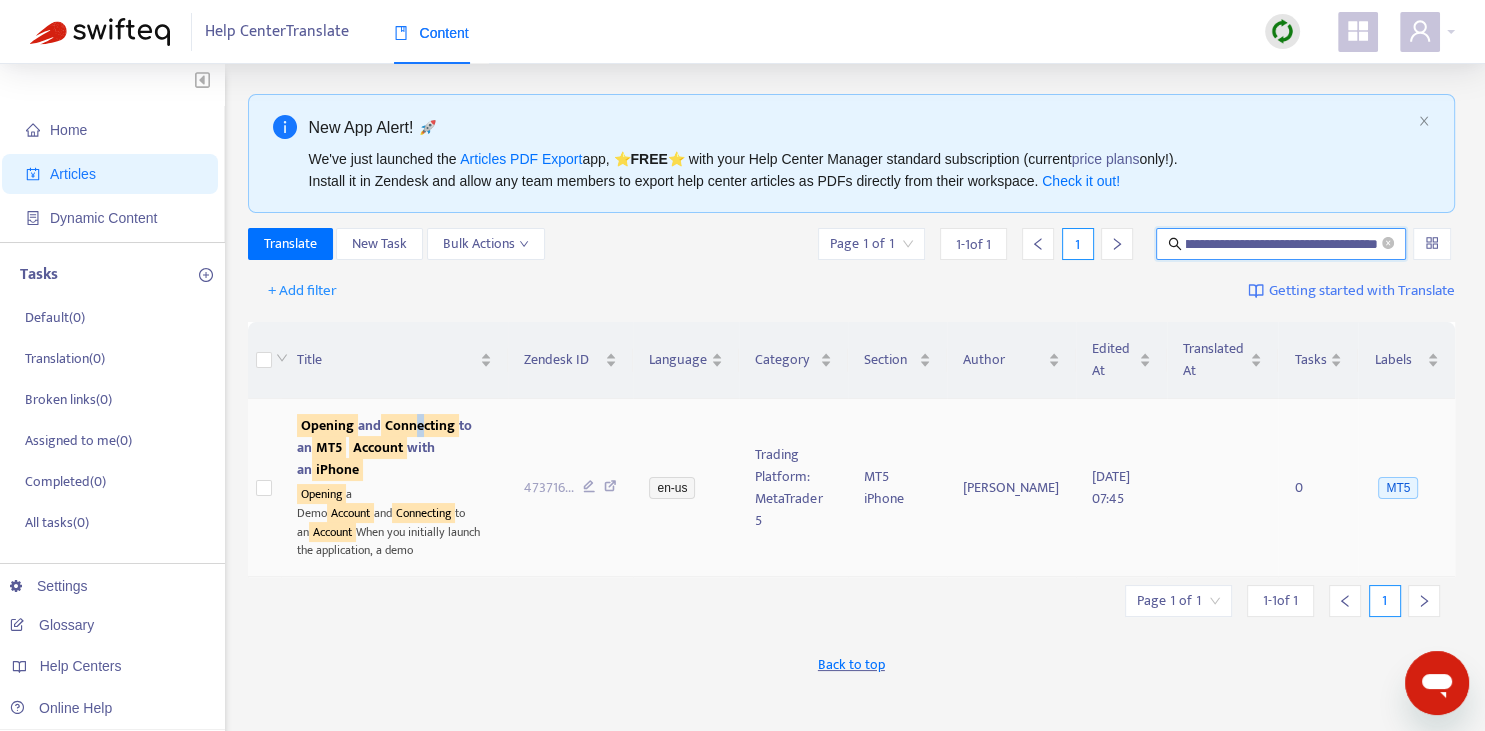 click on "Connecting" at bounding box center (420, 425) 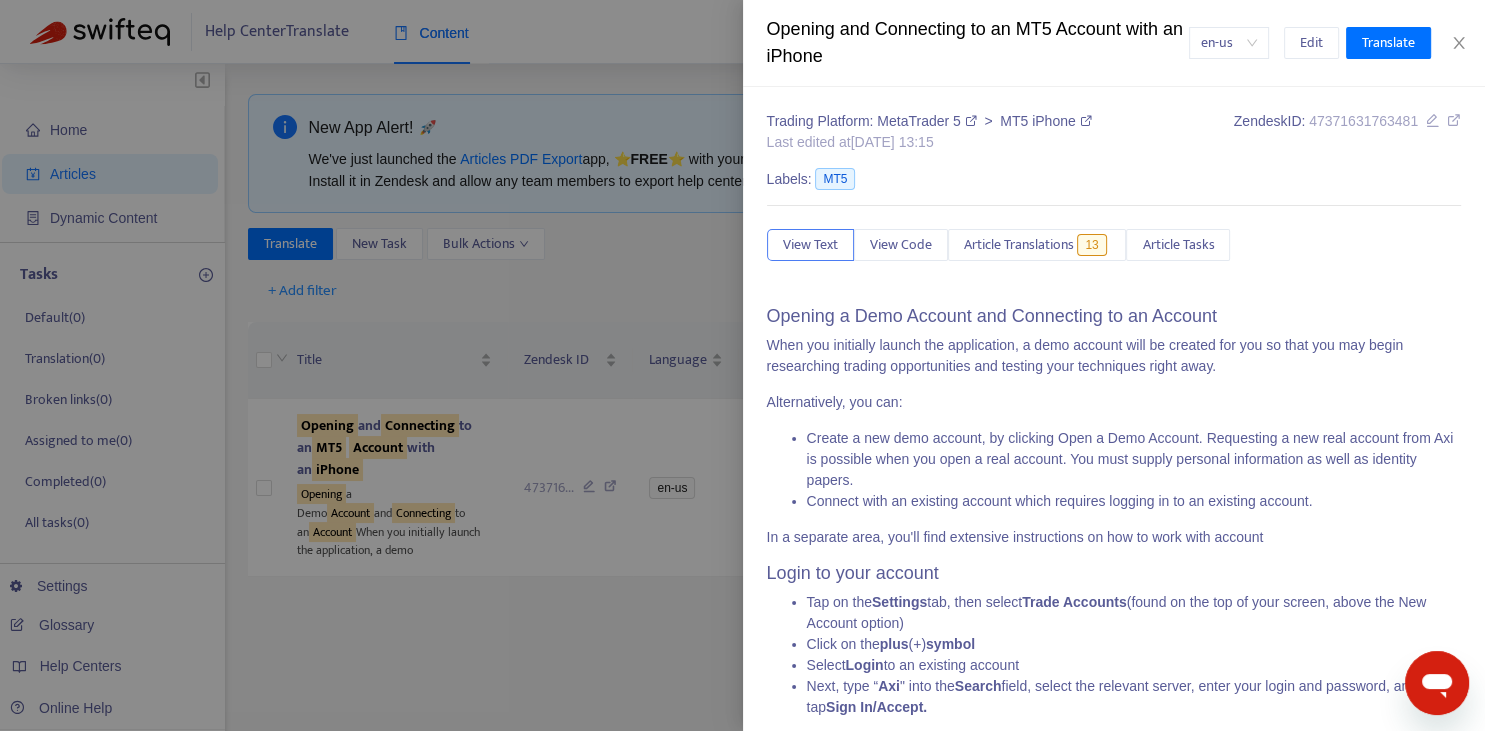 scroll, scrollTop: 153, scrollLeft: 0, axis: vertical 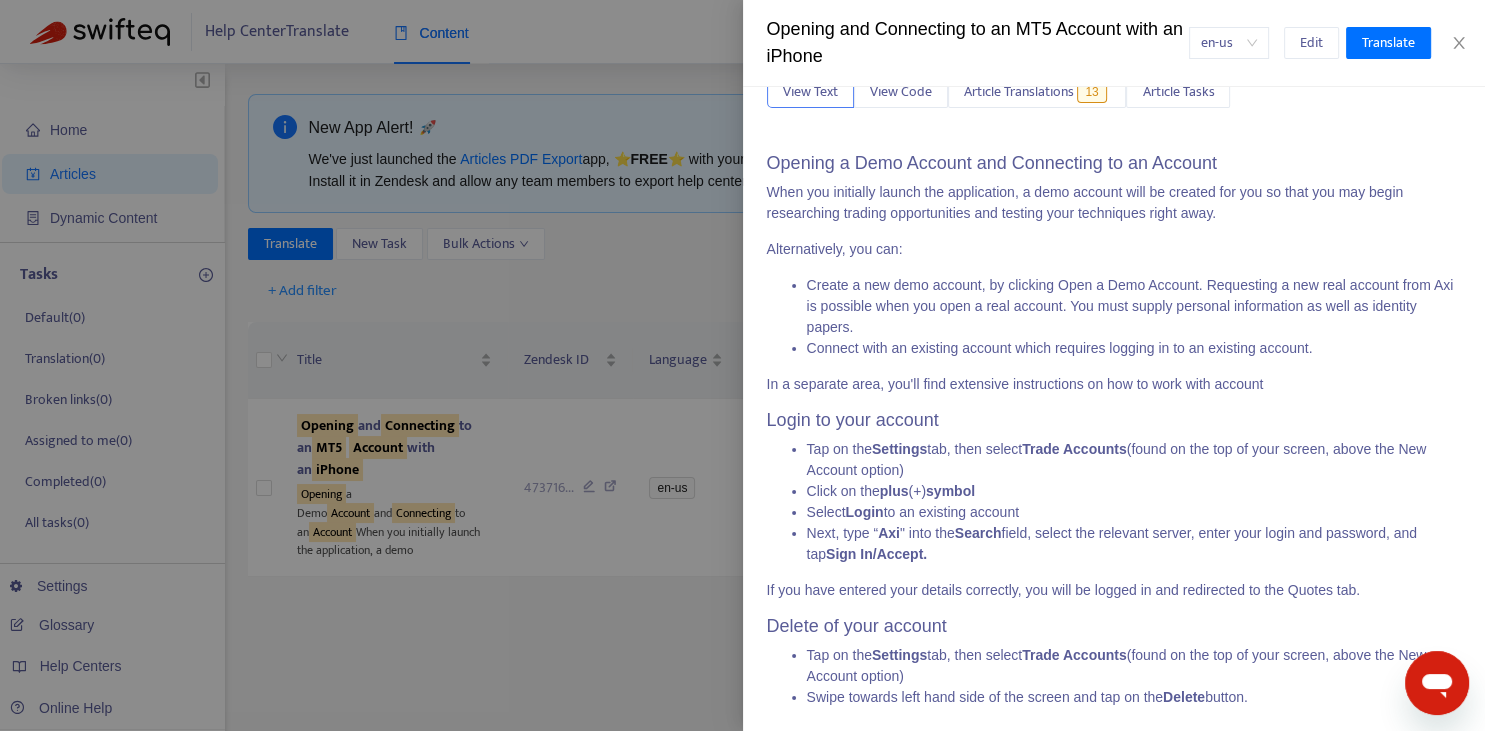 click at bounding box center [742, 365] 